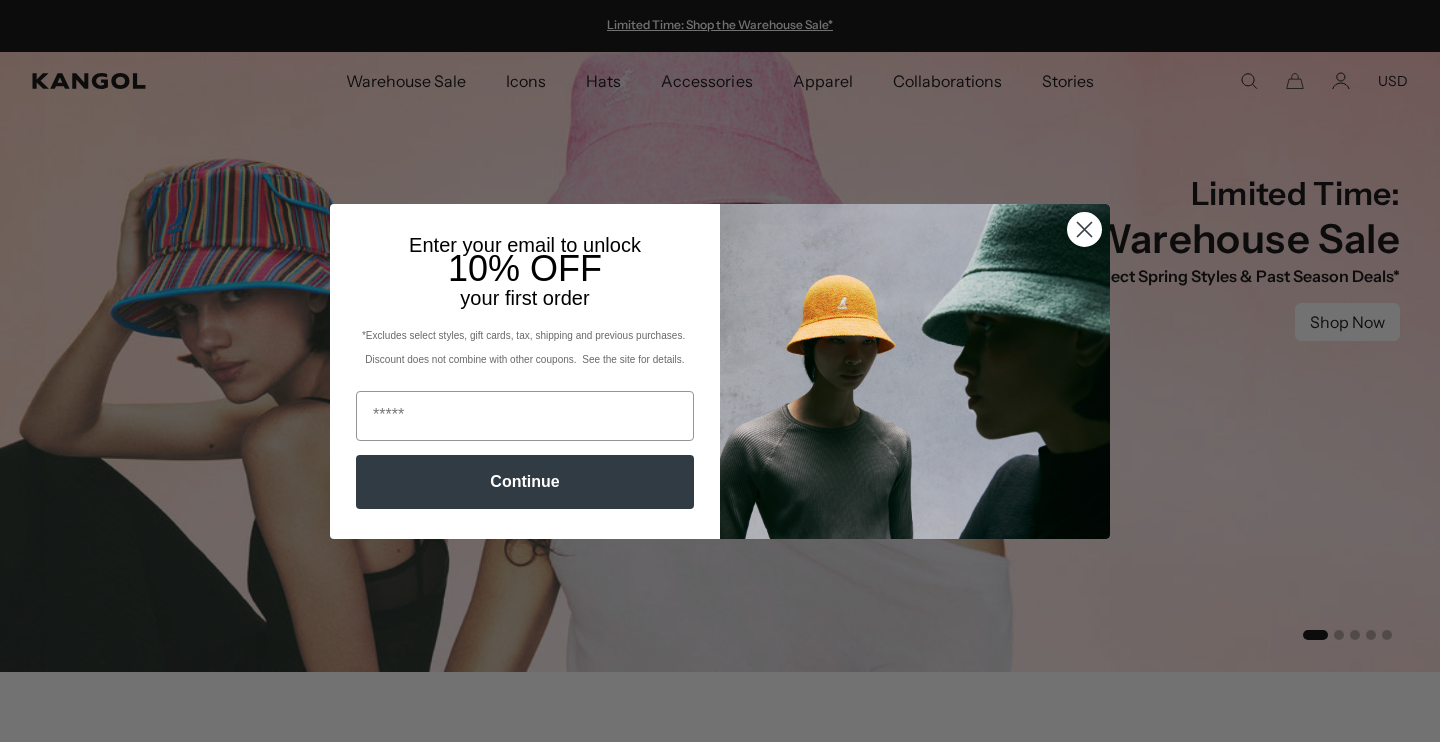 scroll, scrollTop: 0, scrollLeft: 0, axis: both 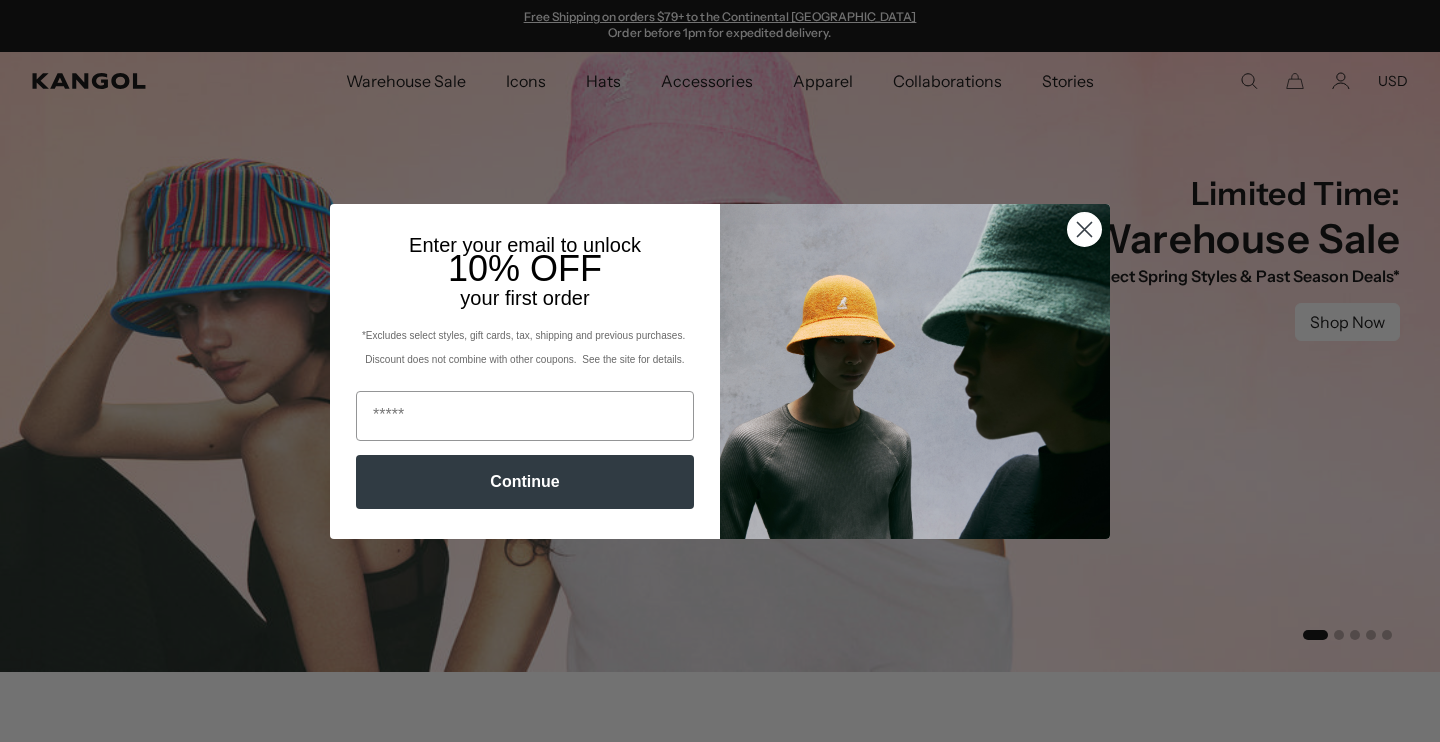 click 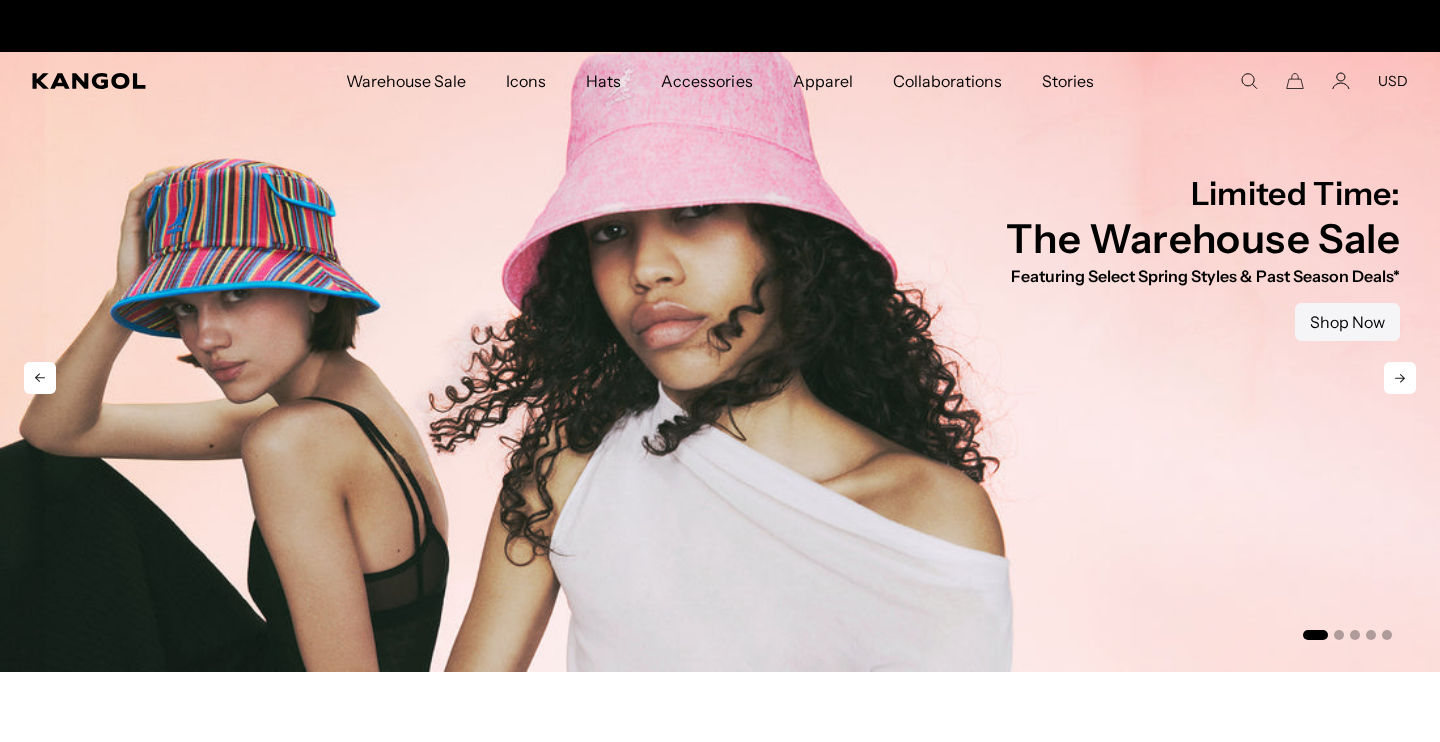 scroll, scrollTop: 0, scrollLeft: 0, axis: both 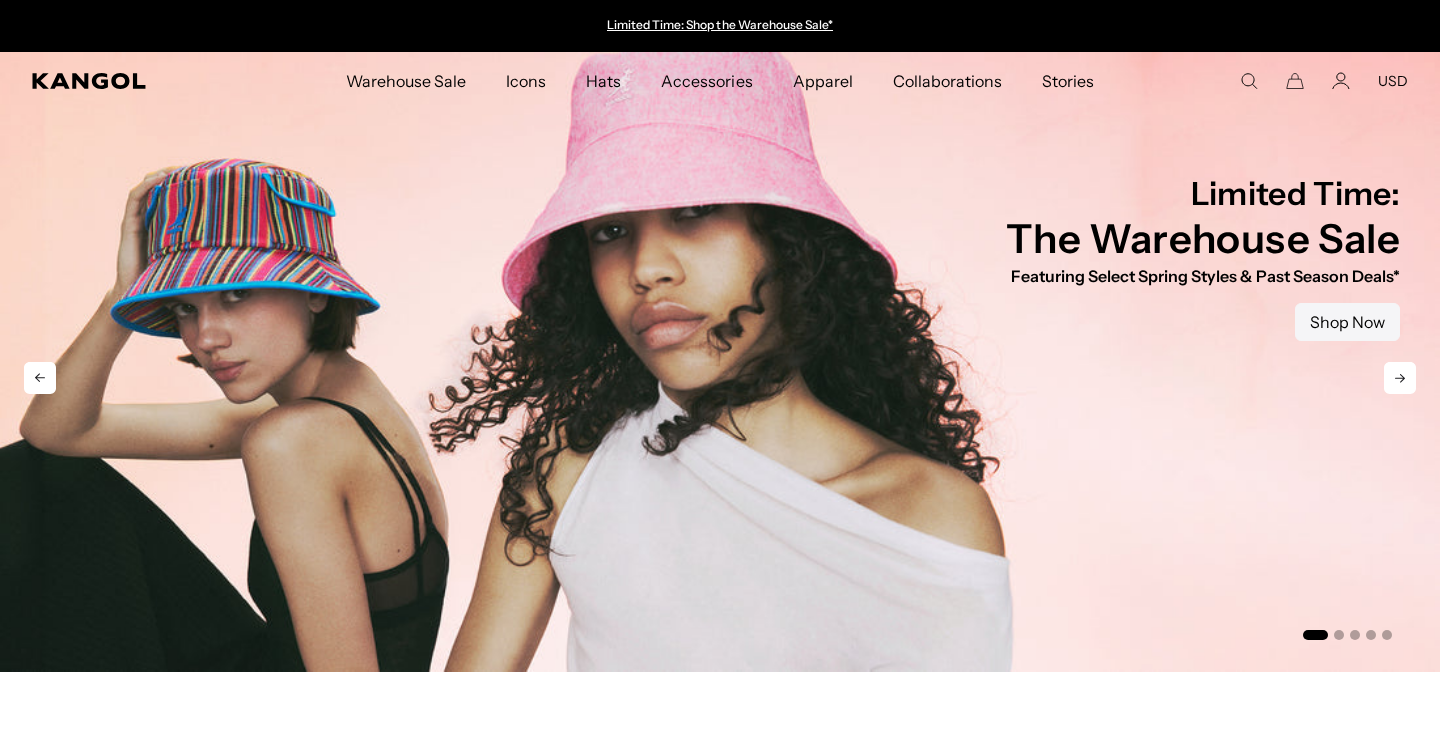 click on "Shop Now" at bounding box center [1347, 322] 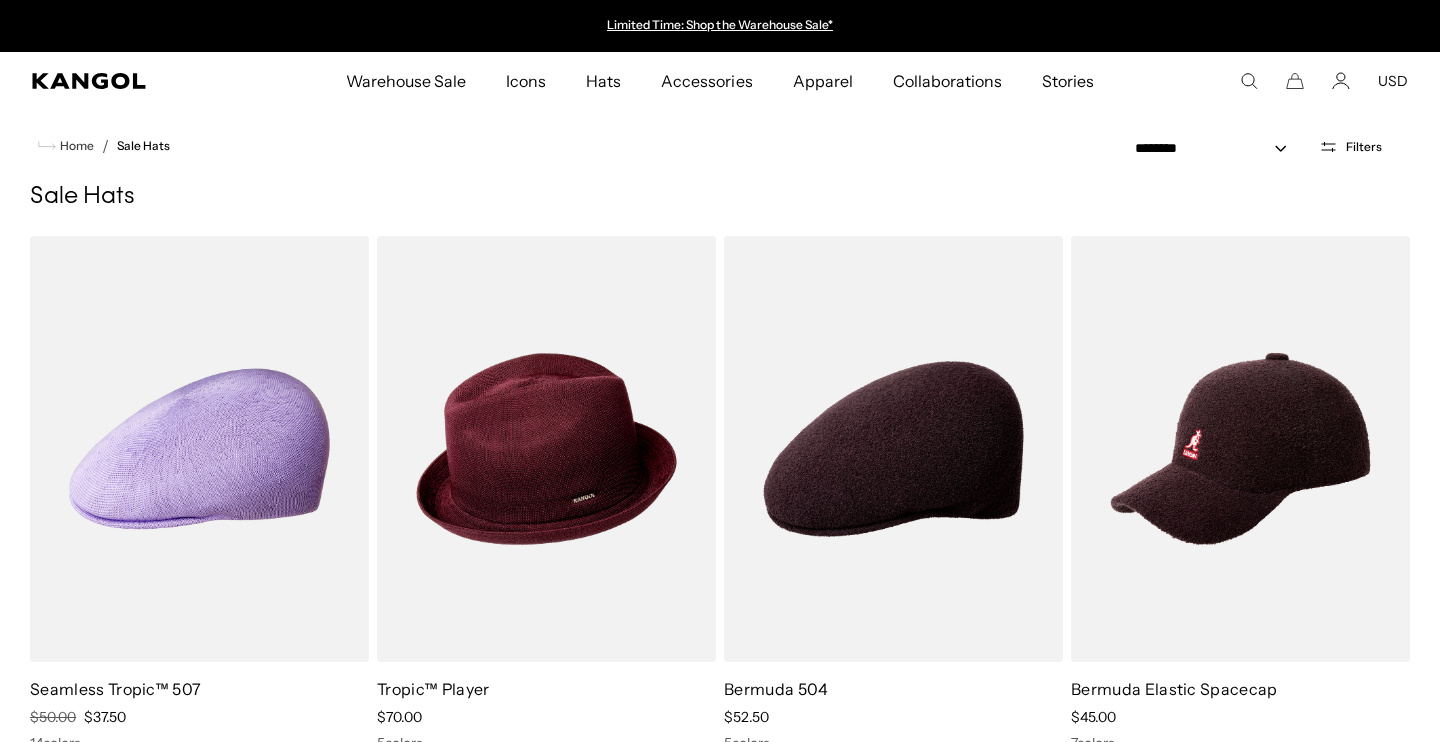 scroll, scrollTop: 0, scrollLeft: 0, axis: both 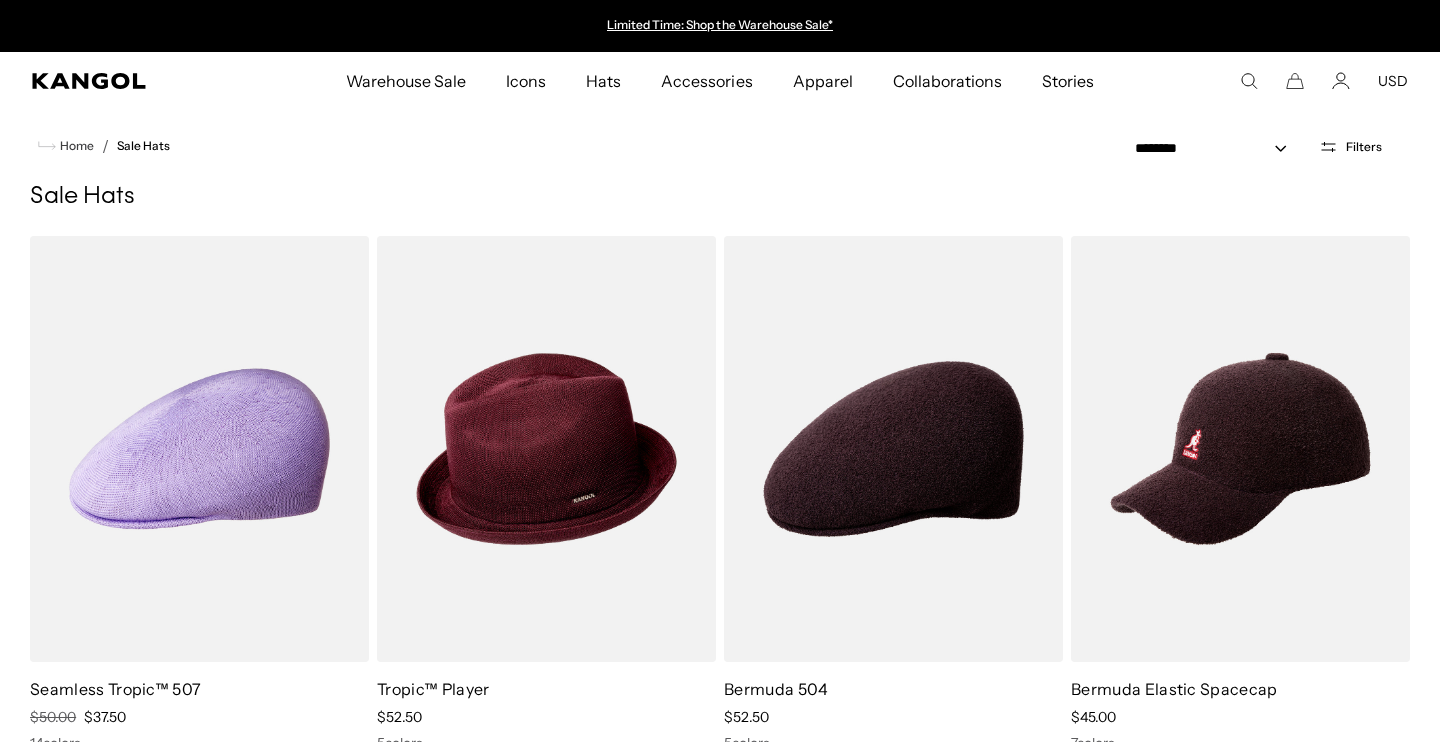 click on "Filters" at bounding box center (1364, 147) 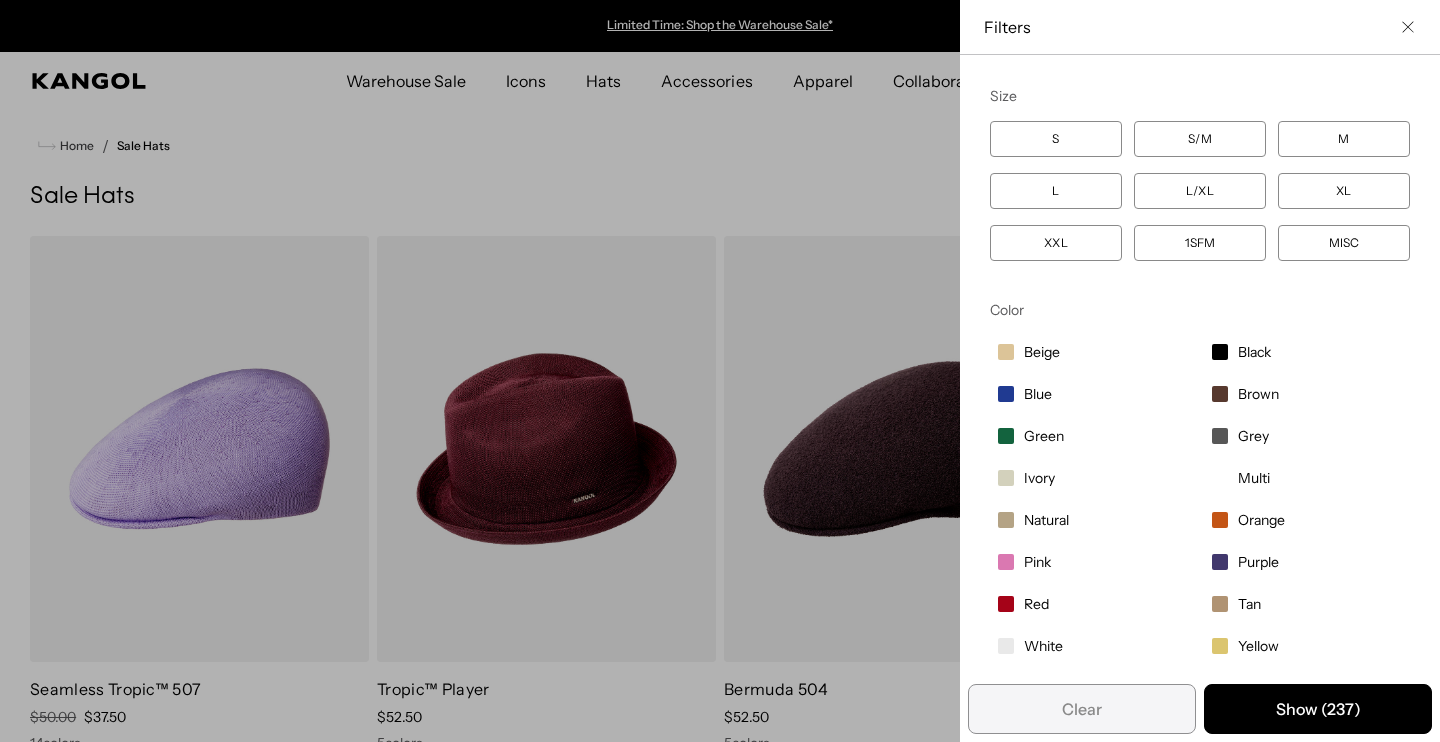 scroll, scrollTop: 0, scrollLeft: 0, axis: both 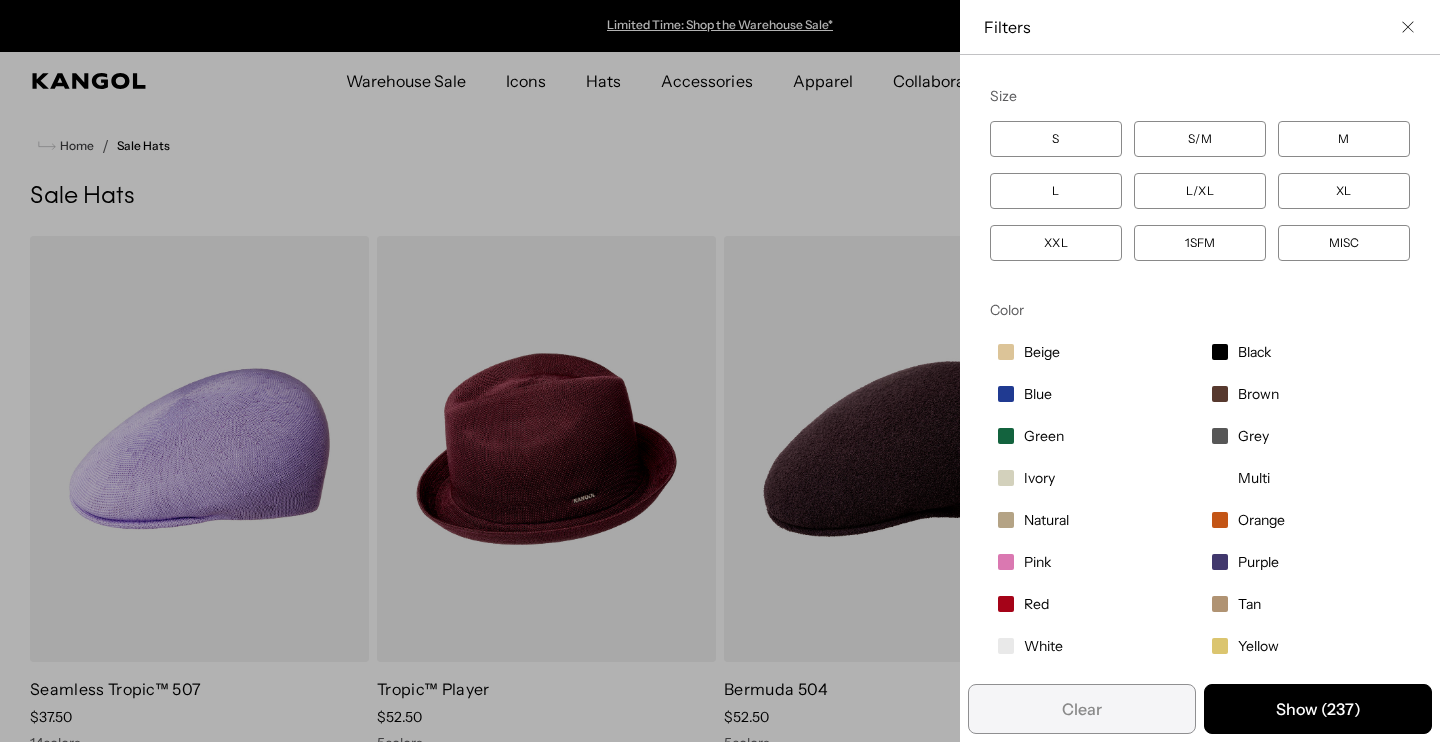 click on "M" at bounding box center (1344, 139) 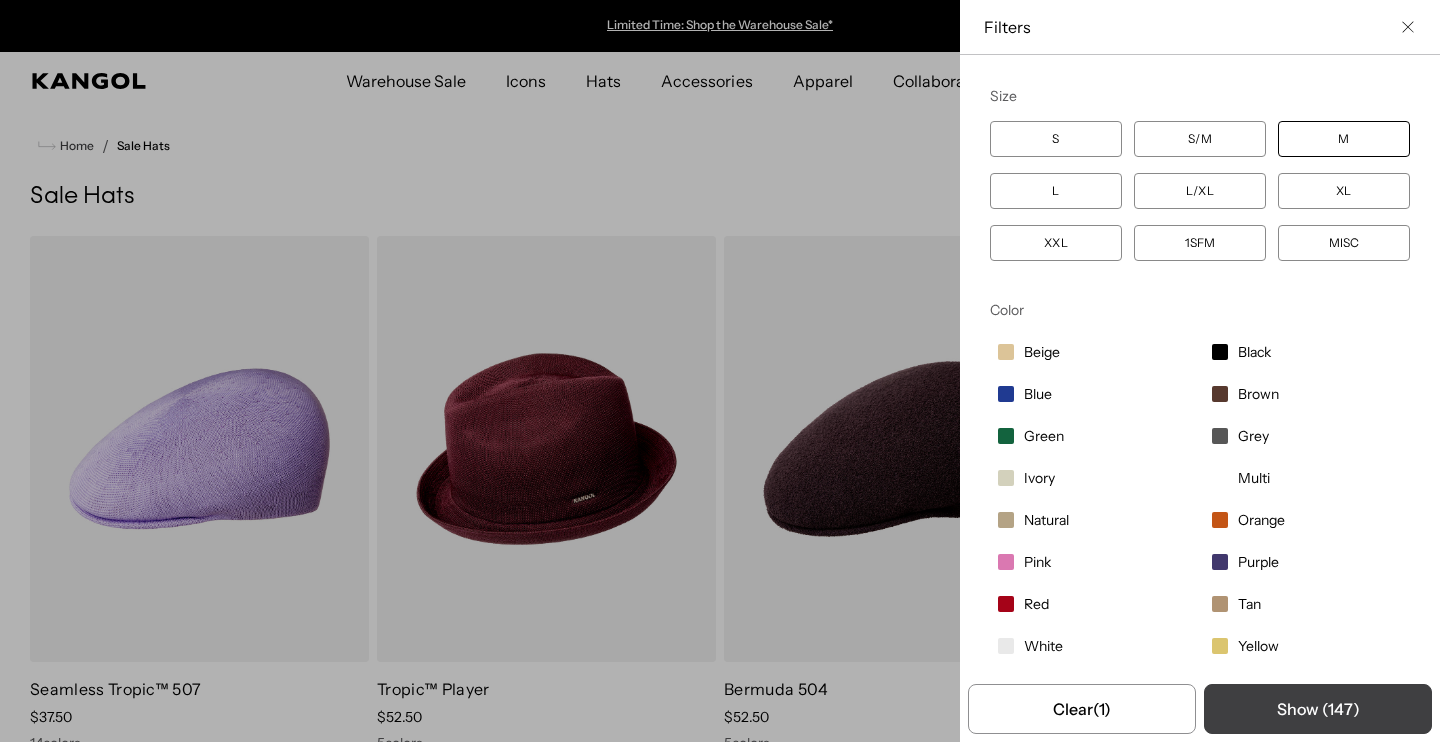 scroll, scrollTop: 0, scrollLeft: 0, axis: both 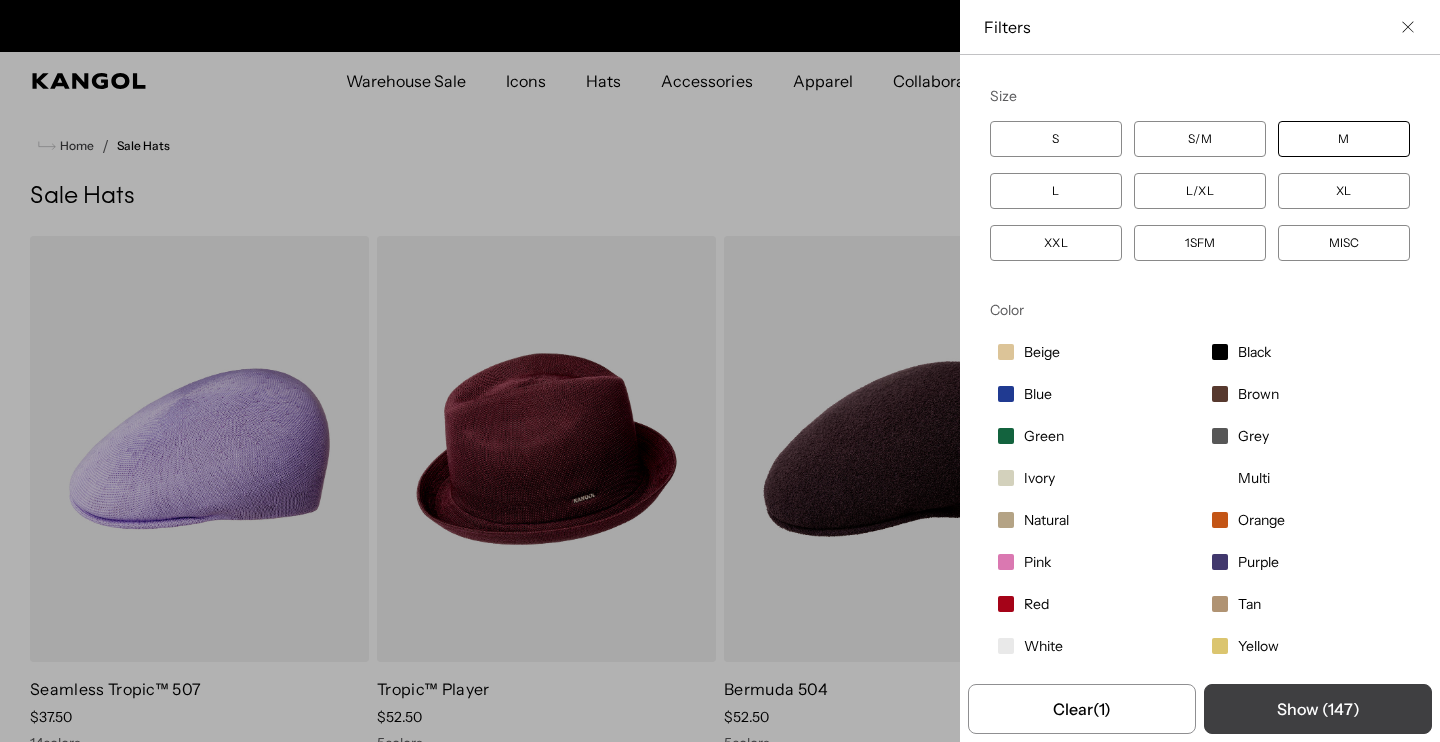 click on "Show ( 147 )" at bounding box center (1318, 709) 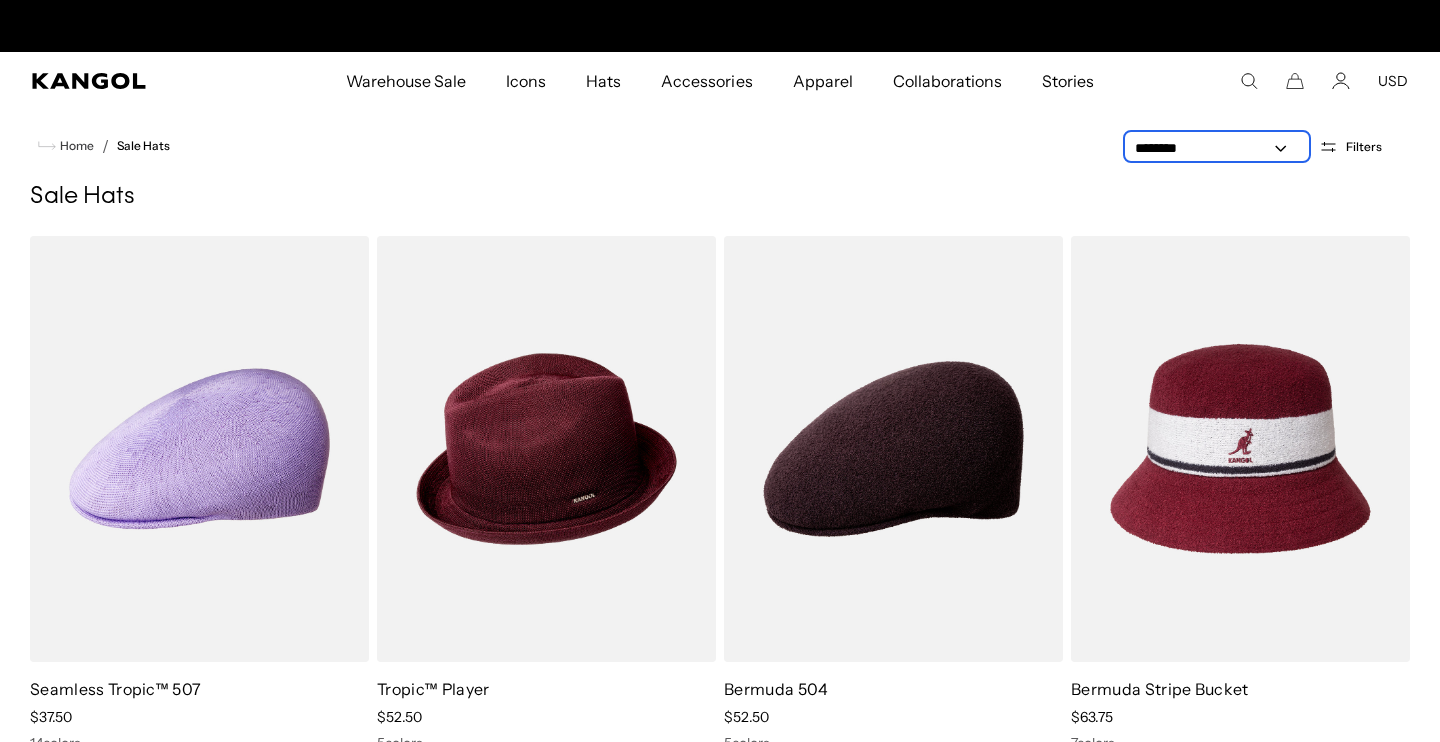 scroll, scrollTop: 0, scrollLeft: 0, axis: both 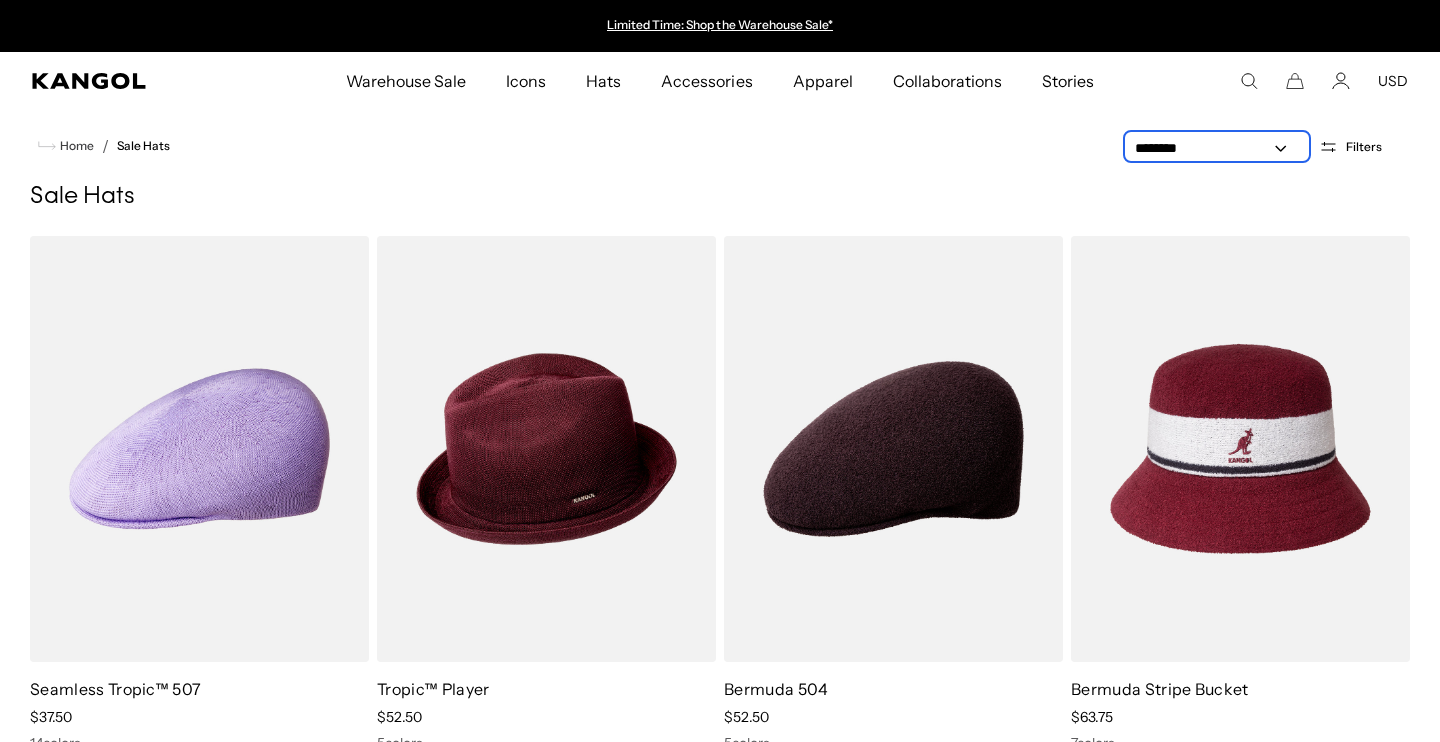 select on "*****" 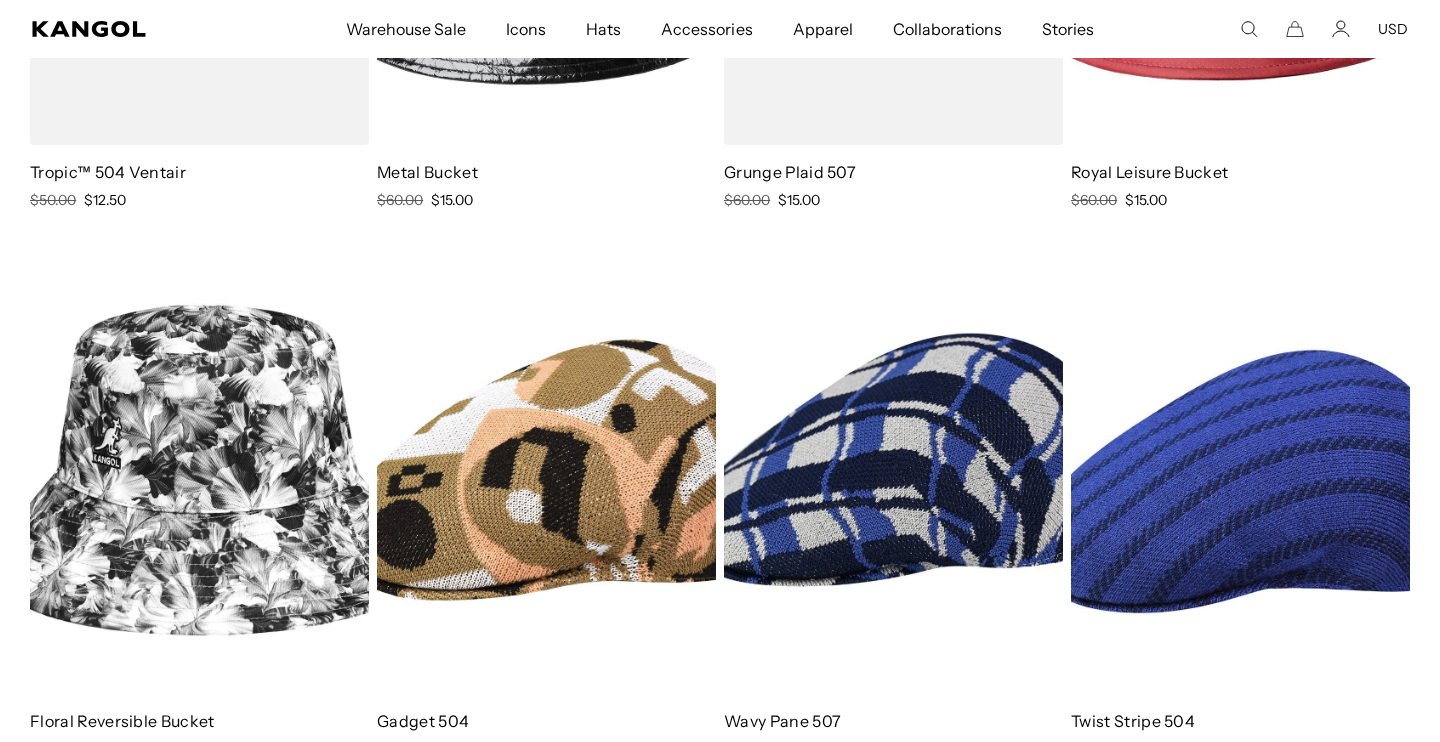 scroll, scrollTop: 527, scrollLeft: 0, axis: vertical 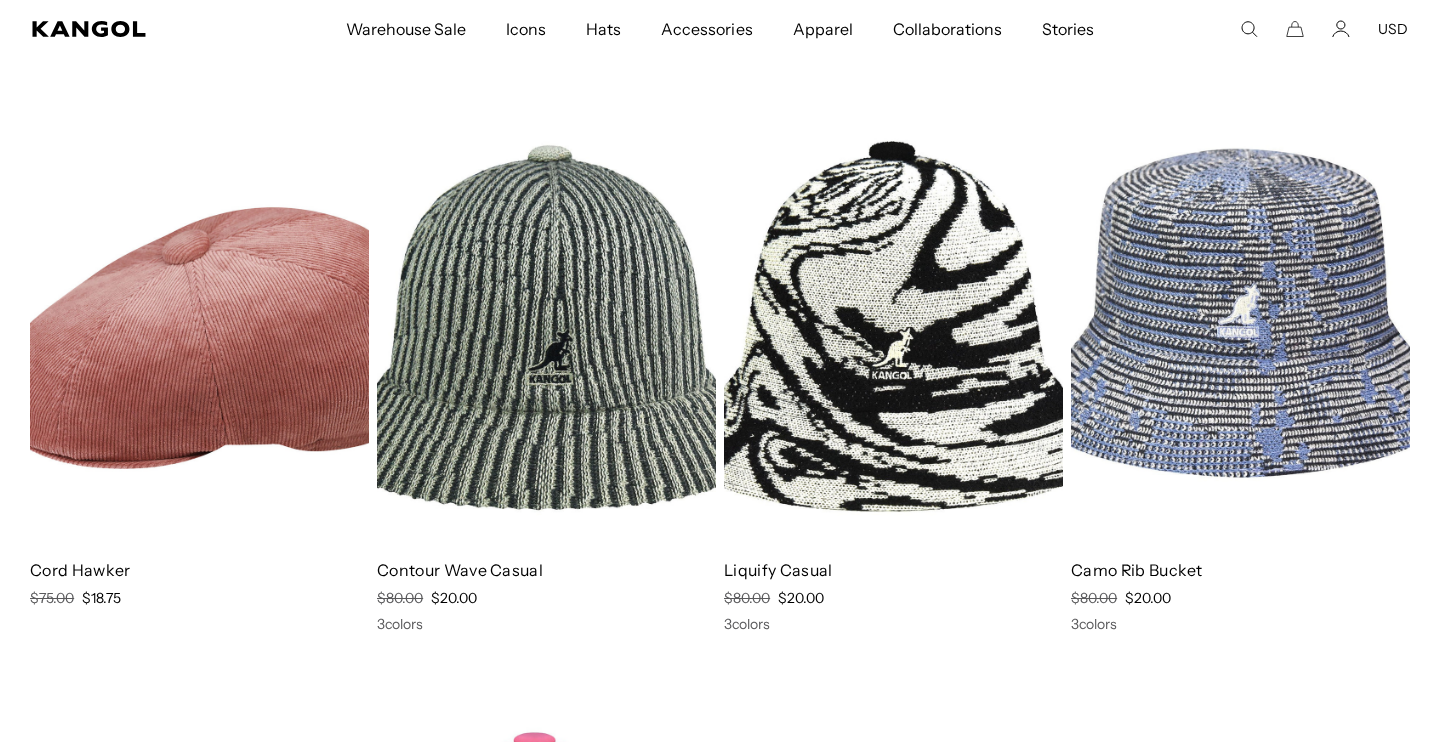 click at bounding box center (1240, 331) 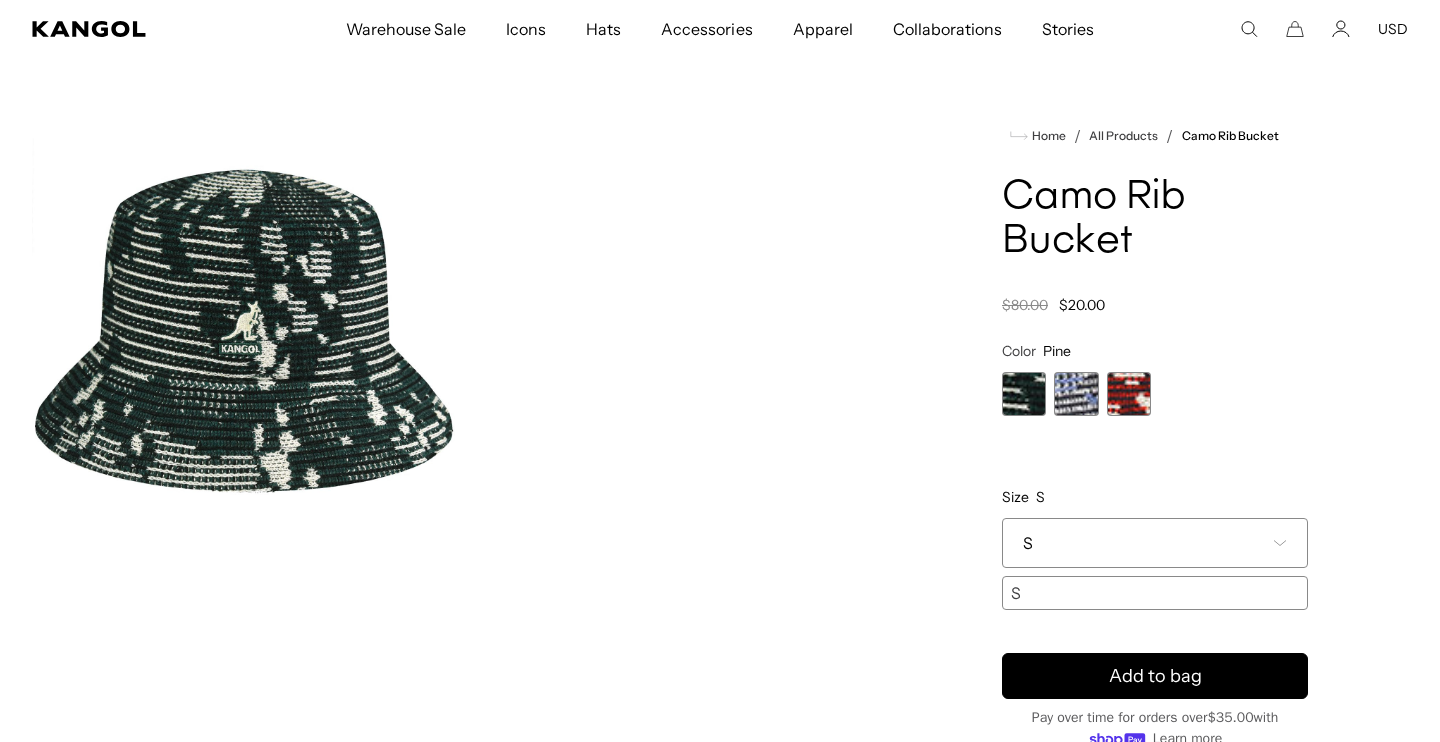 scroll, scrollTop: 62, scrollLeft: 0, axis: vertical 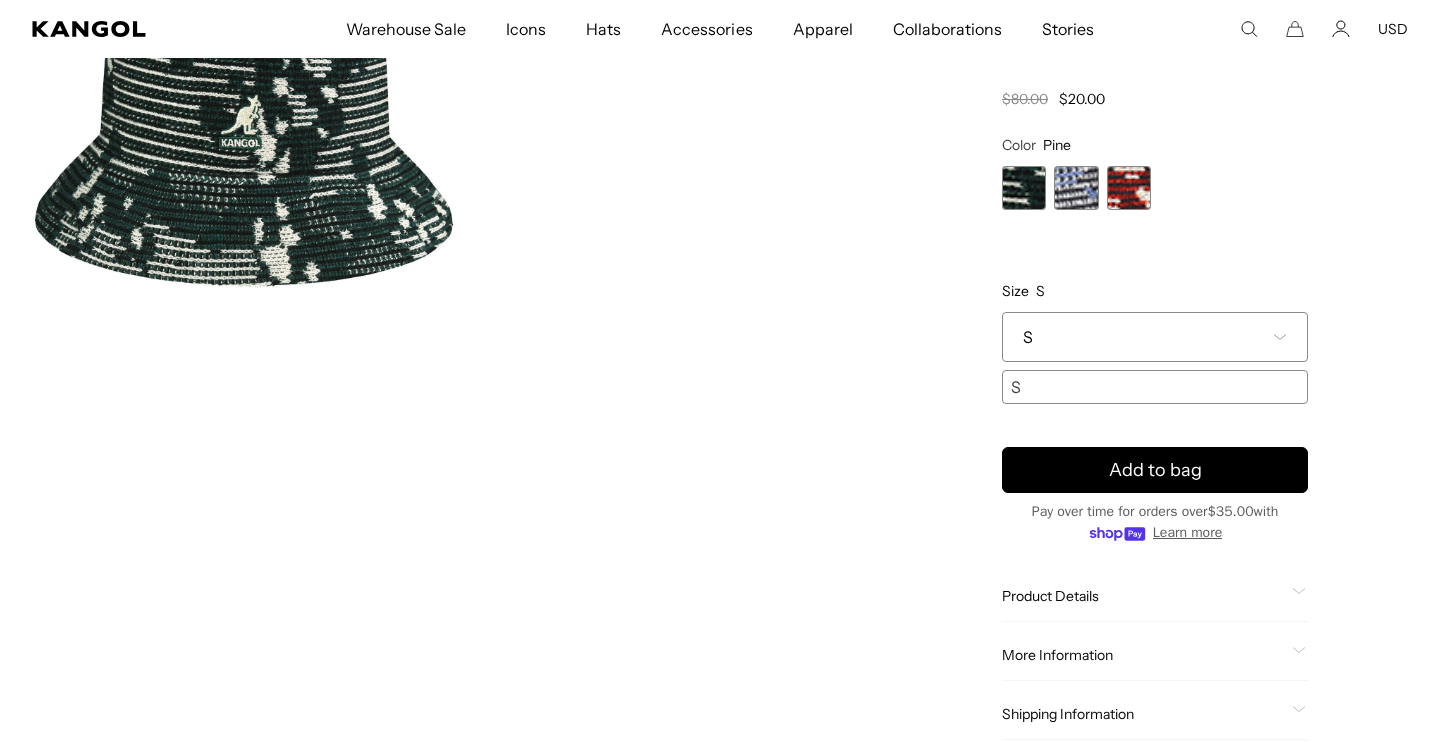 click on "S" at bounding box center (1155, 337) 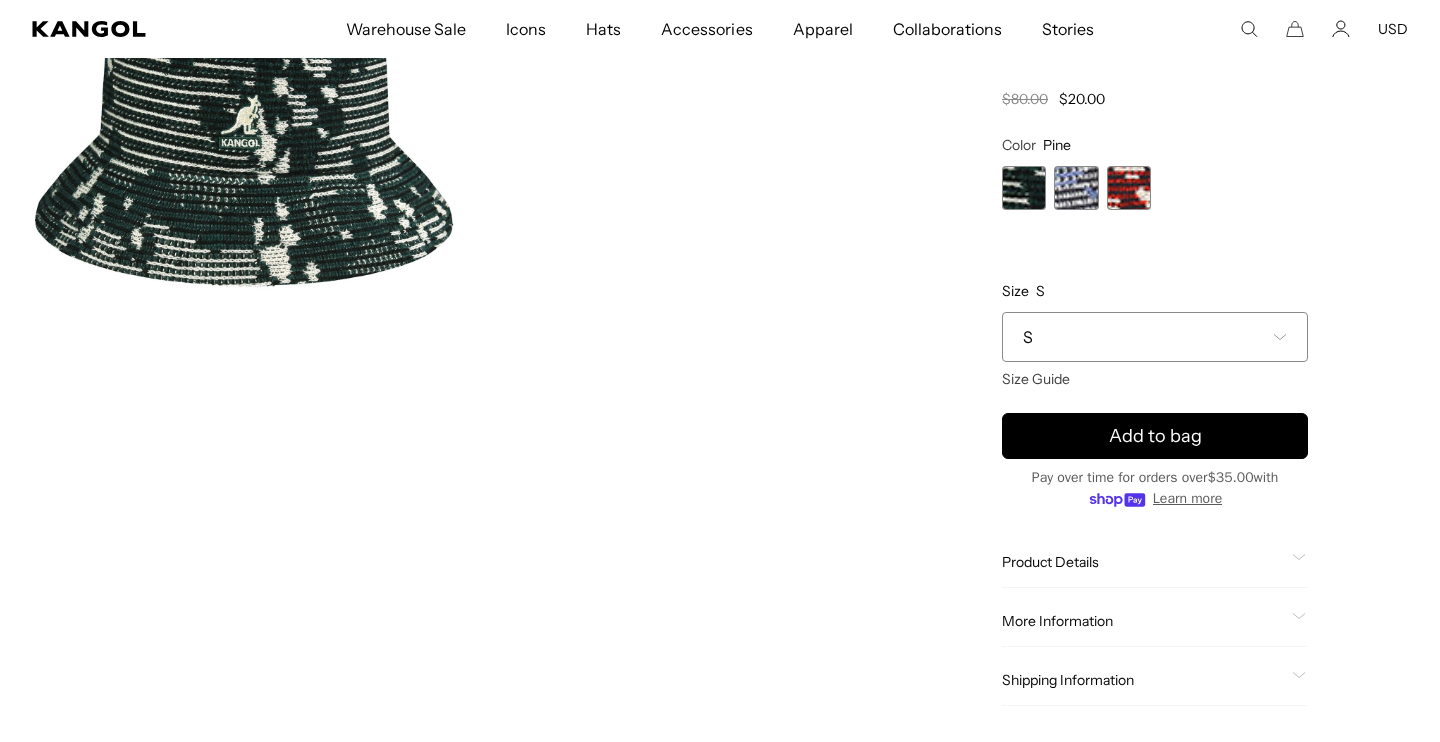 click on "S" at bounding box center (1155, 337) 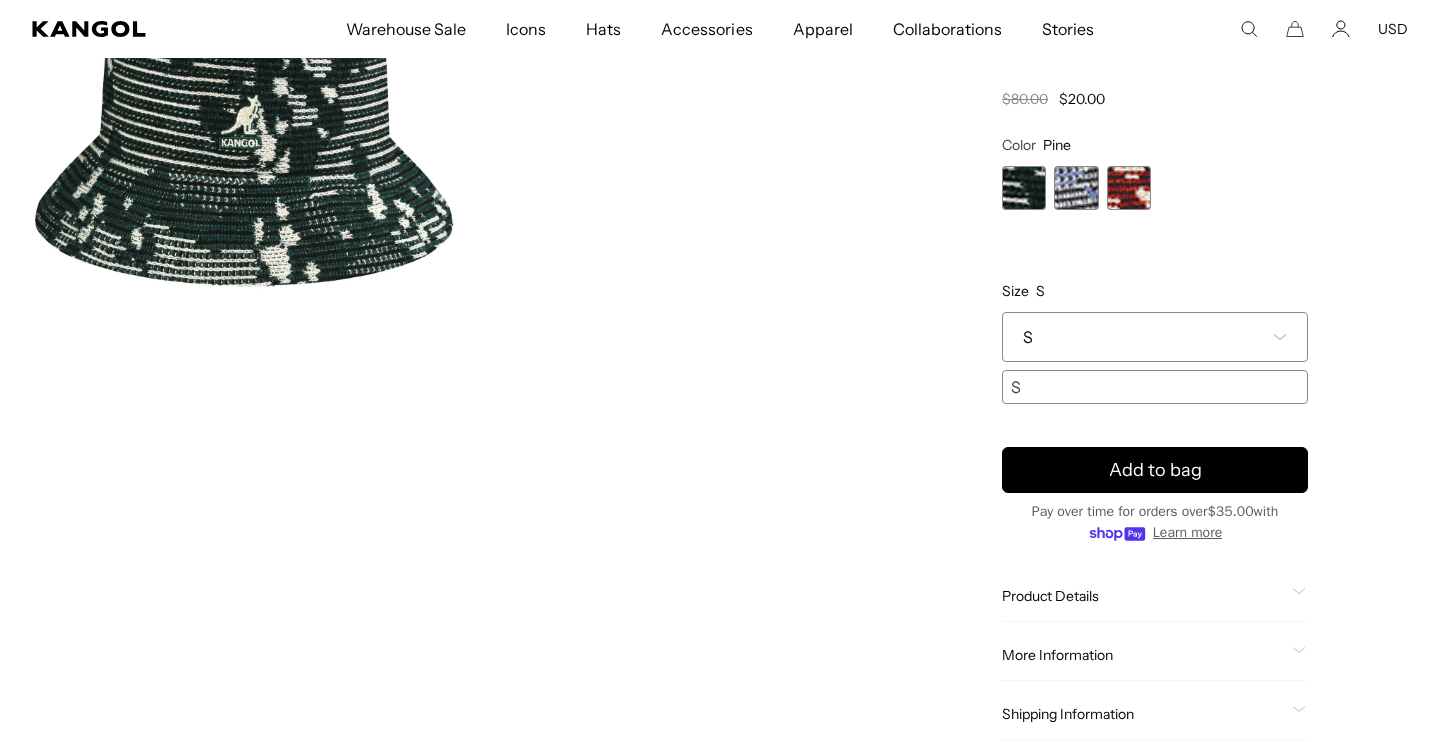 scroll, scrollTop: 0, scrollLeft: 412, axis: horizontal 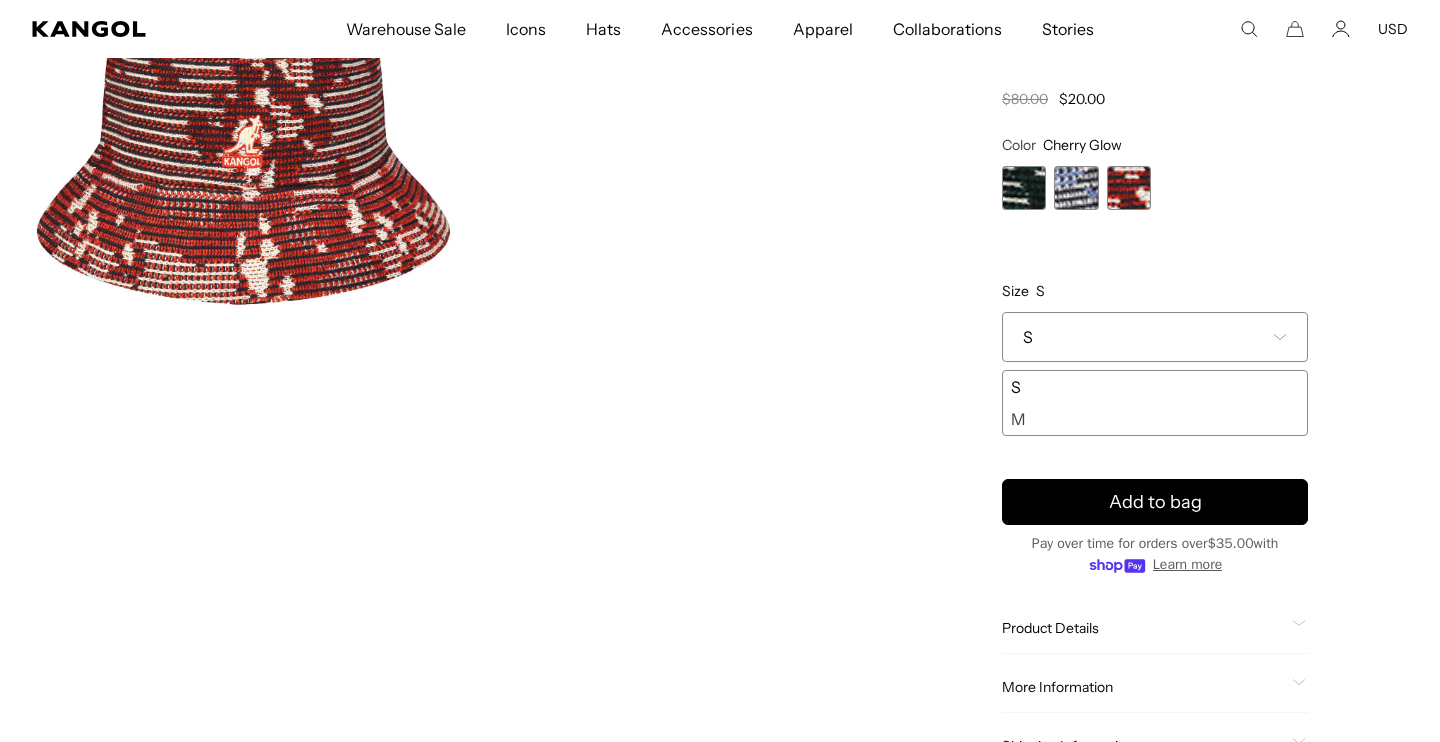click at bounding box center [1076, 188] 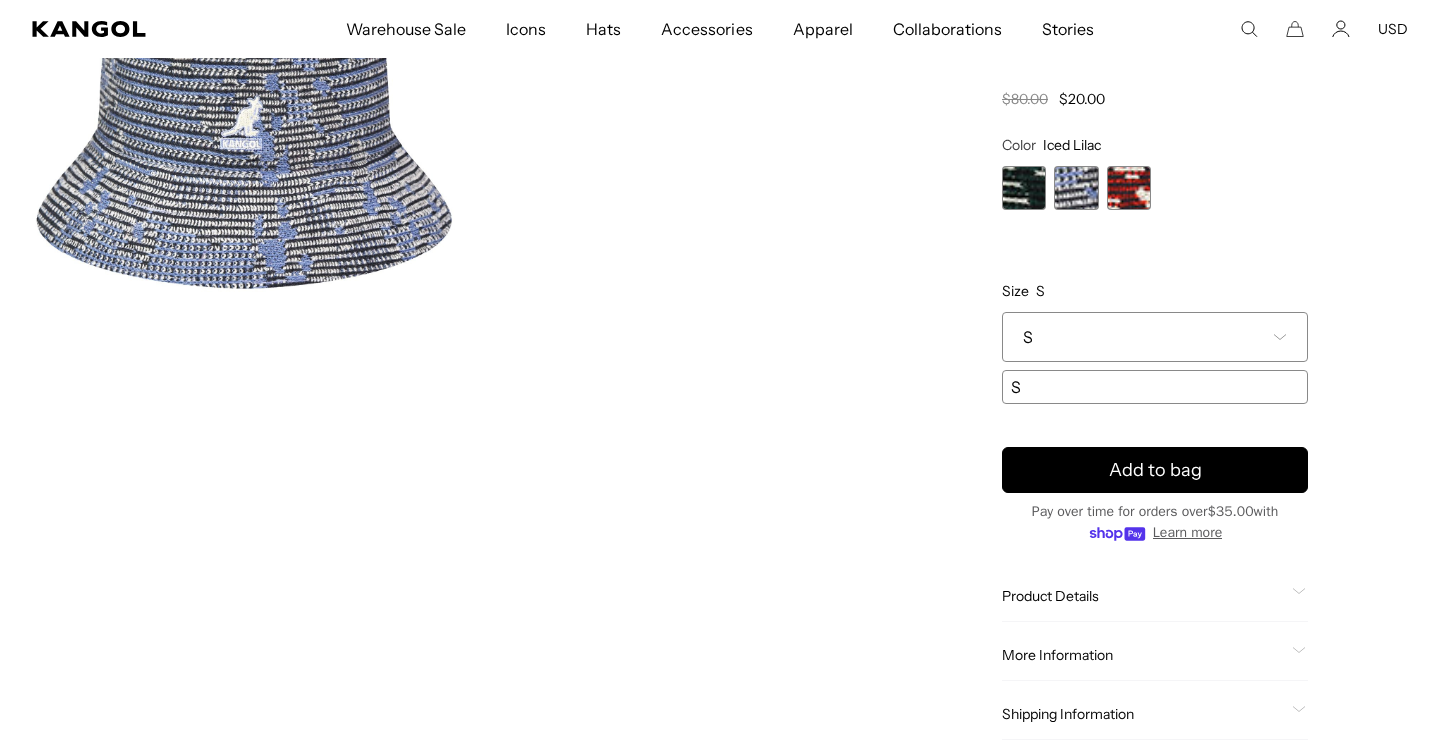 scroll, scrollTop: 0, scrollLeft: 0, axis: both 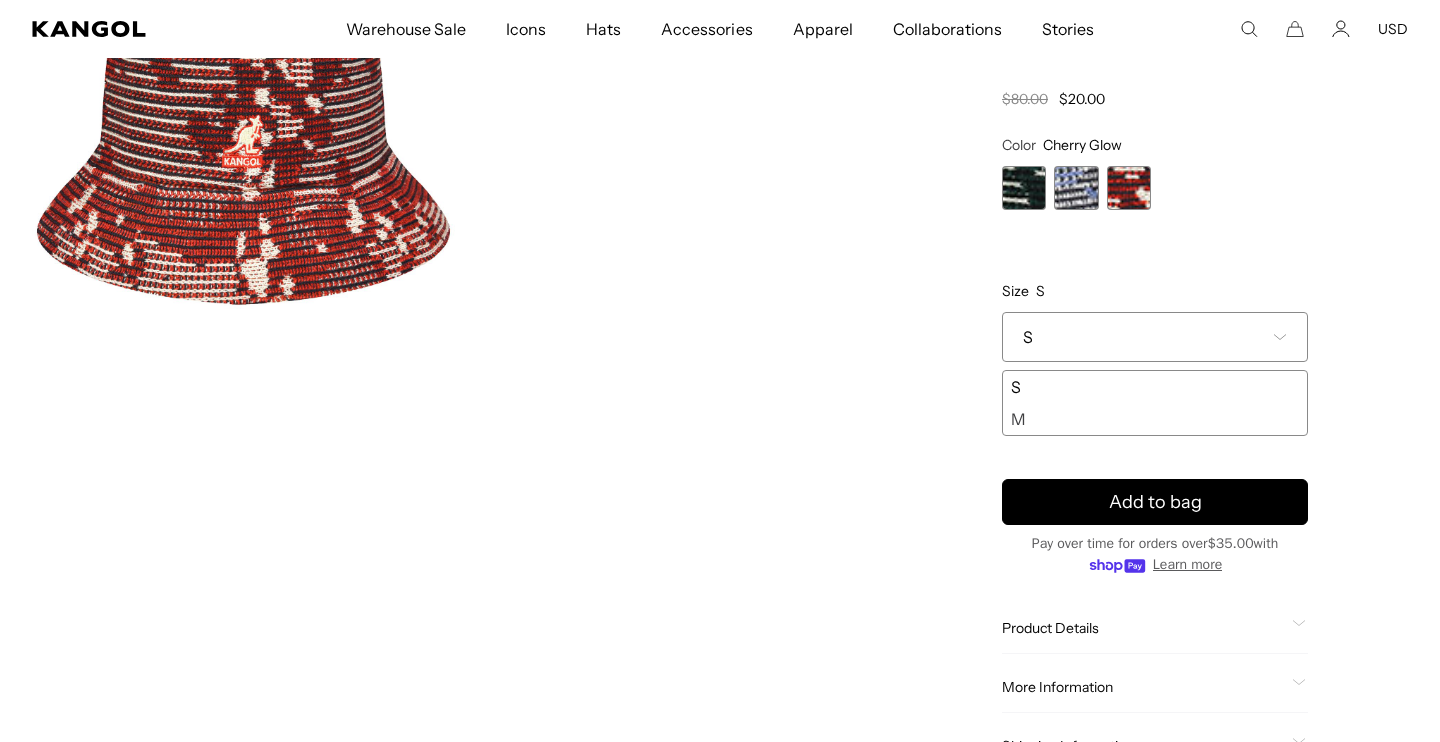 click on "M" at bounding box center (1155, 419) 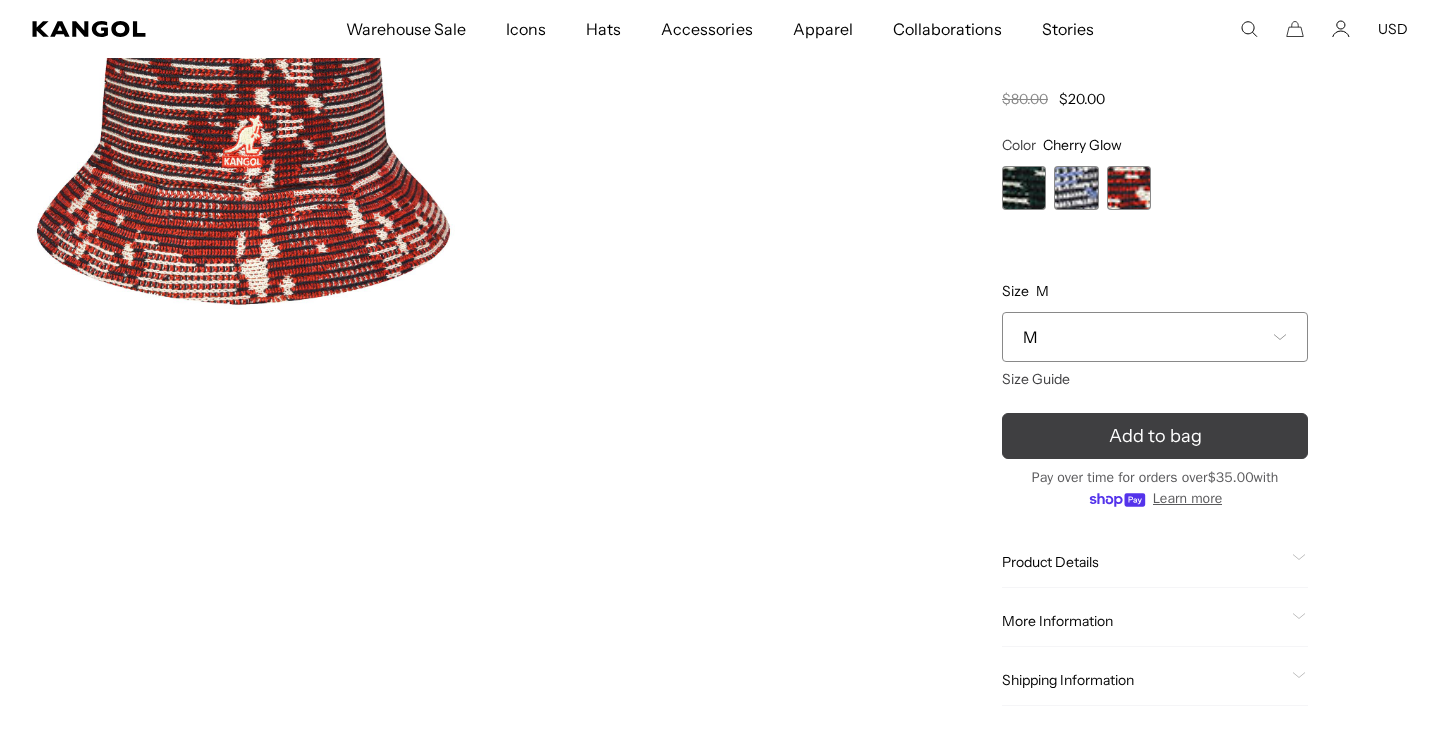 click on "Add to bag" at bounding box center (1155, 436) 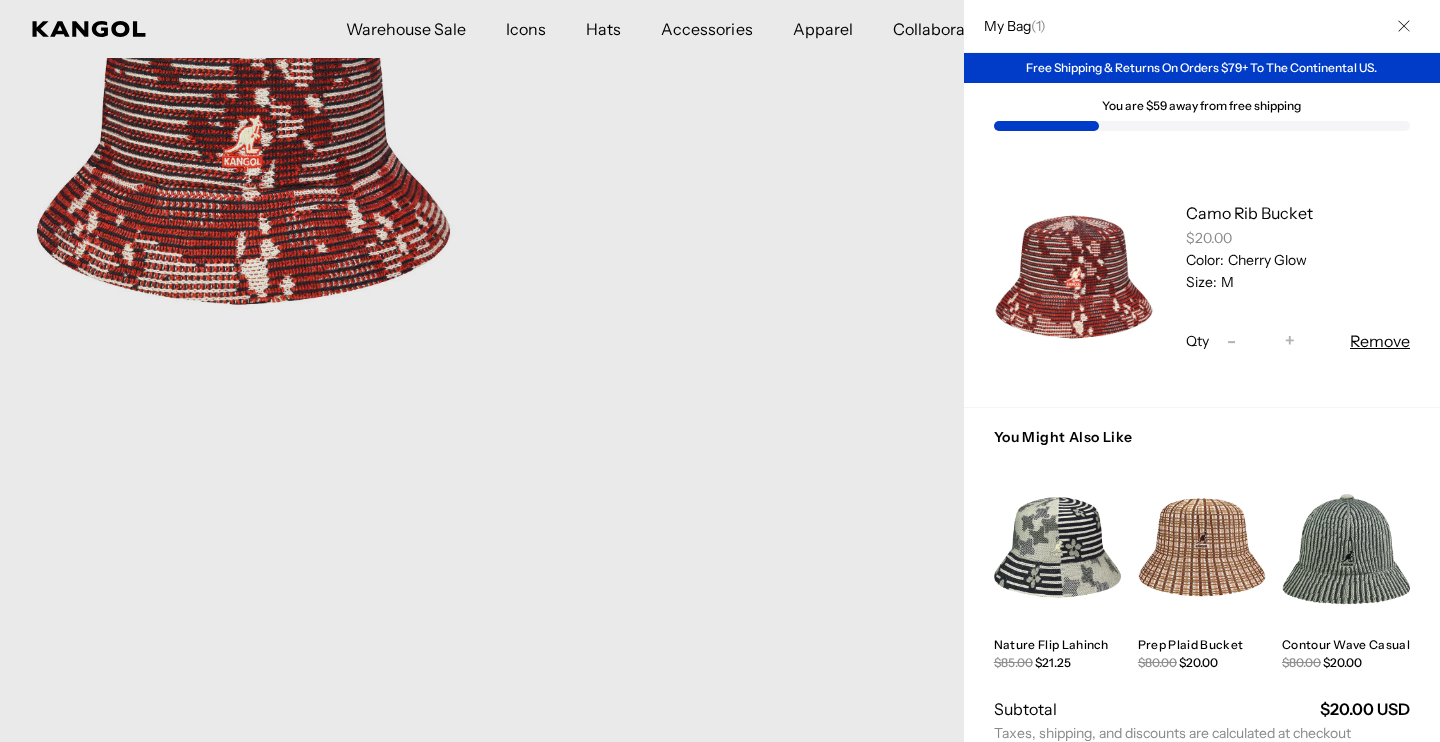 click at bounding box center [720, 371] 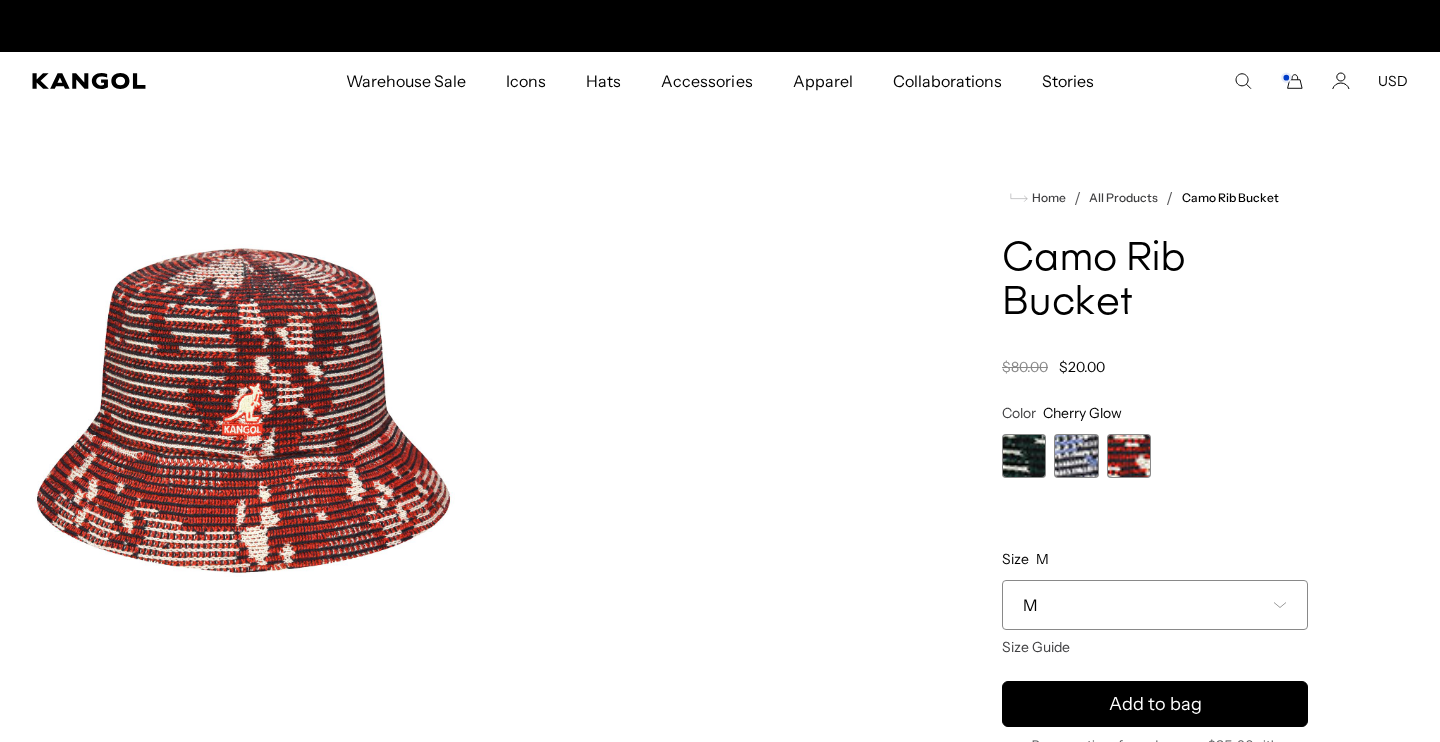 scroll, scrollTop: -15, scrollLeft: 0, axis: vertical 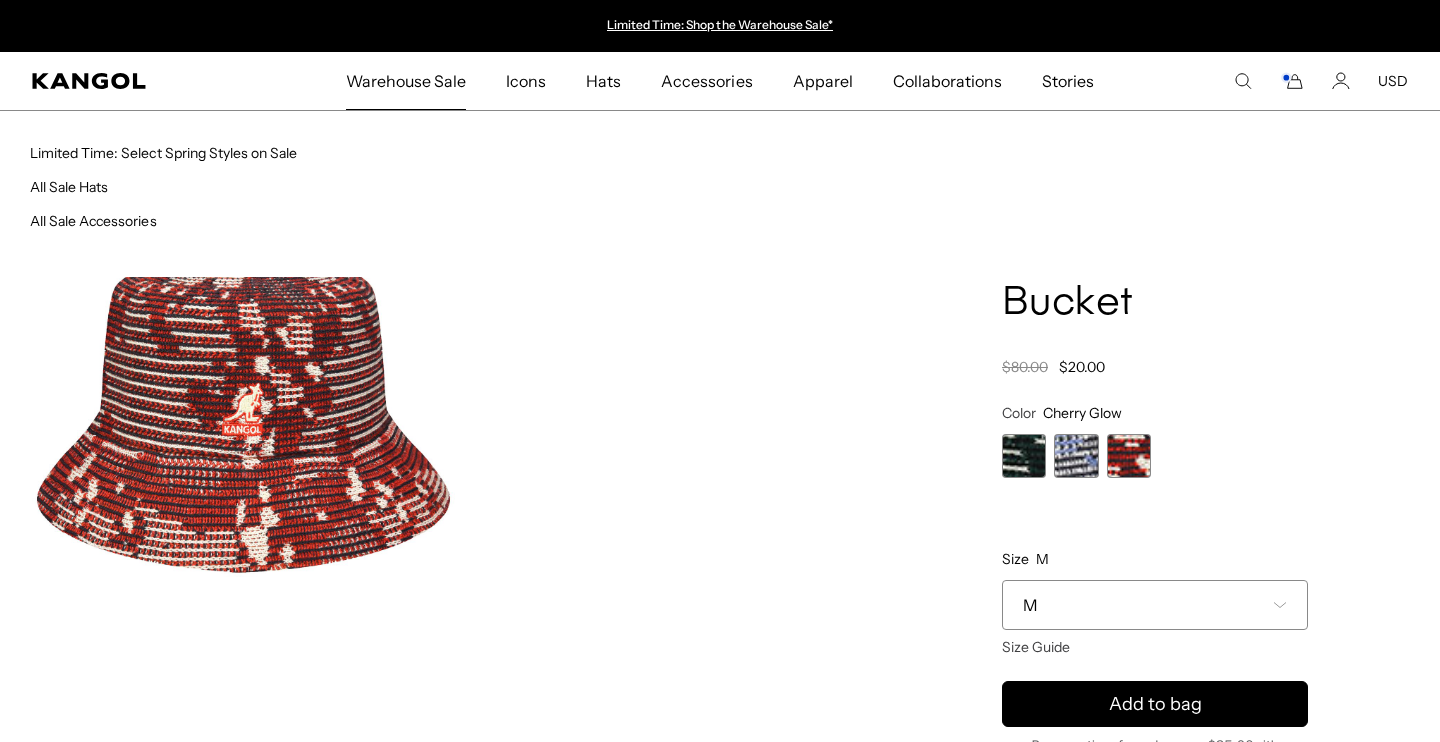 click on "Warehouse Sale" at bounding box center [406, 81] 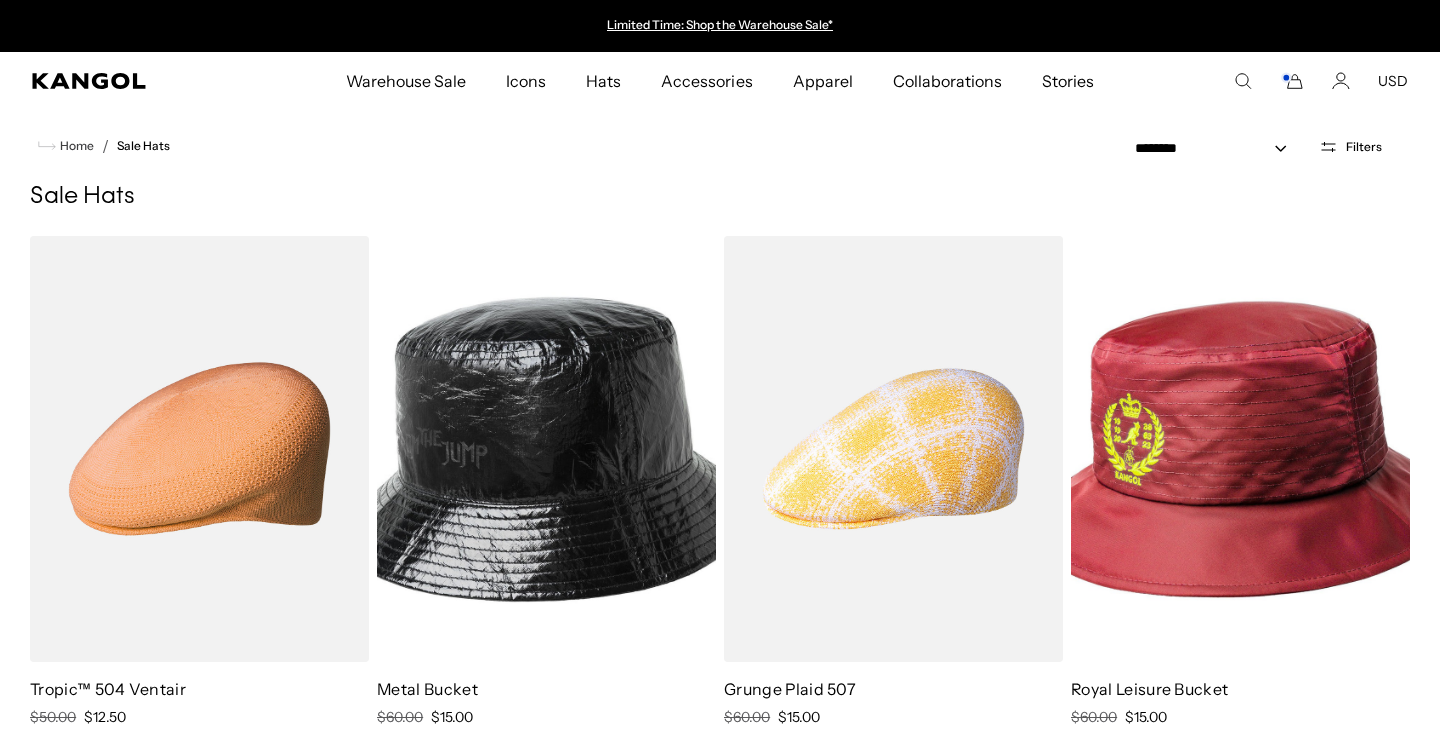 select on "*****" 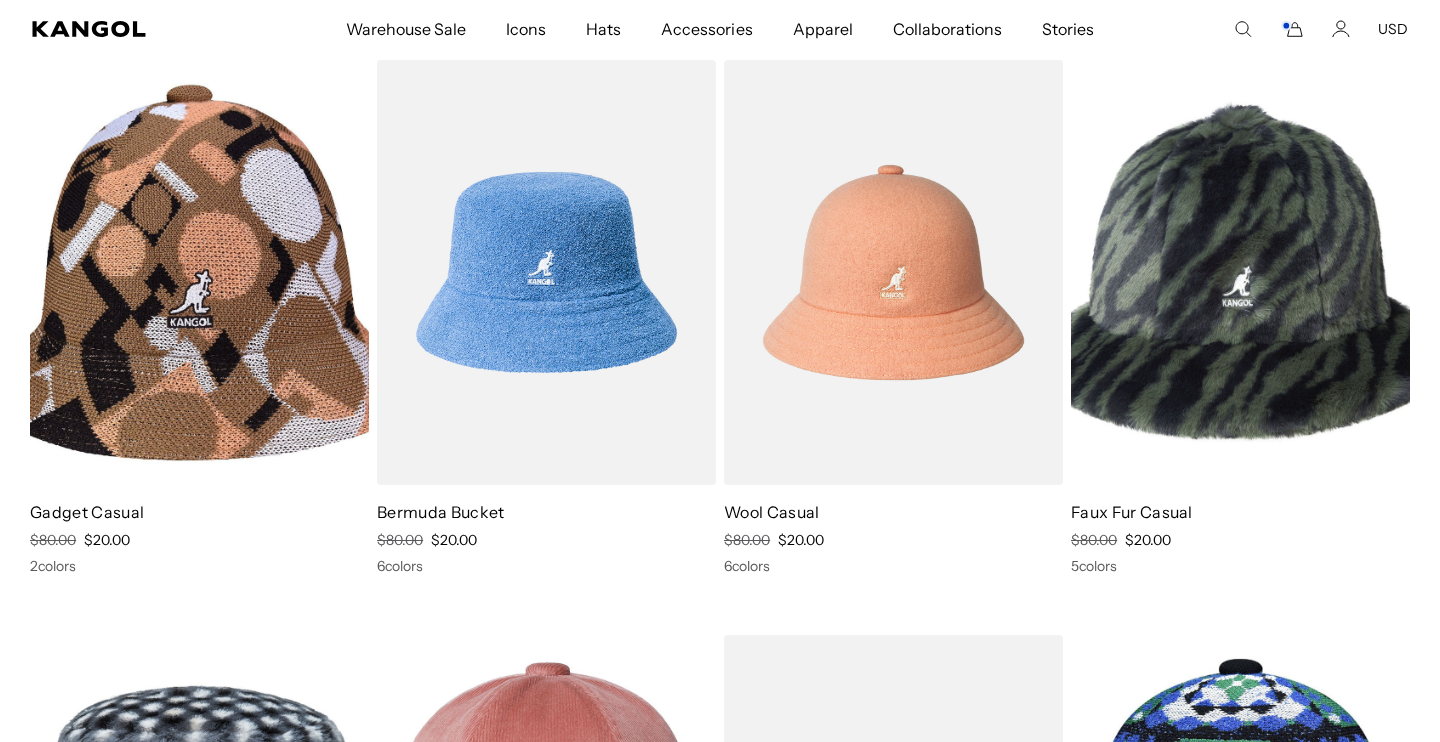 scroll, scrollTop: 0, scrollLeft: 0, axis: both 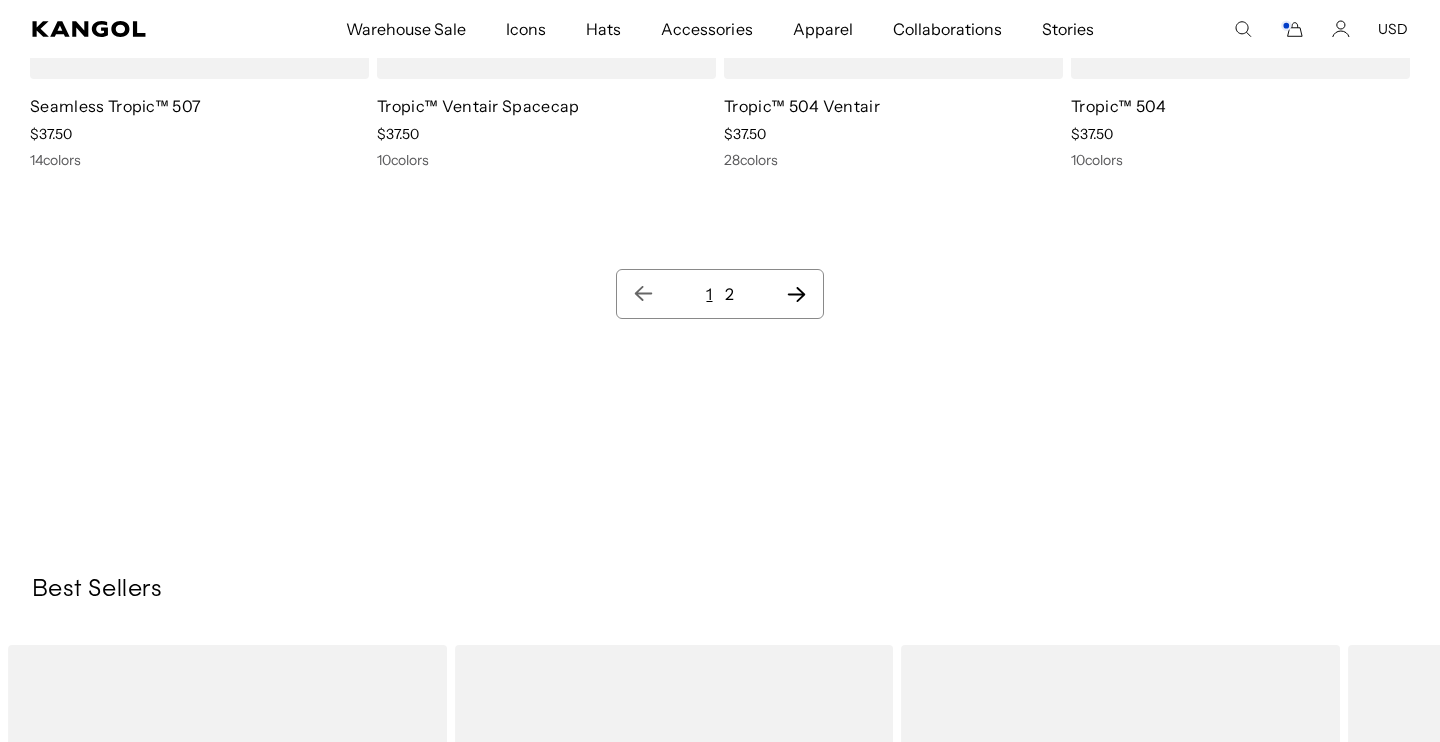 click 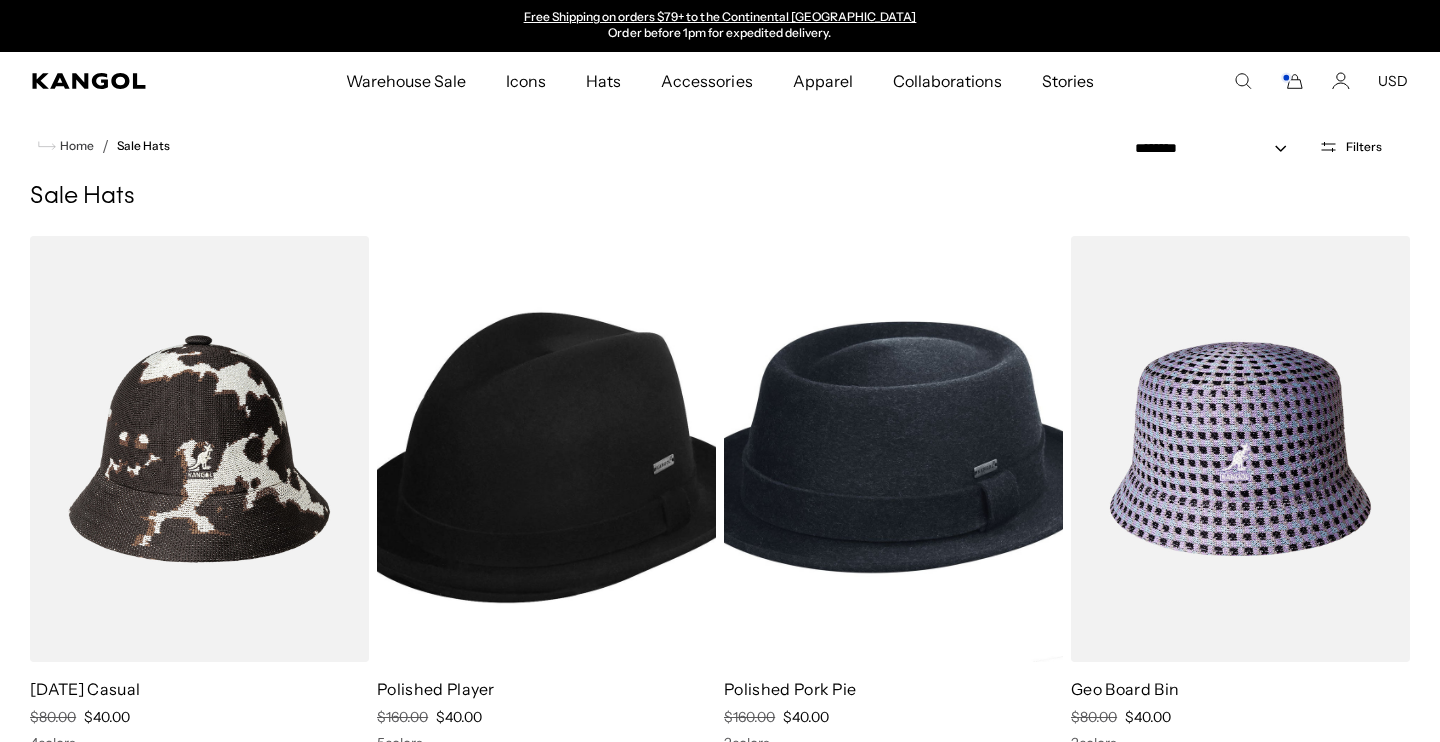 scroll, scrollTop: 405, scrollLeft: 0, axis: vertical 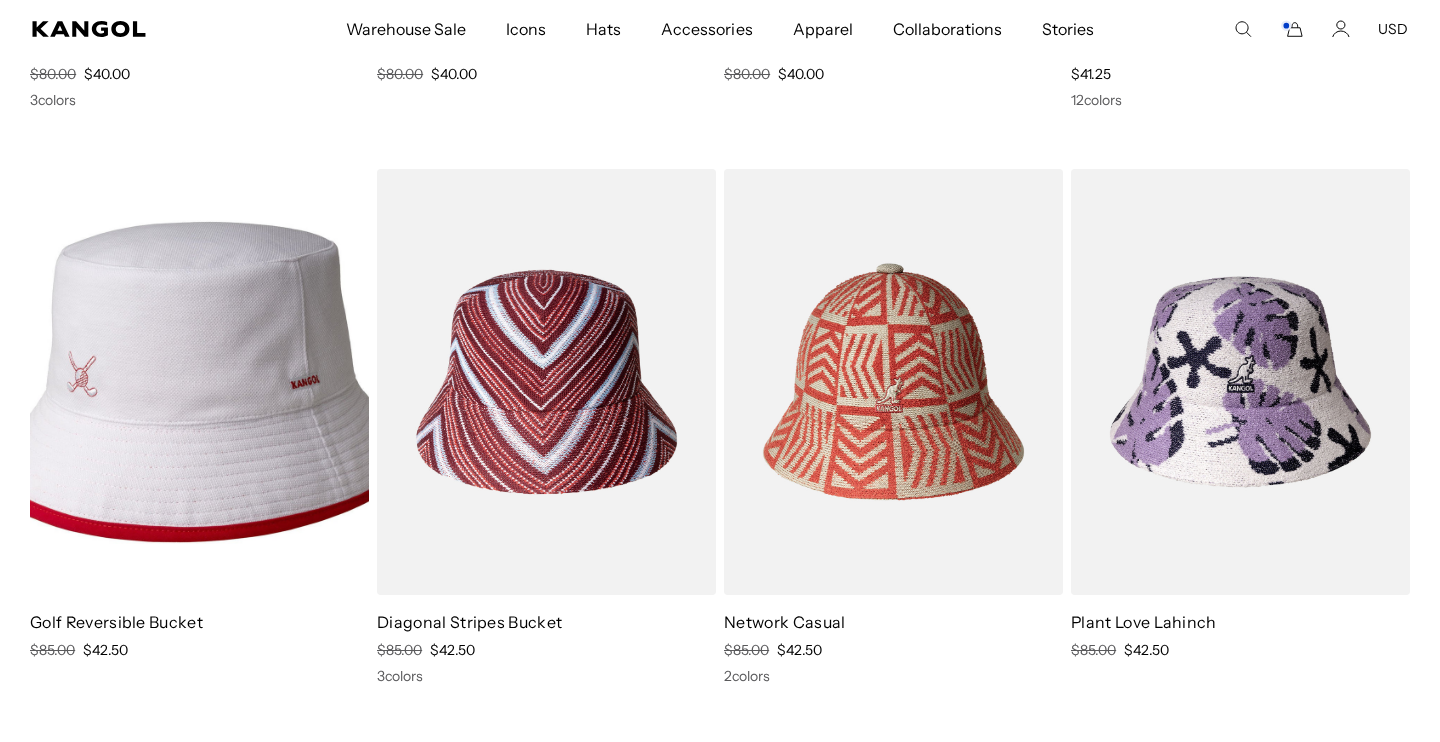 click at bounding box center (199, 382) 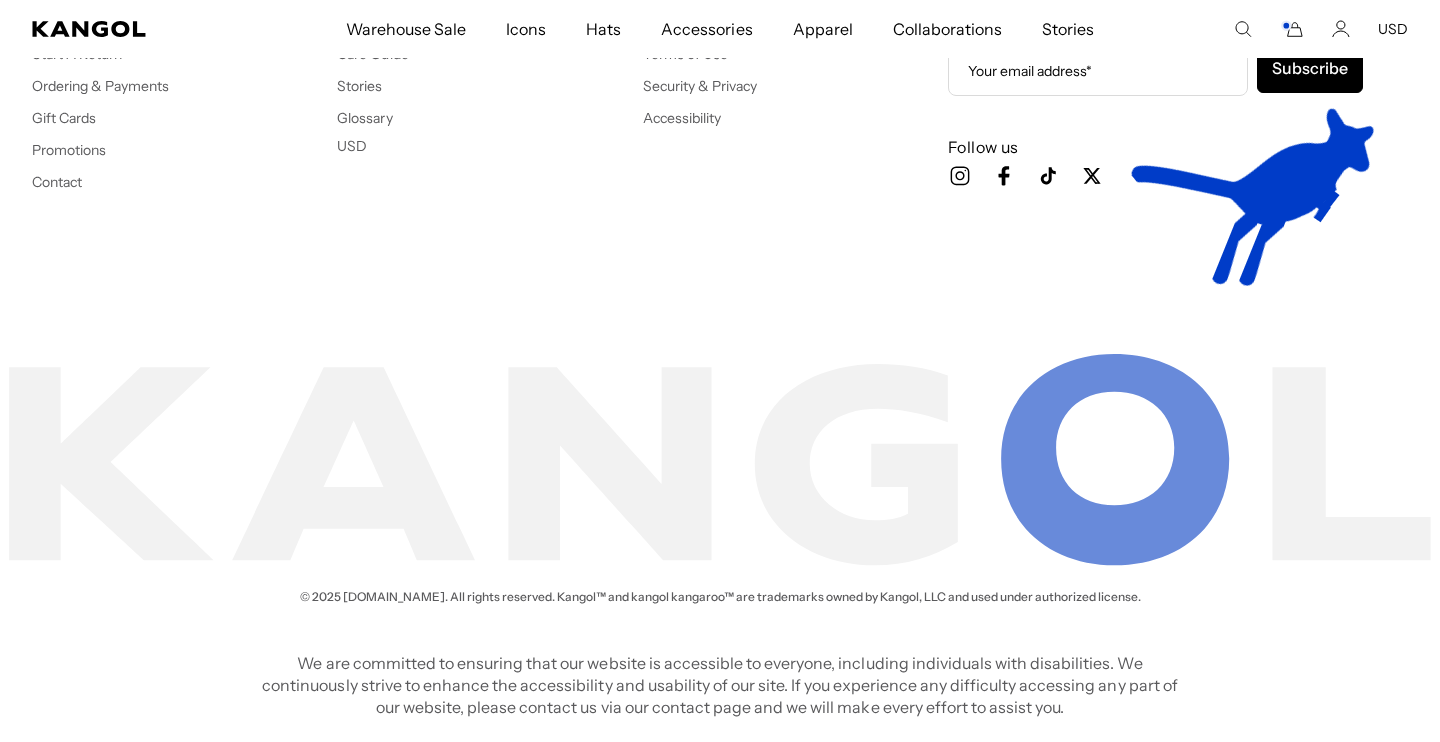 scroll, scrollTop: 9095, scrollLeft: 0, axis: vertical 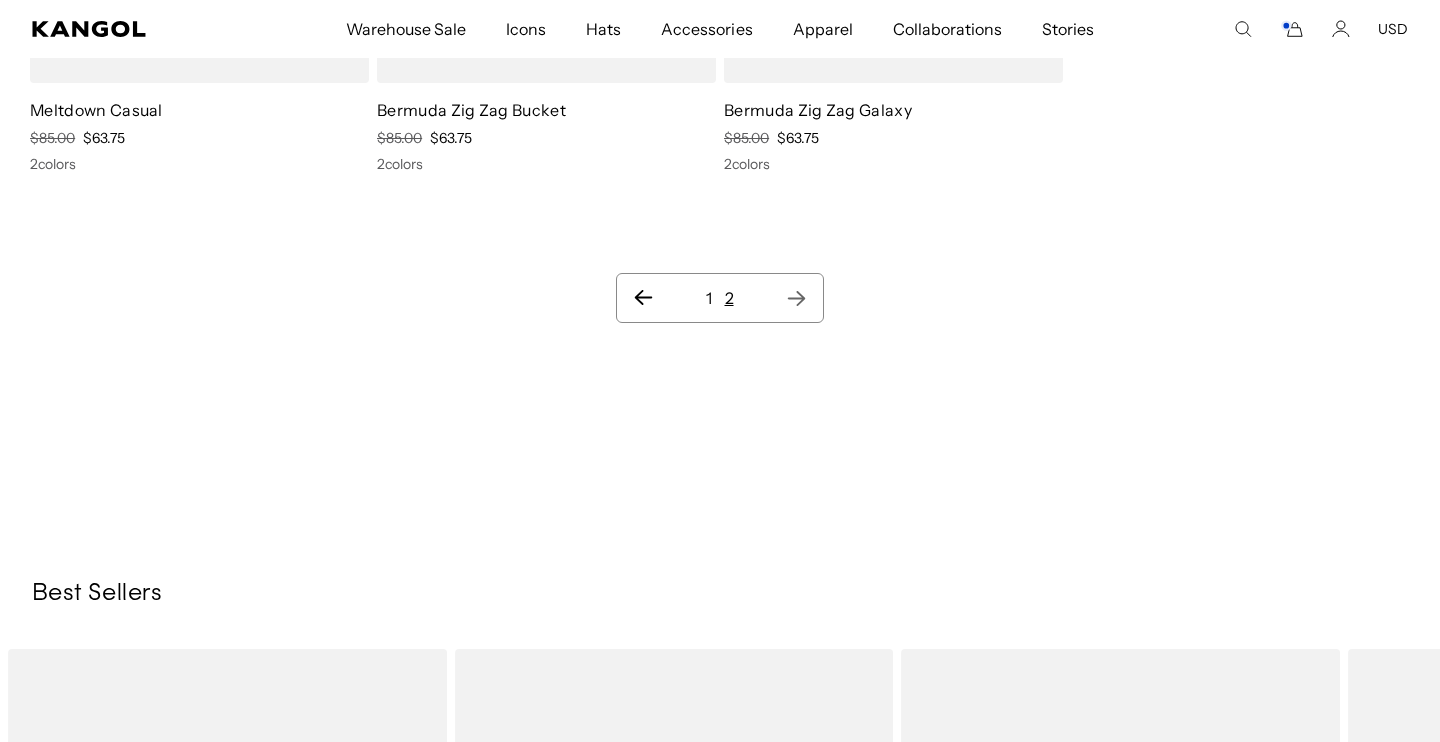 click 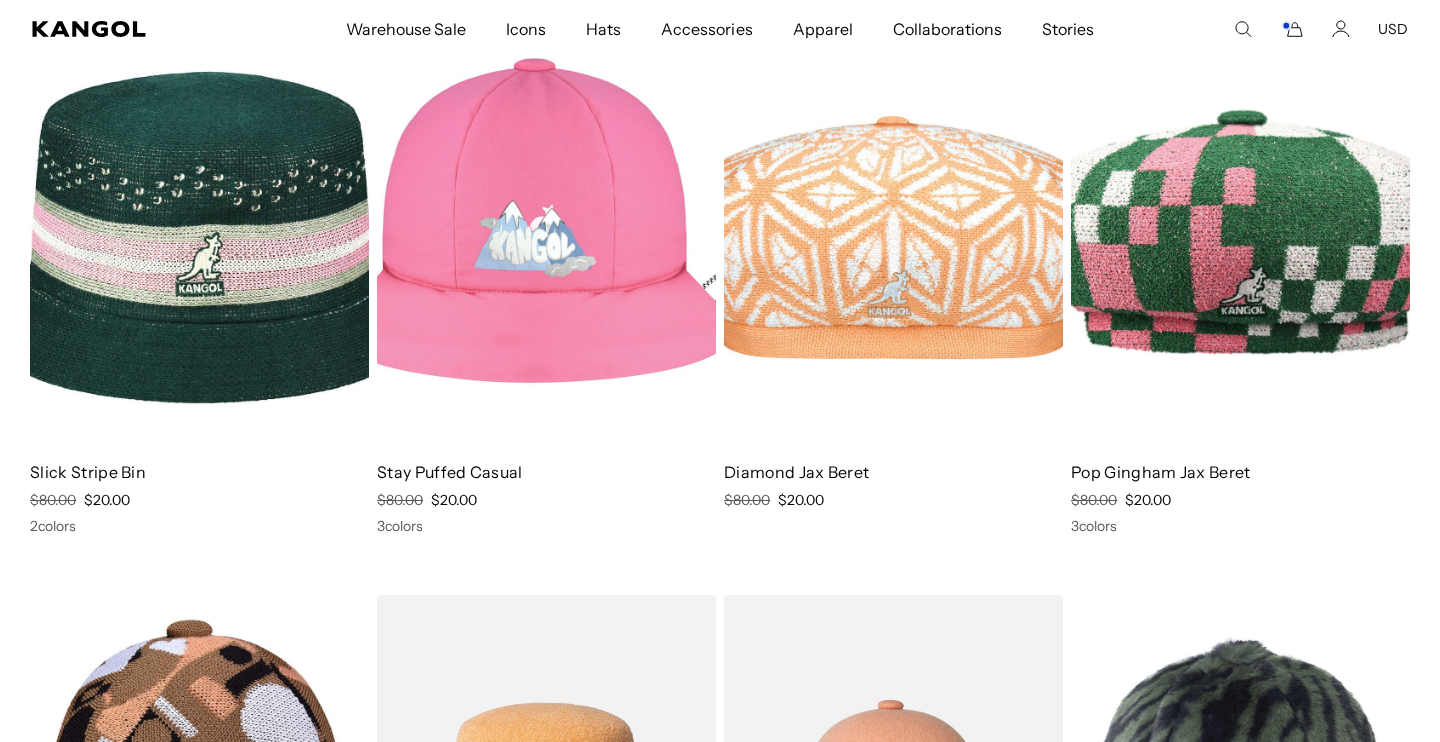 scroll, scrollTop: 0, scrollLeft: 0, axis: both 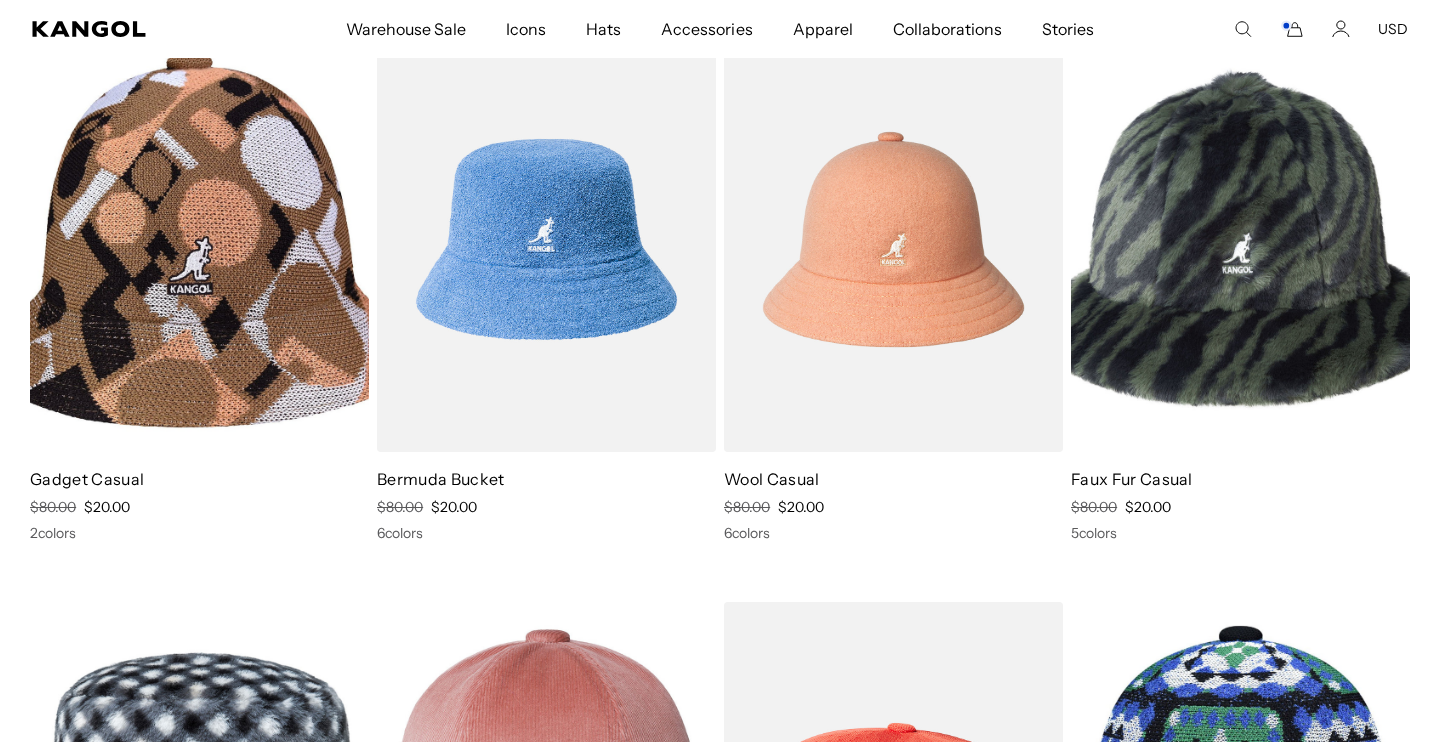 click at bounding box center (546, 240) 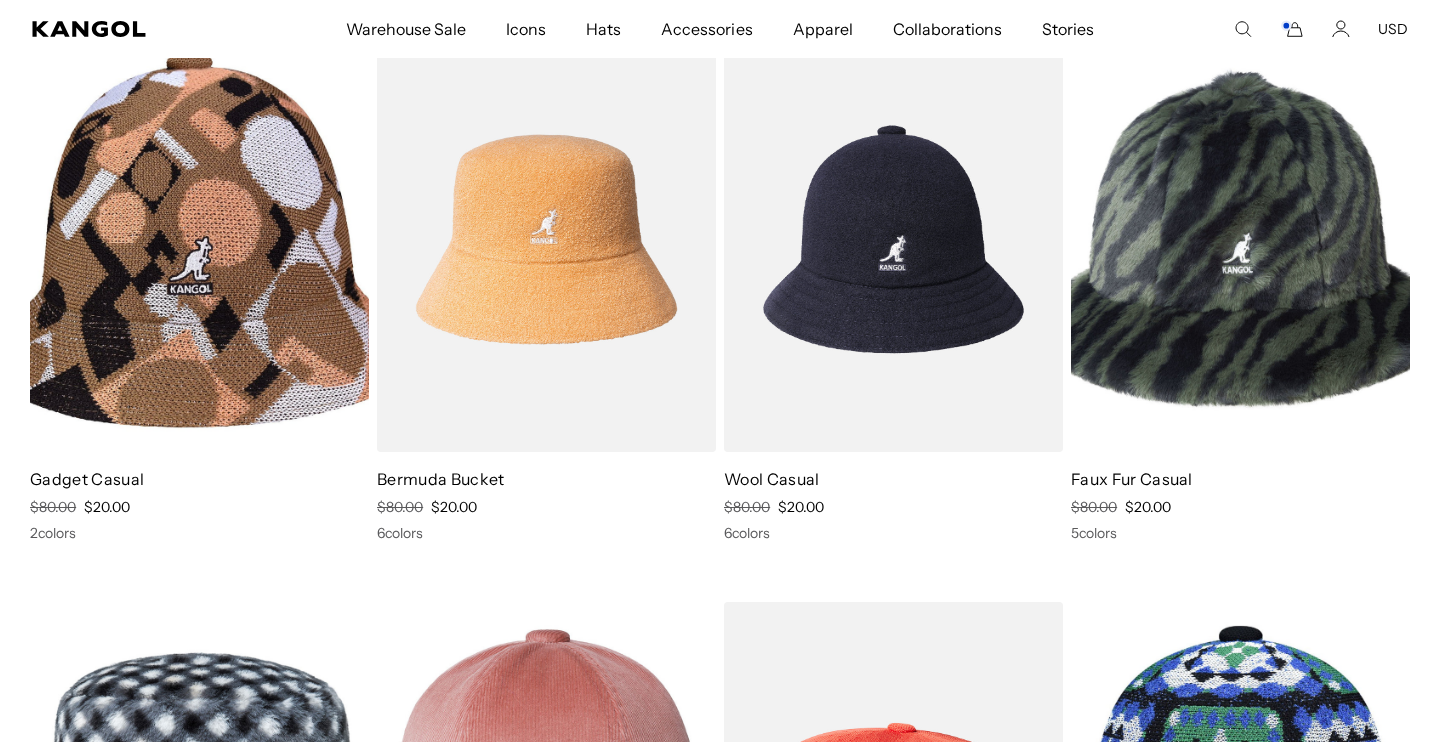 scroll, scrollTop: 0, scrollLeft: 412, axis: horizontal 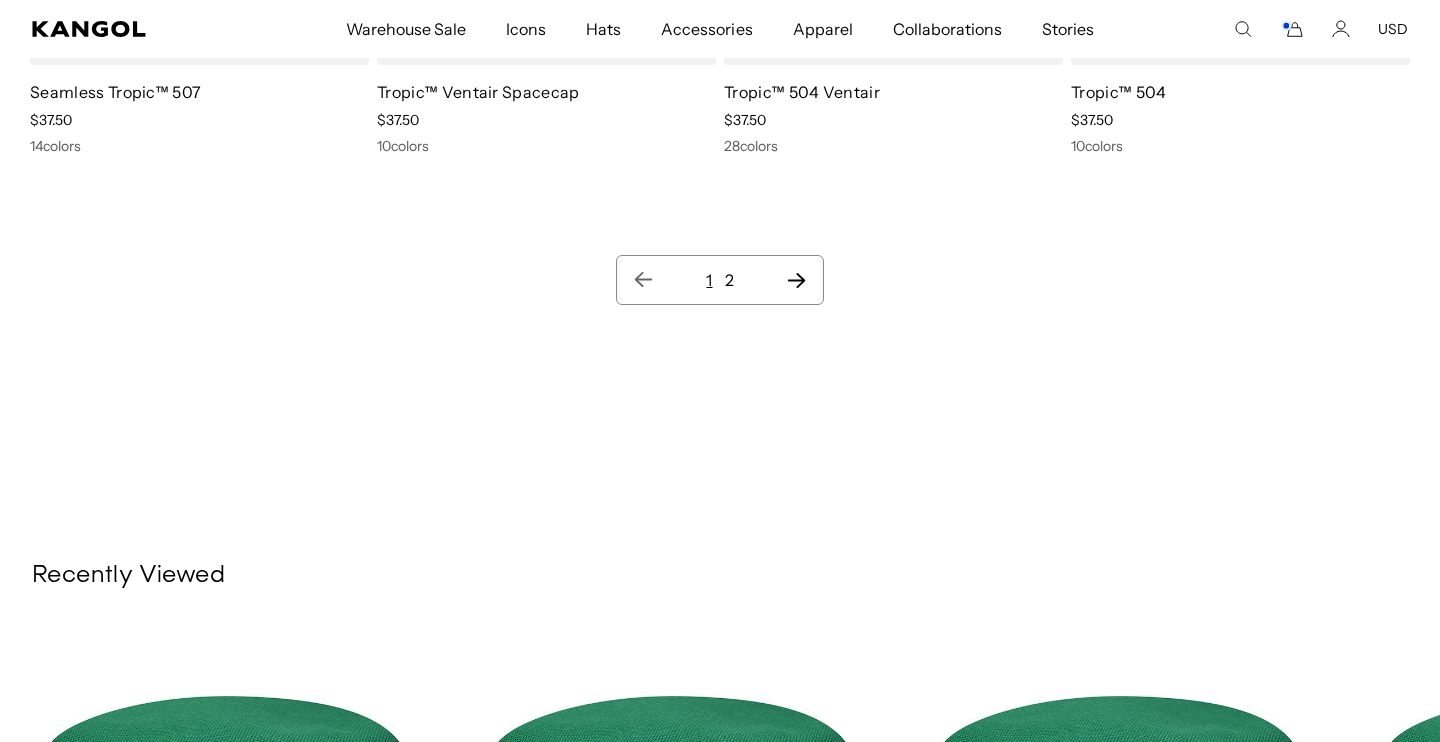 click on "2" at bounding box center (729, 280) 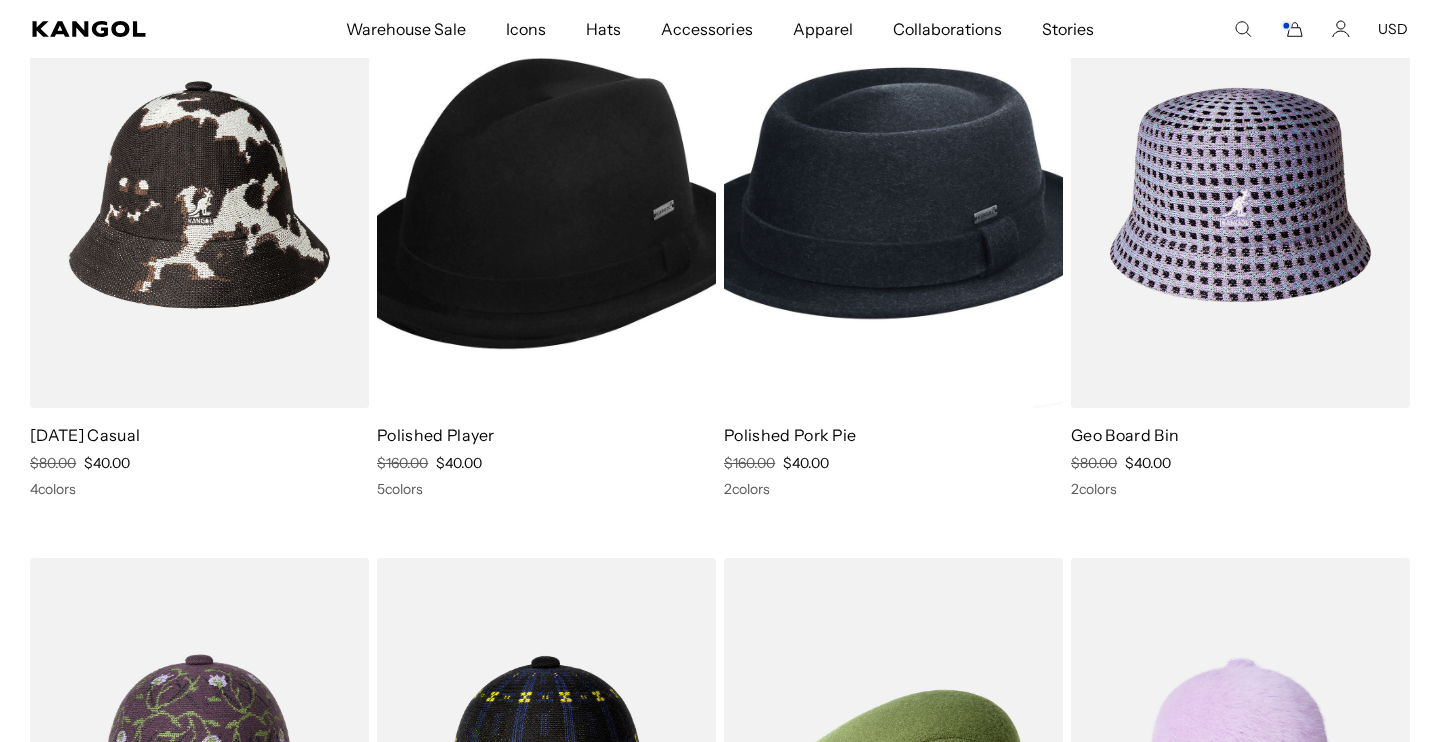 scroll, scrollTop: 37, scrollLeft: 0, axis: vertical 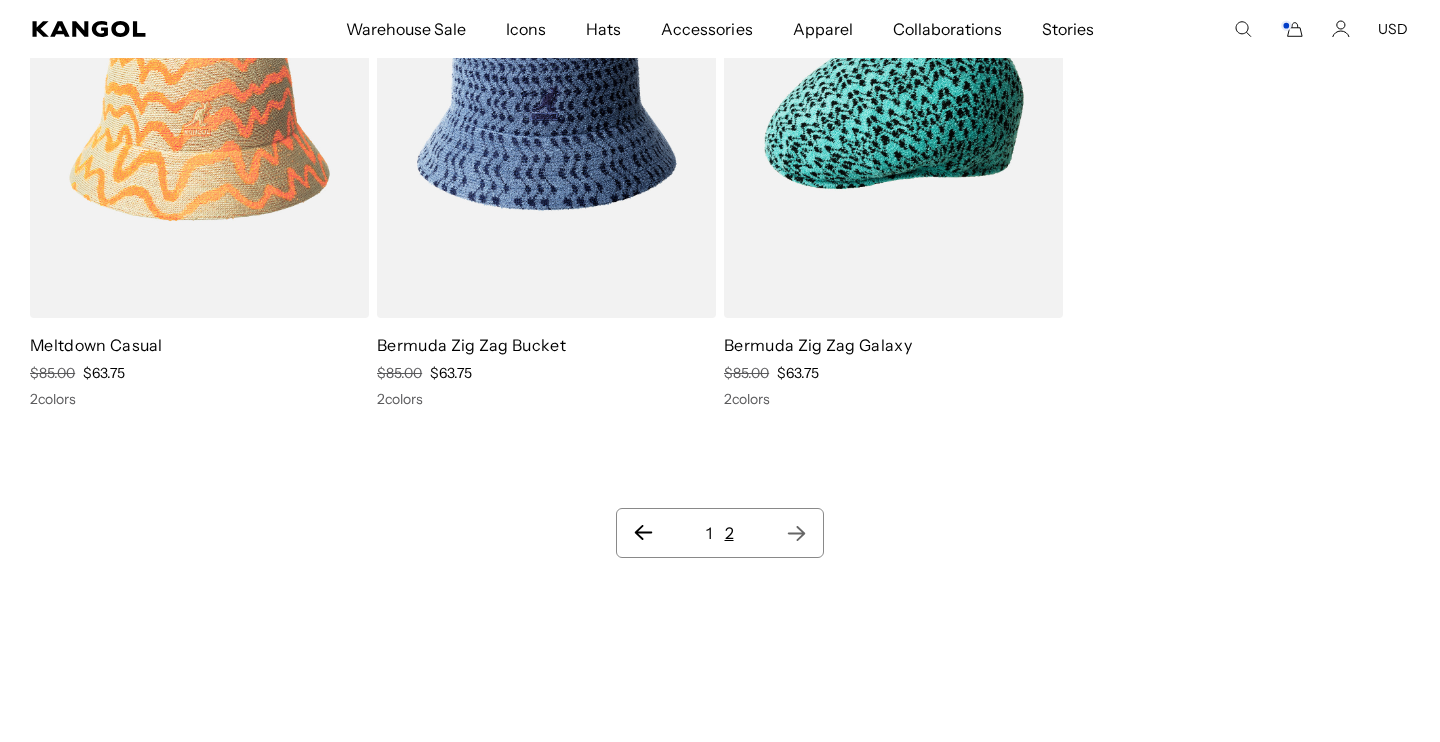 click 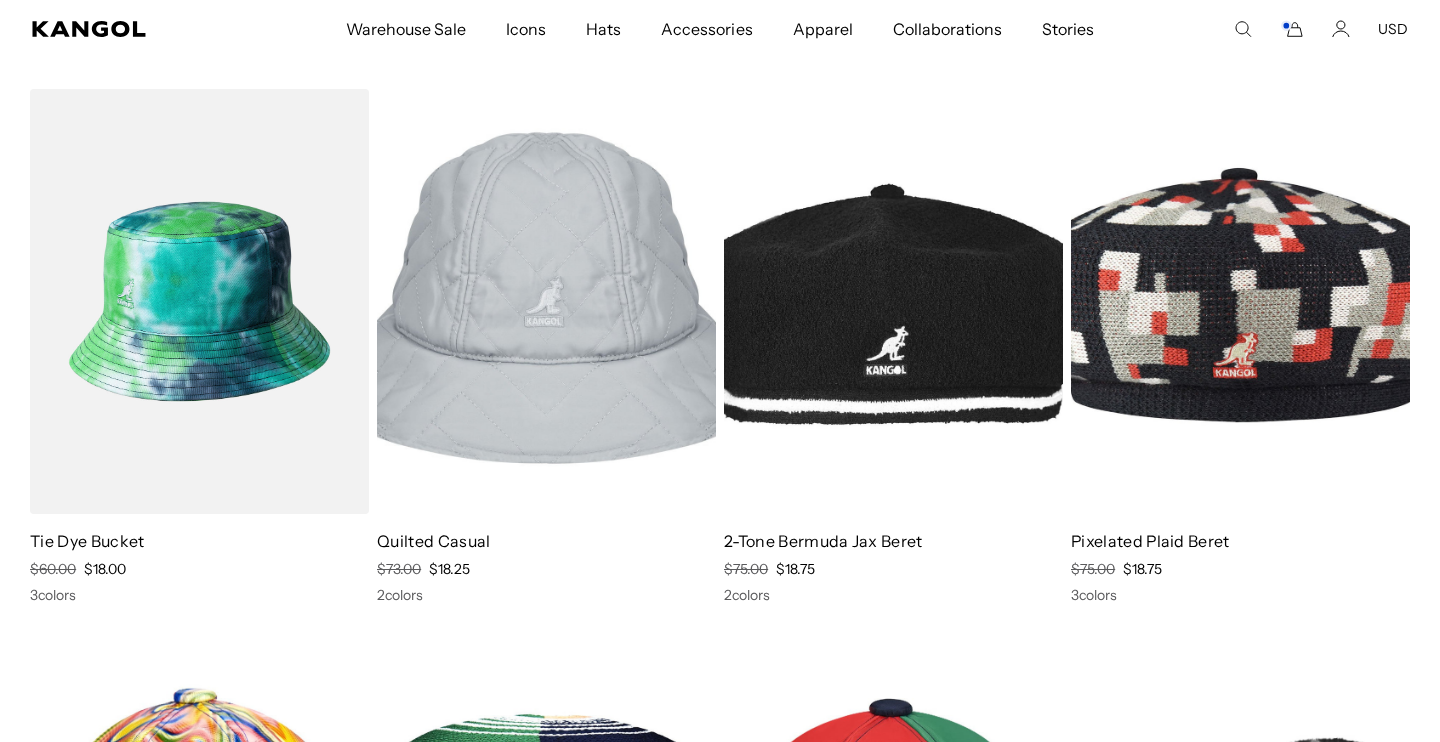 click 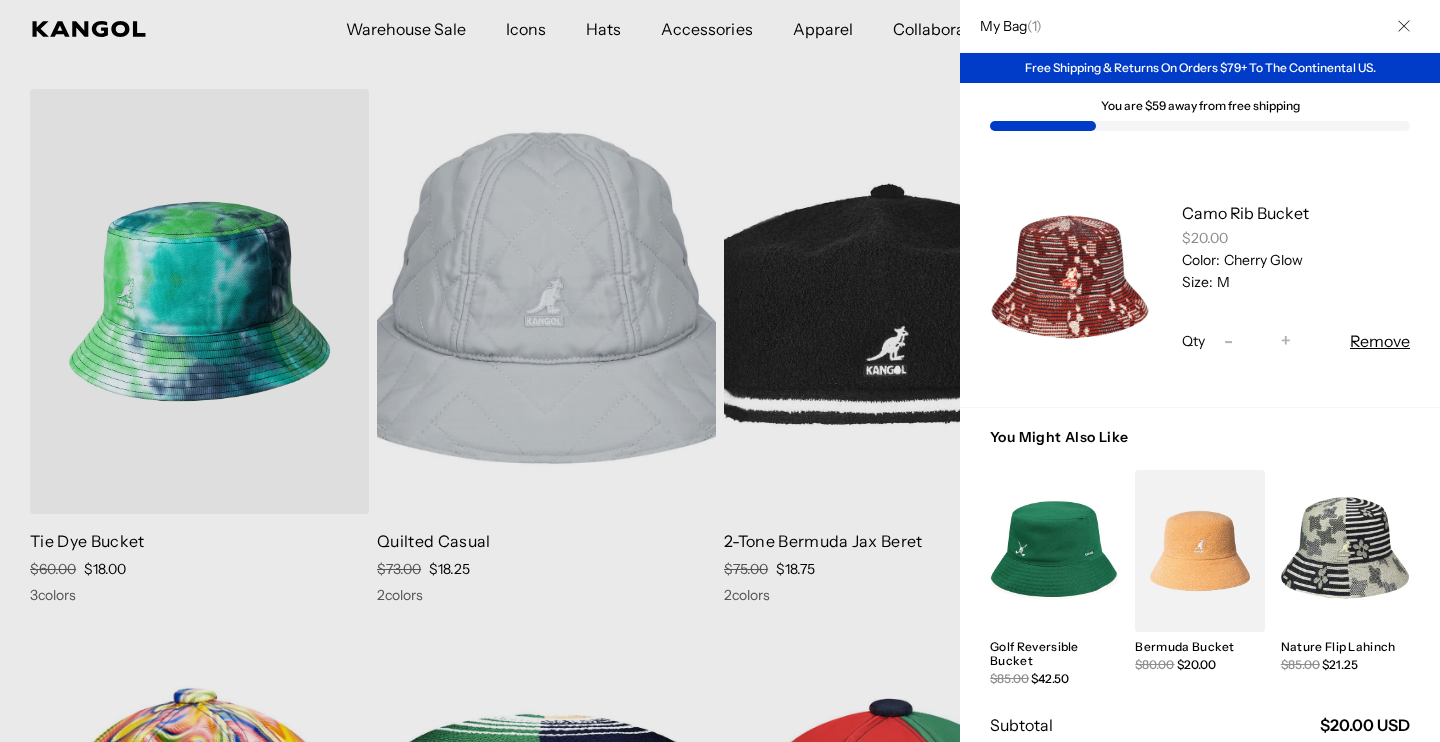 click at bounding box center (1404, 26) 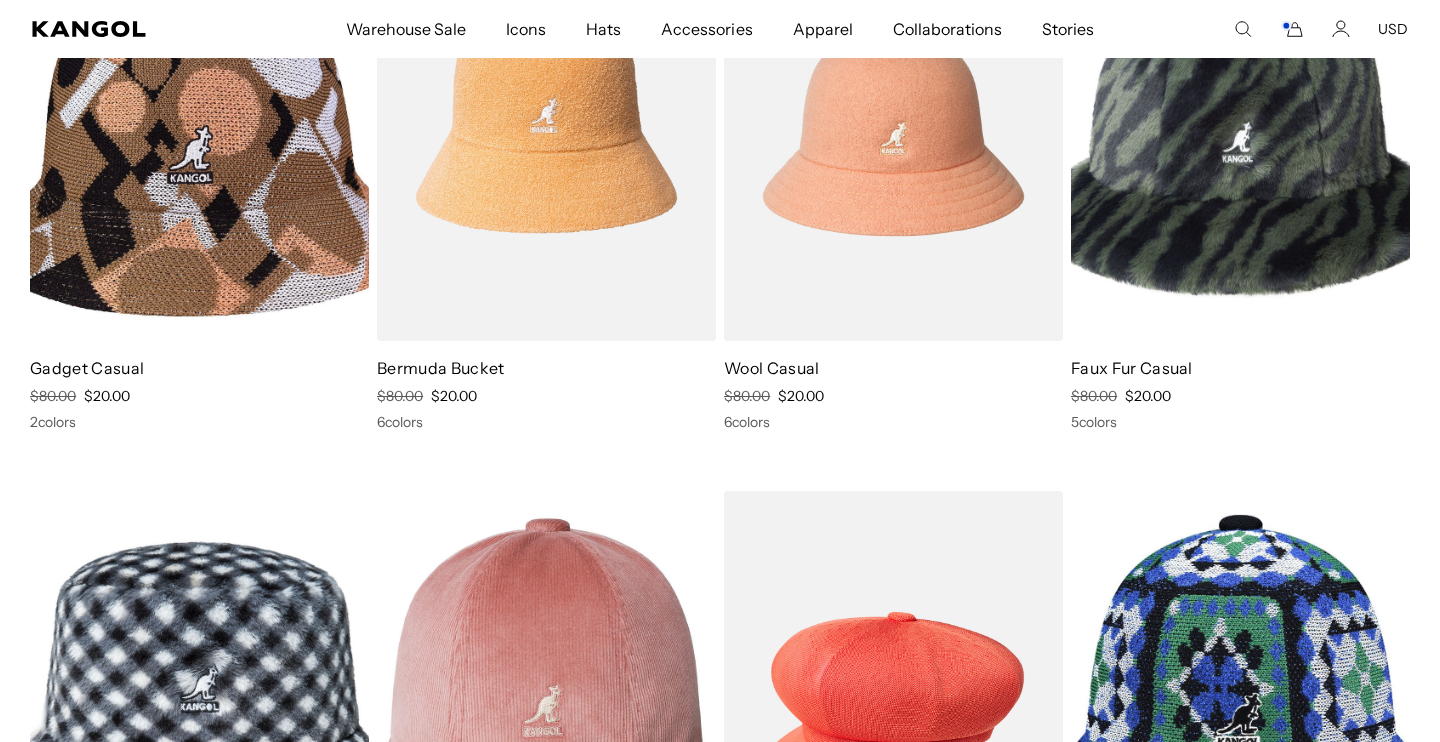 click 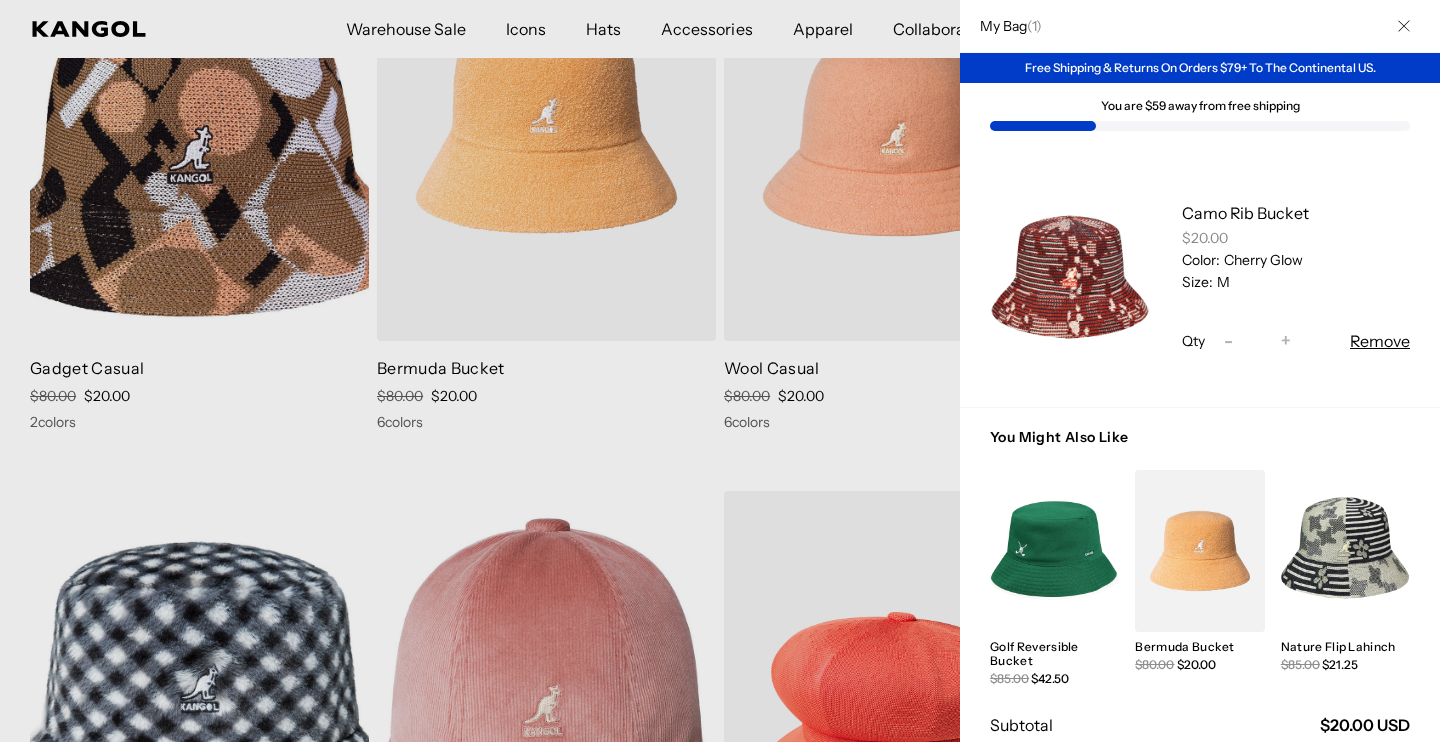 click 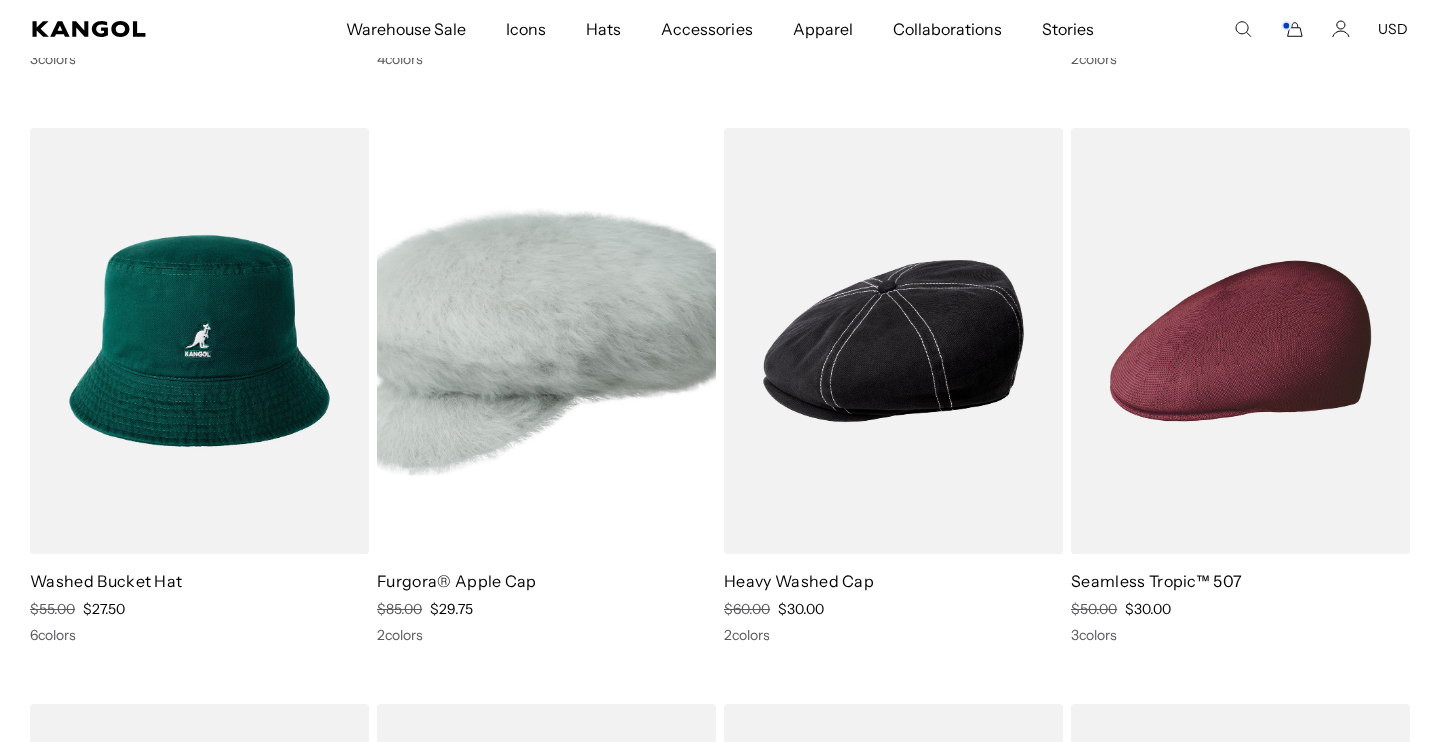 click at bounding box center (199, 341) 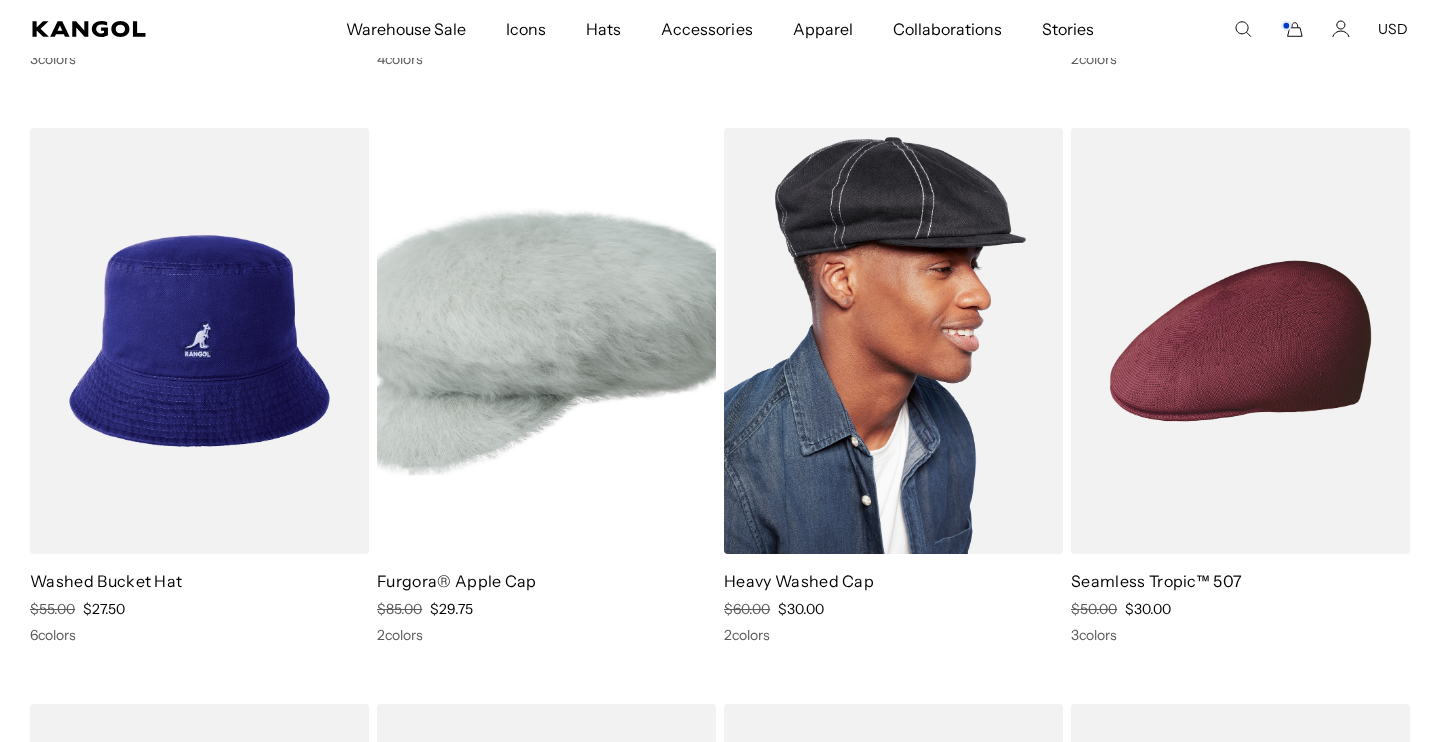 scroll, scrollTop: 0, scrollLeft: 0, axis: both 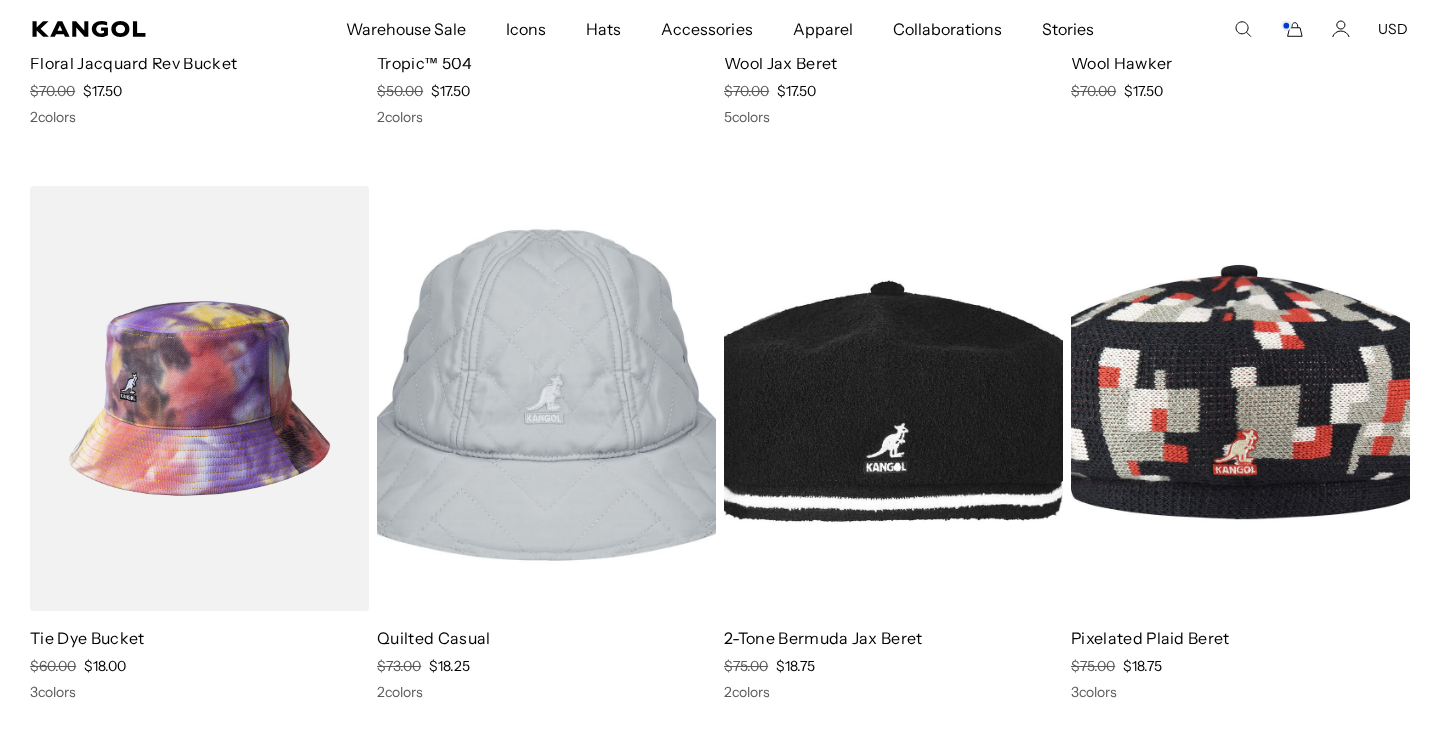click at bounding box center [199, 399] 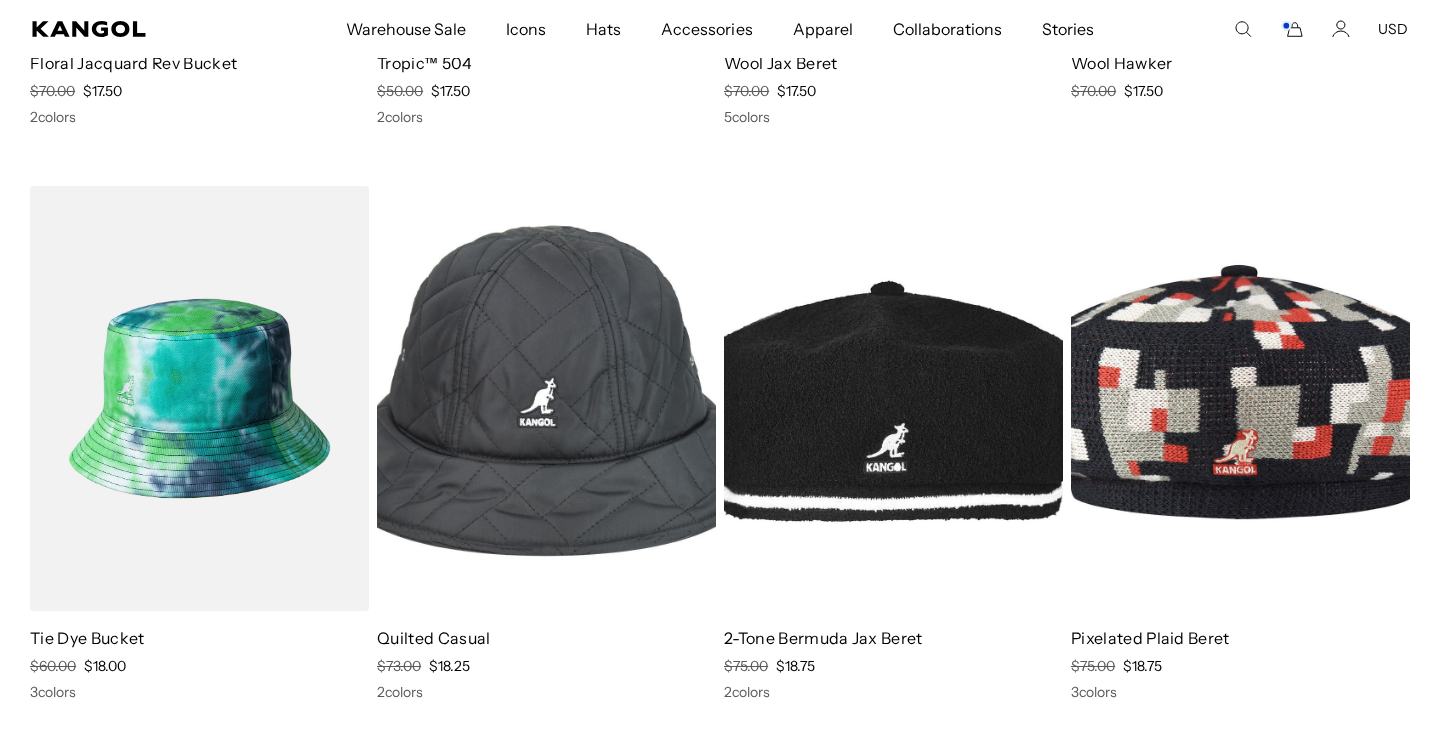 scroll, scrollTop: 0, scrollLeft: 0, axis: both 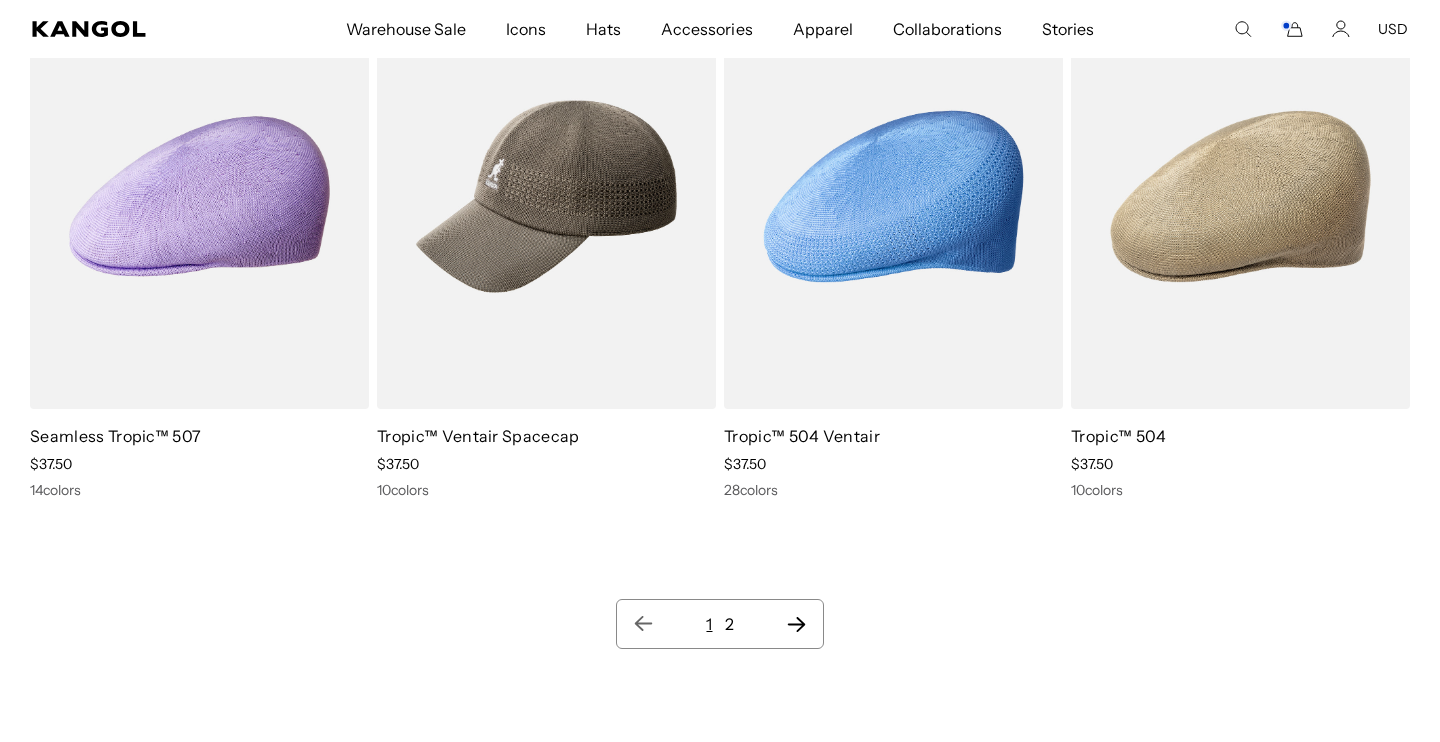 click on "1 2" at bounding box center [719, 624] 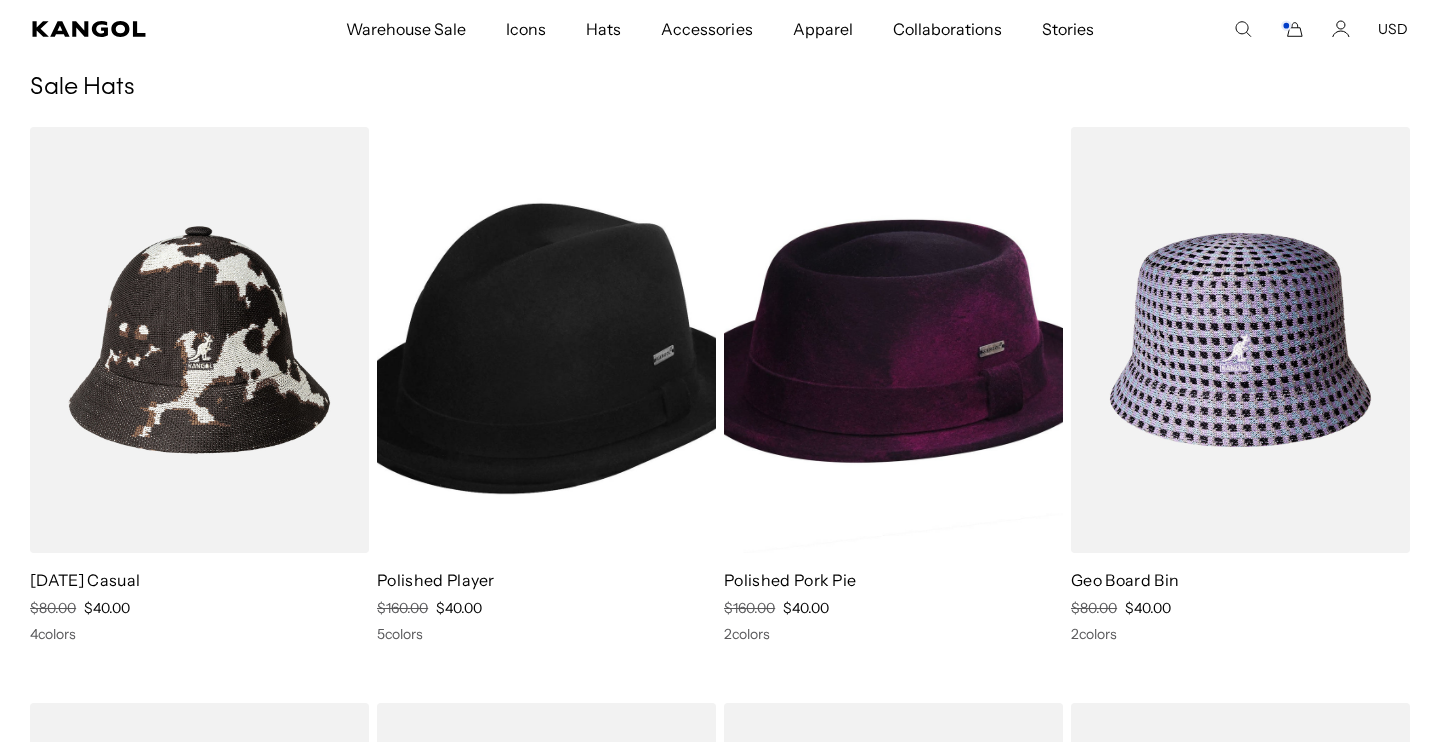 scroll, scrollTop: 287, scrollLeft: 0, axis: vertical 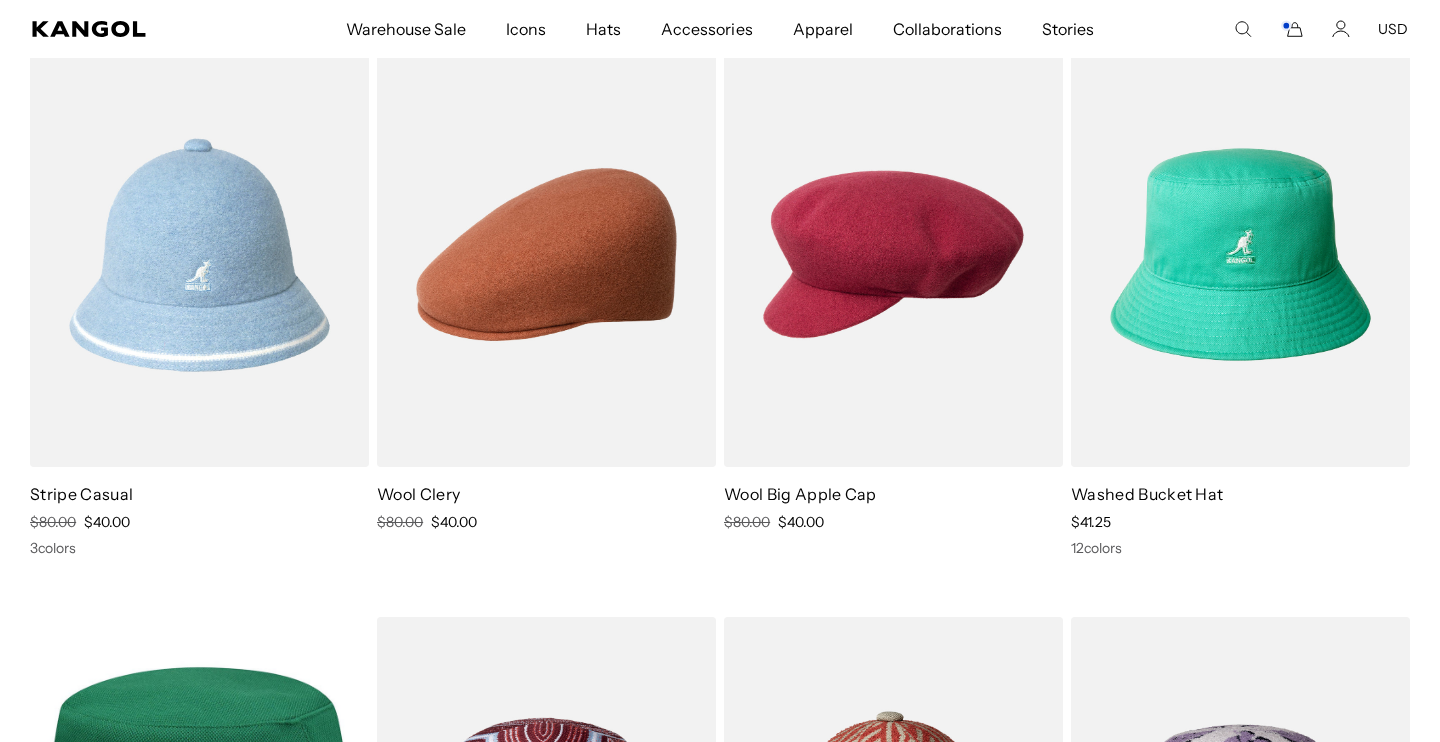 click 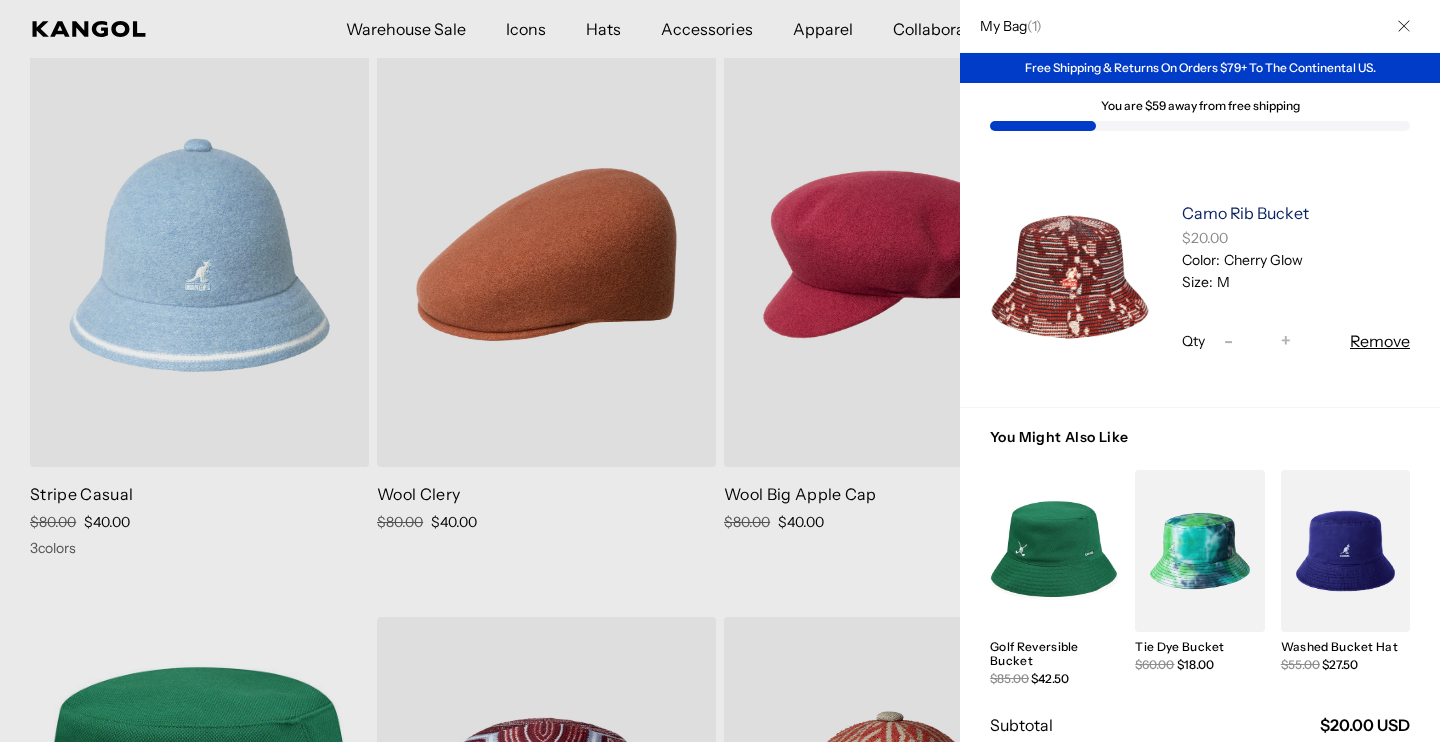 scroll, scrollTop: 0, scrollLeft: 0, axis: both 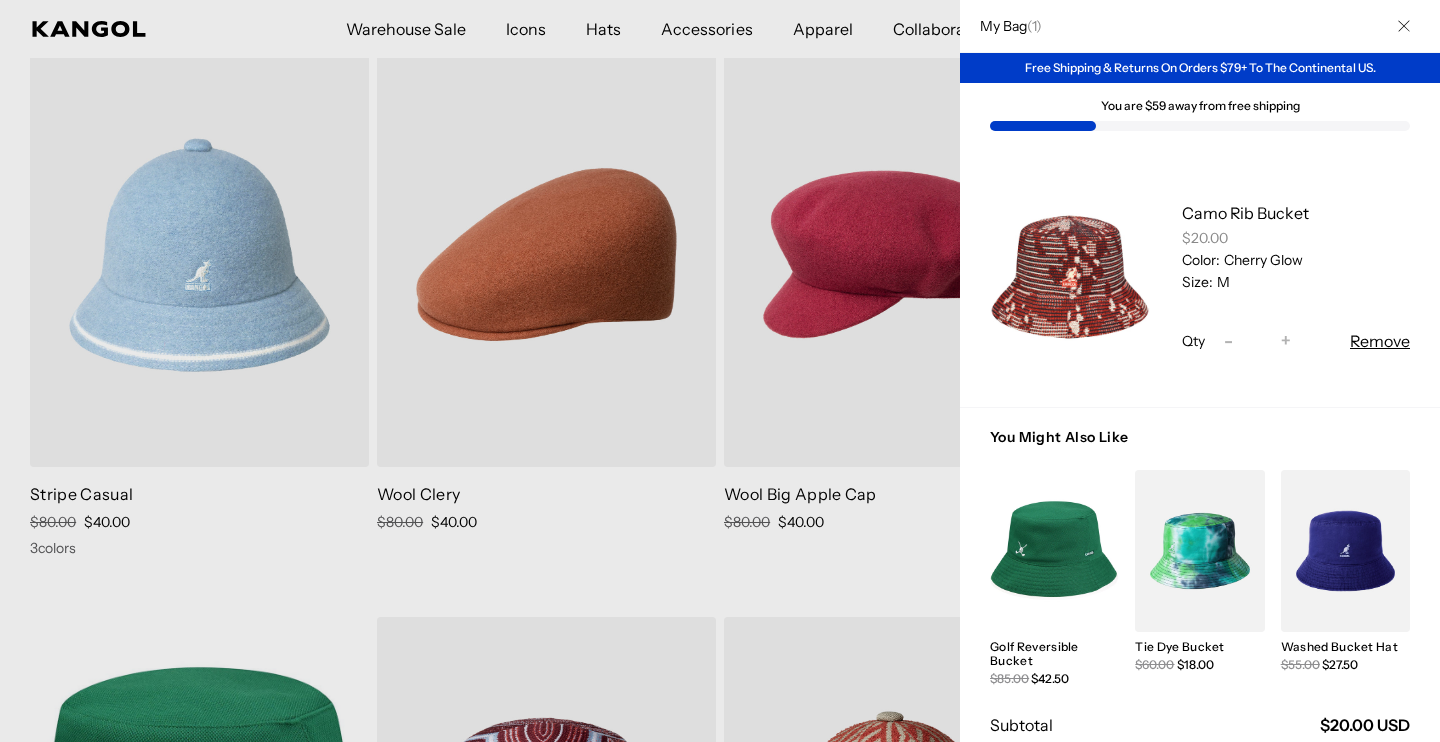 click 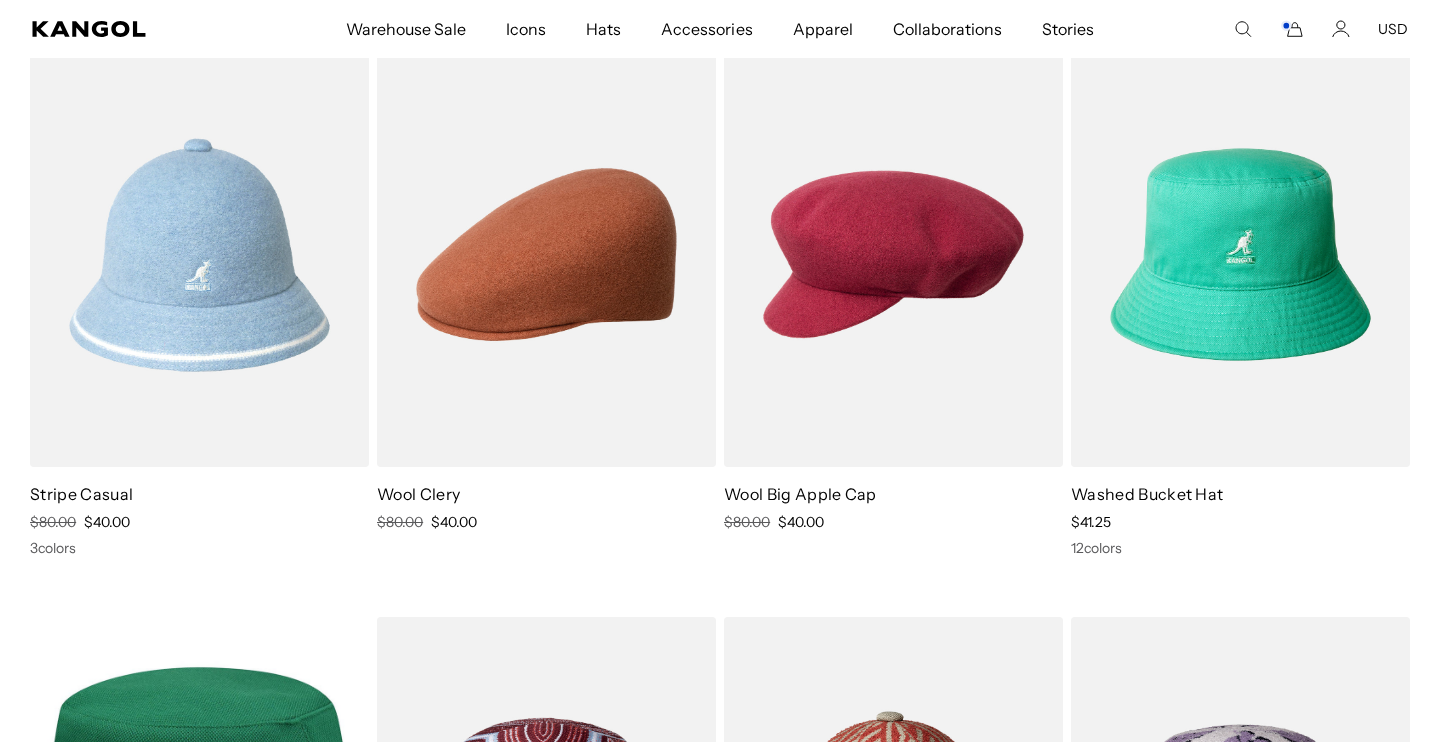 click on "Warehouse Sale
Warehouse Sale
Limited Time: Select Spring Styles on Sale
All Sale Hats
All Sale Accessories
Icons
Icons" at bounding box center [720, 29] 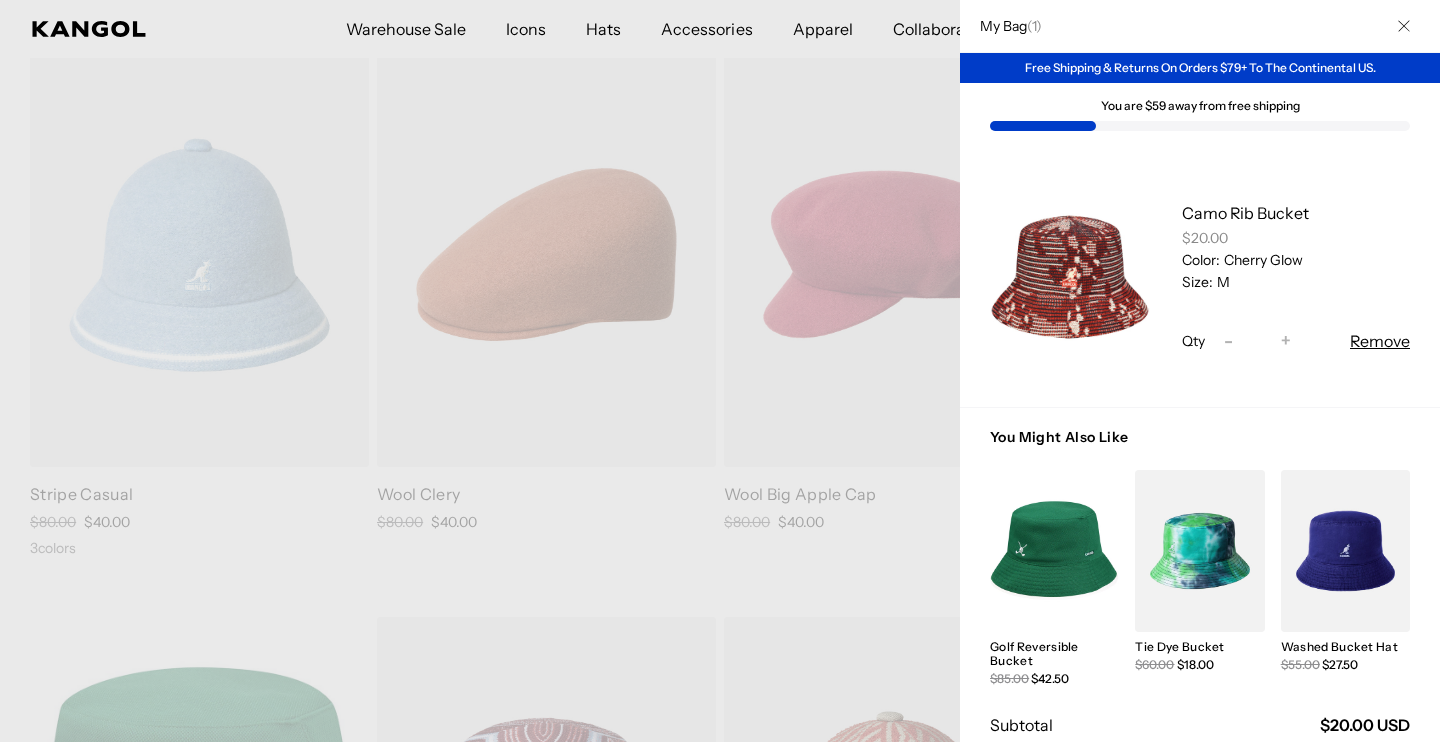 scroll, scrollTop: 9026, scrollLeft: 0, axis: vertical 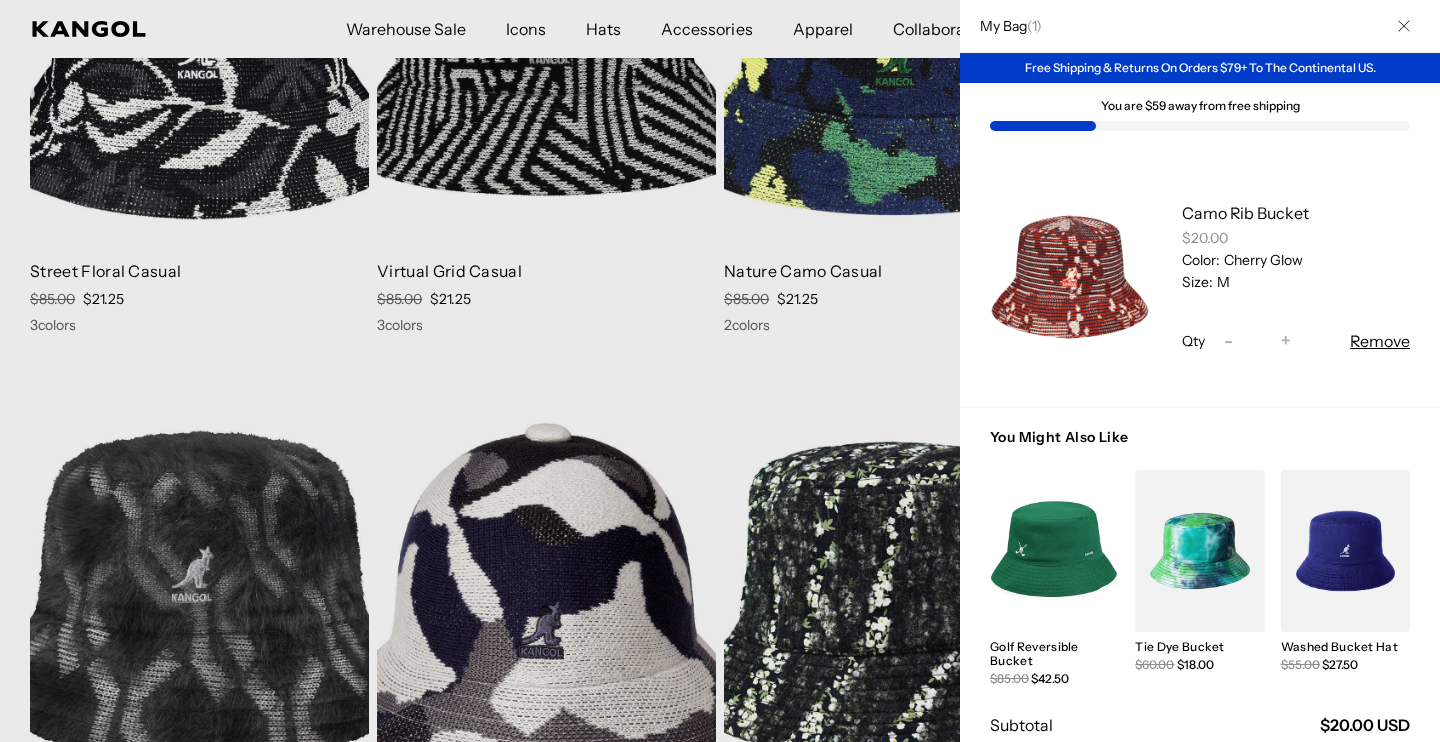 click on "Remove" at bounding box center [1380, 341] 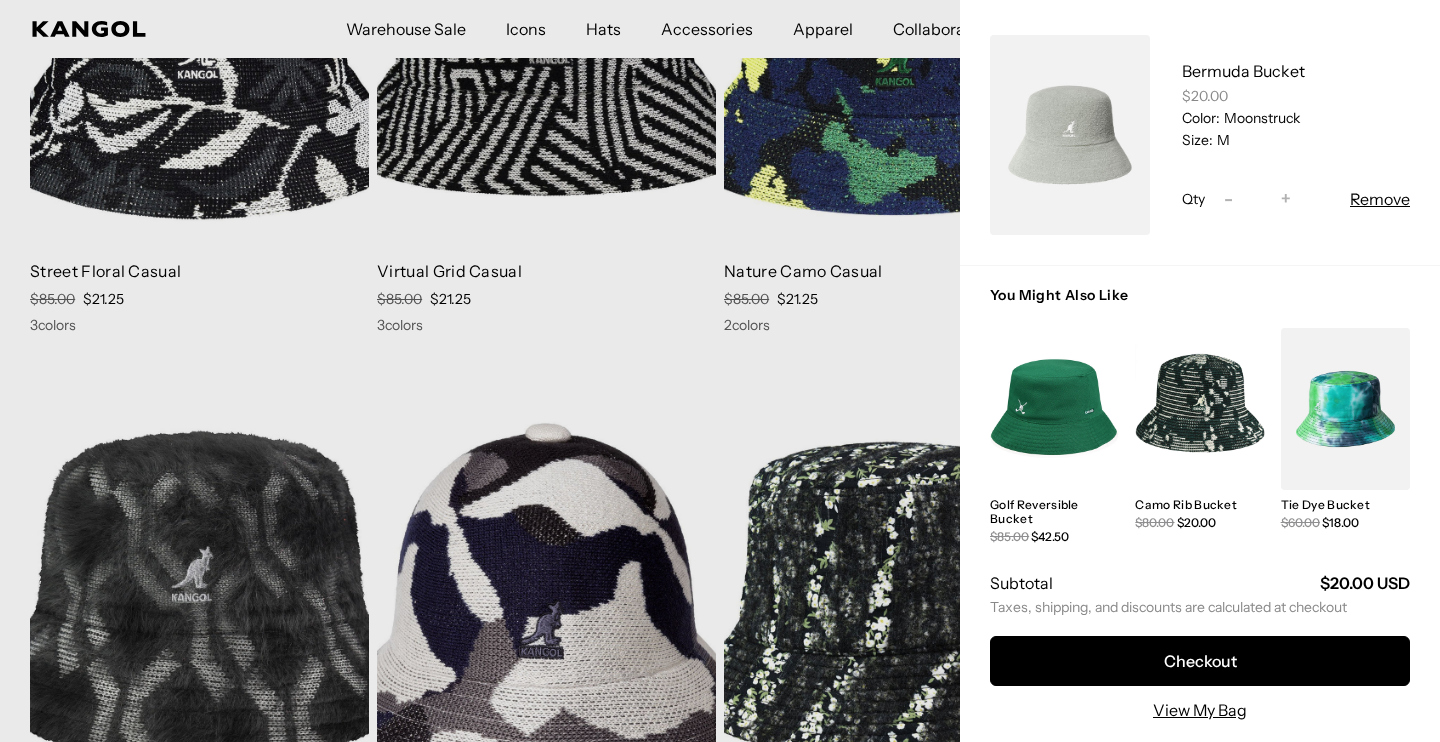 scroll, scrollTop: -19, scrollLeft: 0, axis: vertical 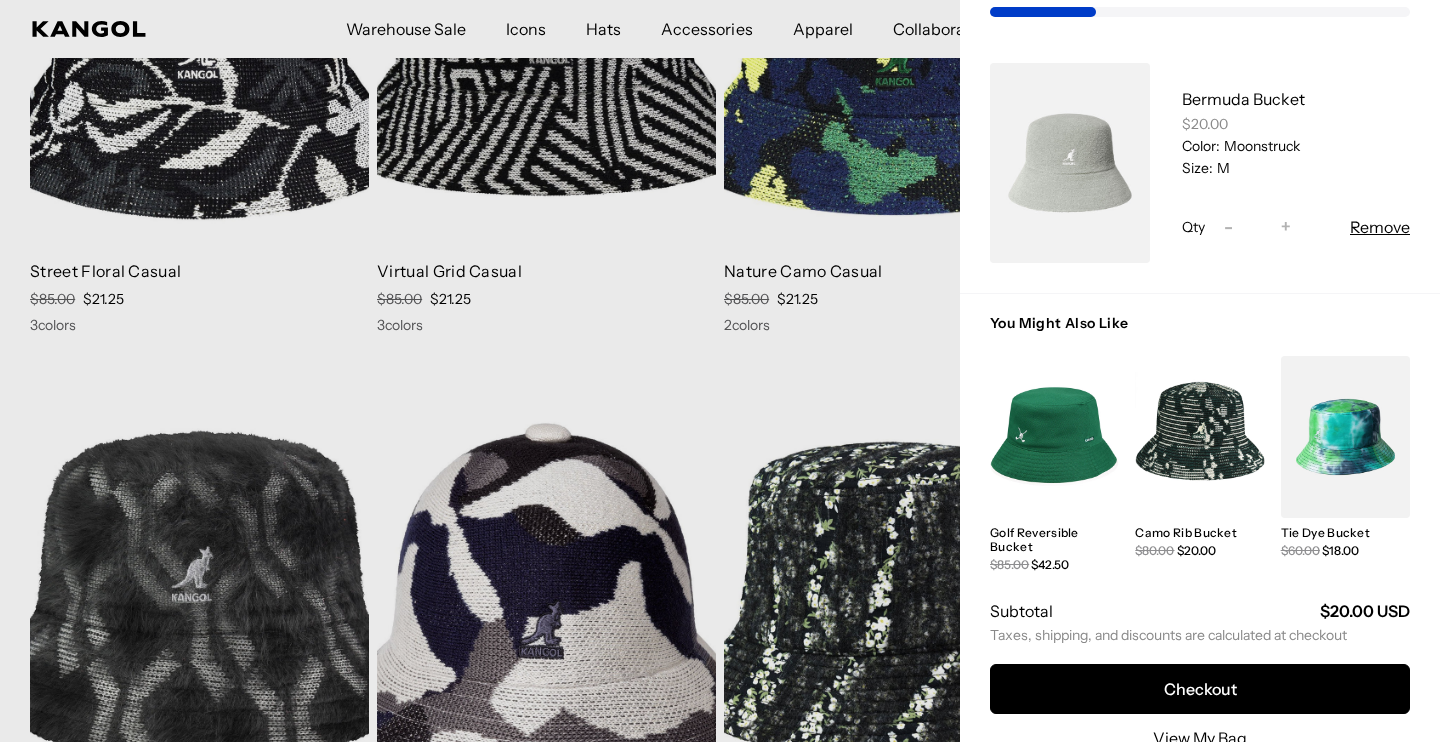 click on "Remove" at bounding box center [1380, 227] 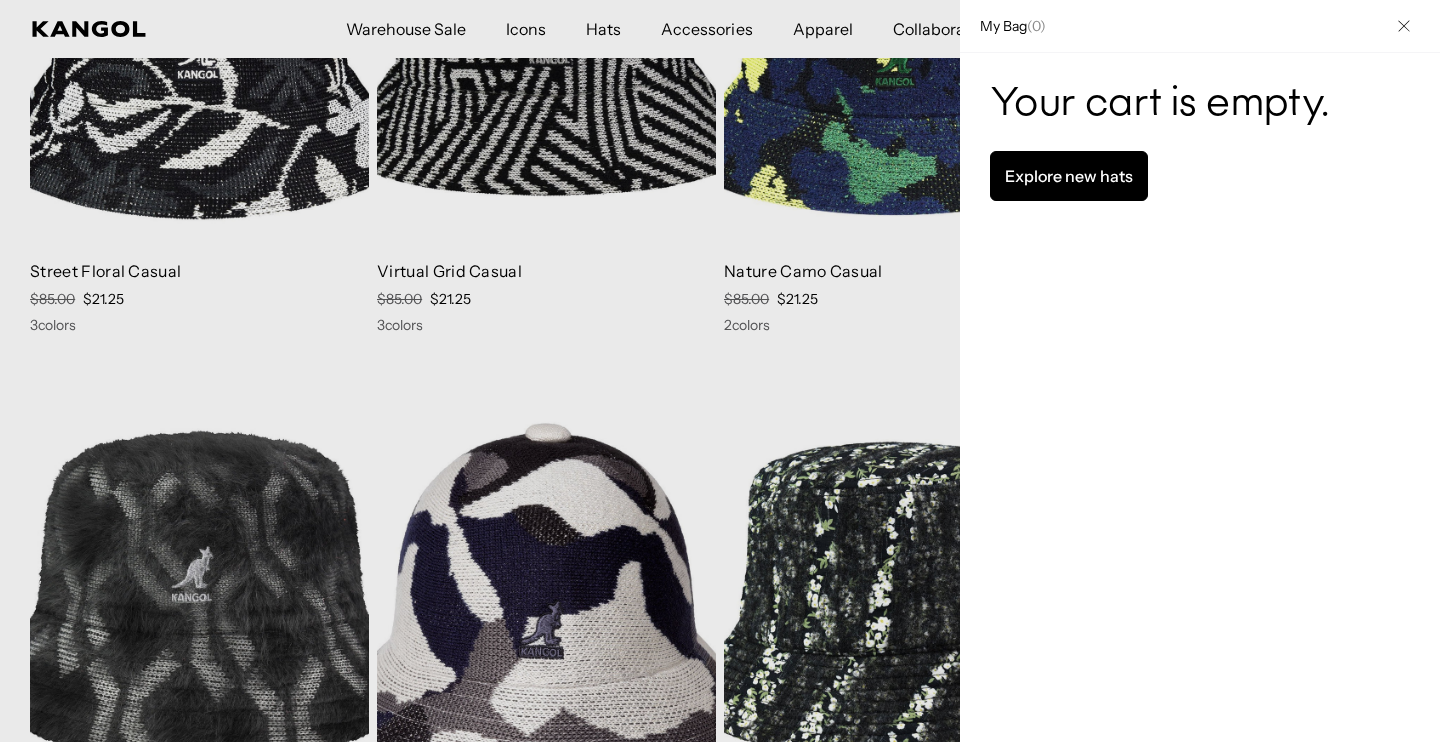 scroll, scrollTop: 0, scrollLeft: 412, axis: horizontal 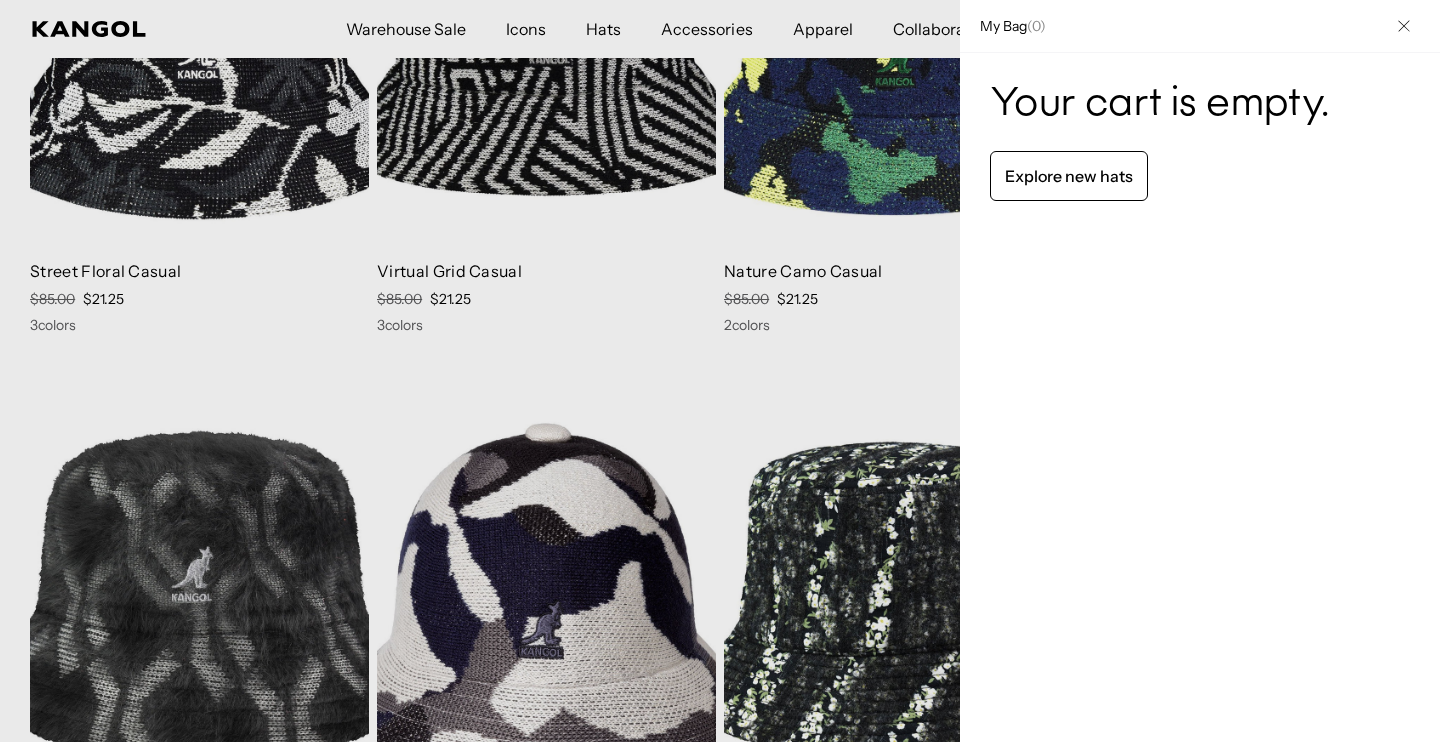 click 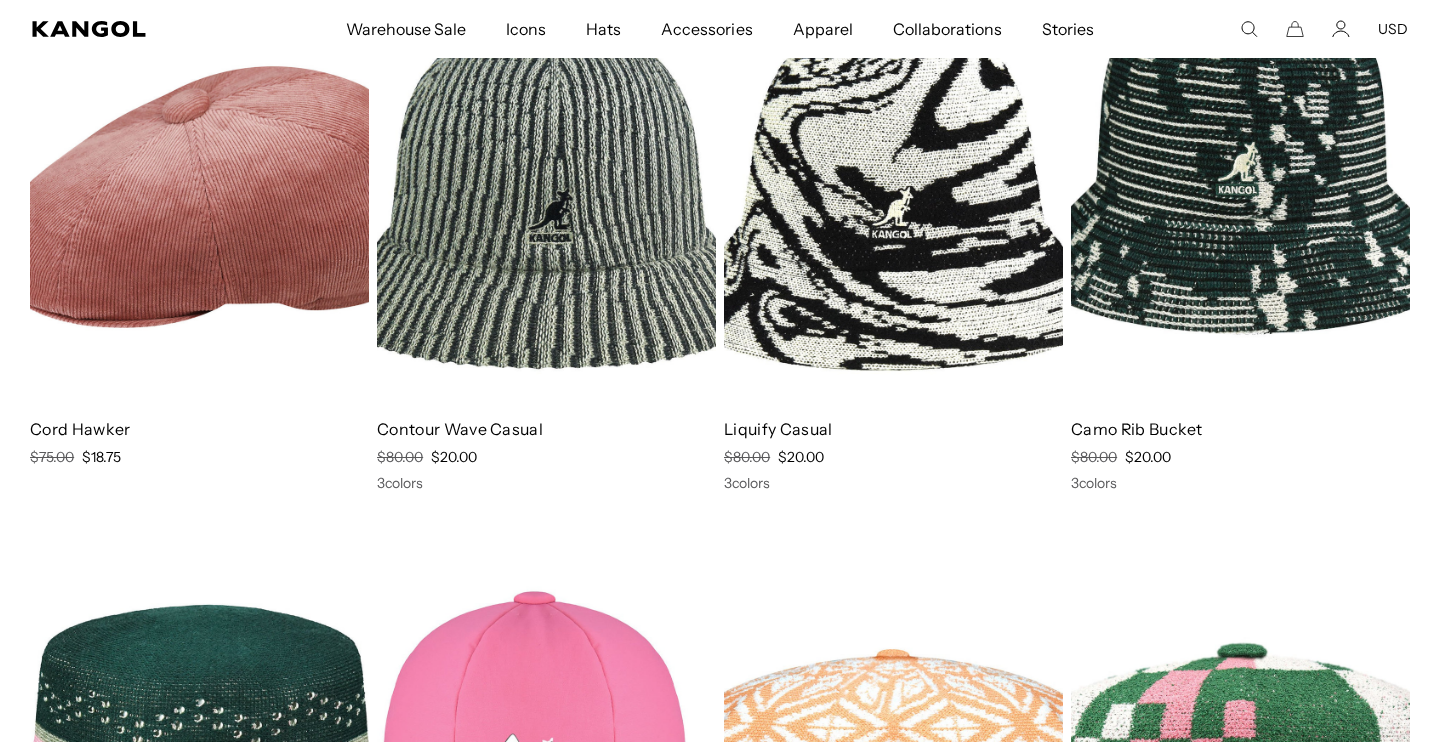 scroll, scrollTop: 6290, scrollLeft: 0, axis: vertical 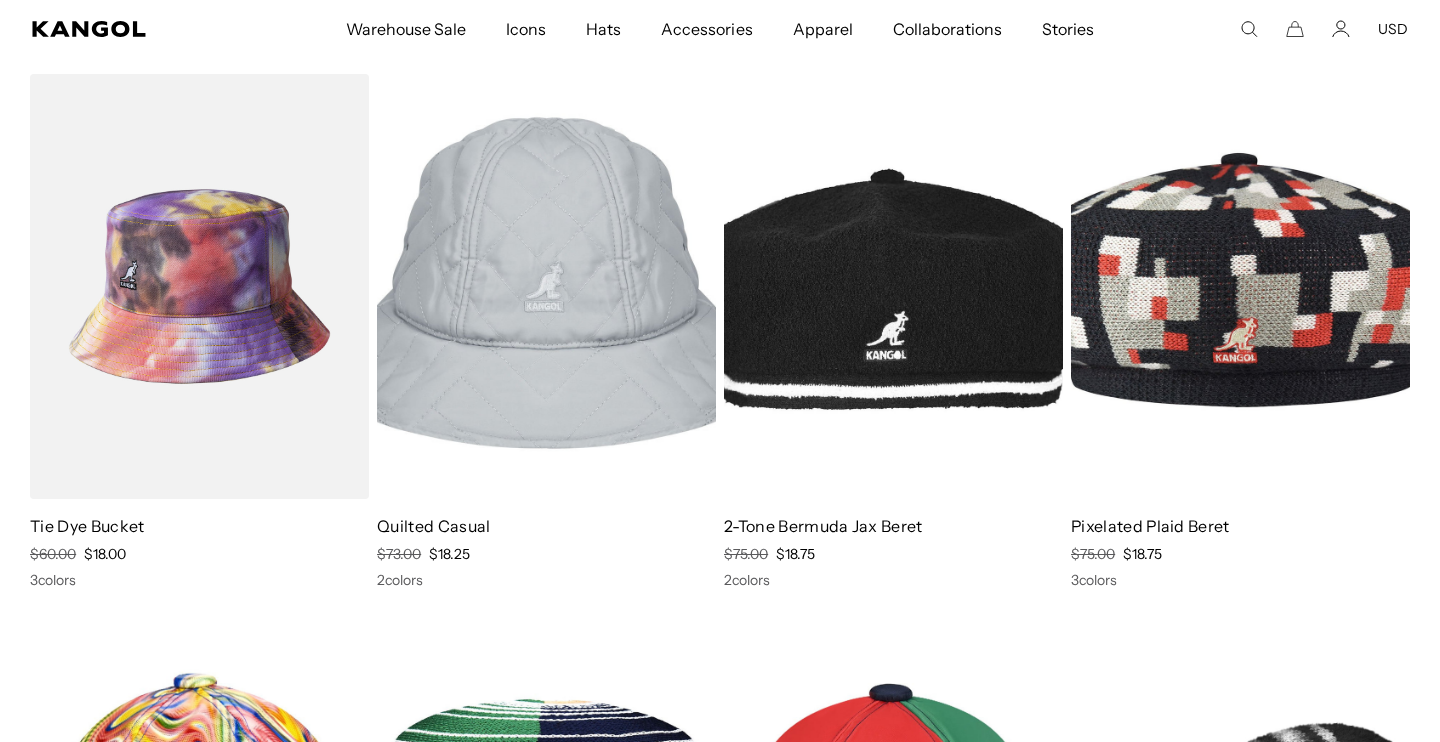 click at bounding box center (199, 287) 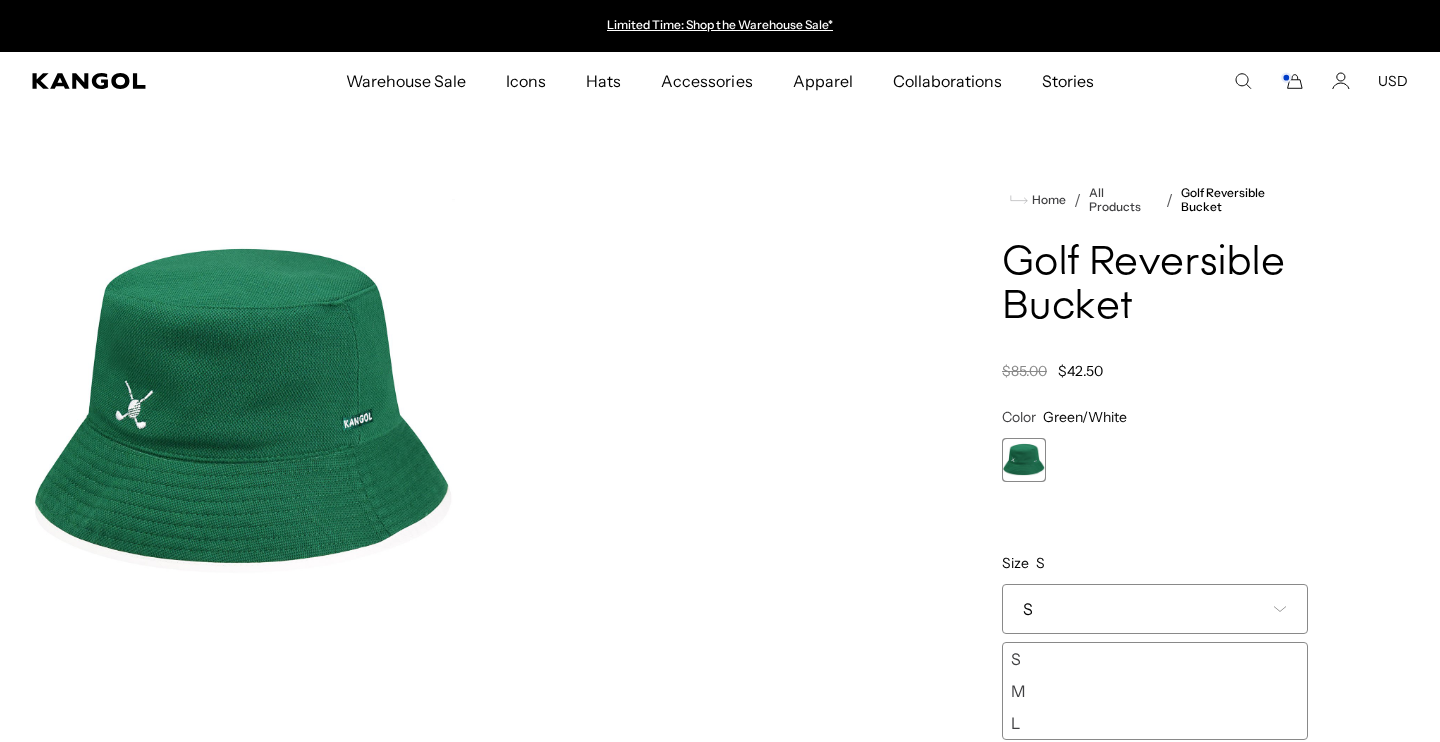 click on "M" at bounding box center [1155, 691] 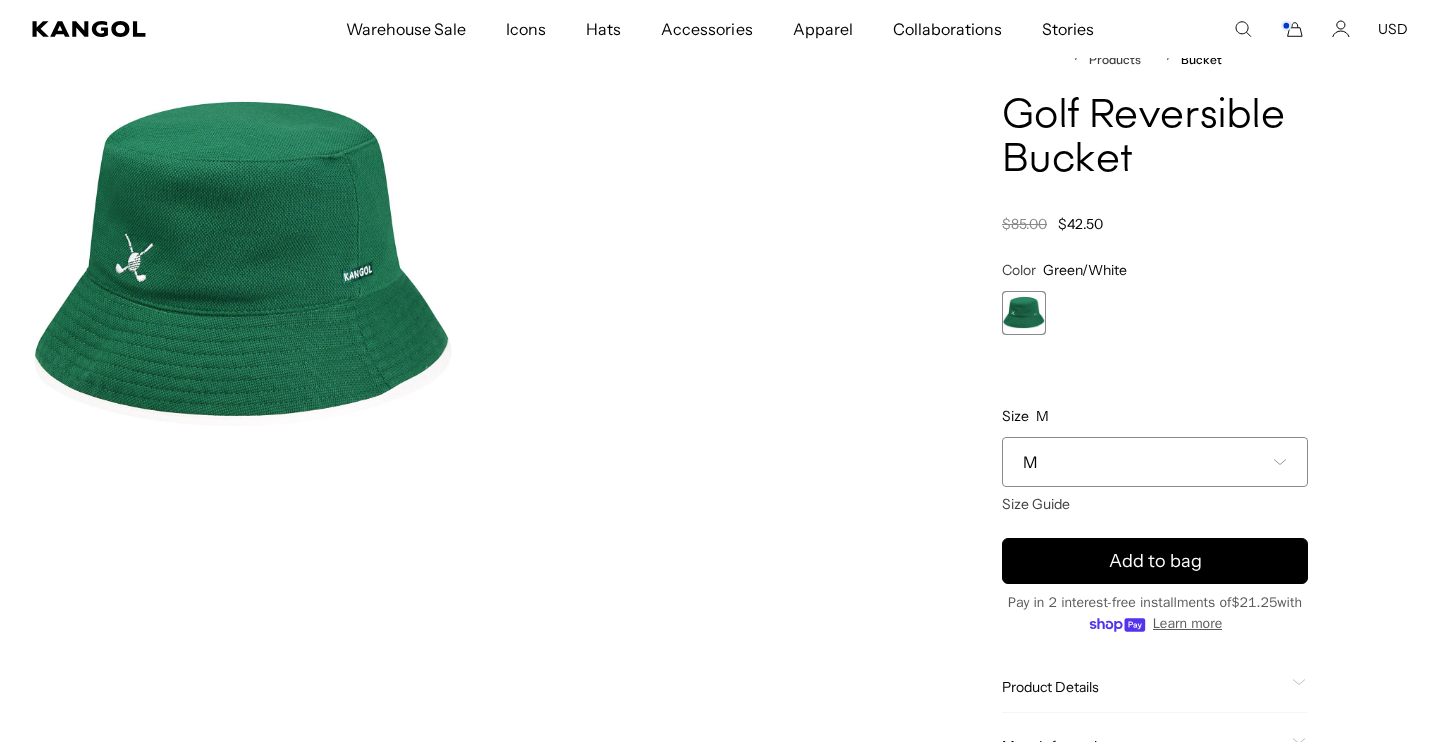 click 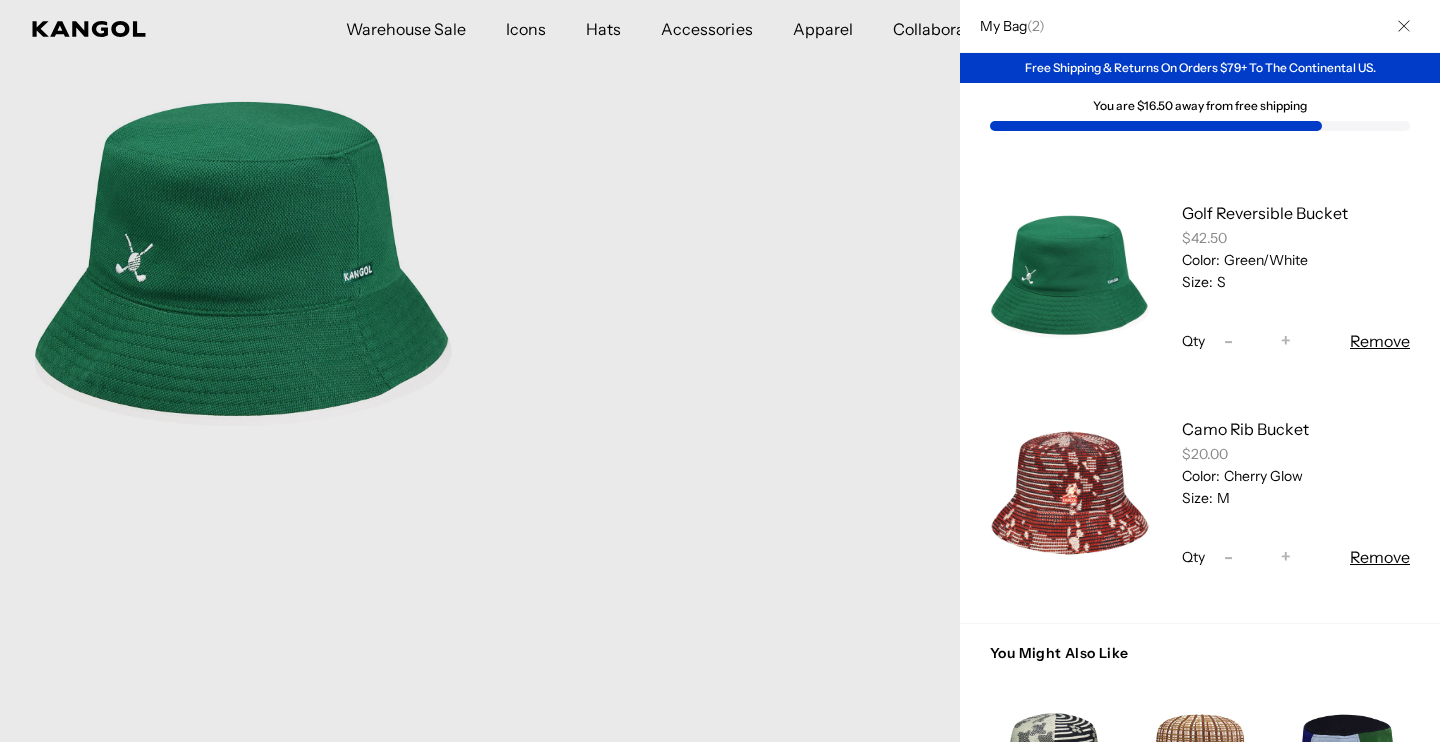 scroll, scrollTop: 0, scrollLeft: 0, axis: both 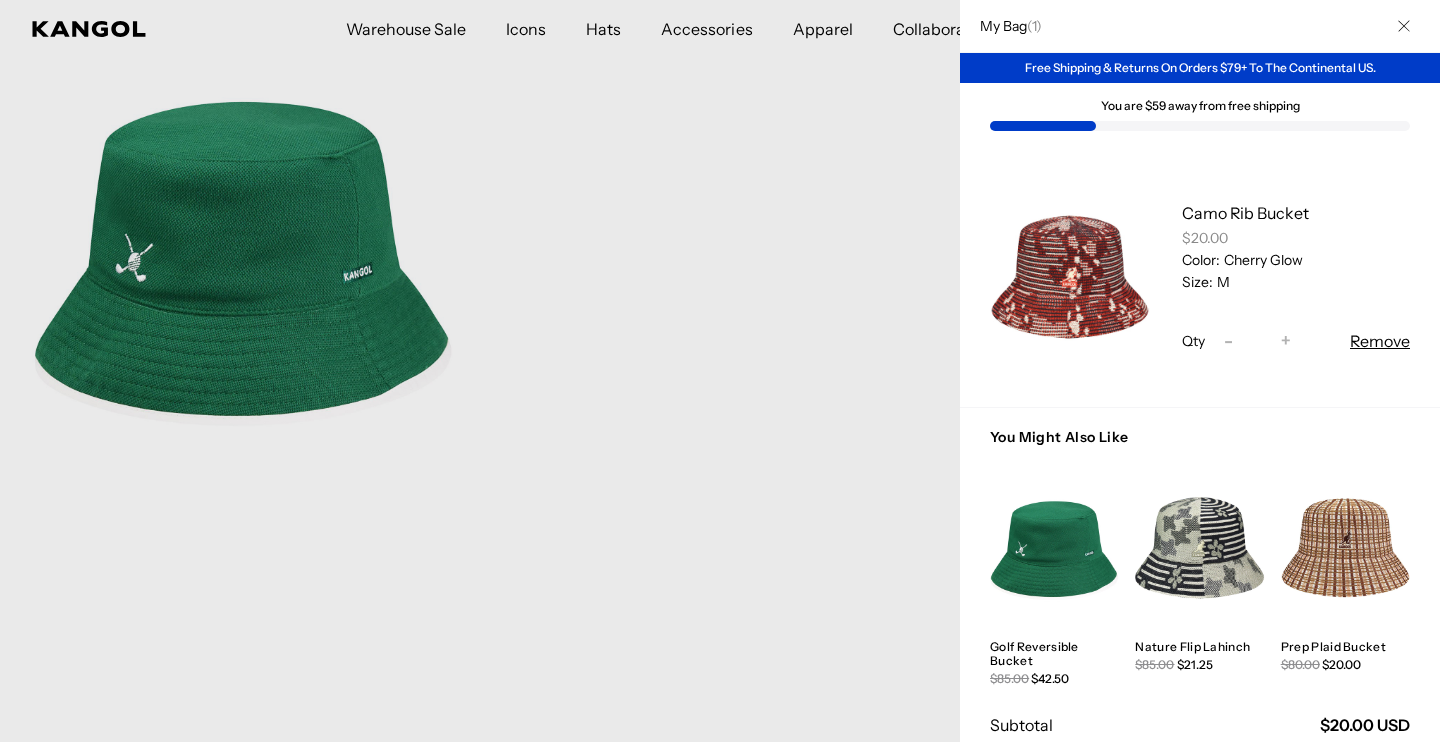 click at bounding box center (720, 371) 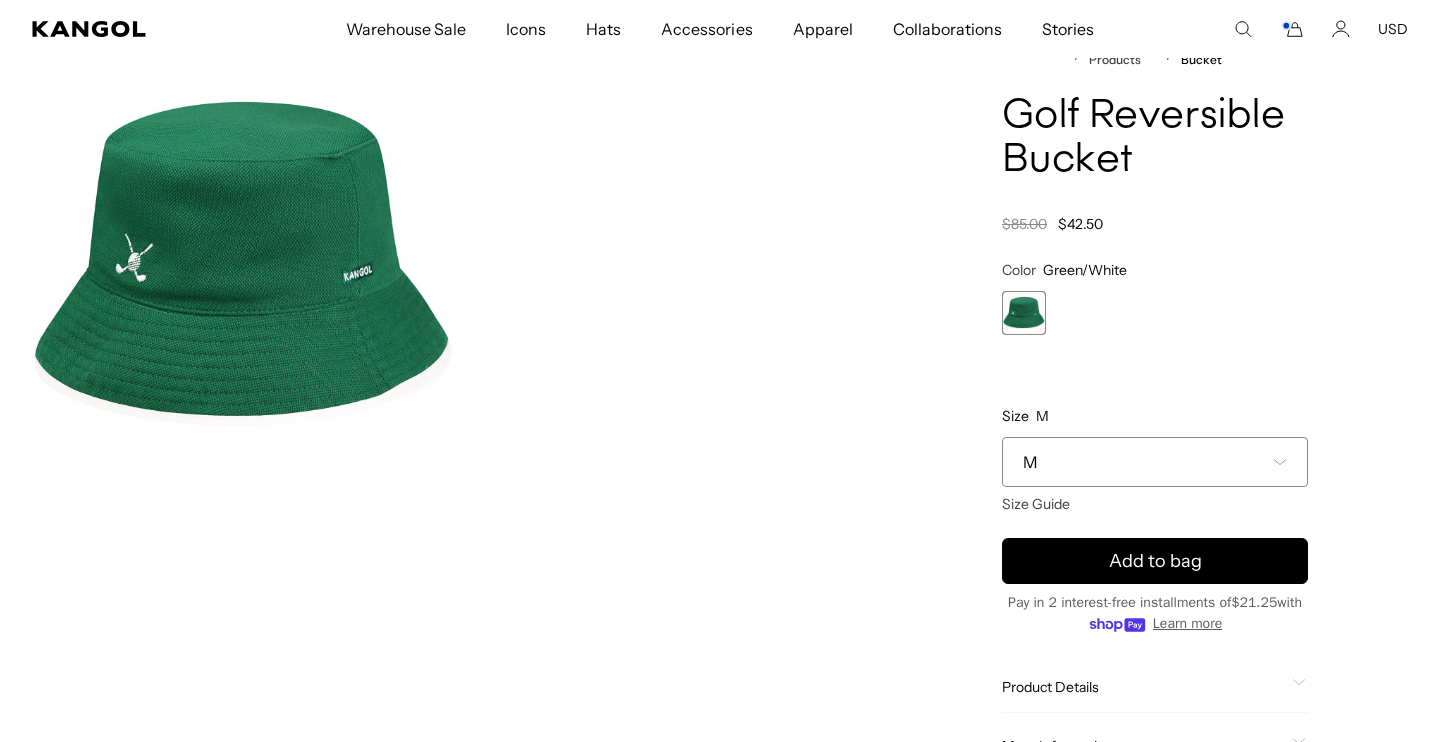 scroll, scrollTop: 0, scrollLeft: 412, axis: horizontal 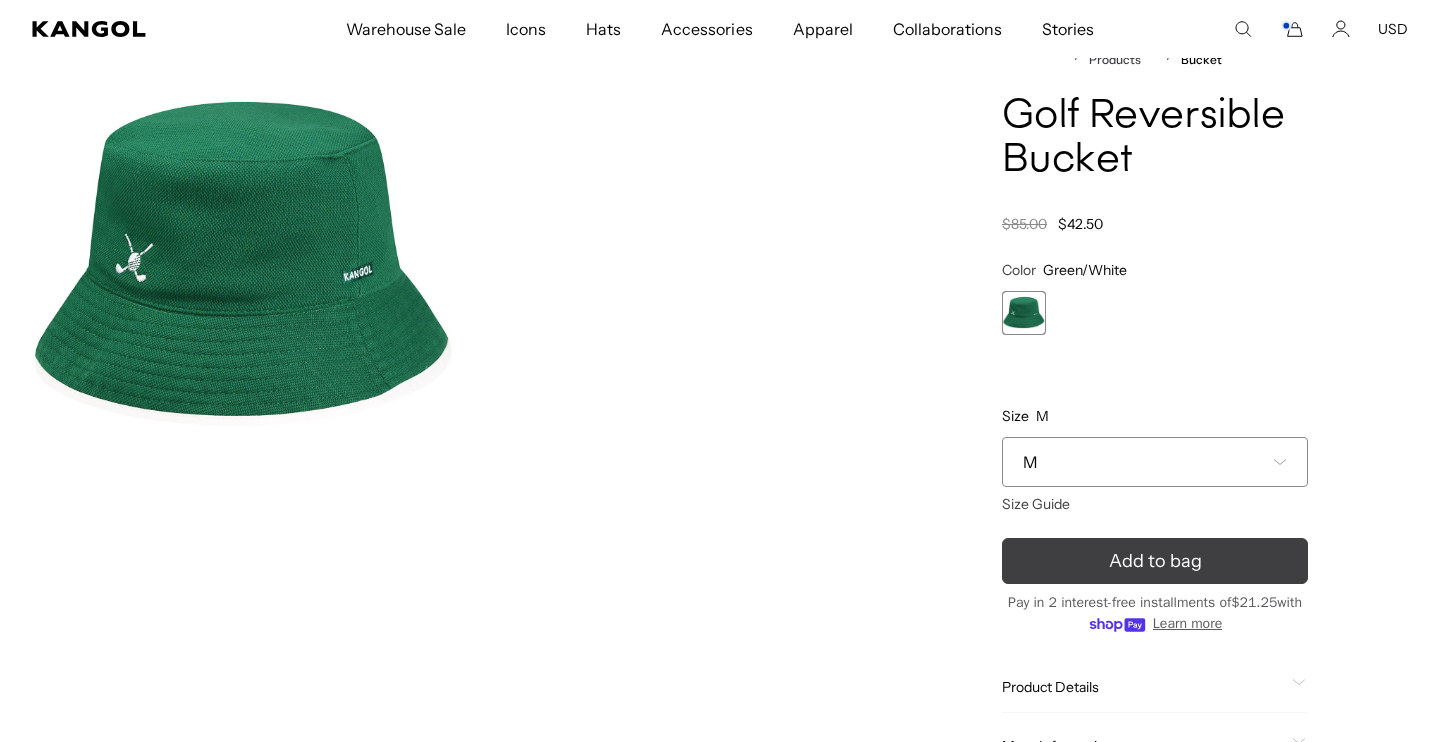 click 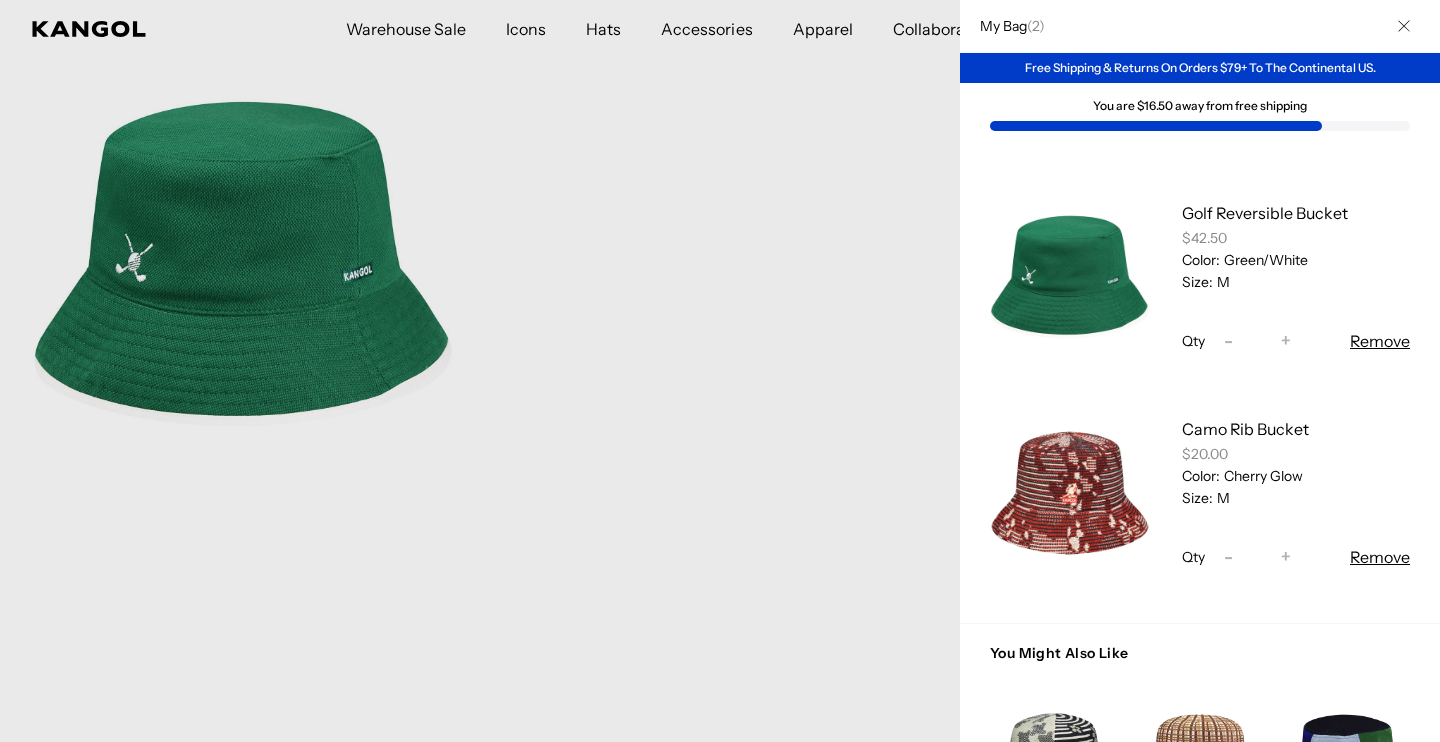 scroll, scrollTop: 22, scrollLeft: 0, axis: vertical 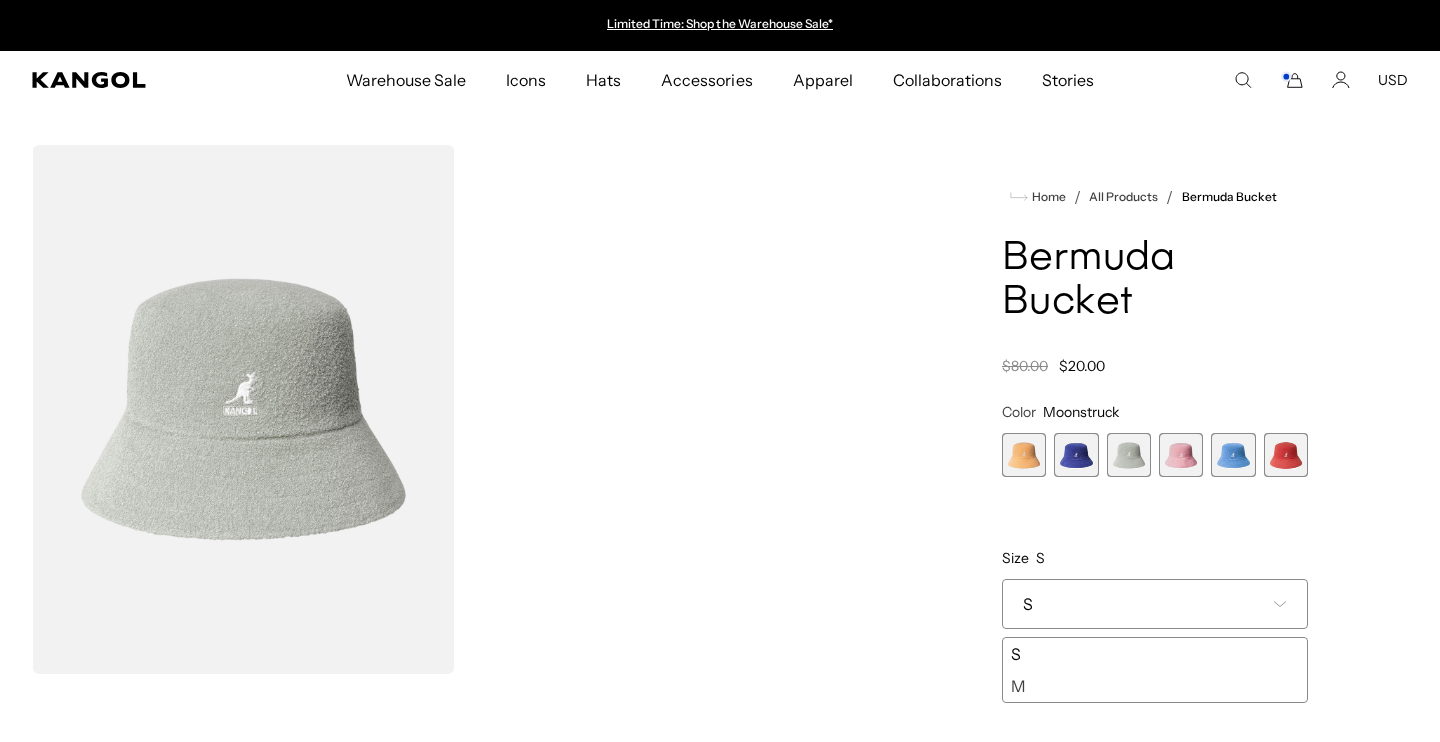 click on "Home
/
All Products
/
Bermuda Bucket
Bermuda Bucket
Regular price
$20.00
Regular price
$80.00
Sale price
$20.00
Color
Moonstruck
Previous
Next
Papaya Milk
Variant sold out or unavailable
Starry Blue
Variant sold out or unavailable" at bounding box center [1155, 612] 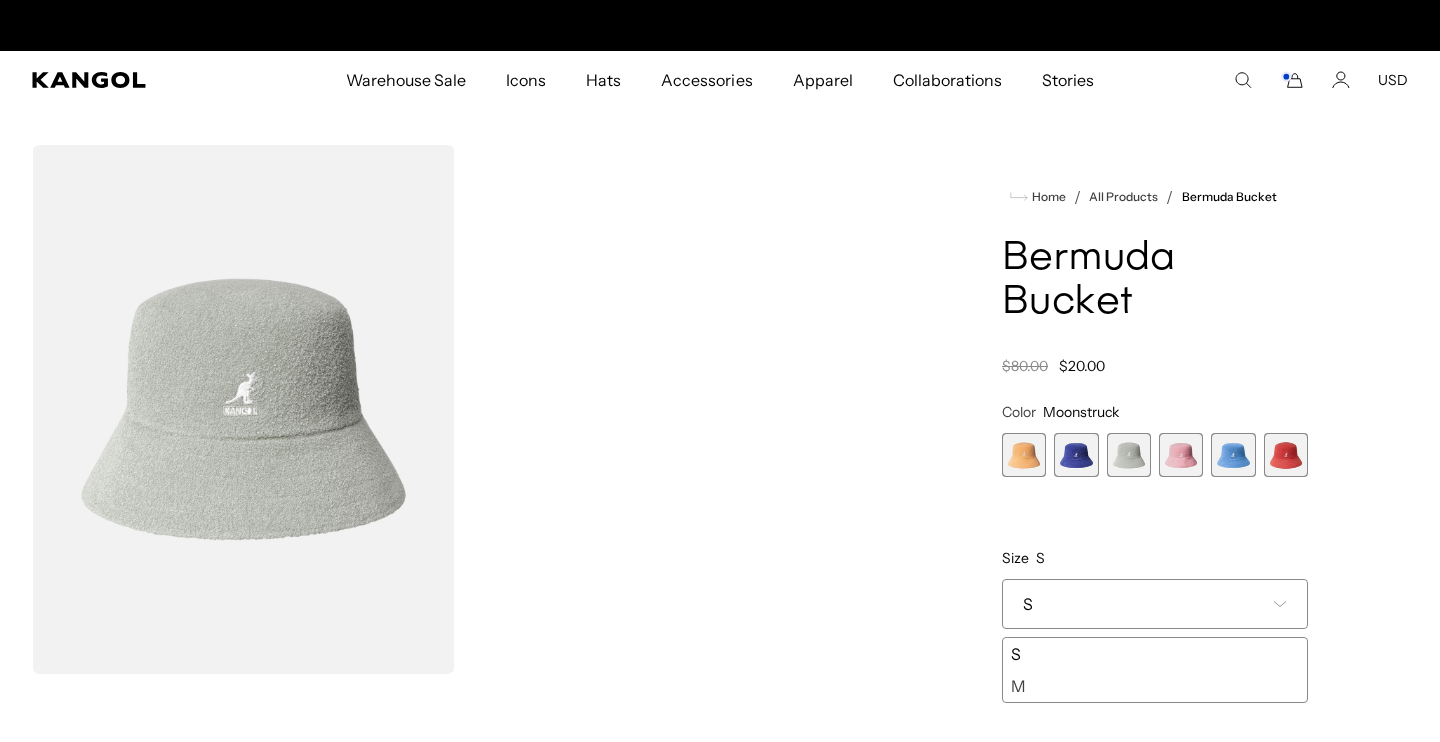 scroll, scrollTop: 0, scrollLeft: 0, axis: both 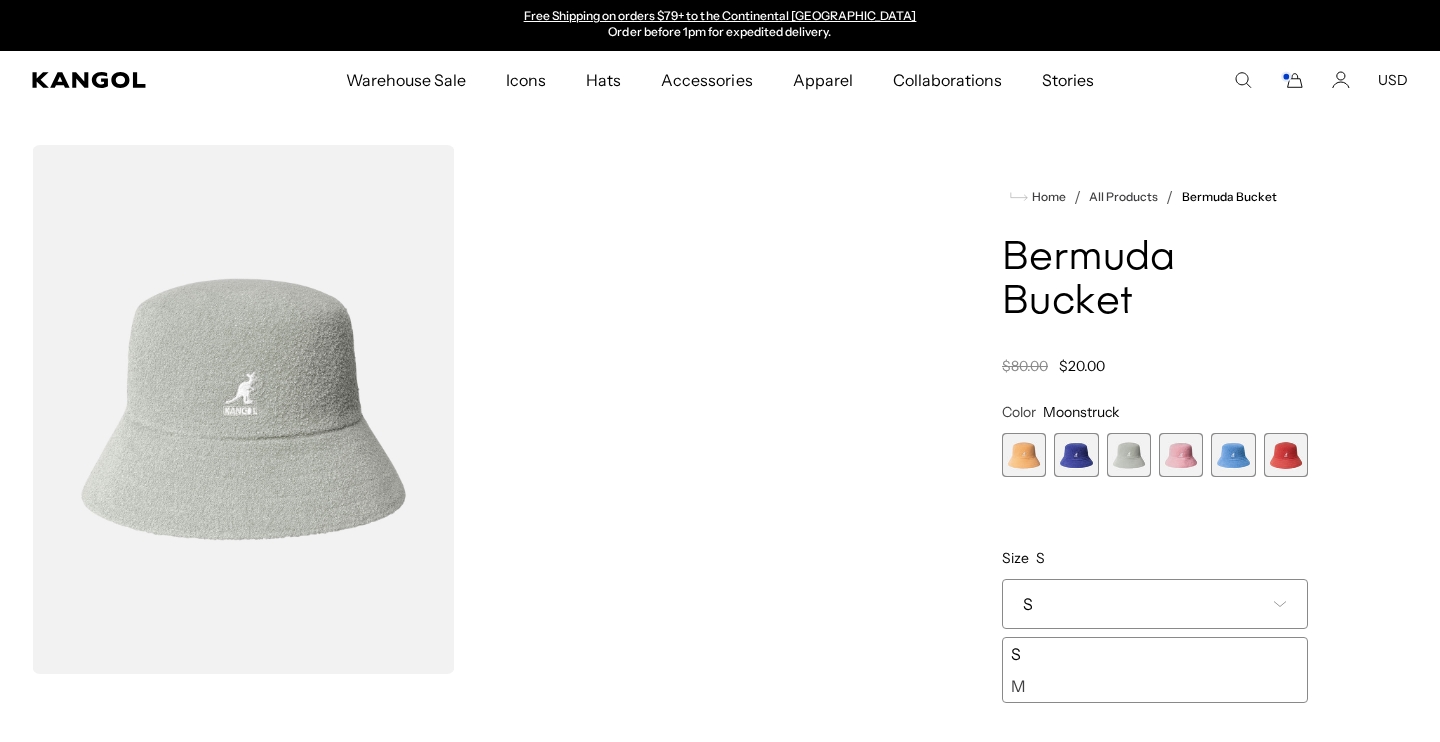 click on "M" at bounding box center [1155, 686] 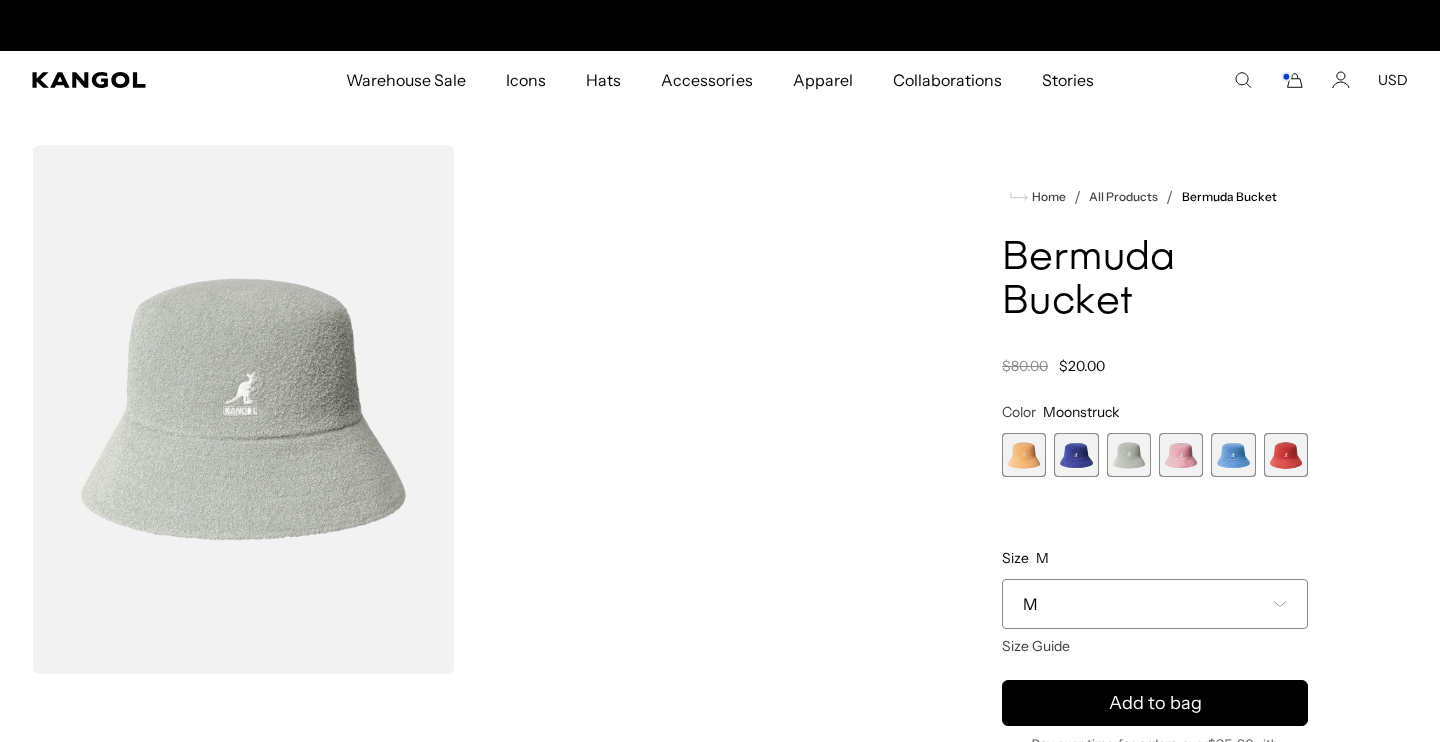 scroll, scrollTop: 49, scrollLeft: 0, axis: vertical 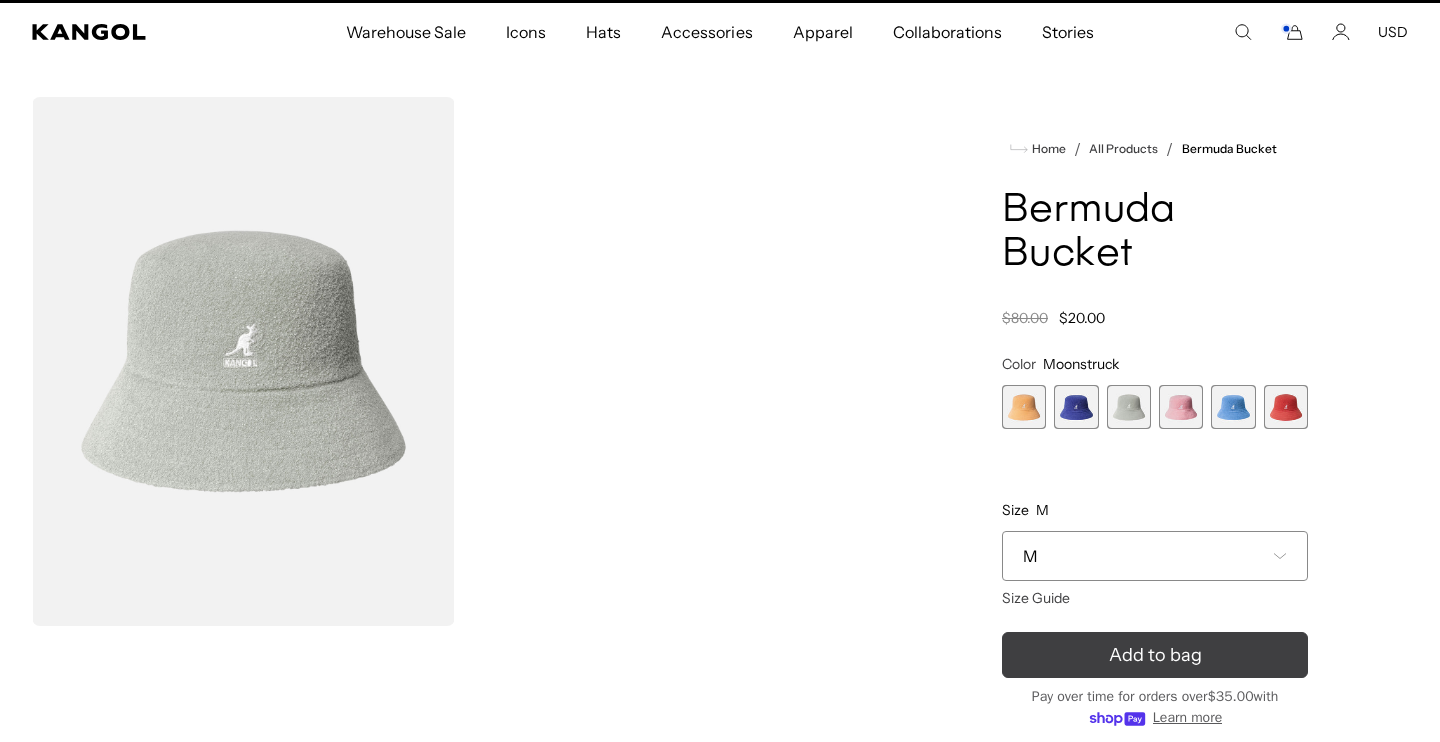 click on "Add to bag" at bounding box center [1155, 655] 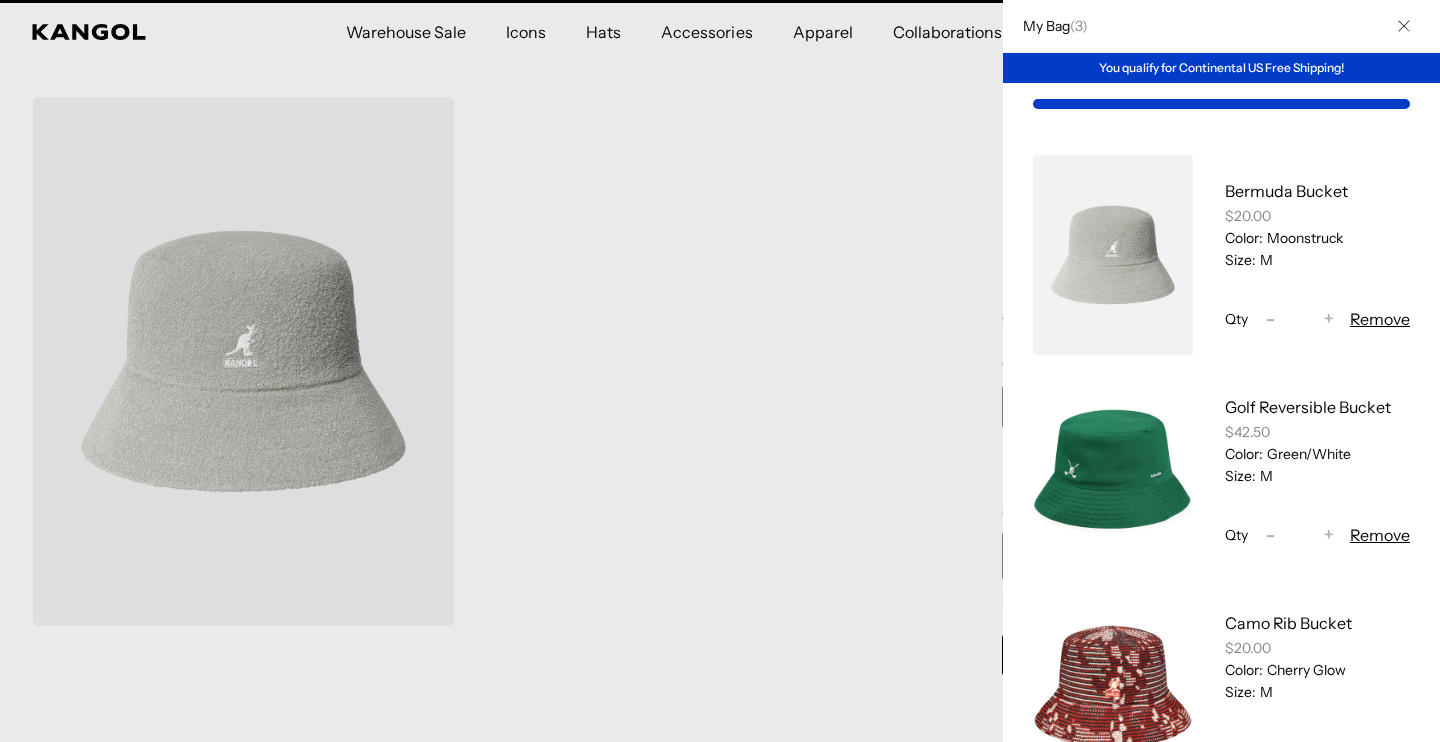 scroll, scrollTop: 0, scrollLeft: 412, axis: horizontal 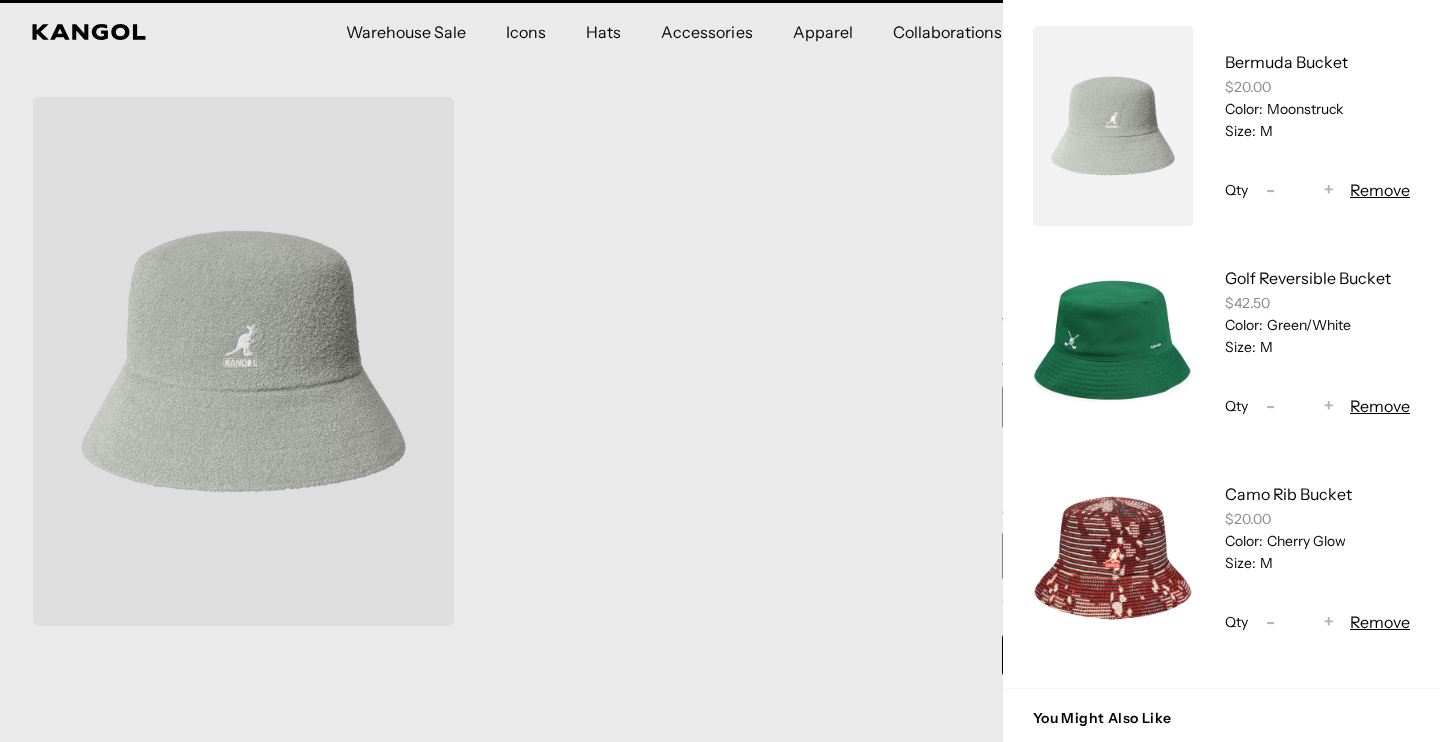 click on "Remove" at bounding box center (1380, 406) 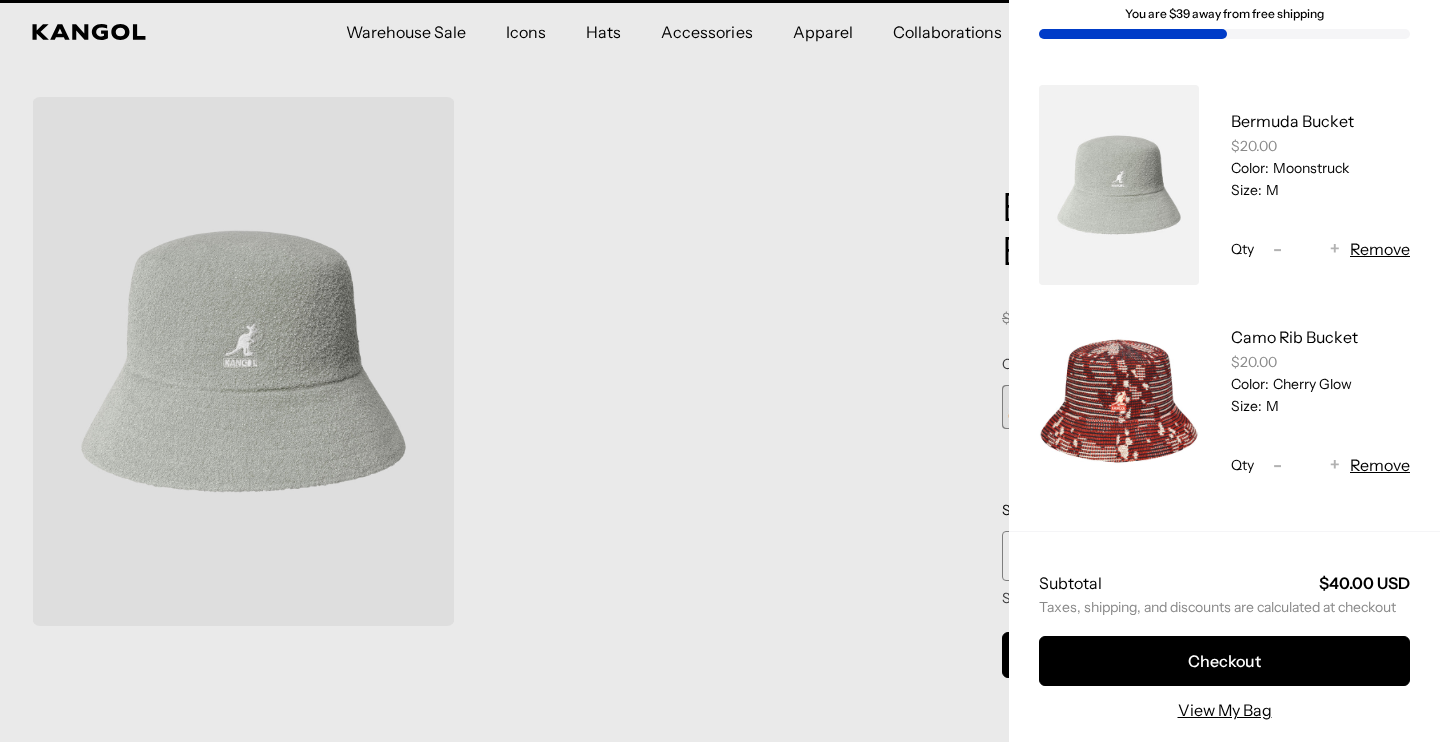 scroll, scrollTop: 93, scrollLeft: 0, axis: vertical 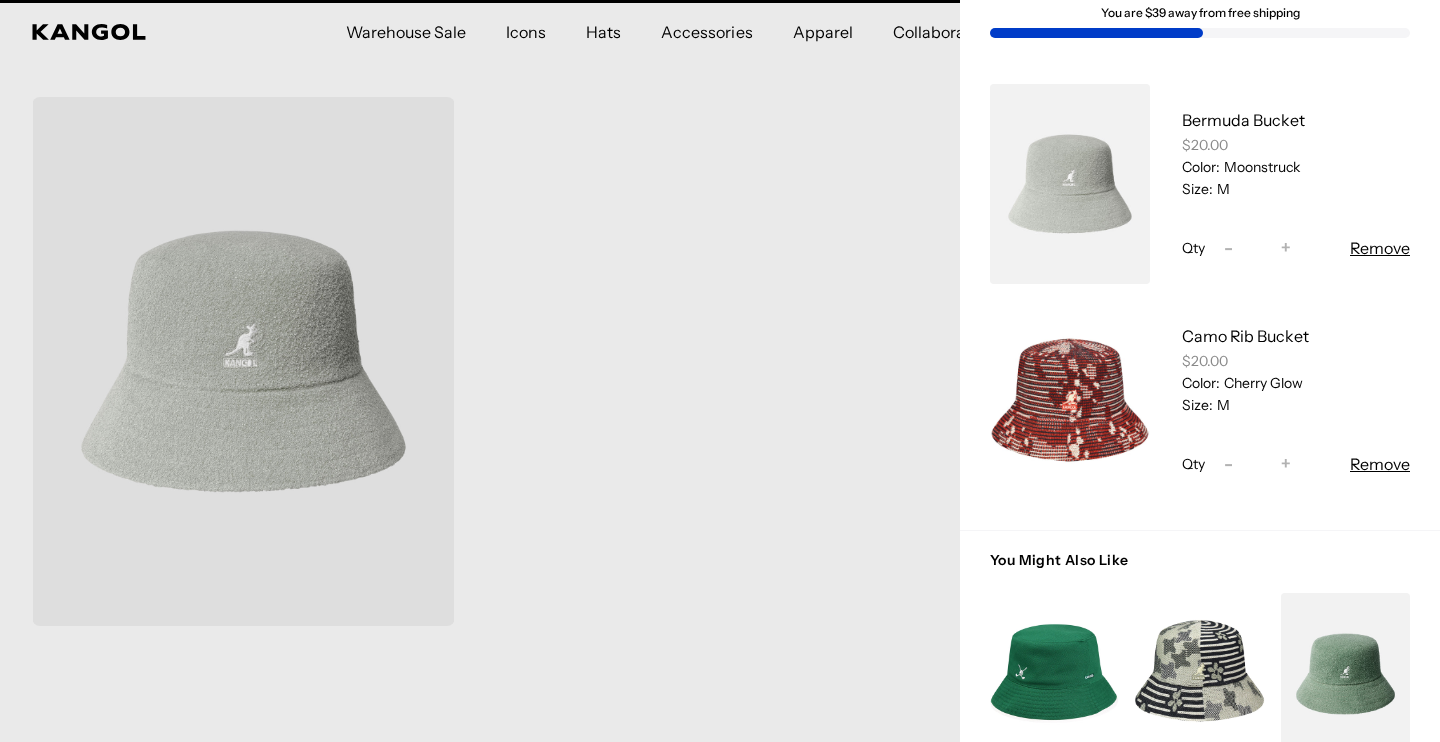 click at bounding box center [720, 371] 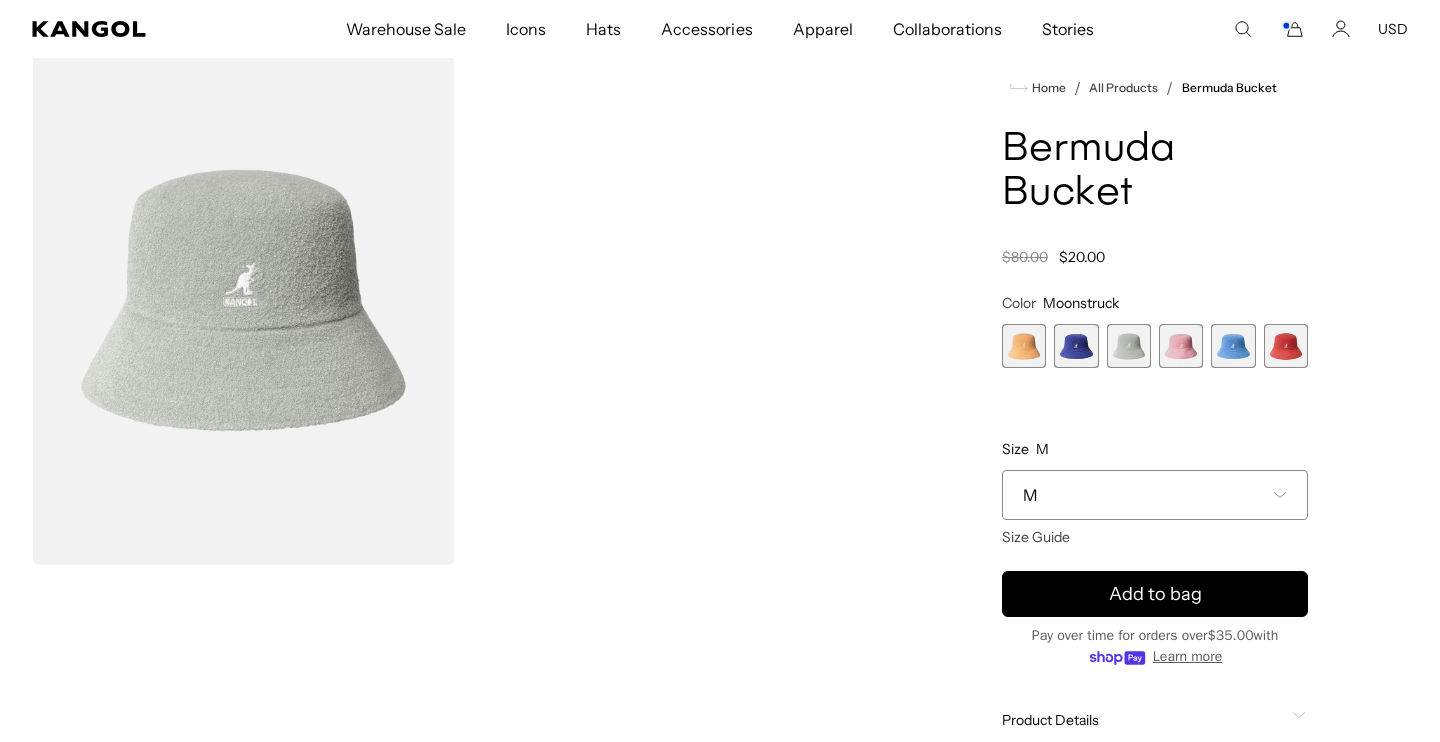 scroll, scrollTop: -44, scrollLeft: 0, axis: vertical 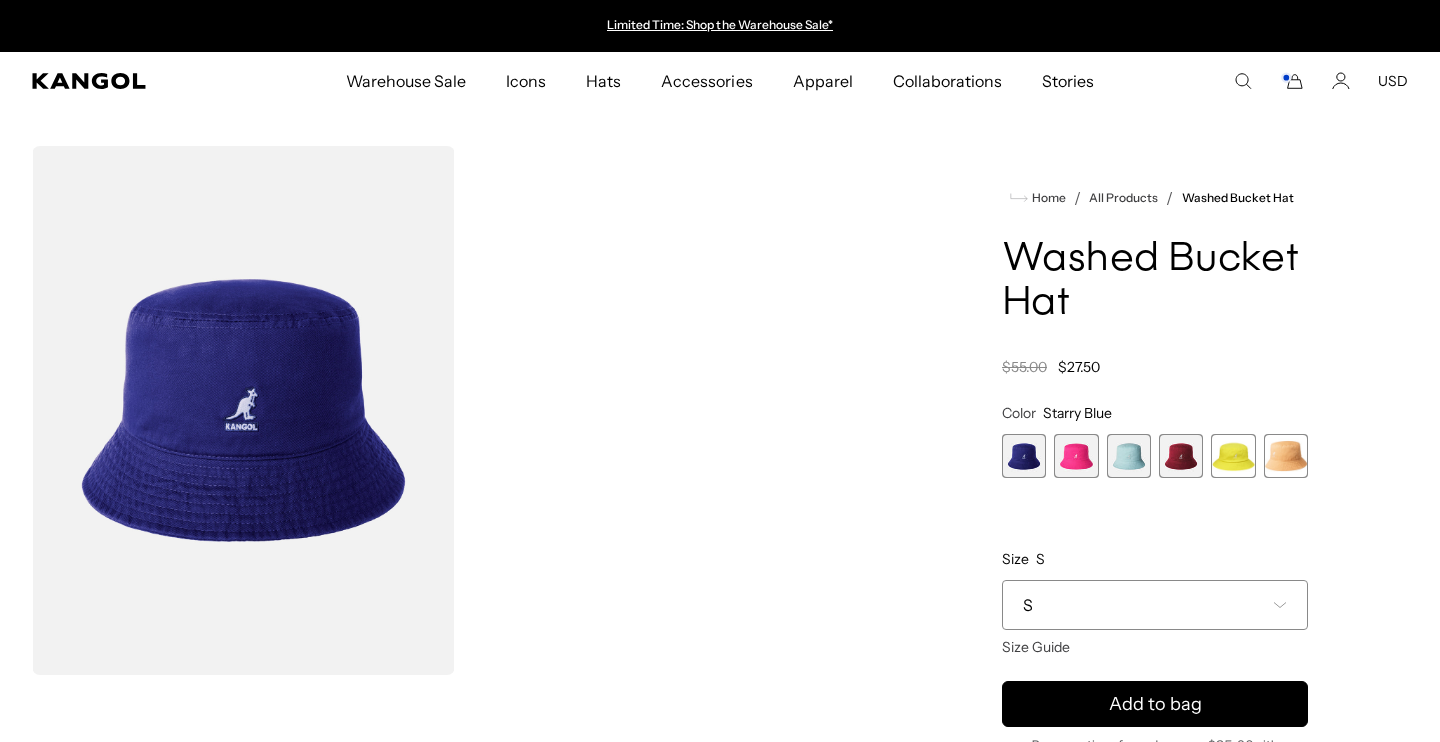 drag, startPoint x: 0, startPoint y: 0, endPoint x: 1092, endPoint y: 367, distance: 1152.0212 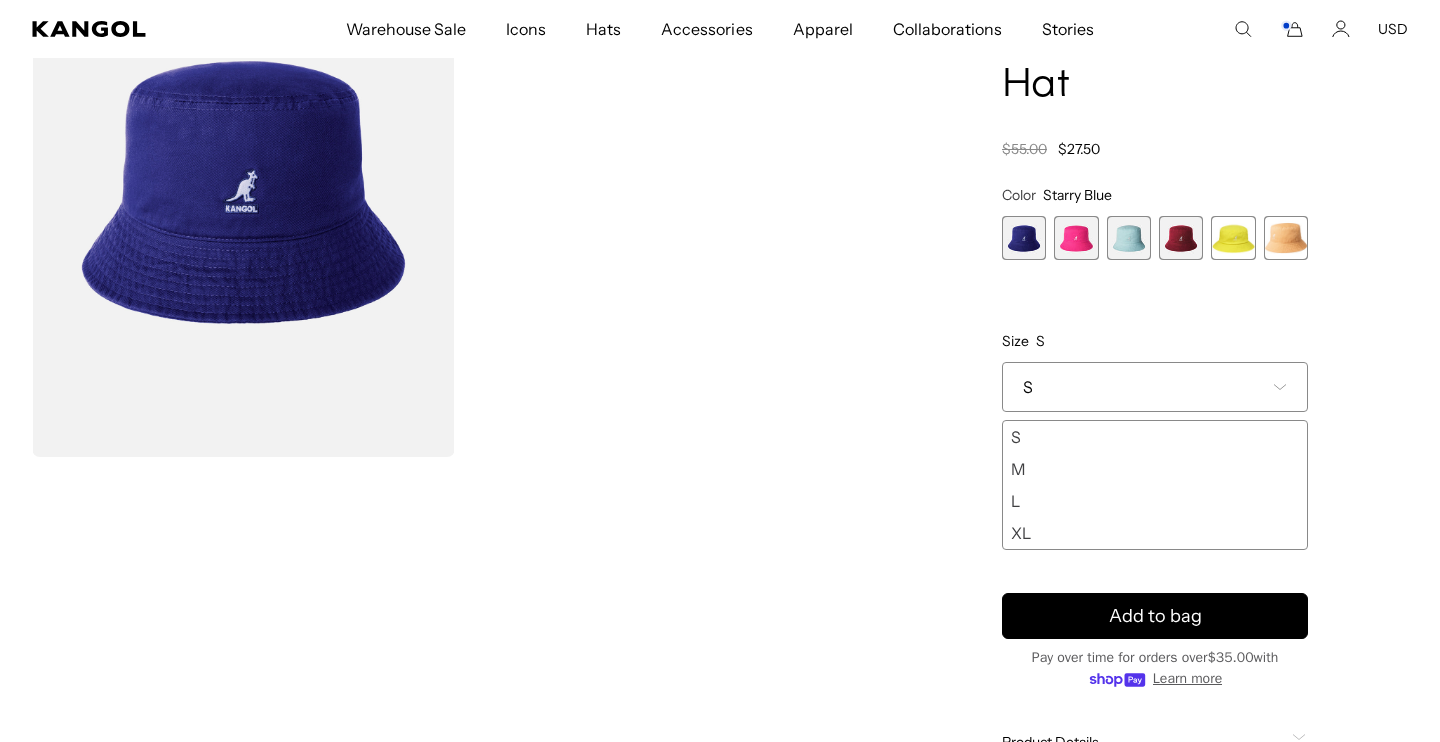 scroll, scrollTop: 218, scrollLeft: 0, axis: vertical 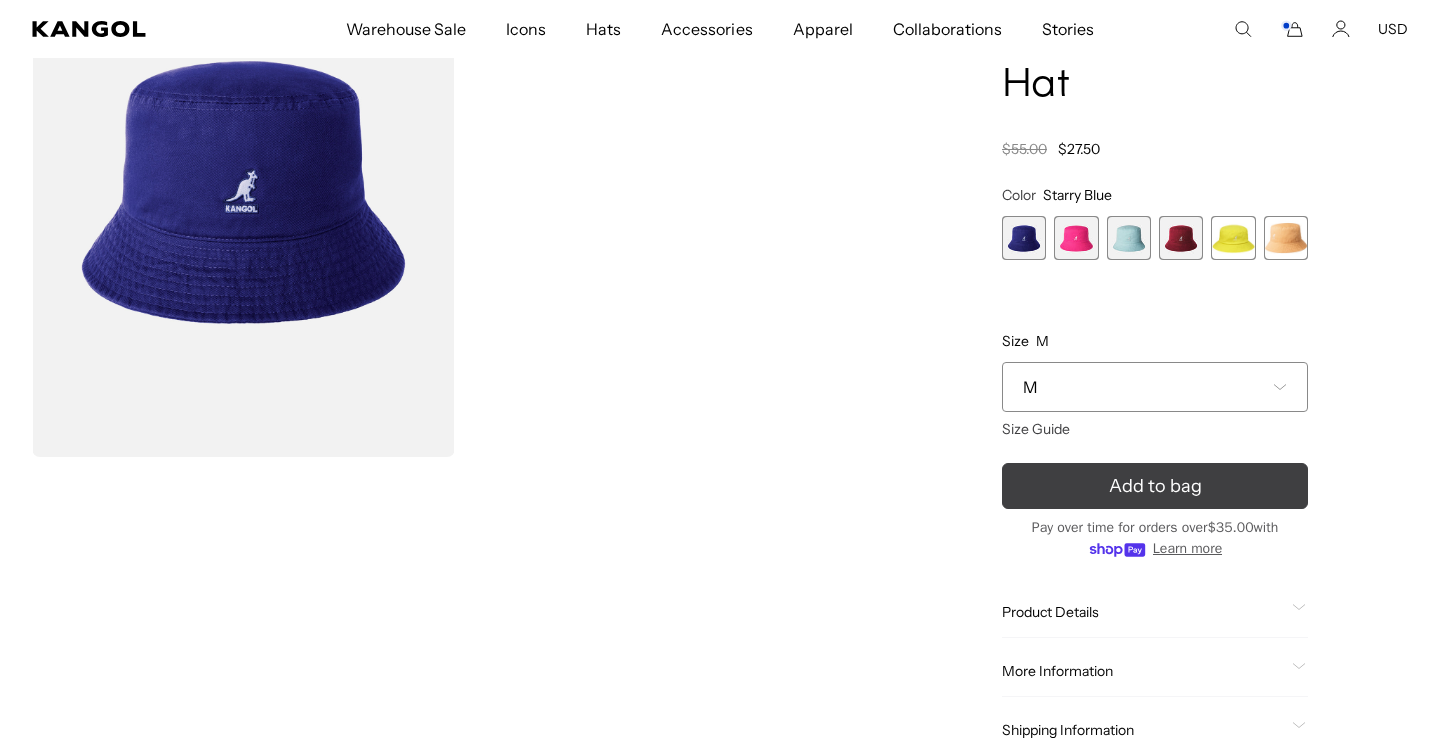 click on "Add to bag" at bounding box center (1155, 486) 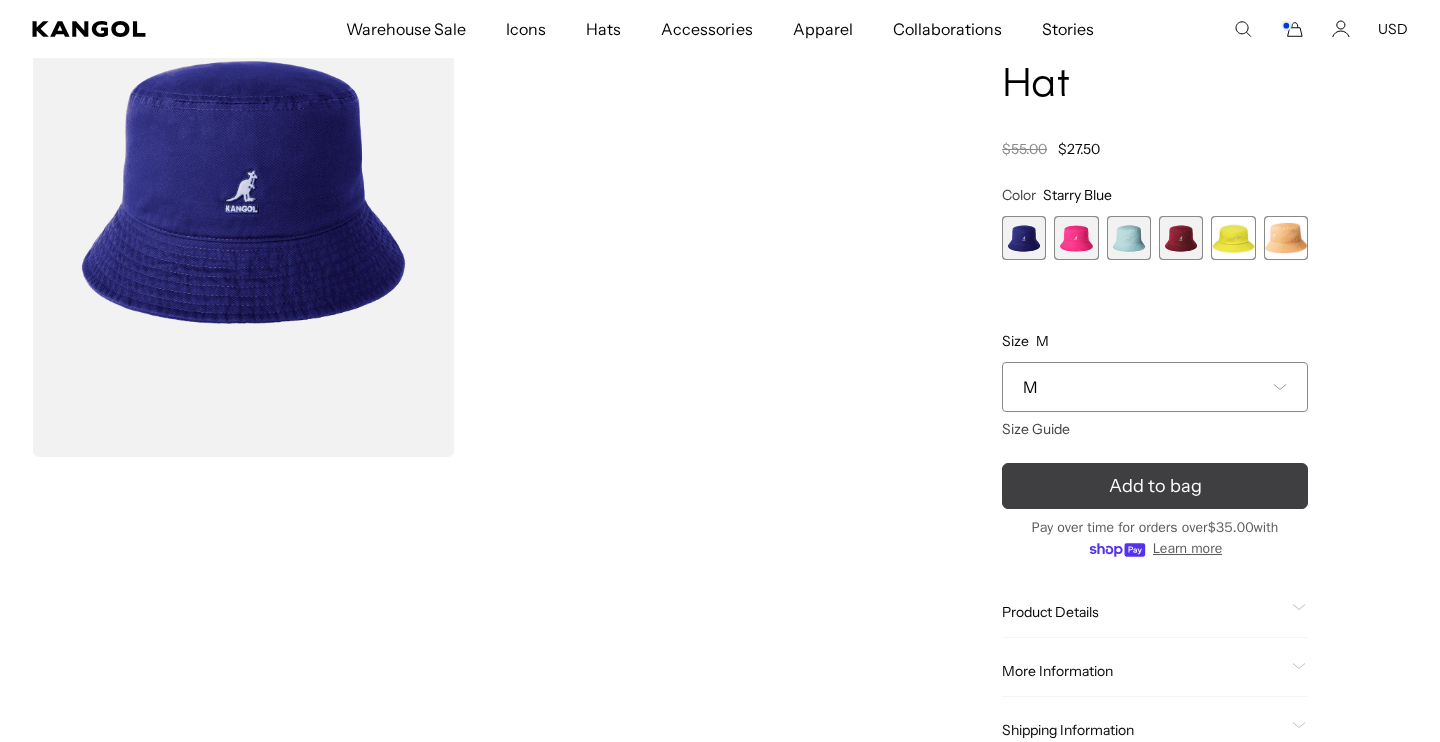 scroll, scrollTop: 0, scrollLeft: 0, axis: both 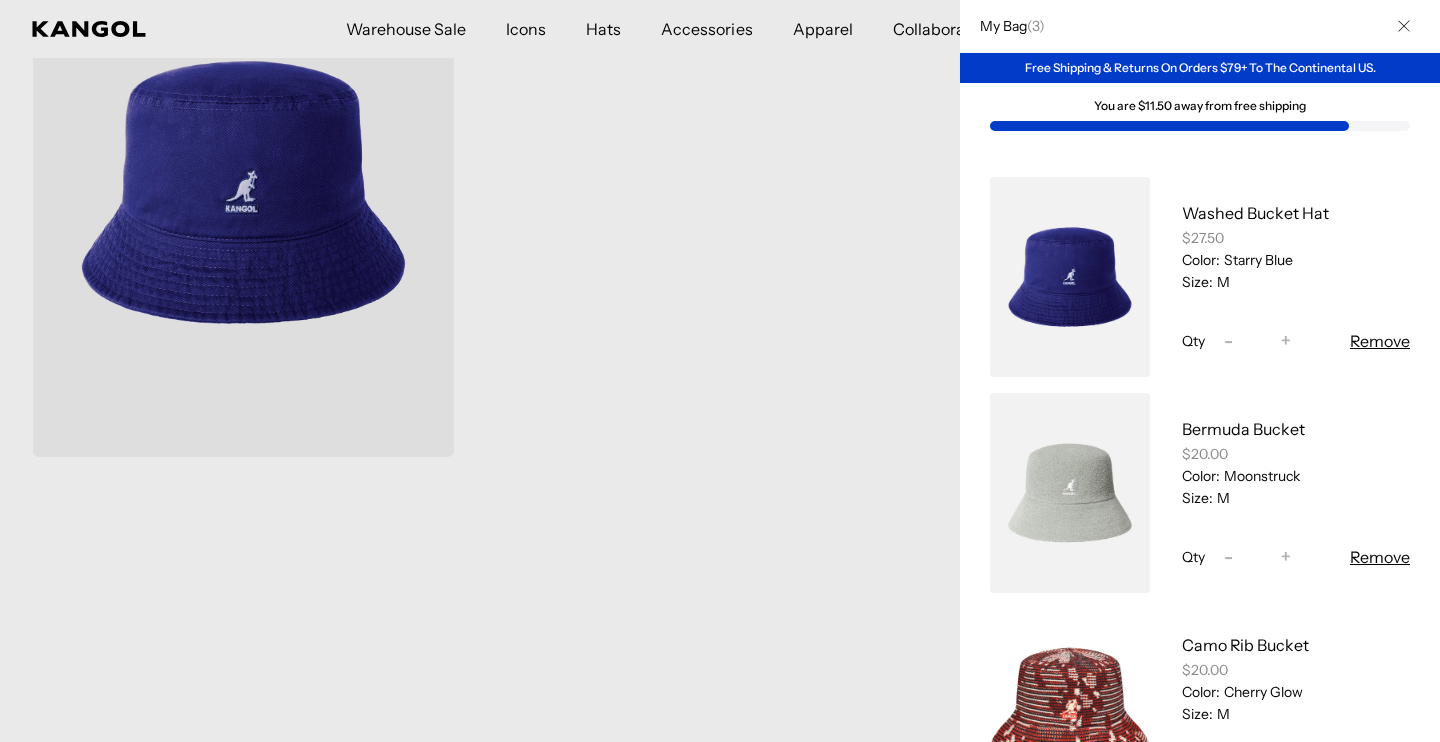click on "-" at bounding box center (1228, 341) 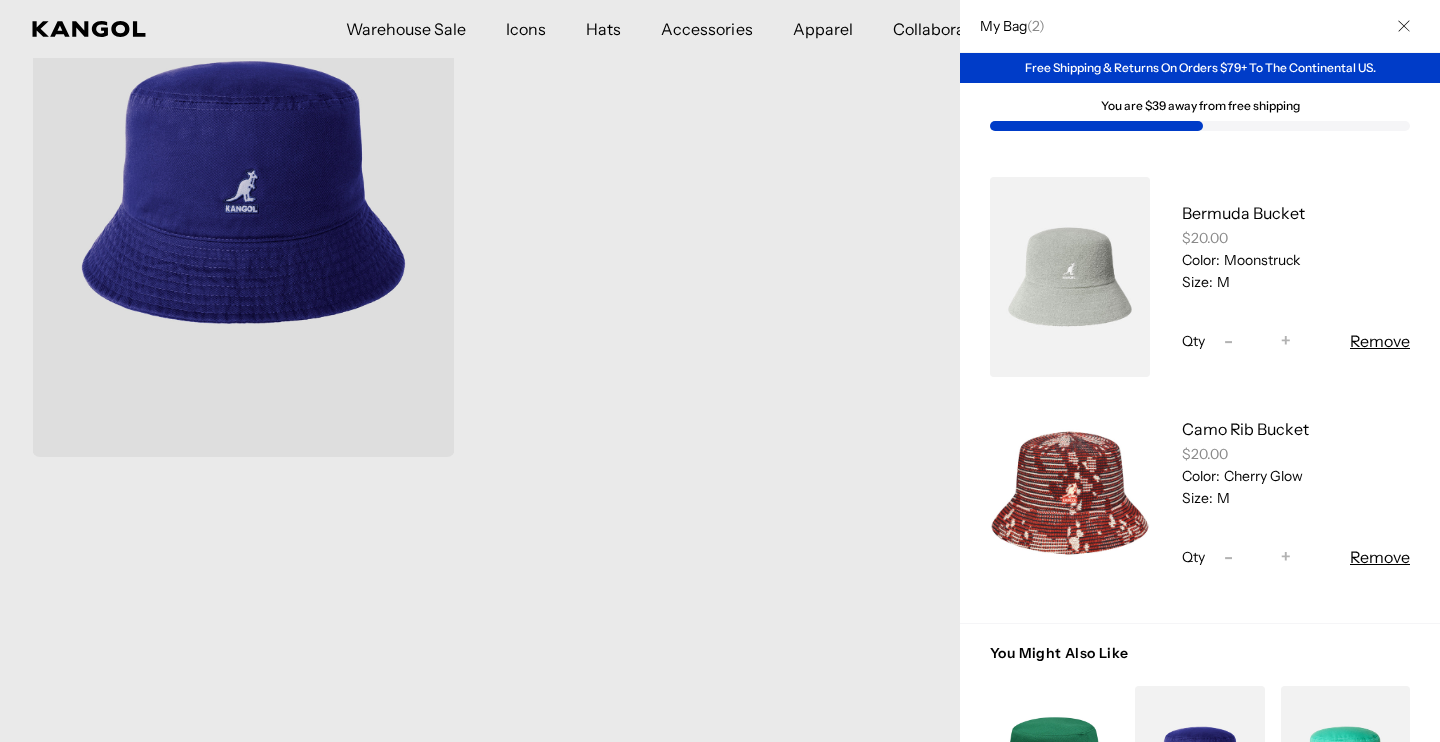 scroll, scrollTop: 95, scrollLeft: 0, axis: vertical 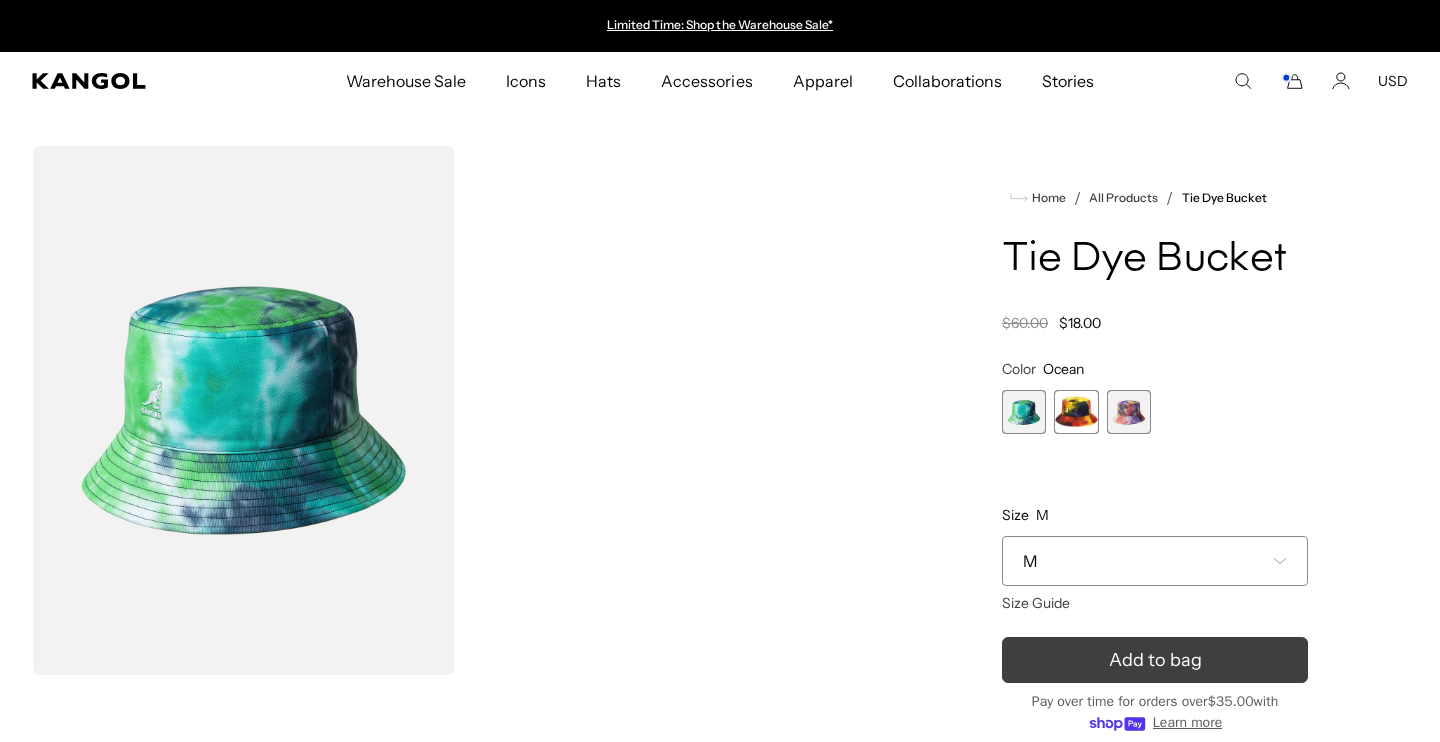 click on "Add to bag" at bounding box center [1155, 660] 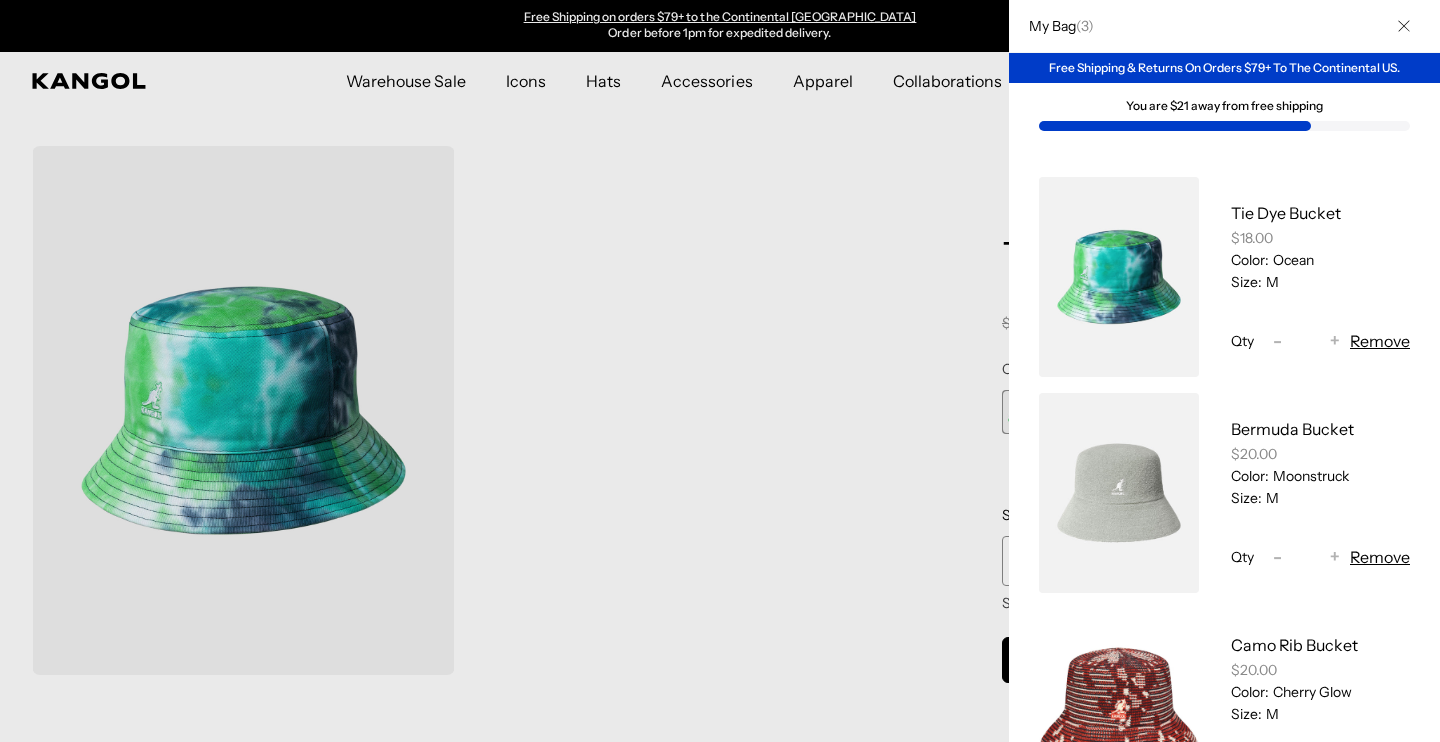 scroll, scrollTop: 0, scrollLeft: 0, axis: both 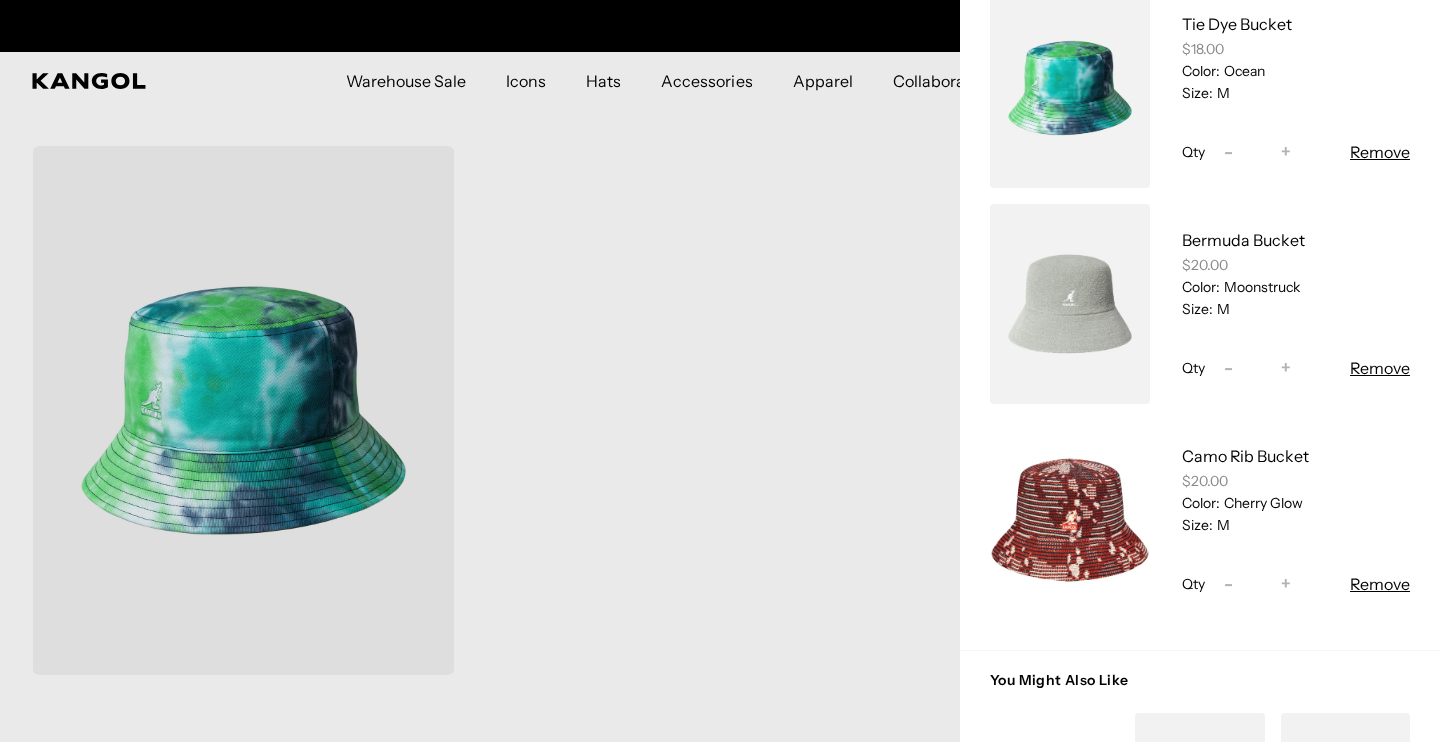 click on "Remove" at bounding box center [1380, 584] 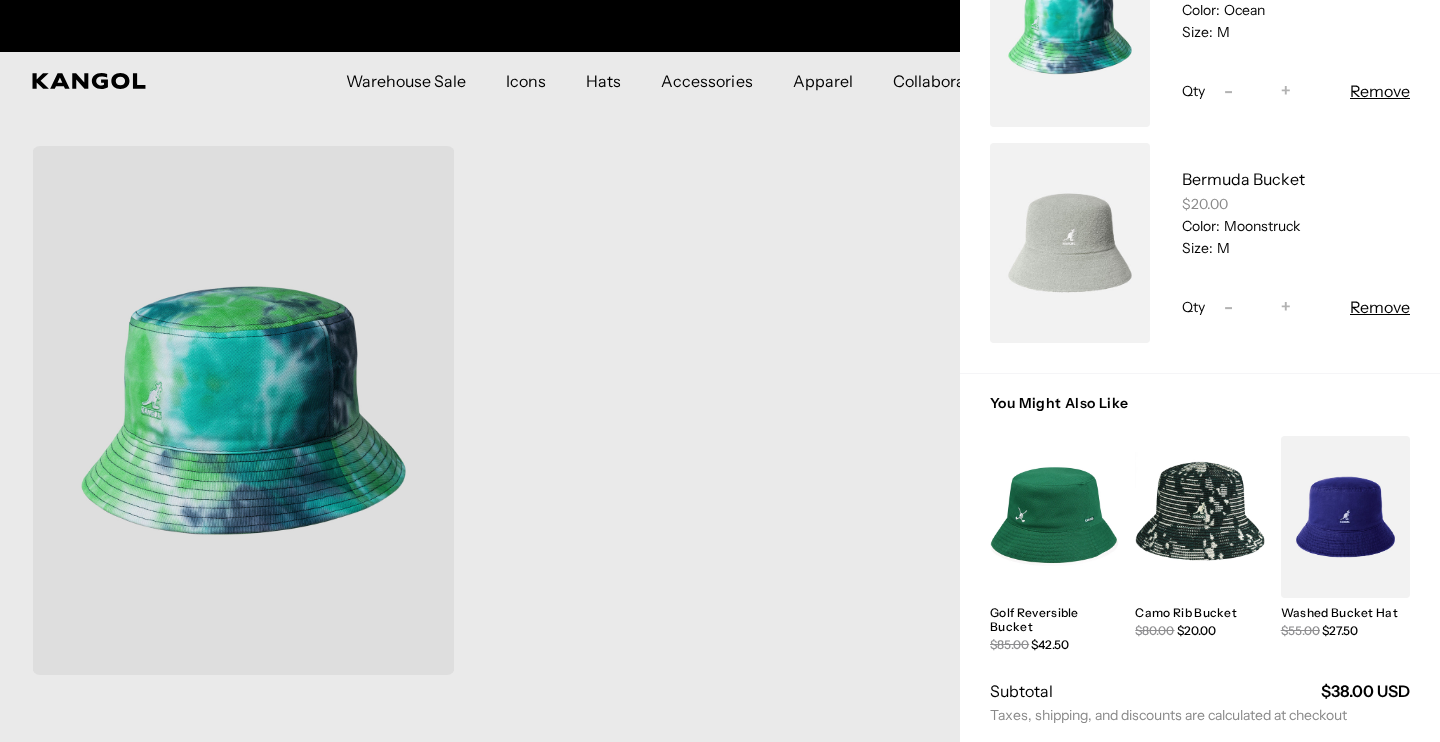 scroll, scrollTop: 251, scrollLeft: 0, axis: vertical 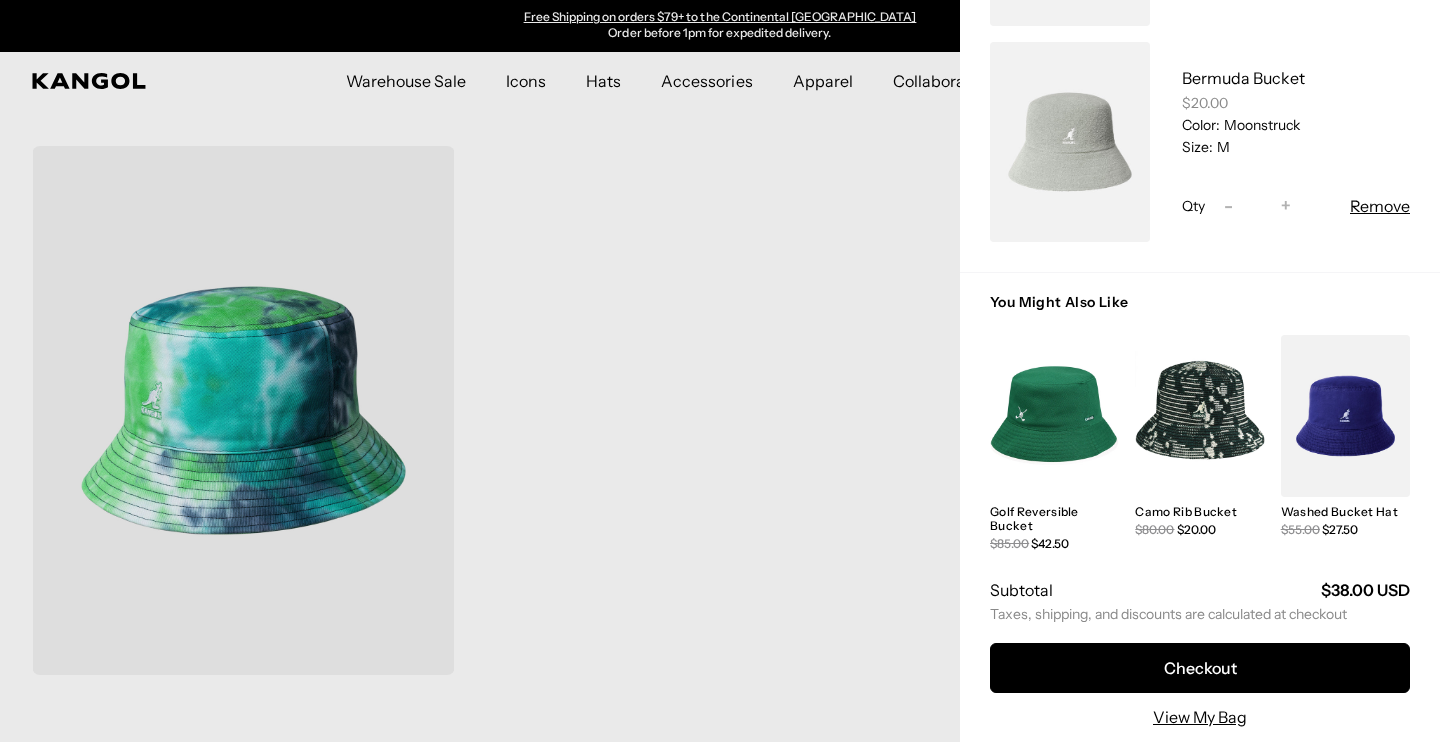 click at bounding box center (720, 371) 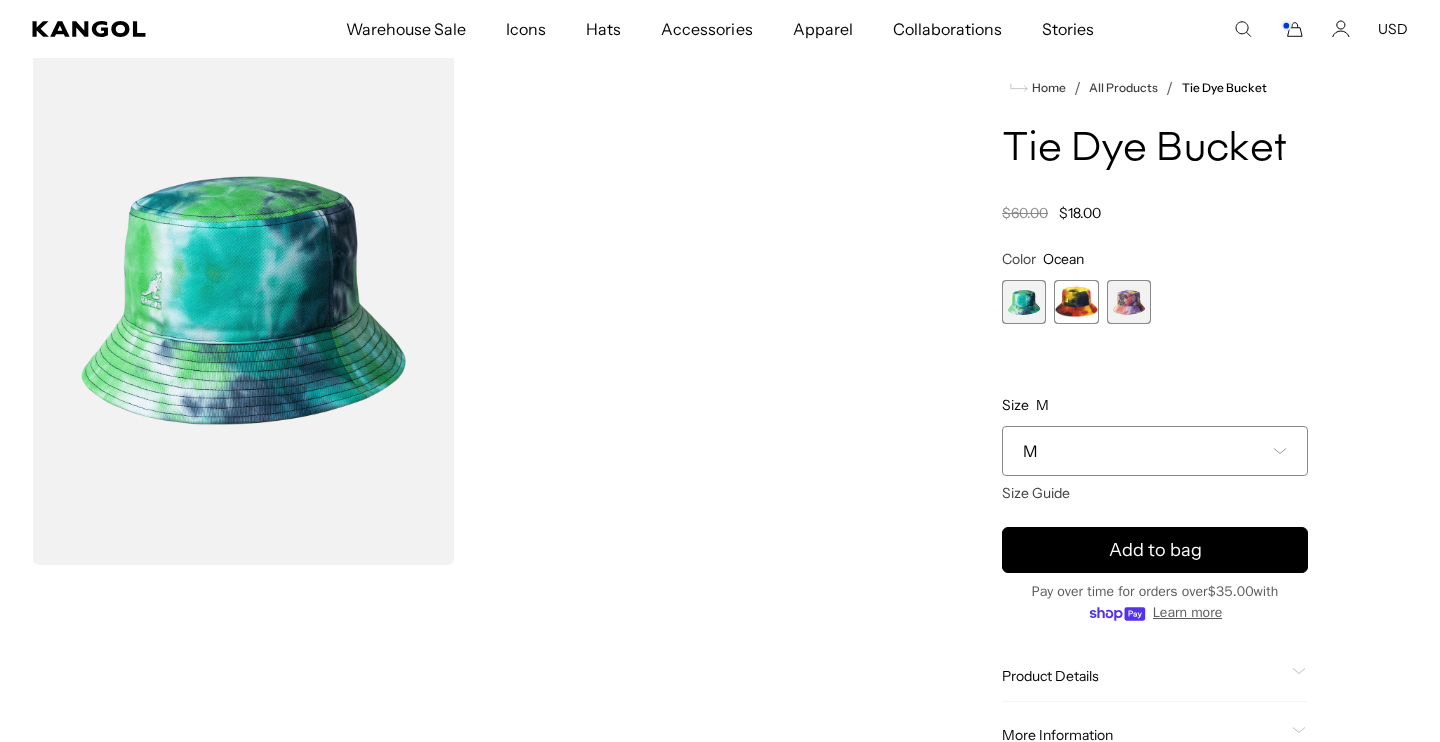 scroll, scrollTop: 0, scrollLeft: 0, axis: both 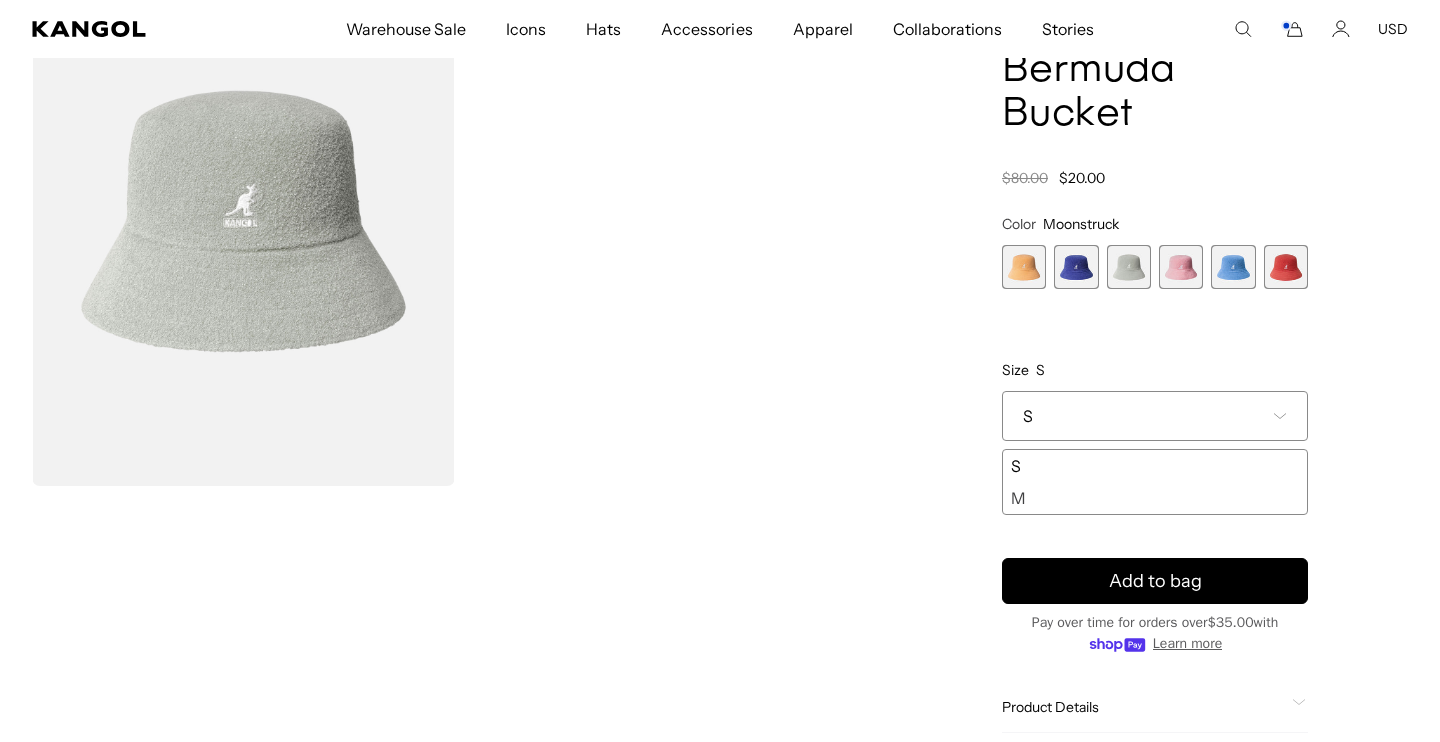 click on "M" at bounding box center (1155, 498) 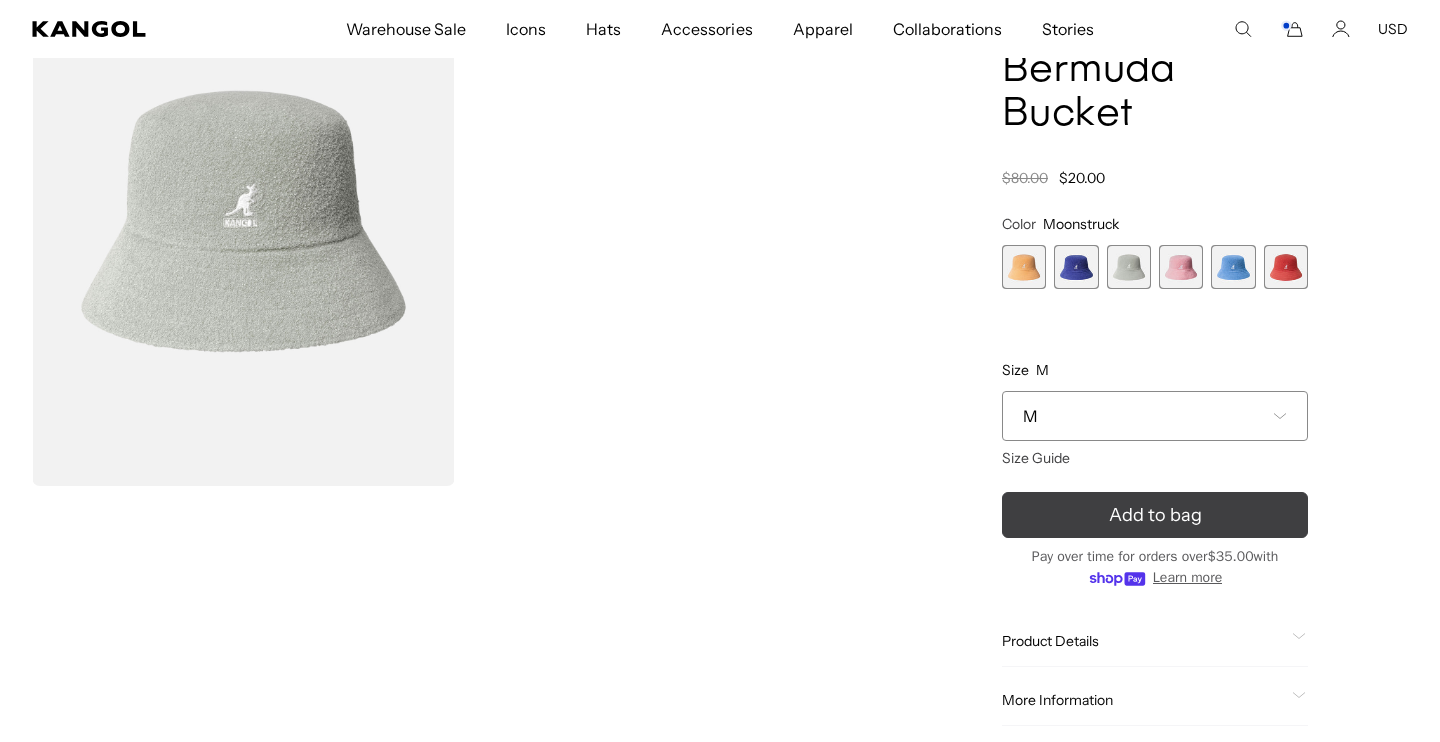 click on "Add to bag" at bounding box center [1155, 515] 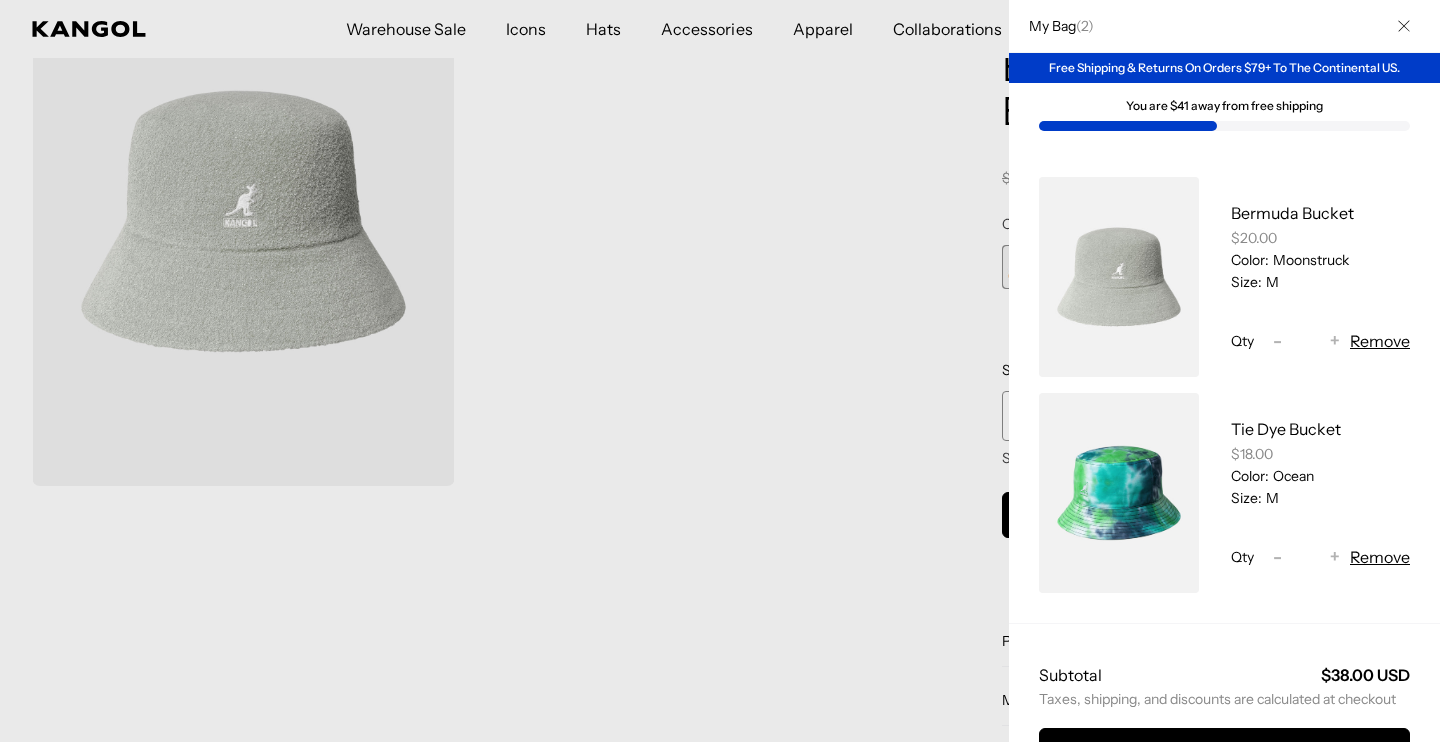 scroll, scrollTop: 0, scrollLeft: 412, axis: horizontal 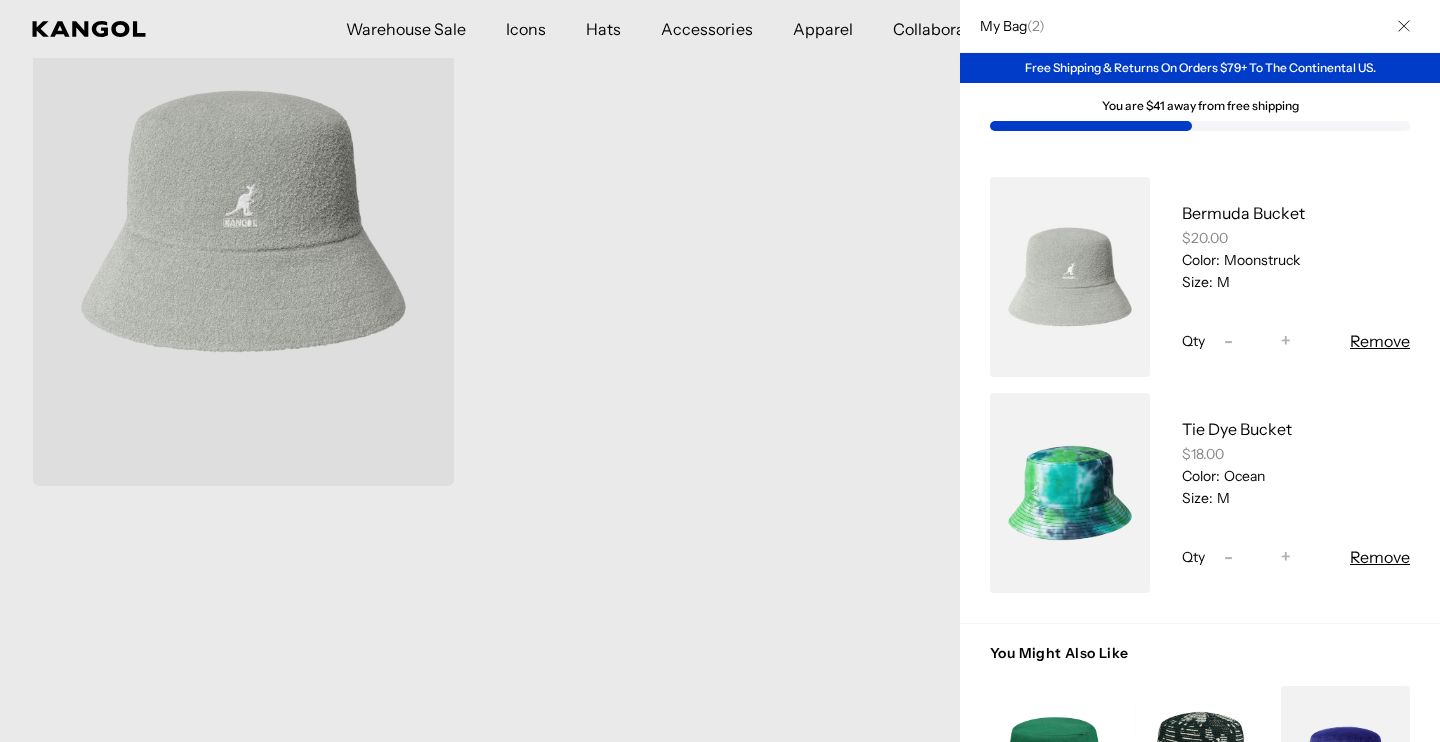 click 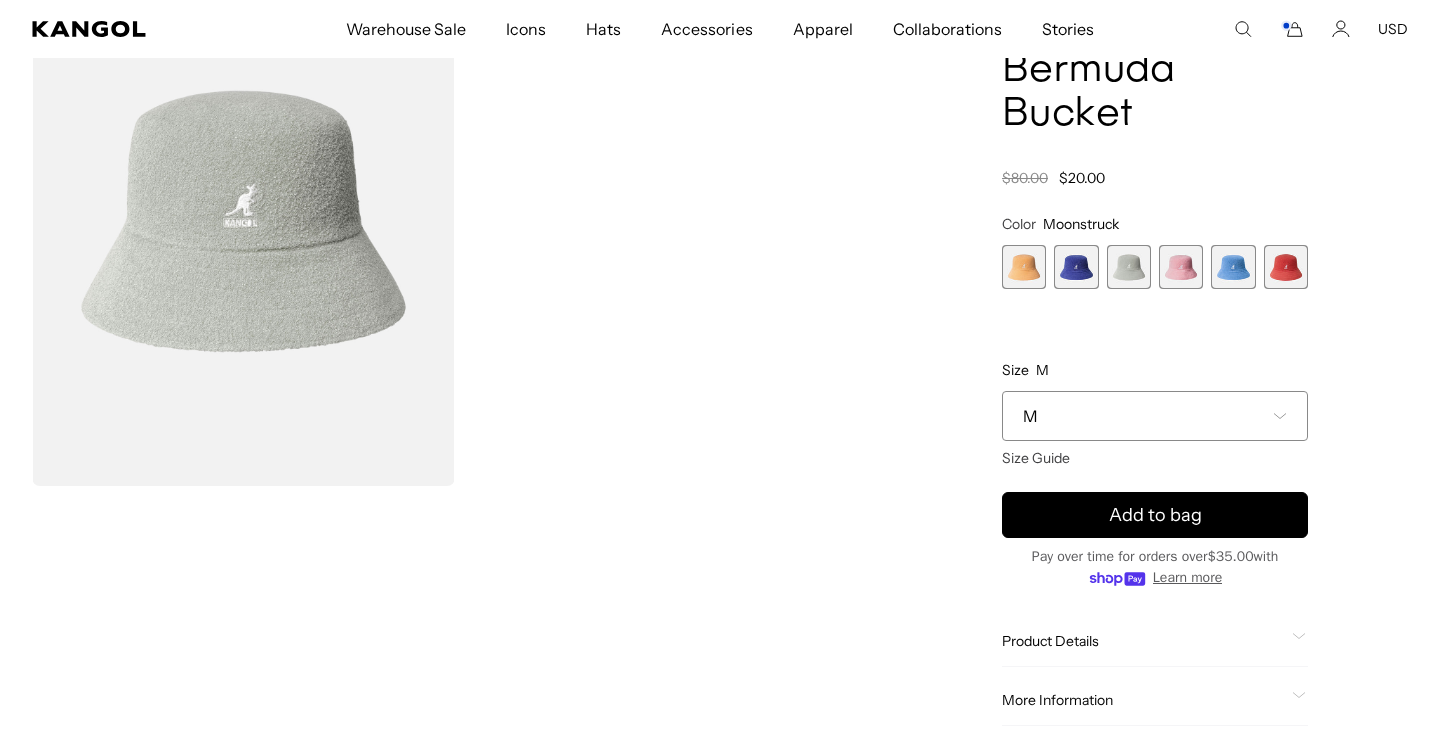 scroll, scrollTop: 170, scrollLeft: 0, axis: vertical 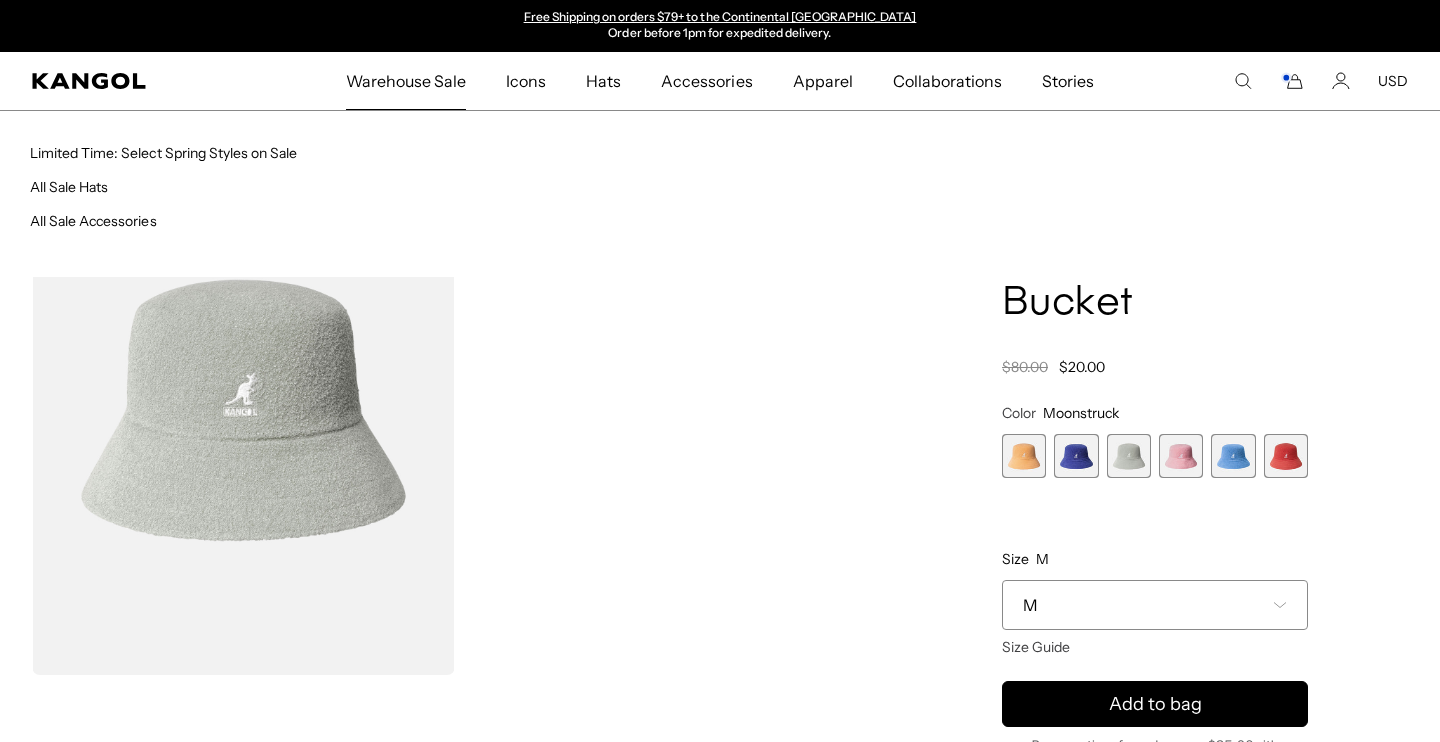 click on "Warehouse Sale" at bounding box center [406, 81] 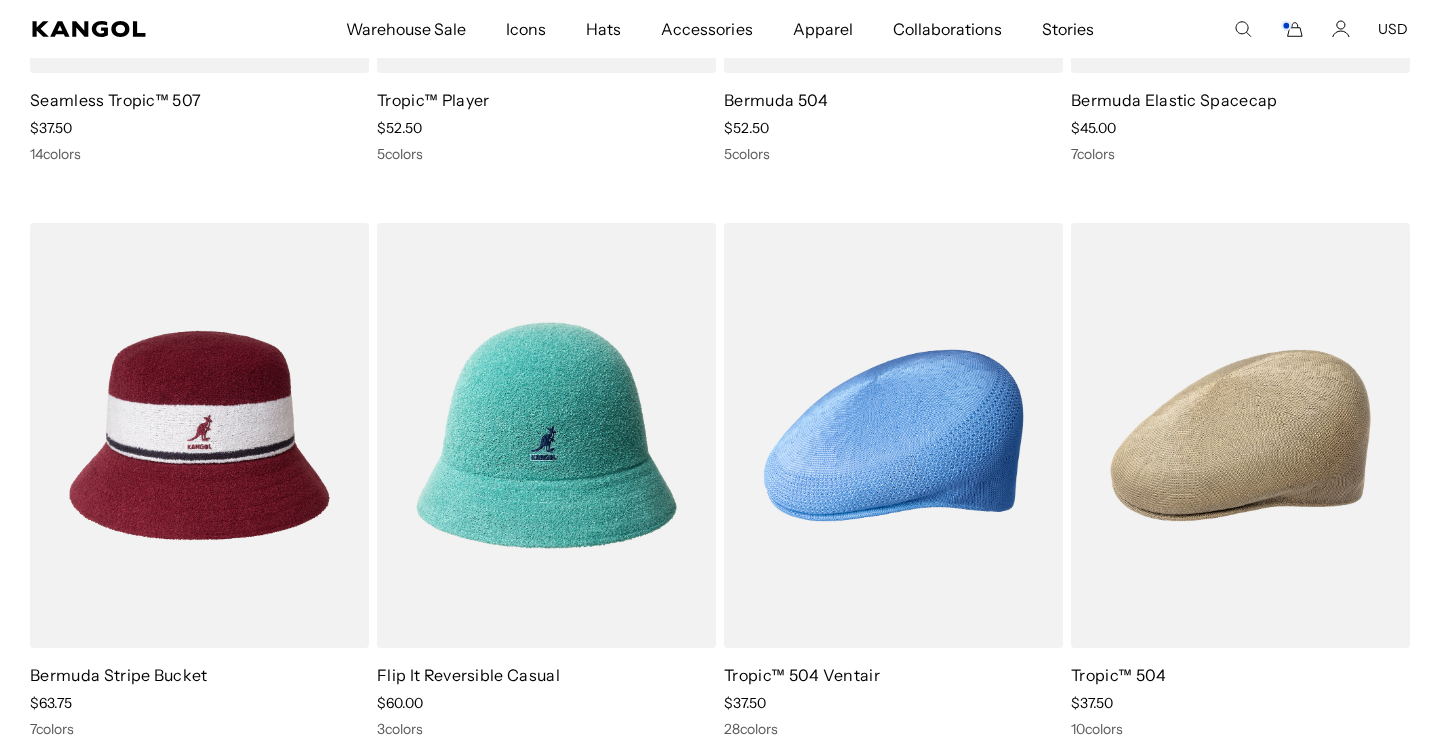 scroll, scrollTop: 715, scrollLeft: 0, axis: vertical 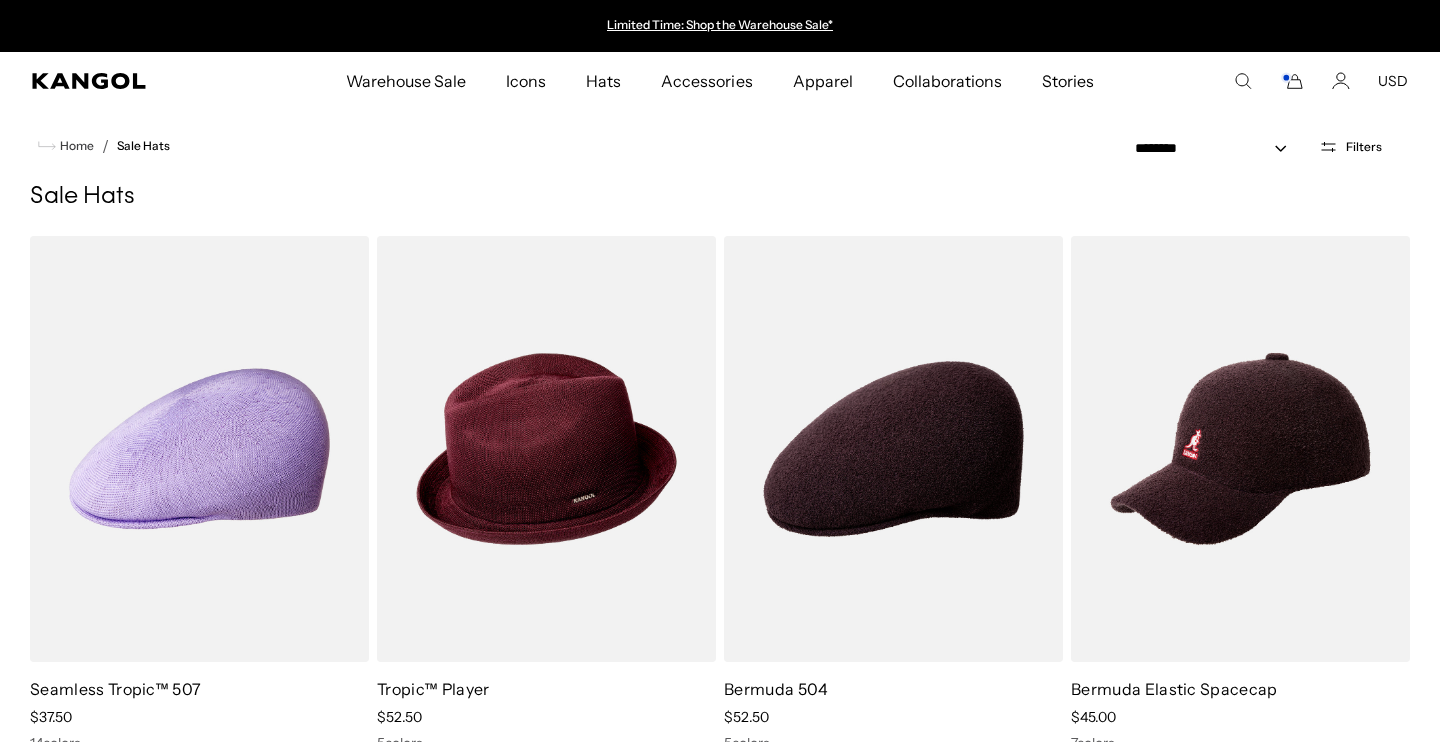 click 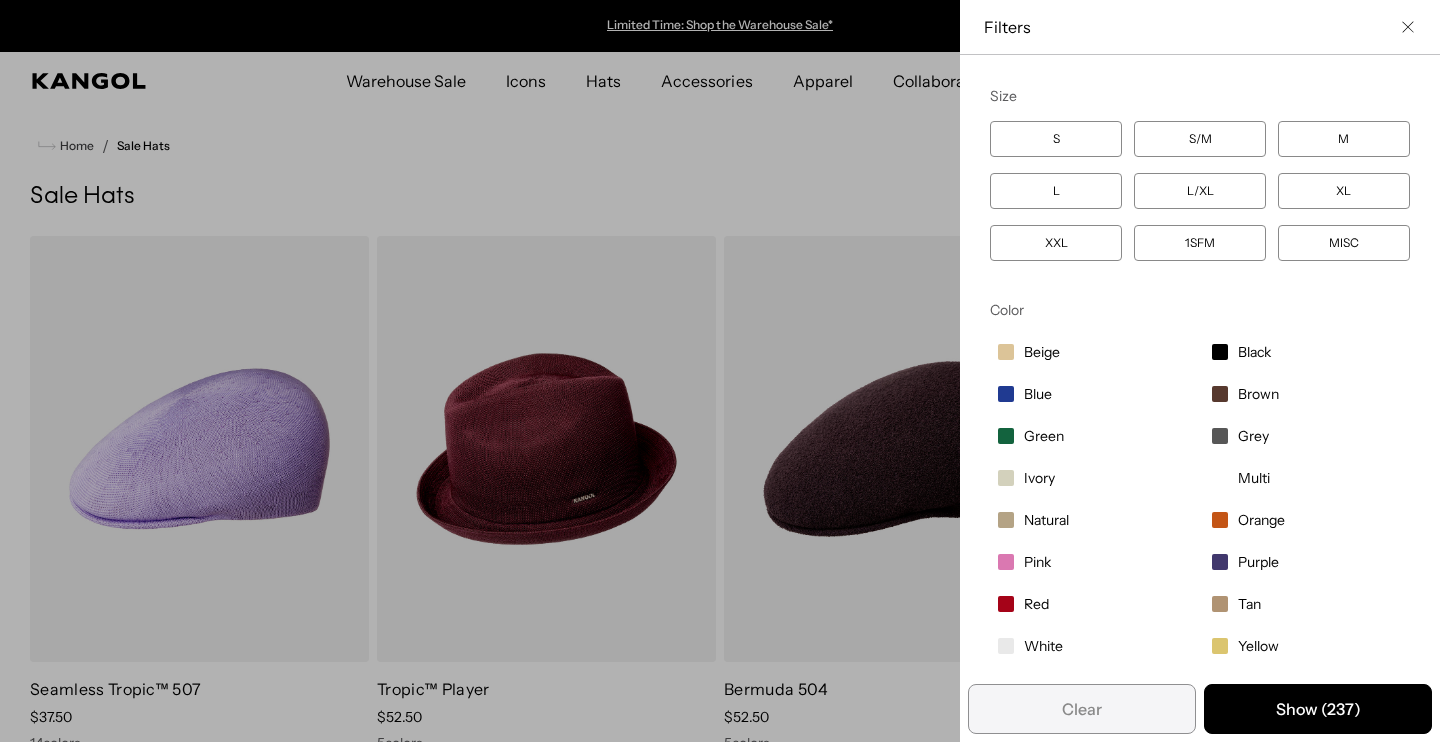 click on "M" at bounding box center [1344, 139] 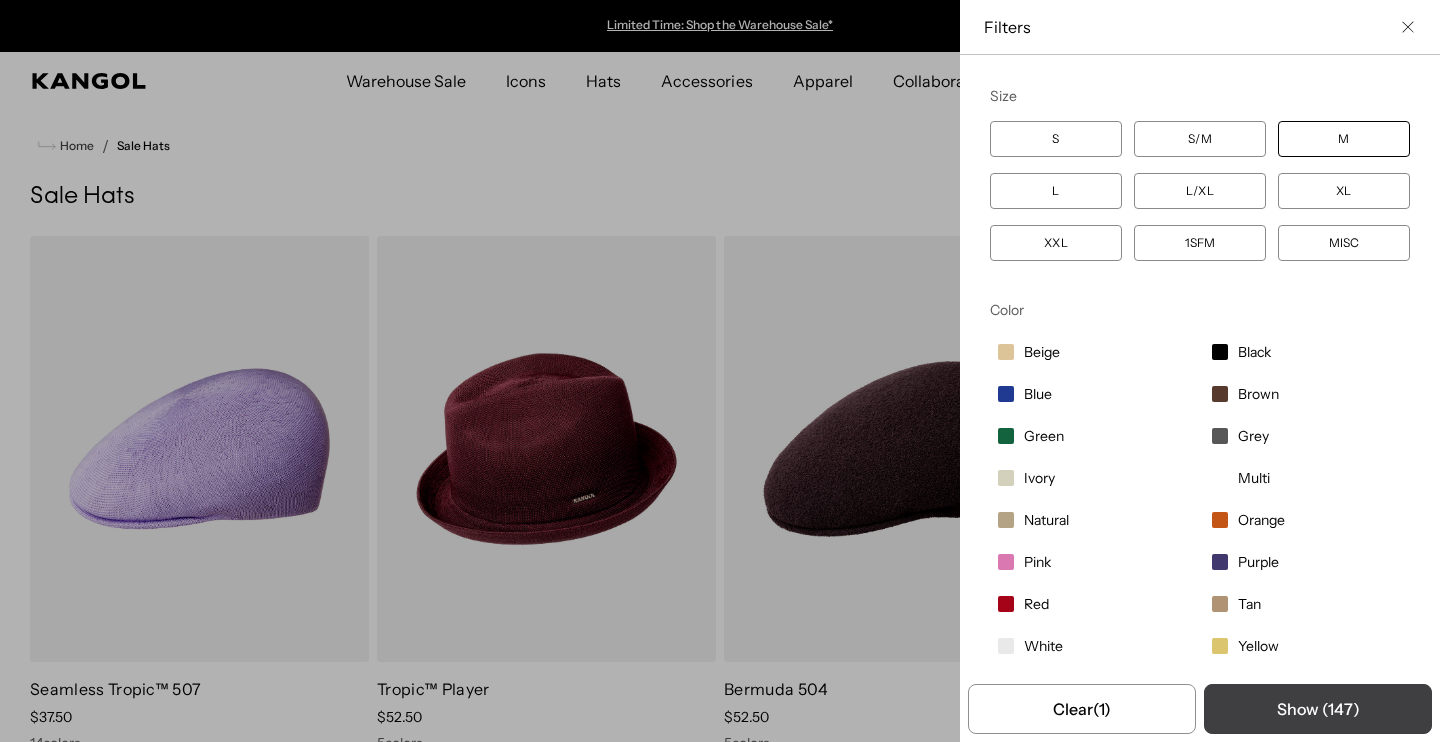 click on "Show ( 147 )" at bounding box center (1318, 709) 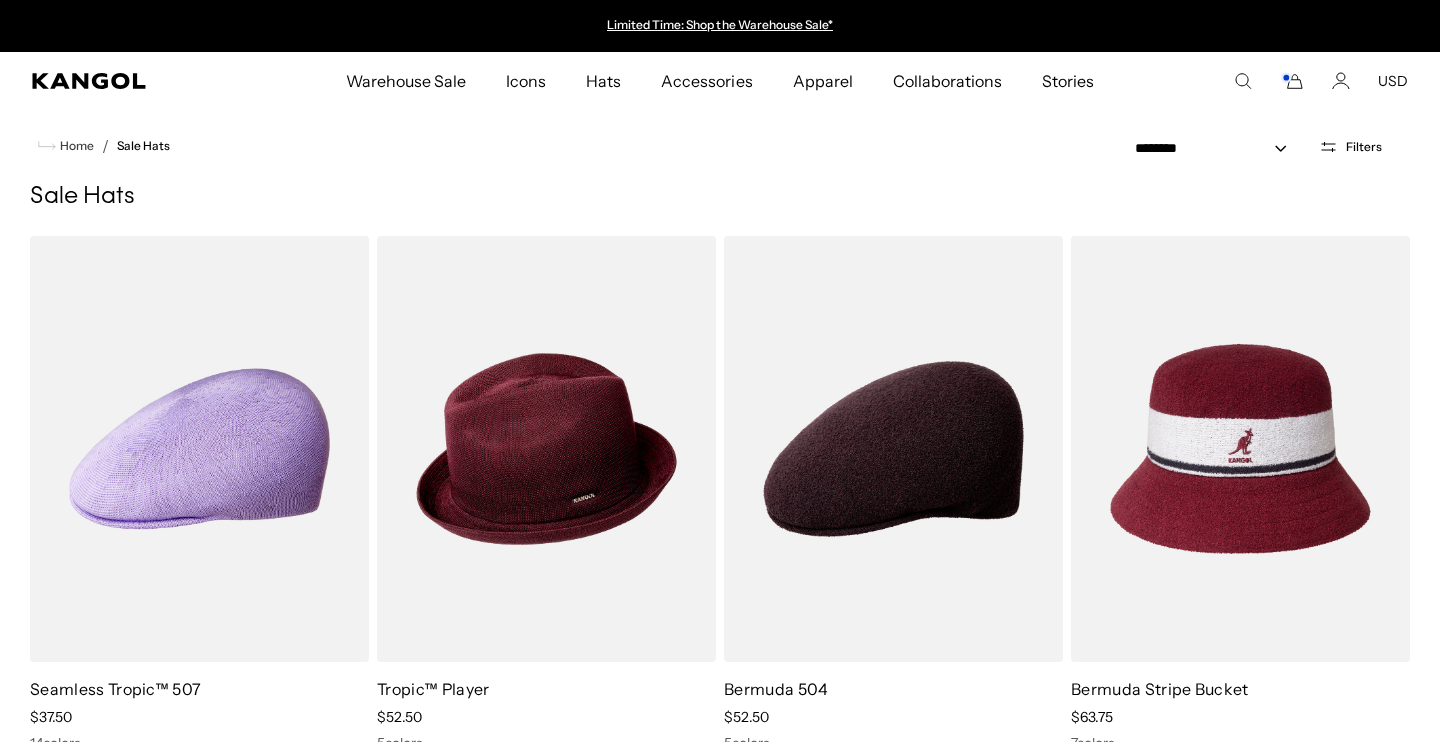 scroll, scrollTop: 0, scrollLeft: 412, axis: horizontal 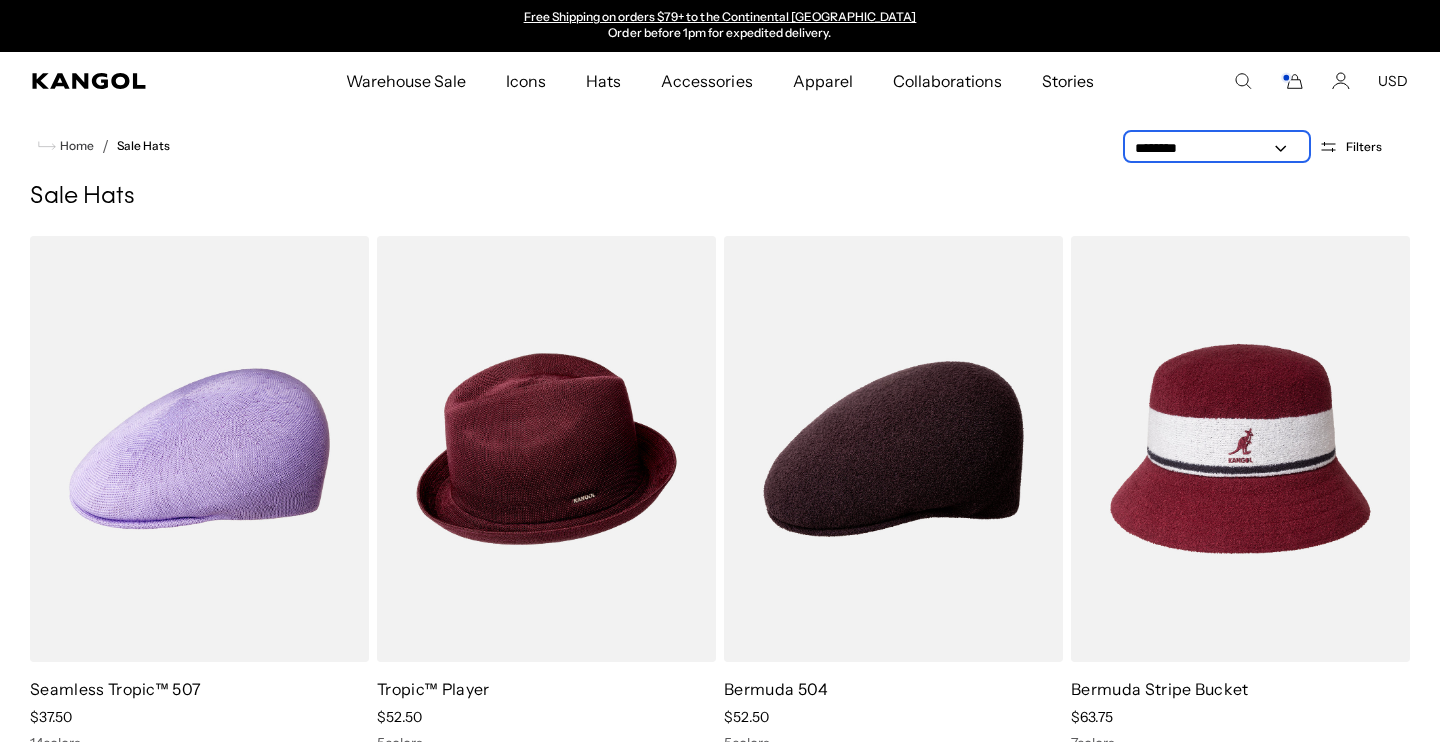 click on "**********" at bounding box center (1217, 148) 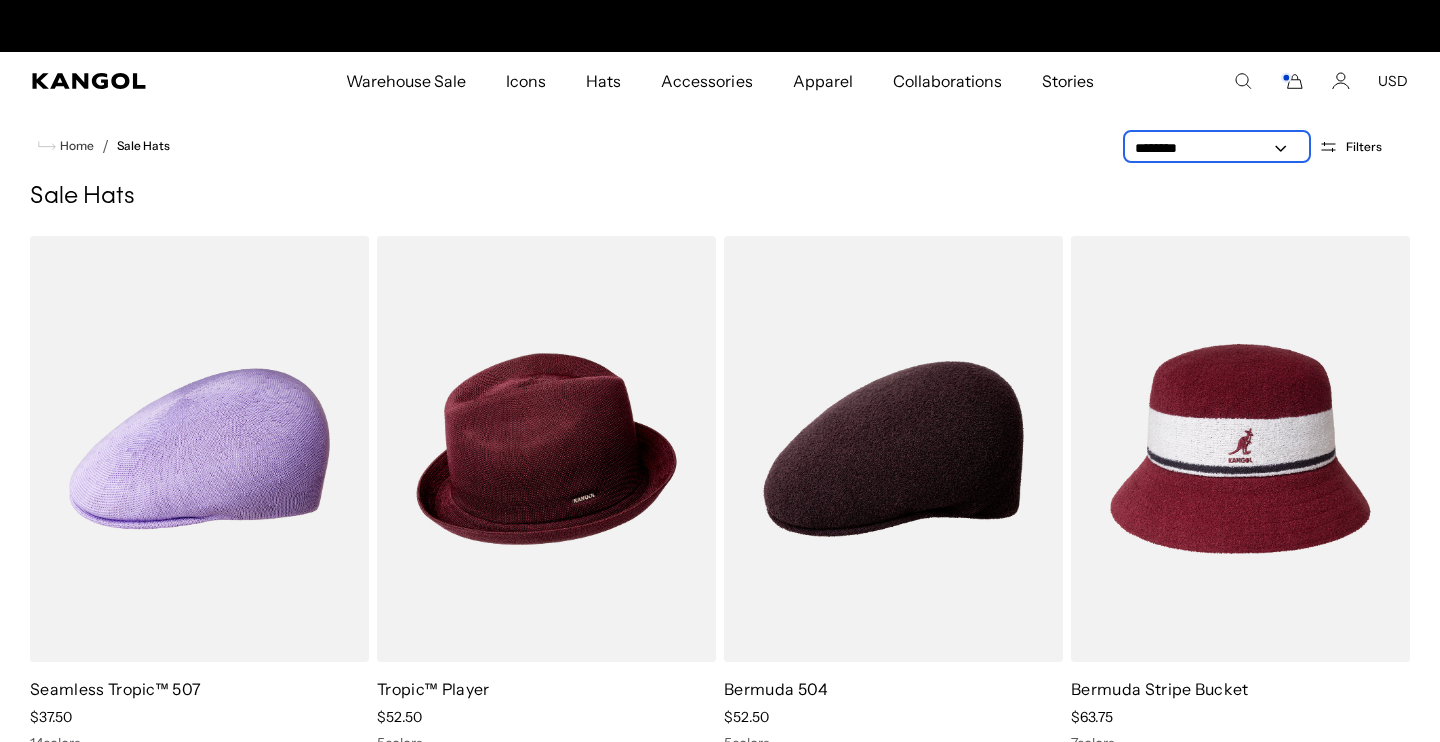 scroll, scrollTop: 0, scrollLeft: 0, axis: both 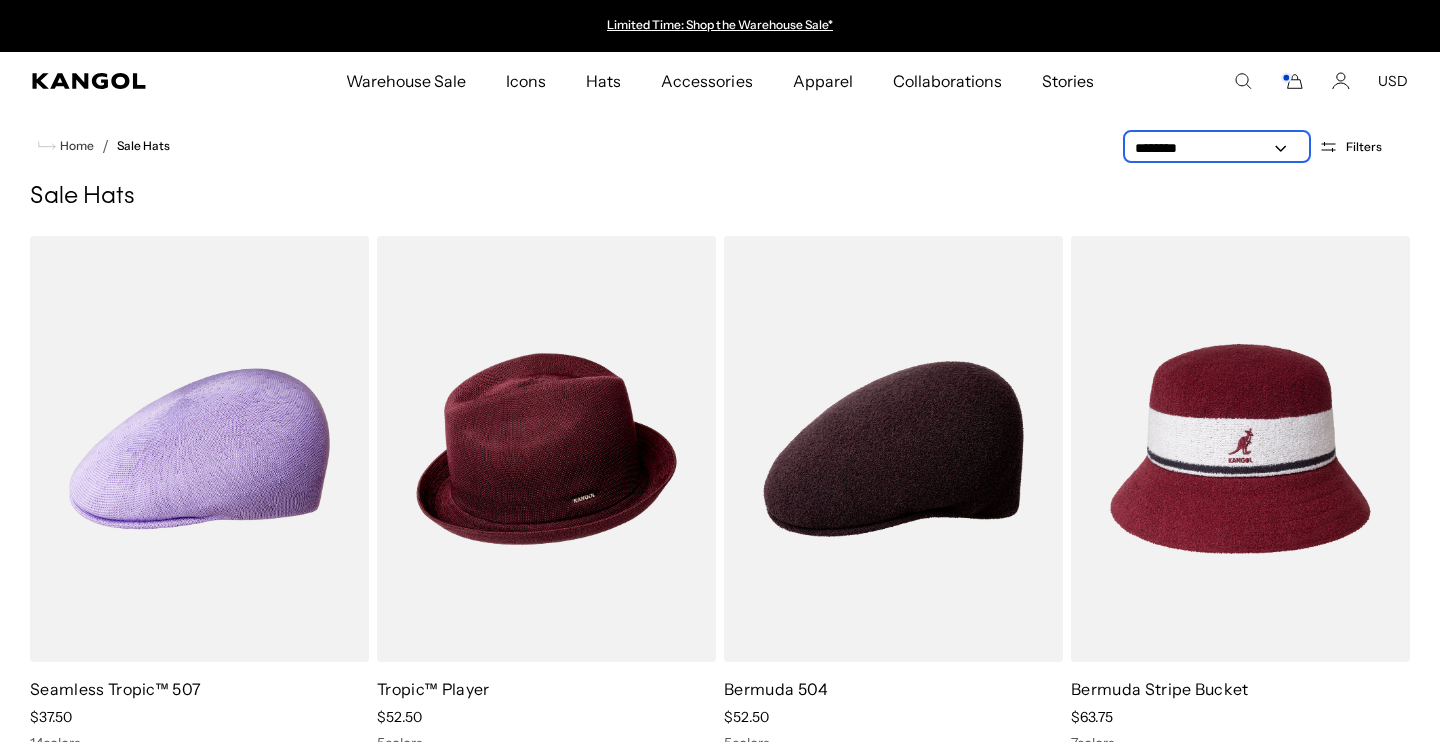 select on "*****" 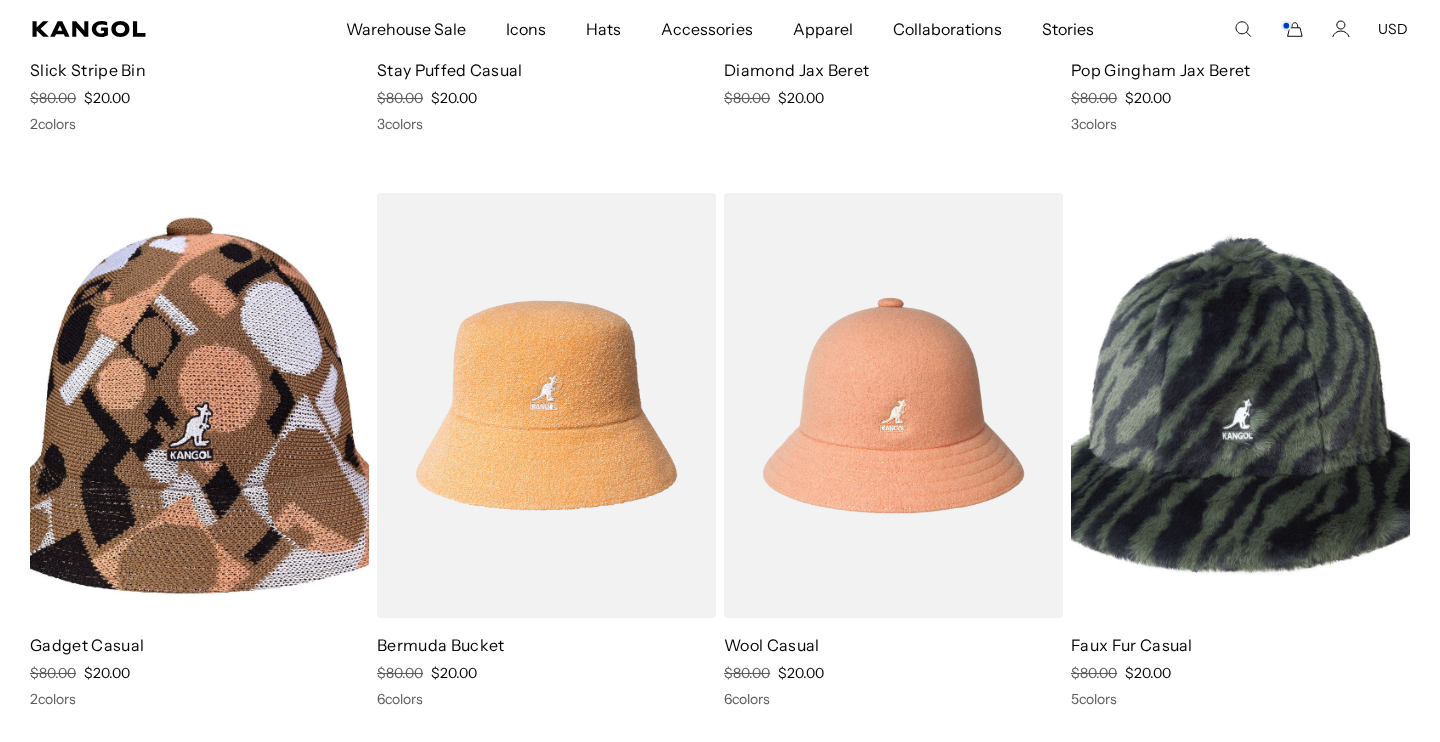 scroll, scrollTop: 13593, scrollLeft: 0, axis: vertical 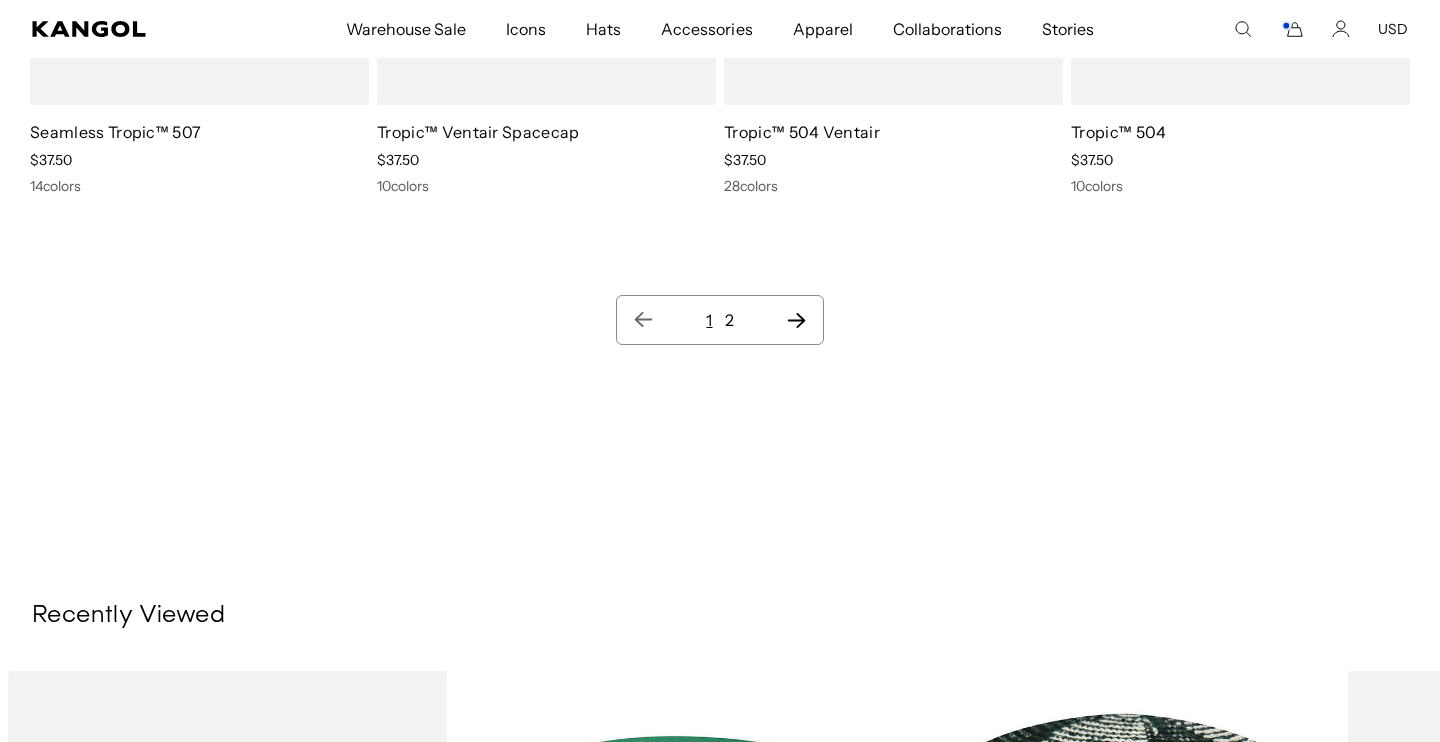 click 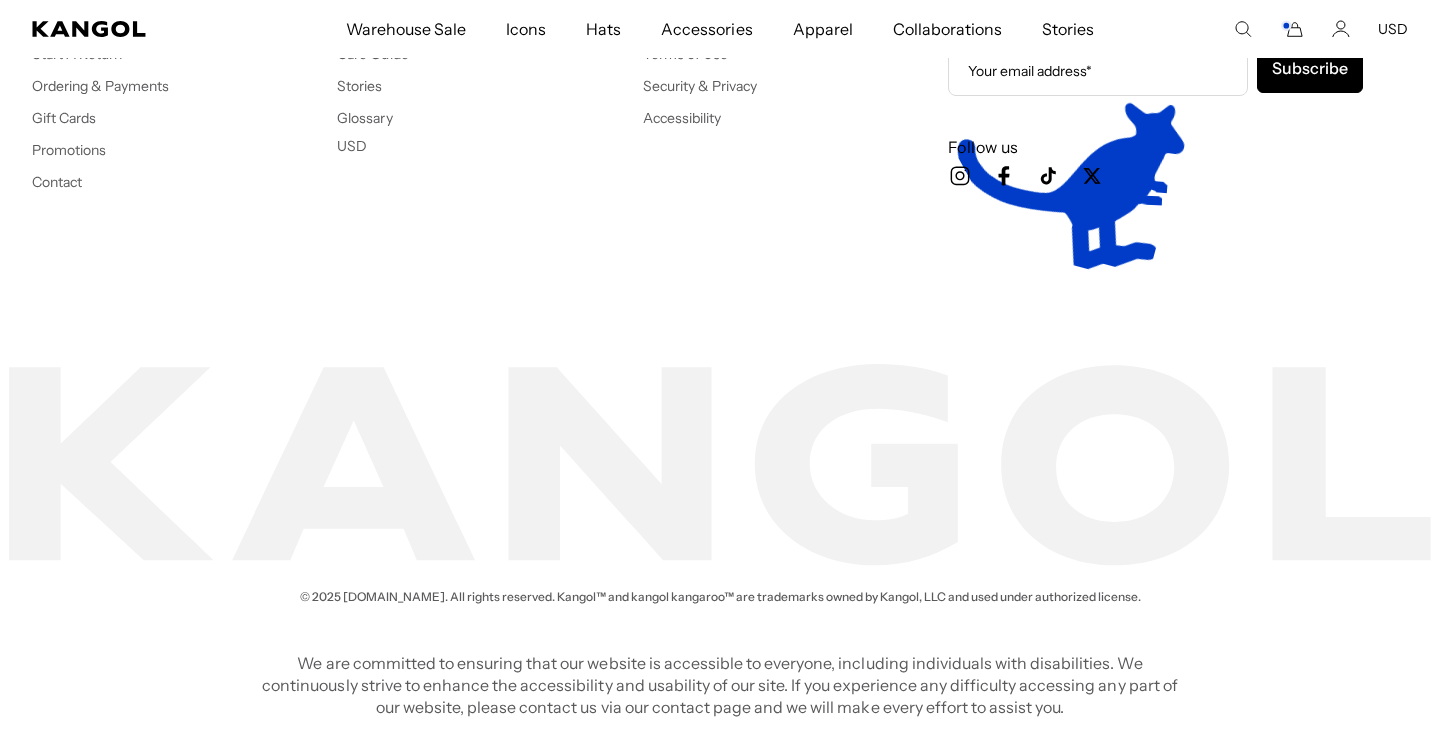 scroll, scrollTop: 0, scrollLeft: 0, axis: both 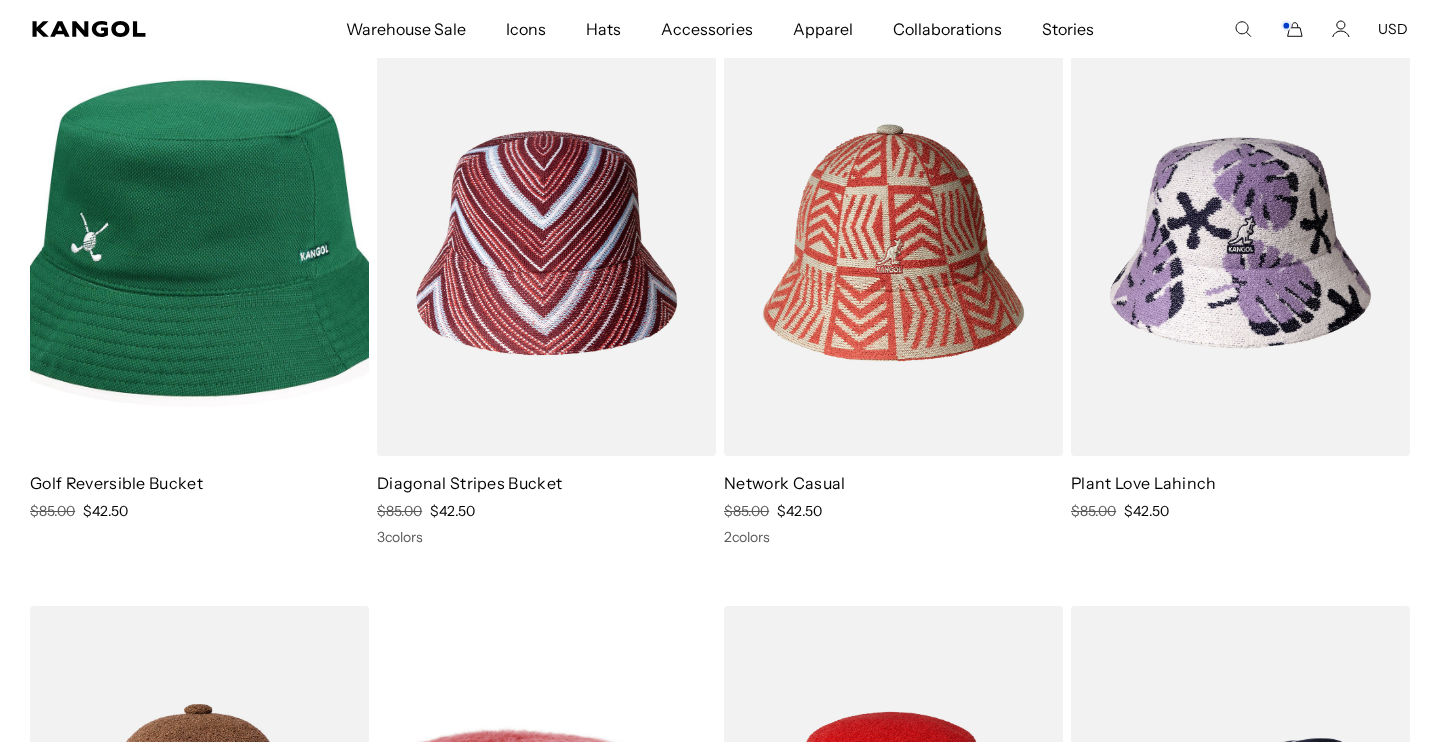click 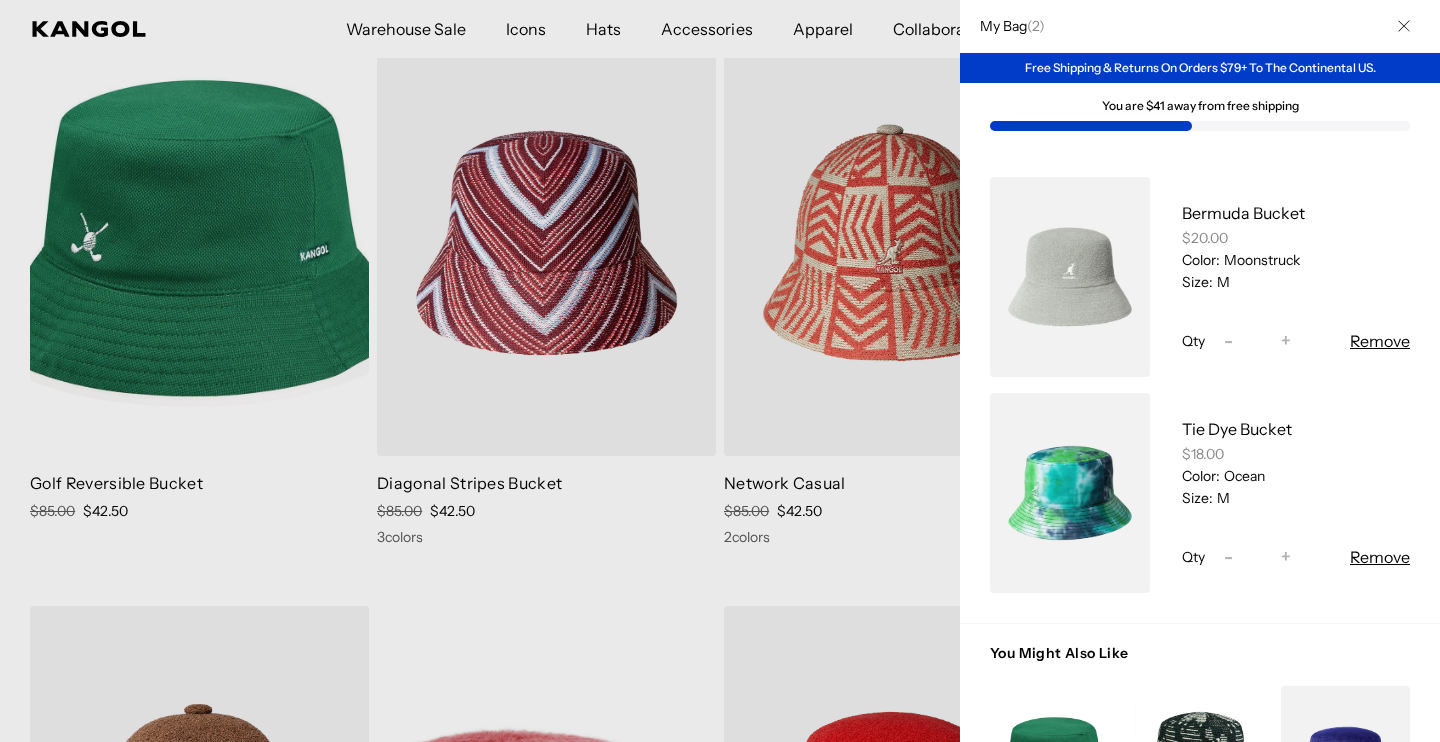 click at bounding box center [1404, 26] 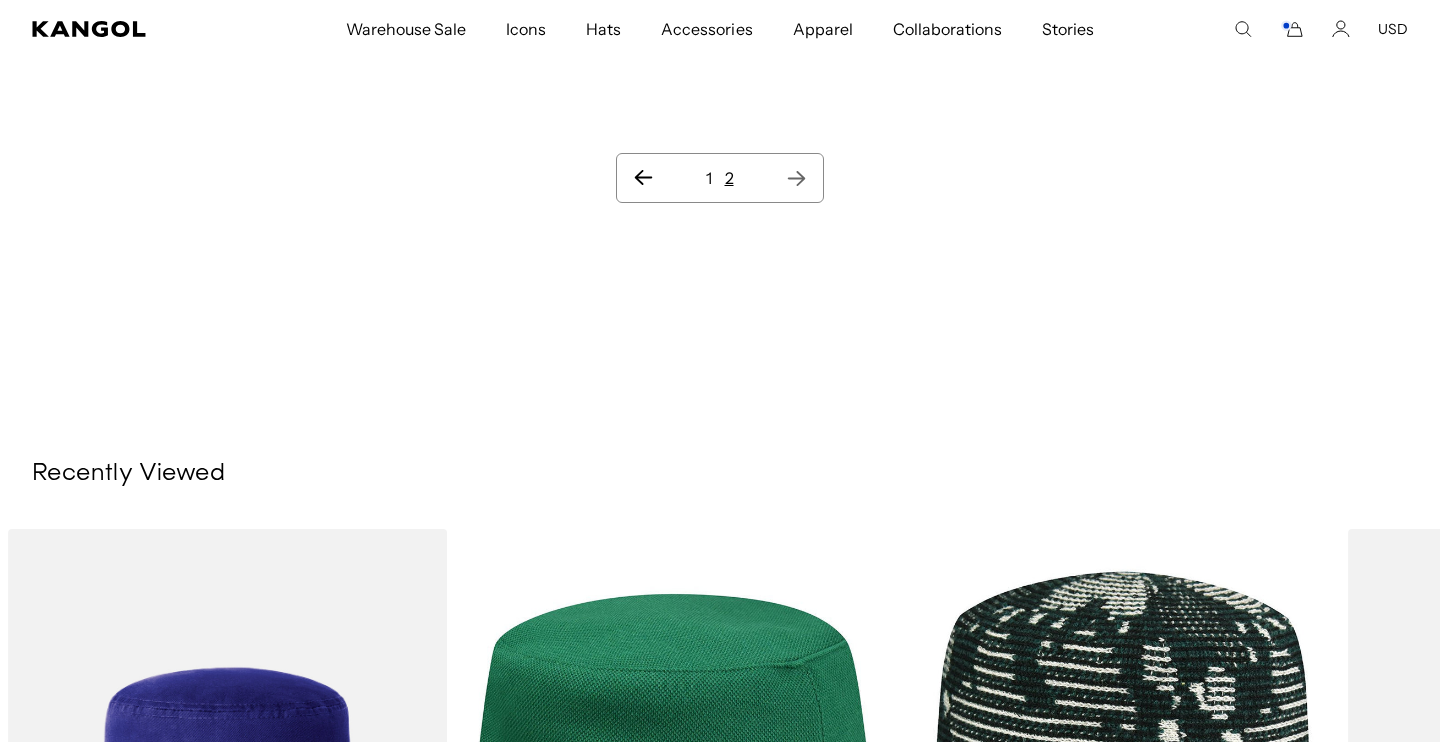 click on "1 2" at bounding box center [719, 178] 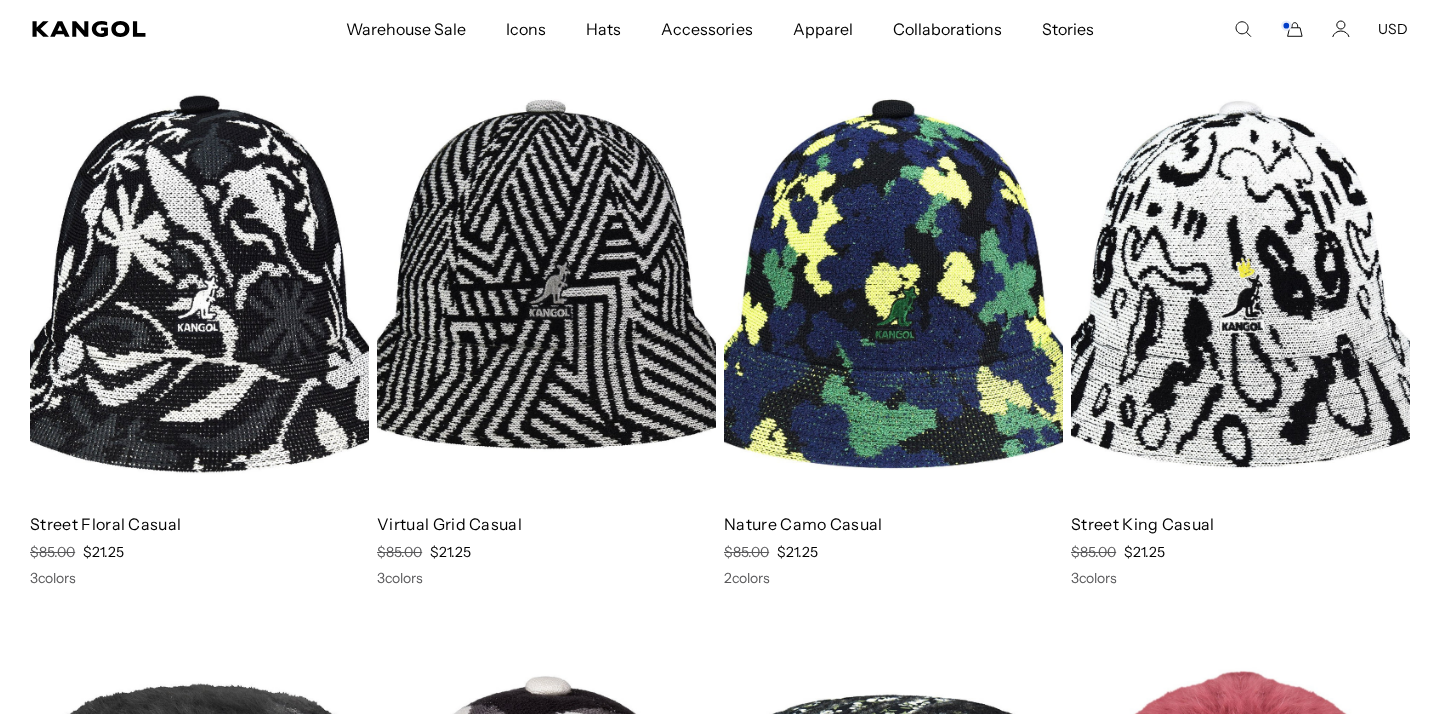 scroll, scrollTop: 0, scrollLeft: 0, axis: both 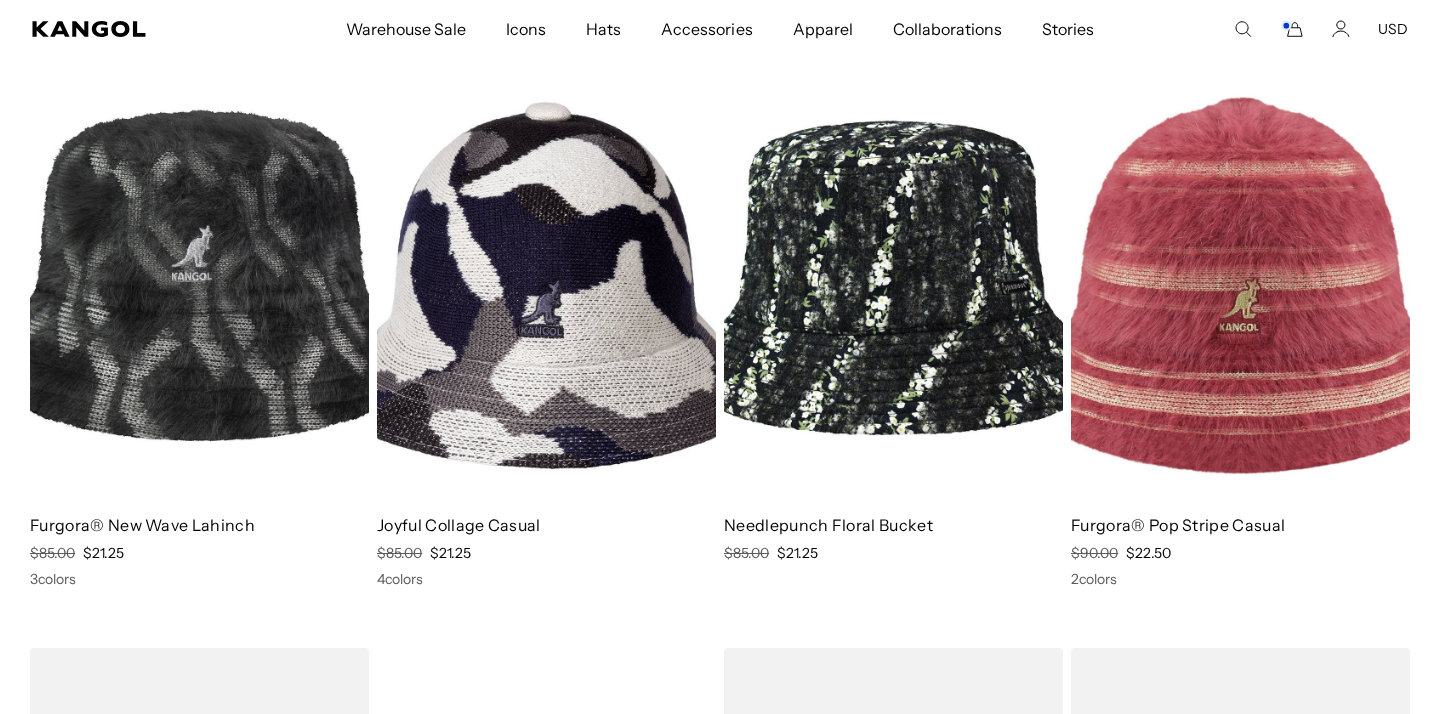 click 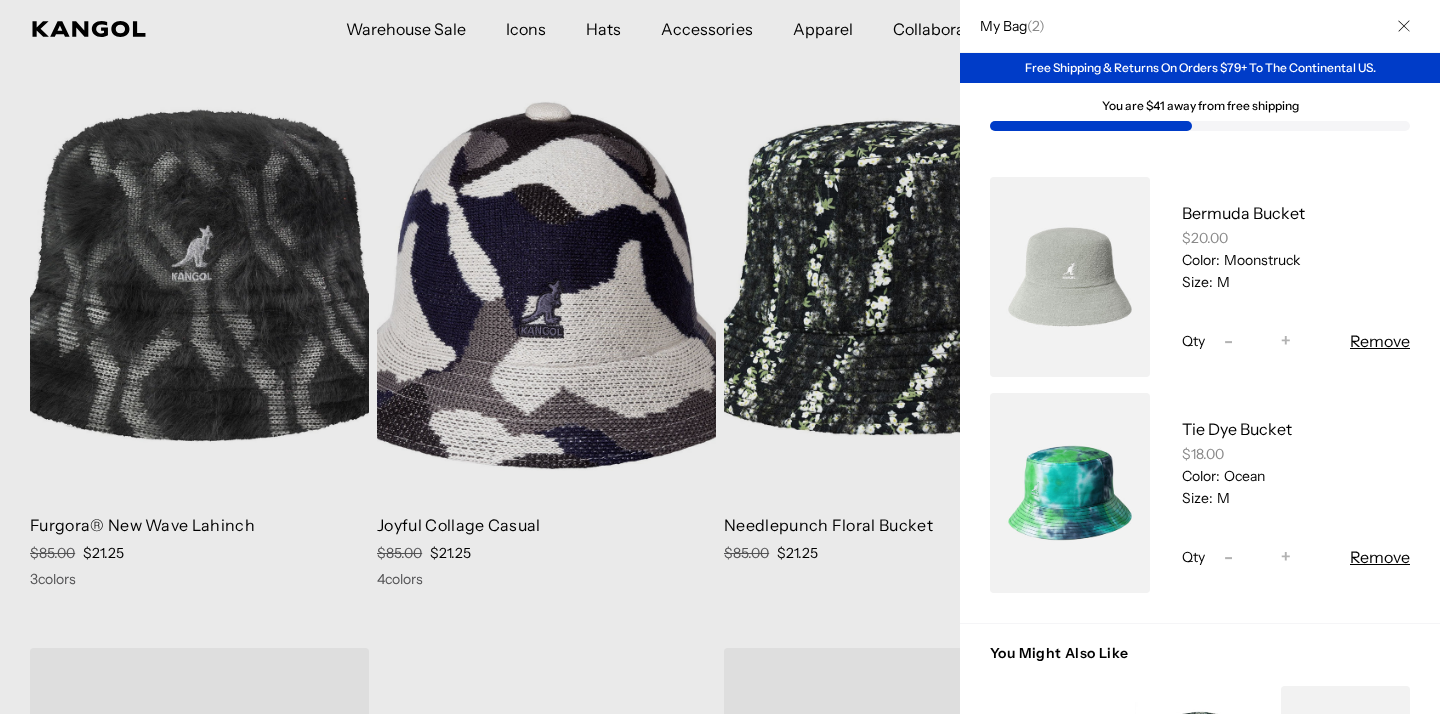 click at bounding box center (1404, 26) 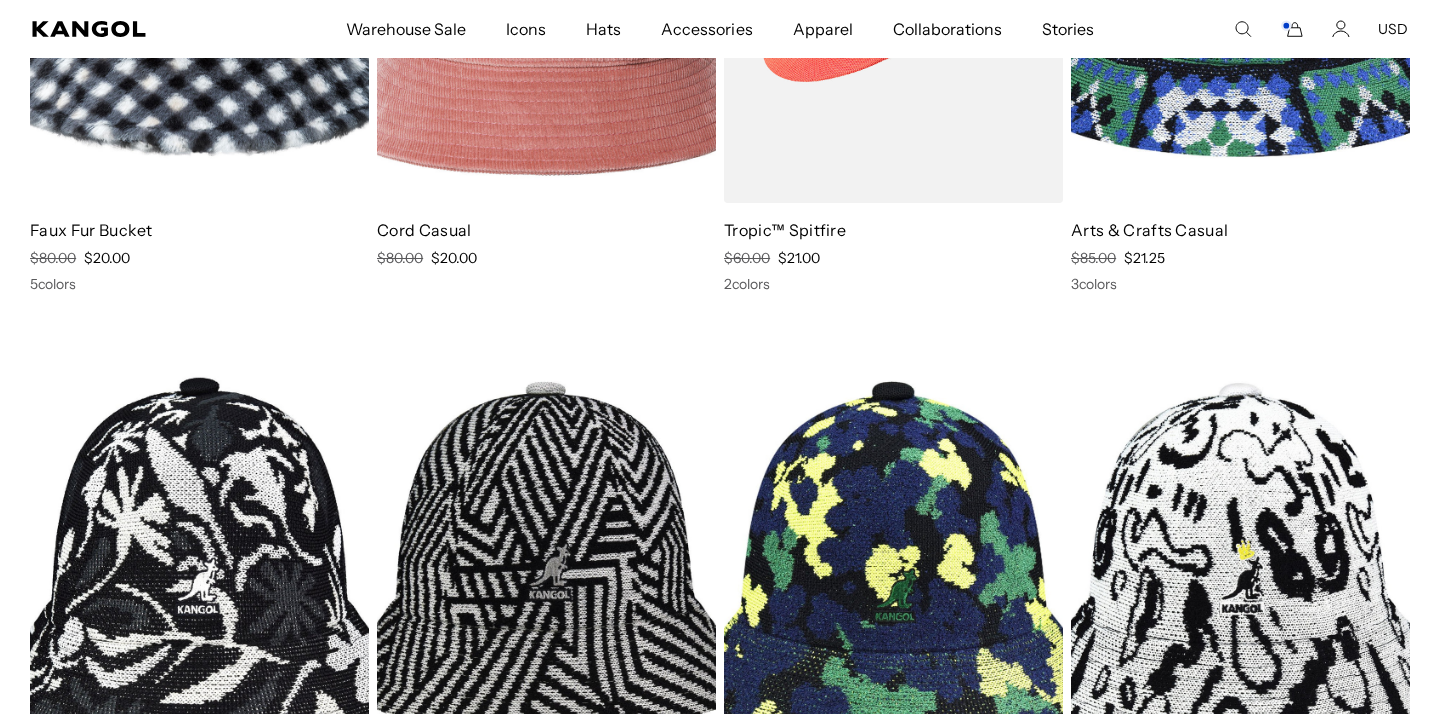 scroll, scrollTop: 8699, scrollLeft: 0, axis: vertical 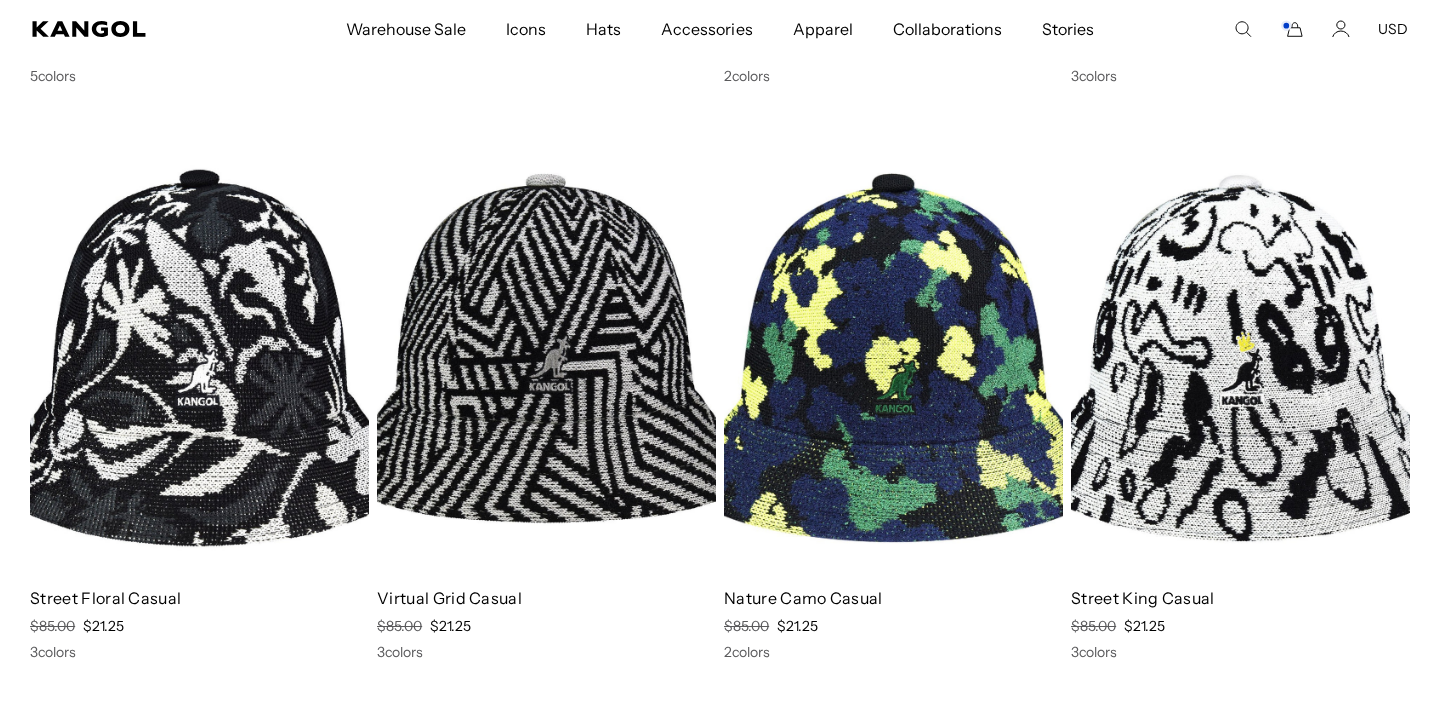 click 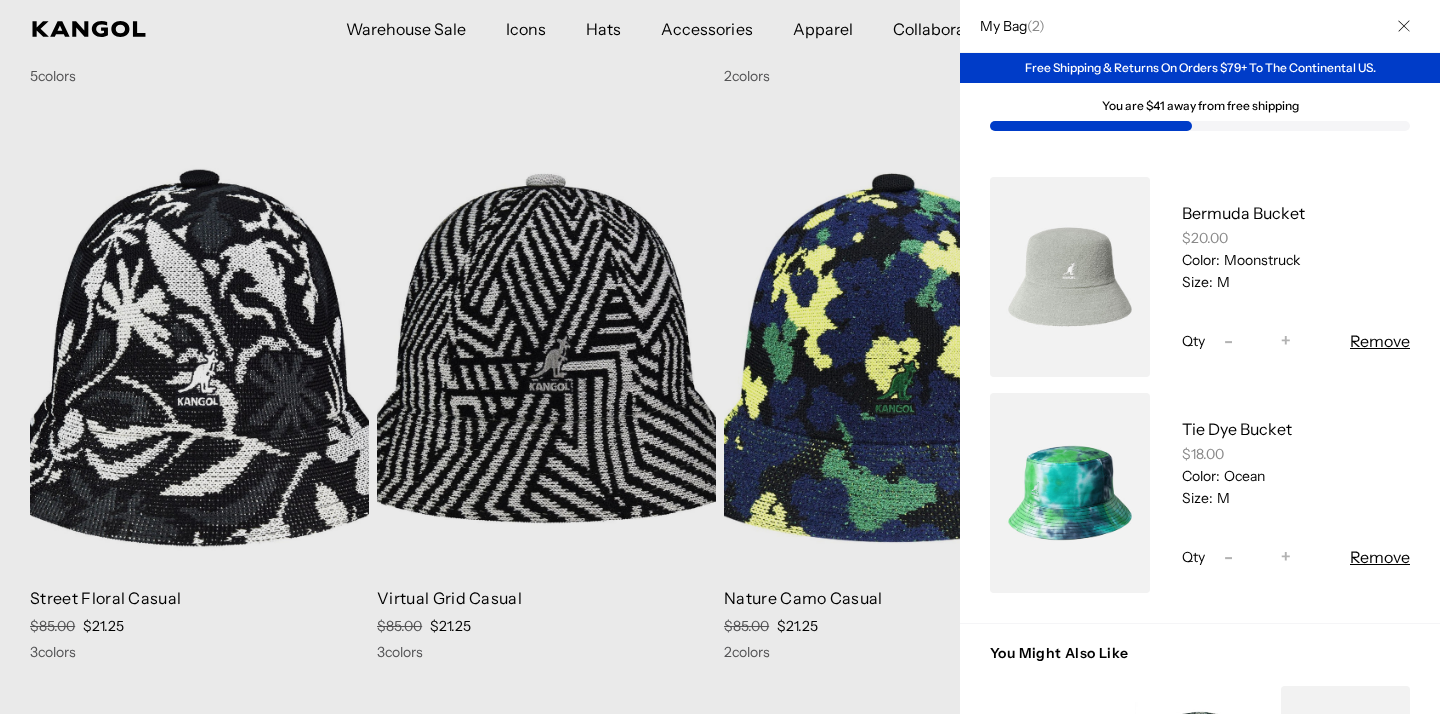 scroll, scrollTop: 0, scrollLeft: 412, axis: horizontal 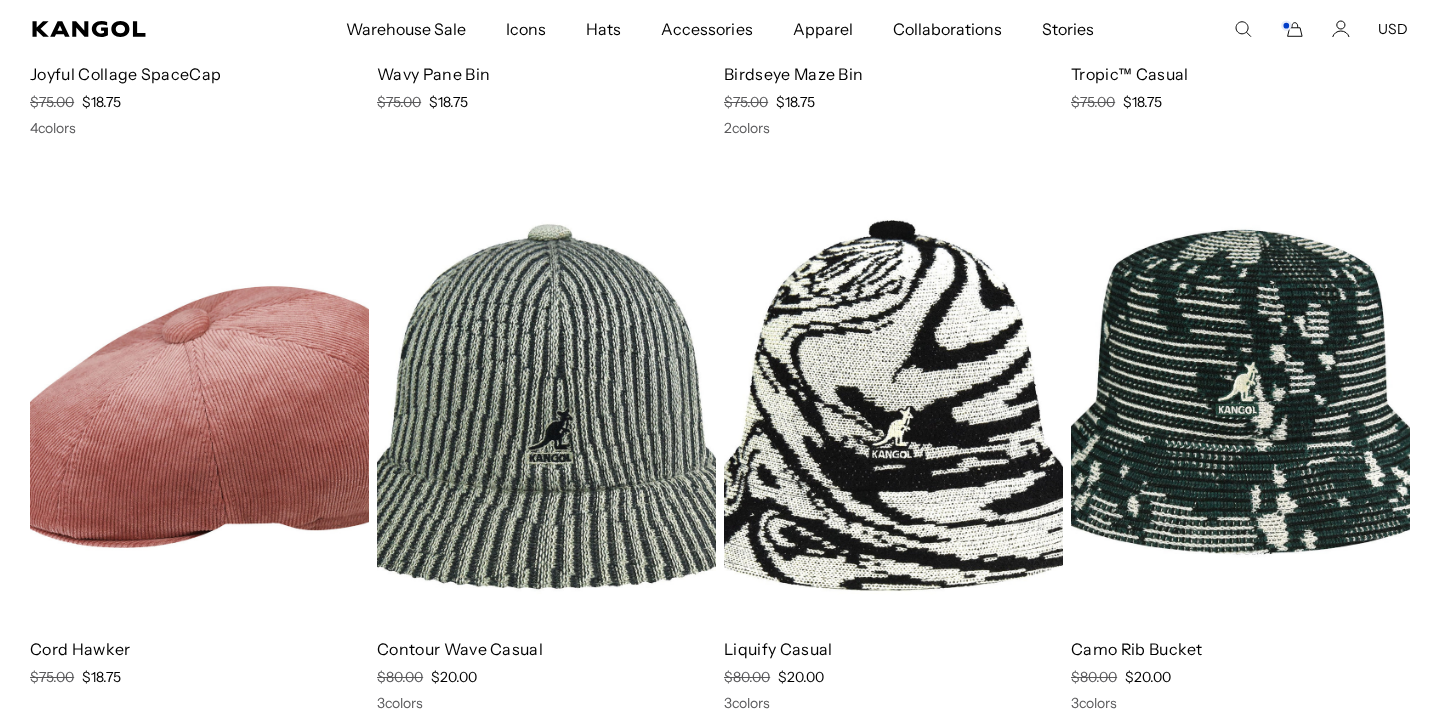 click 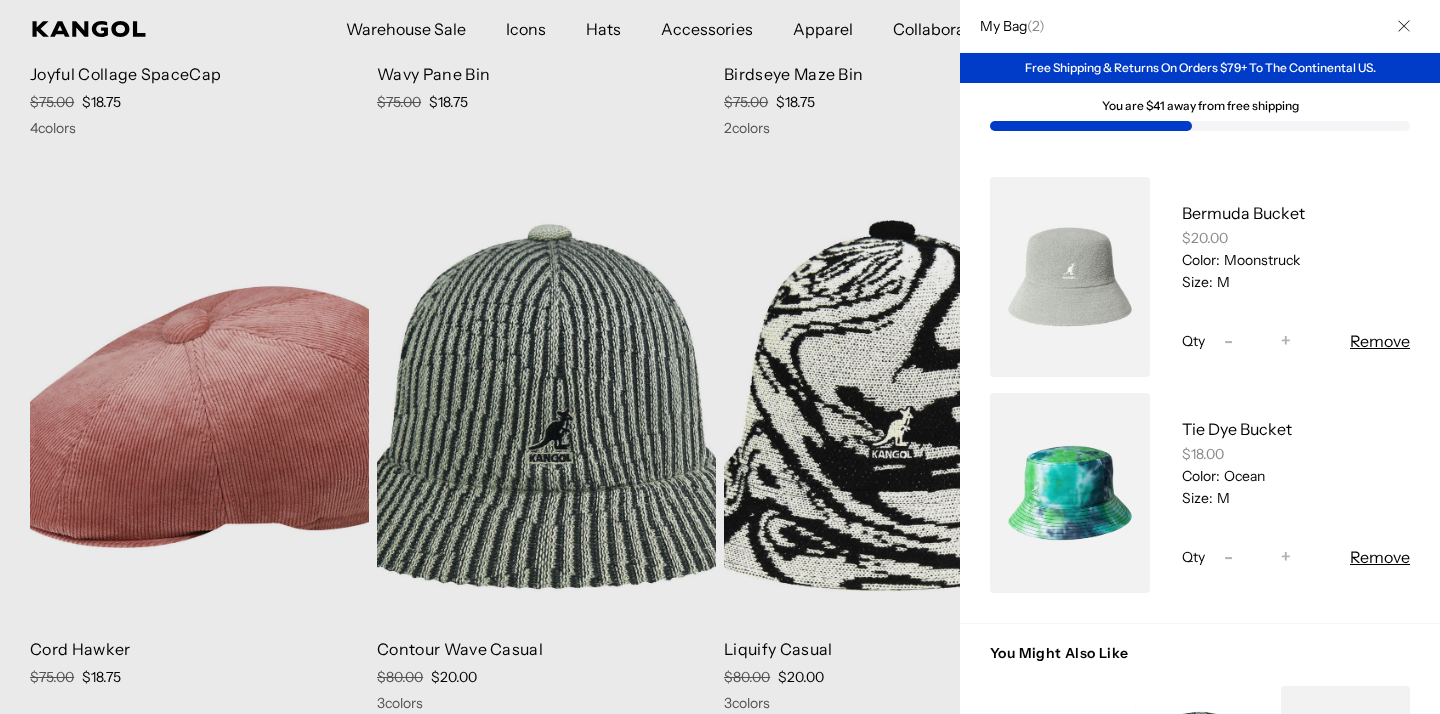 click at bounding box center (1404, 26) 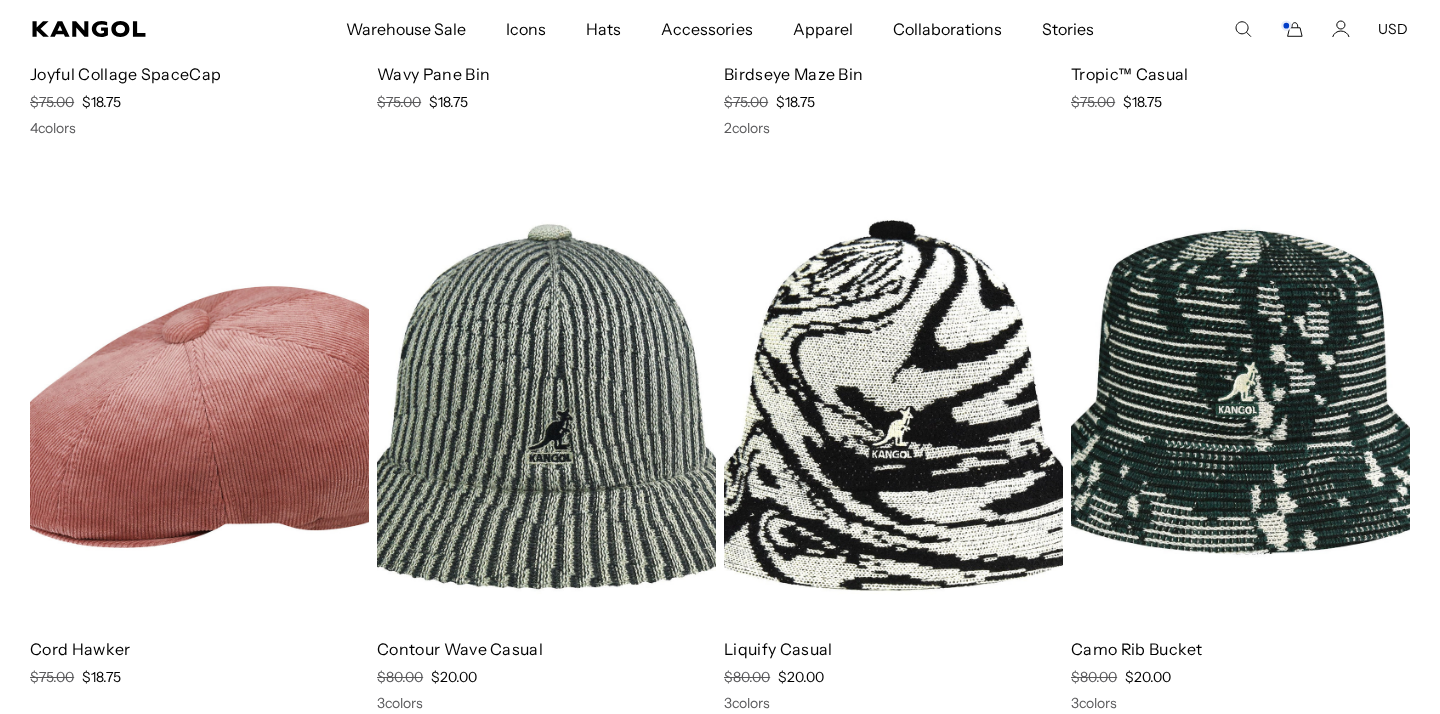 scroll, scrollTop: 0, scrollLeft: 0, axis: both 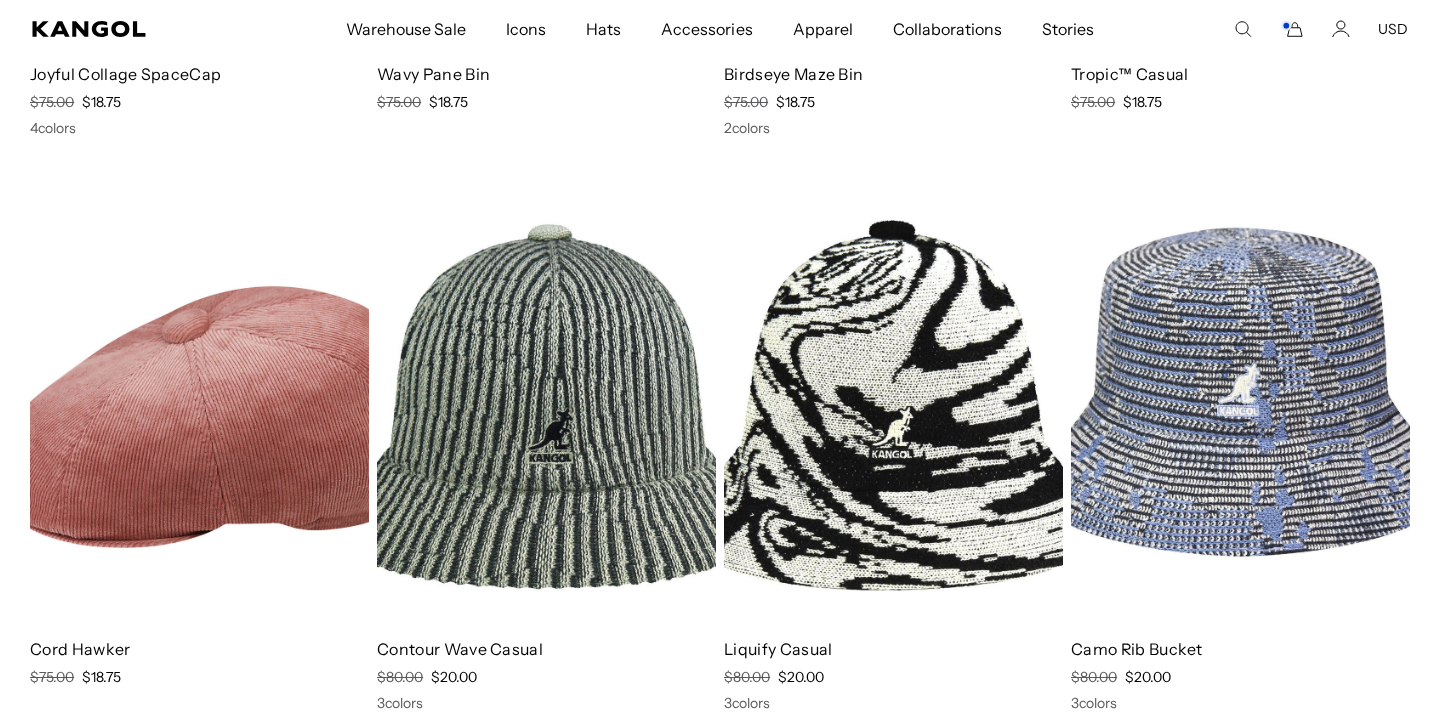 click at bounding box center (1240, 410) 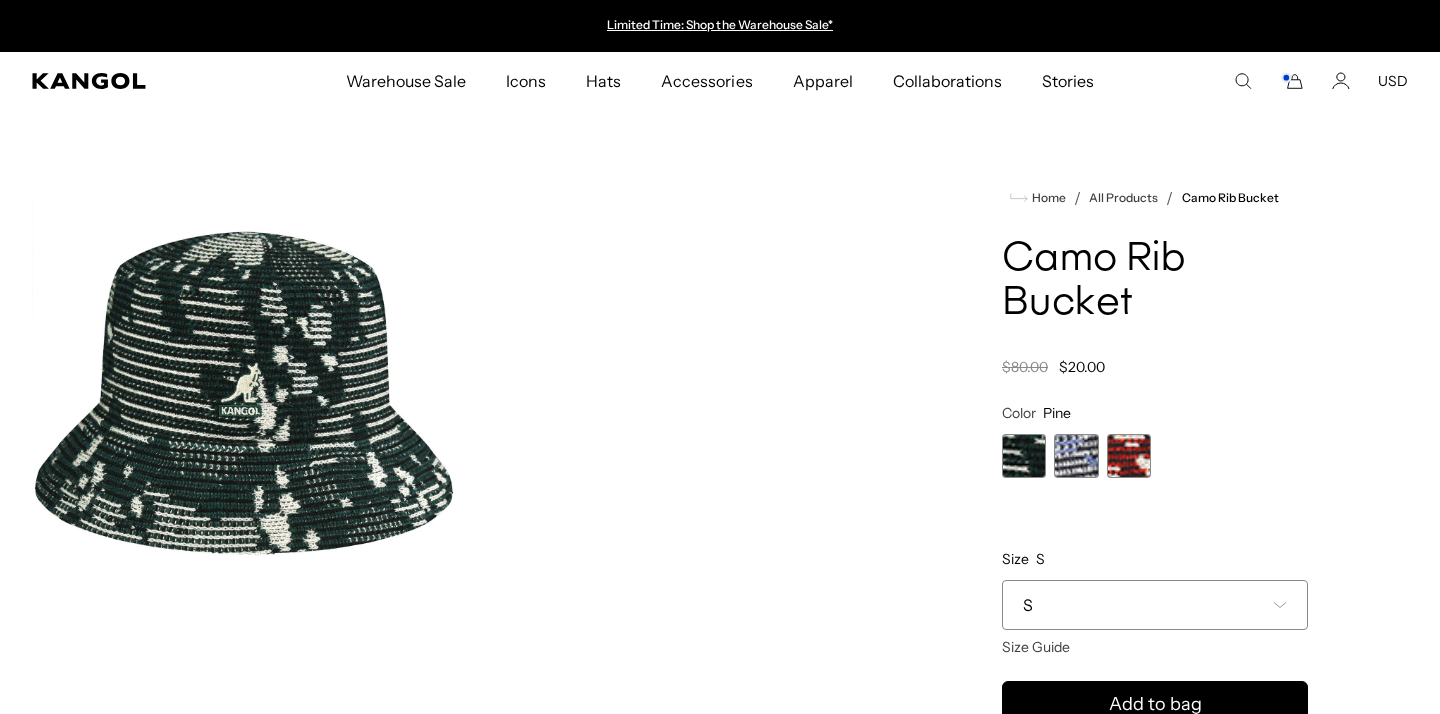scroll, scrollTop: 236, scrollLeft: 0, axis: vertical 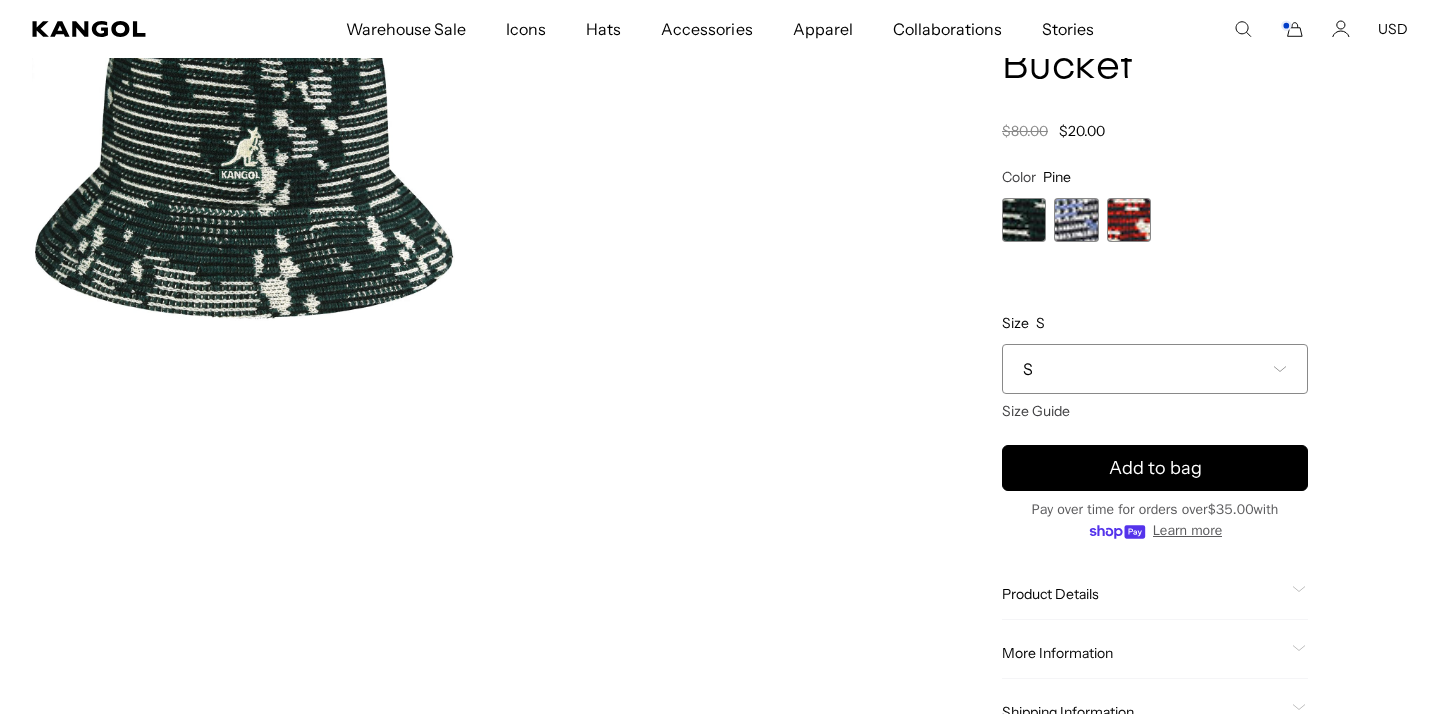 click on "S" at bounding box center [1155, 369] 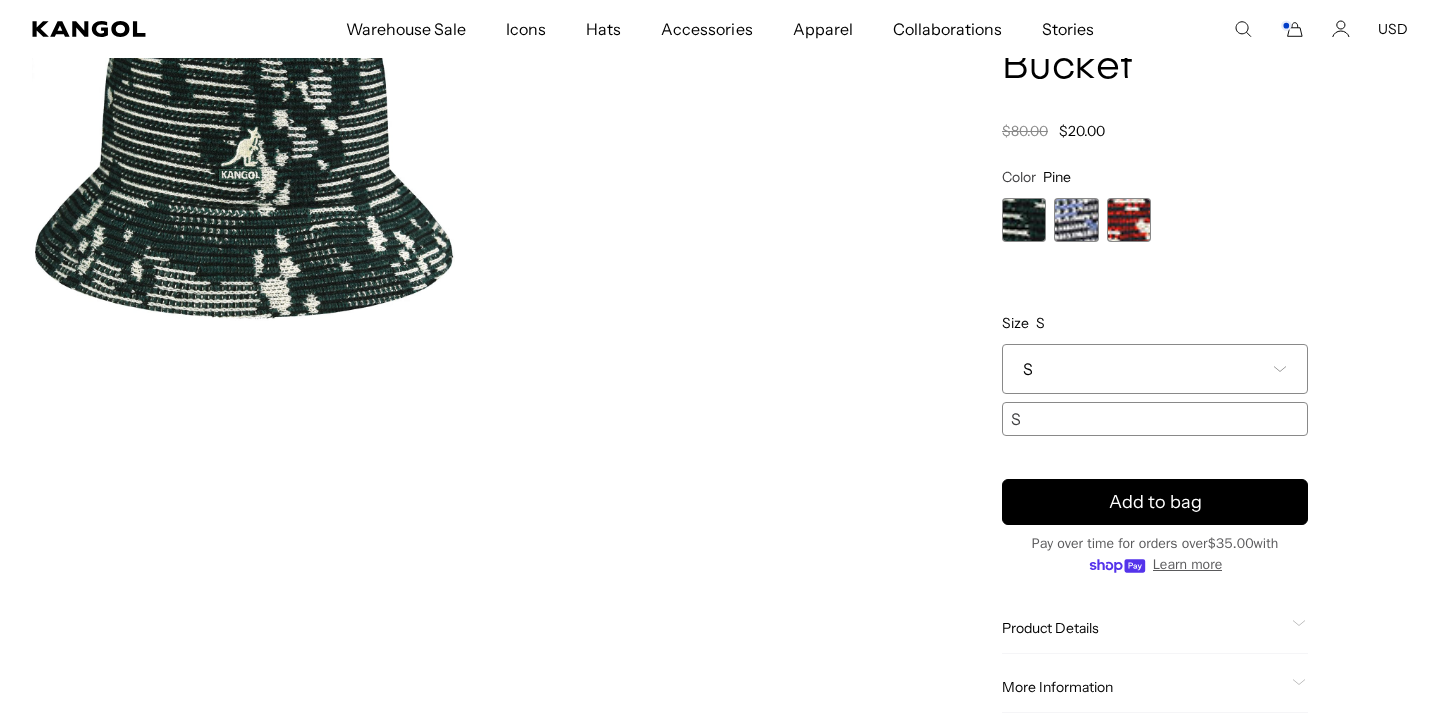click on "S" at bounding box center (1155, 369) 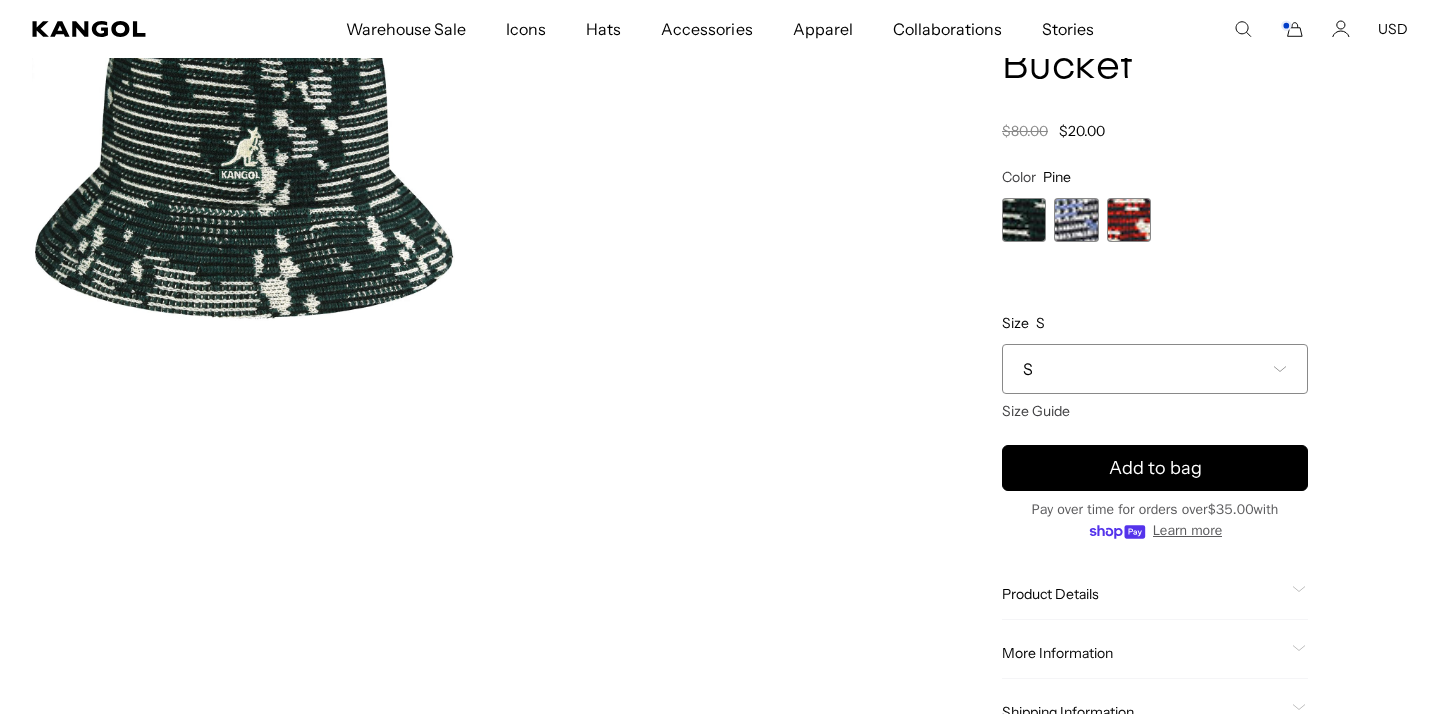 scroll, scrollTop: 209, scrollLeft: 0, axis: vertical 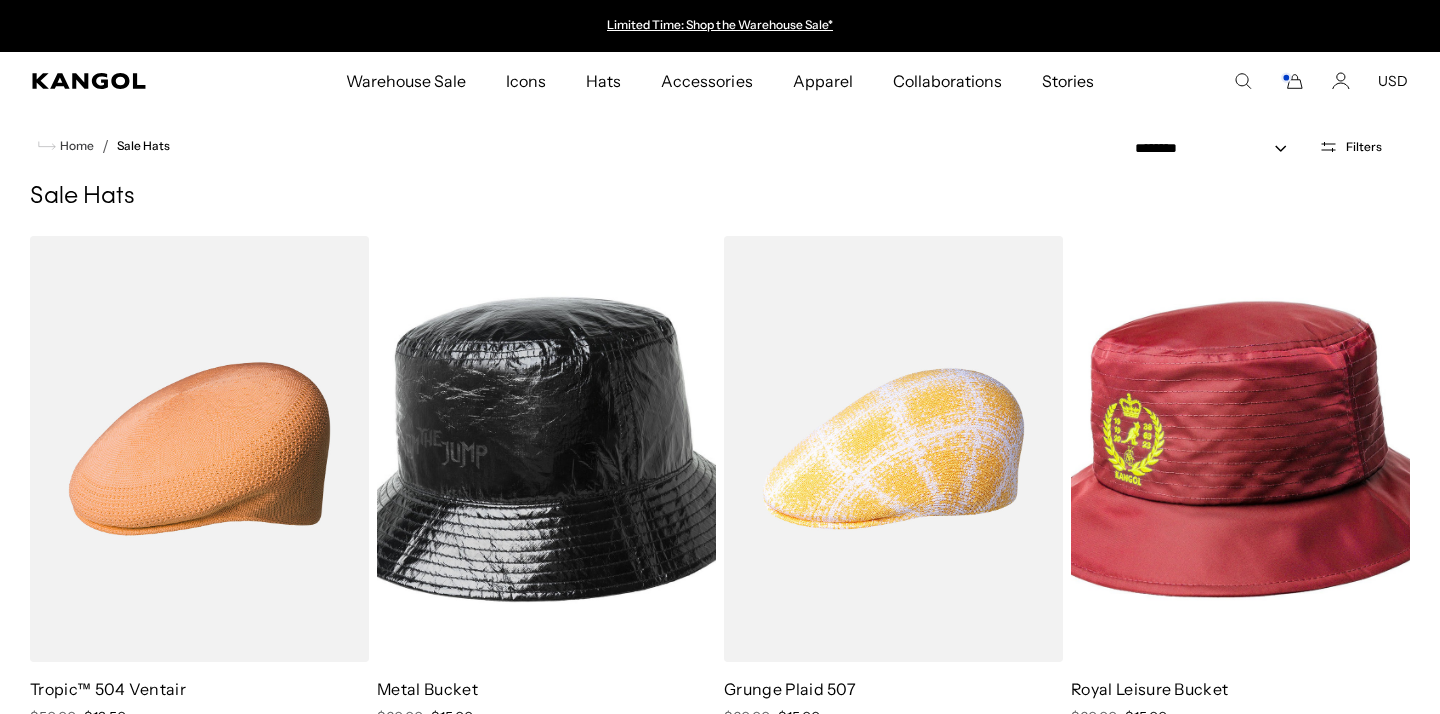 select on "*****" 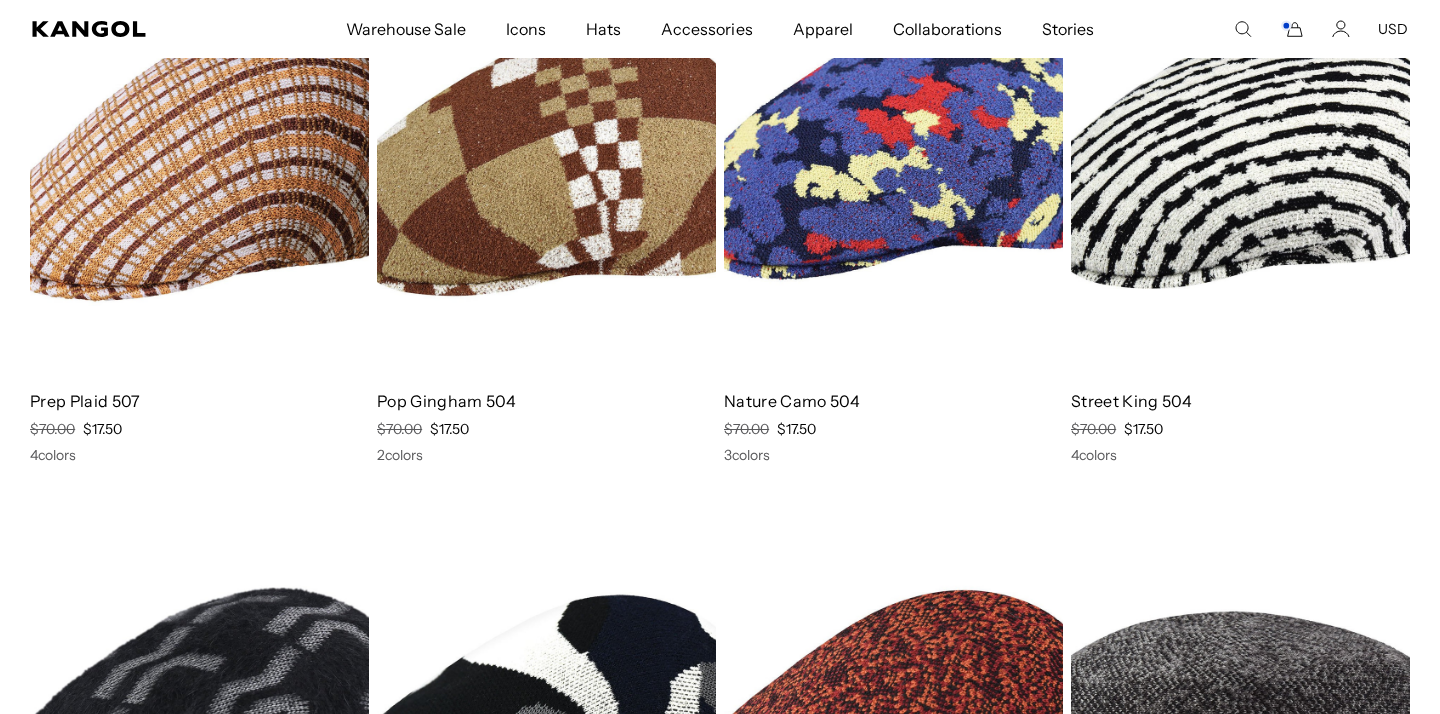 scroll, scrollTop: 3645, scrollLeft: 0, axis: vertical 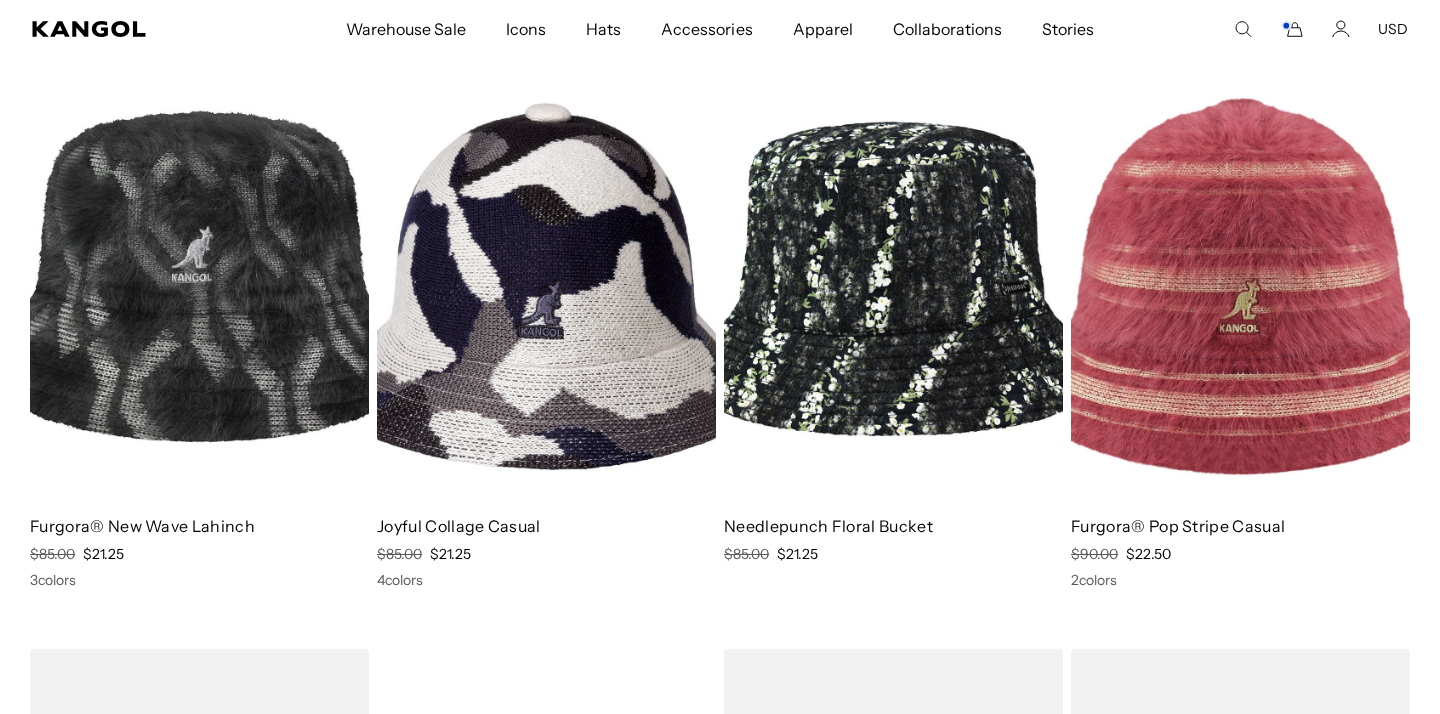click 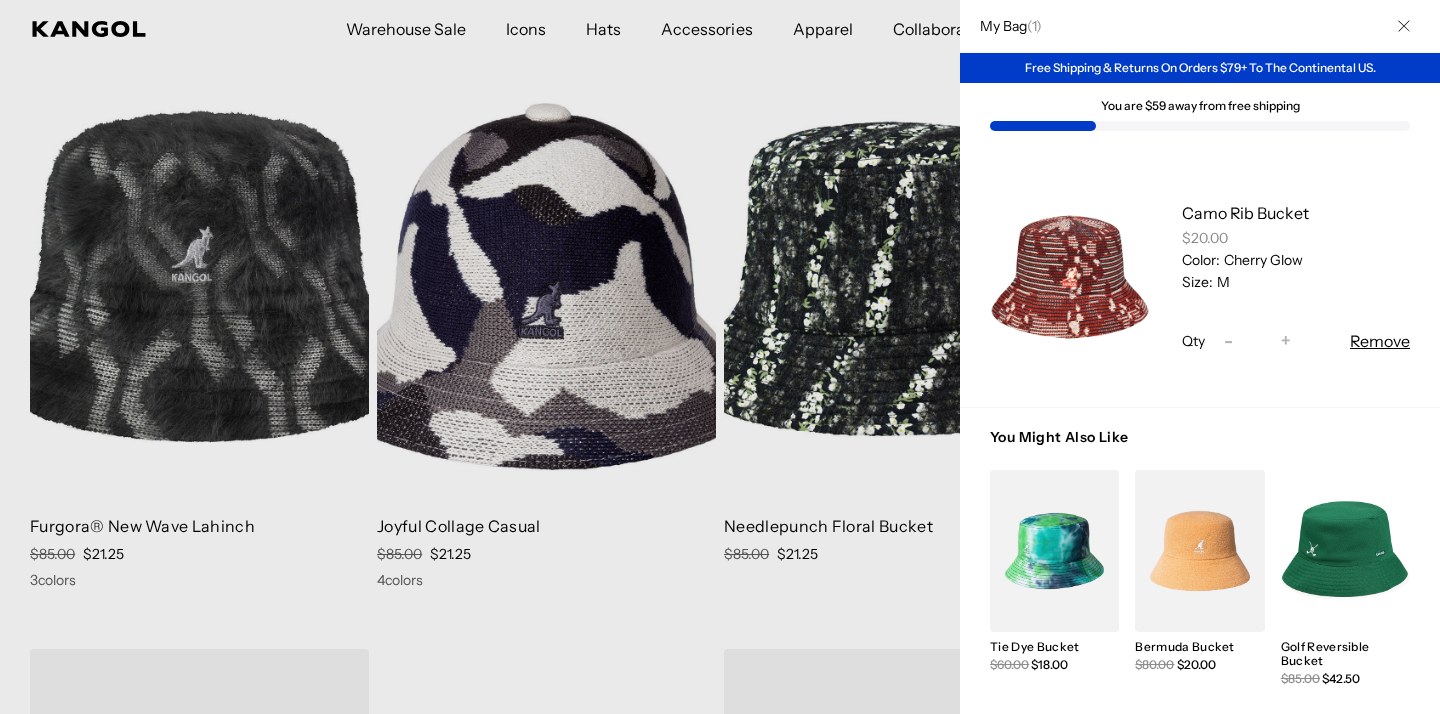scroll, scrollTop: 0, scrollLeft: 412, axis: horizontal 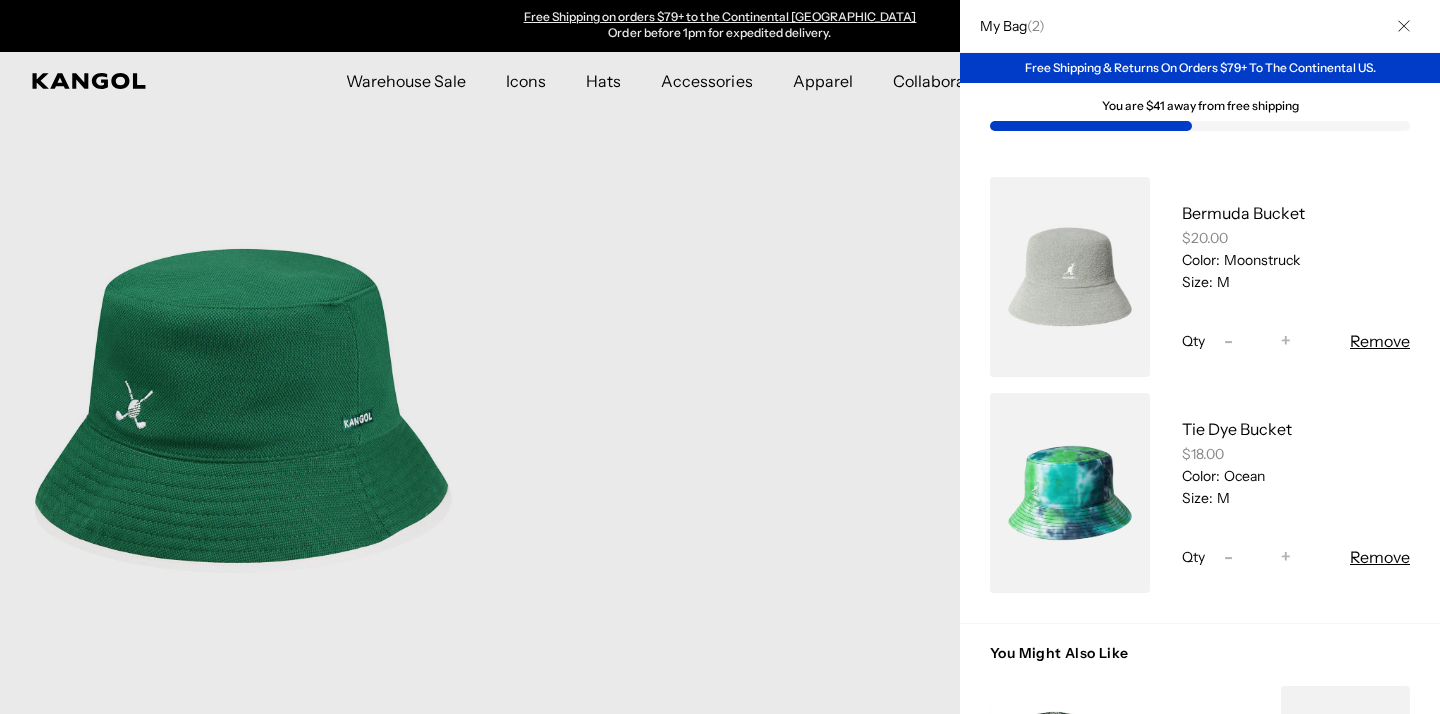 click at bounding box center (1404, 26) 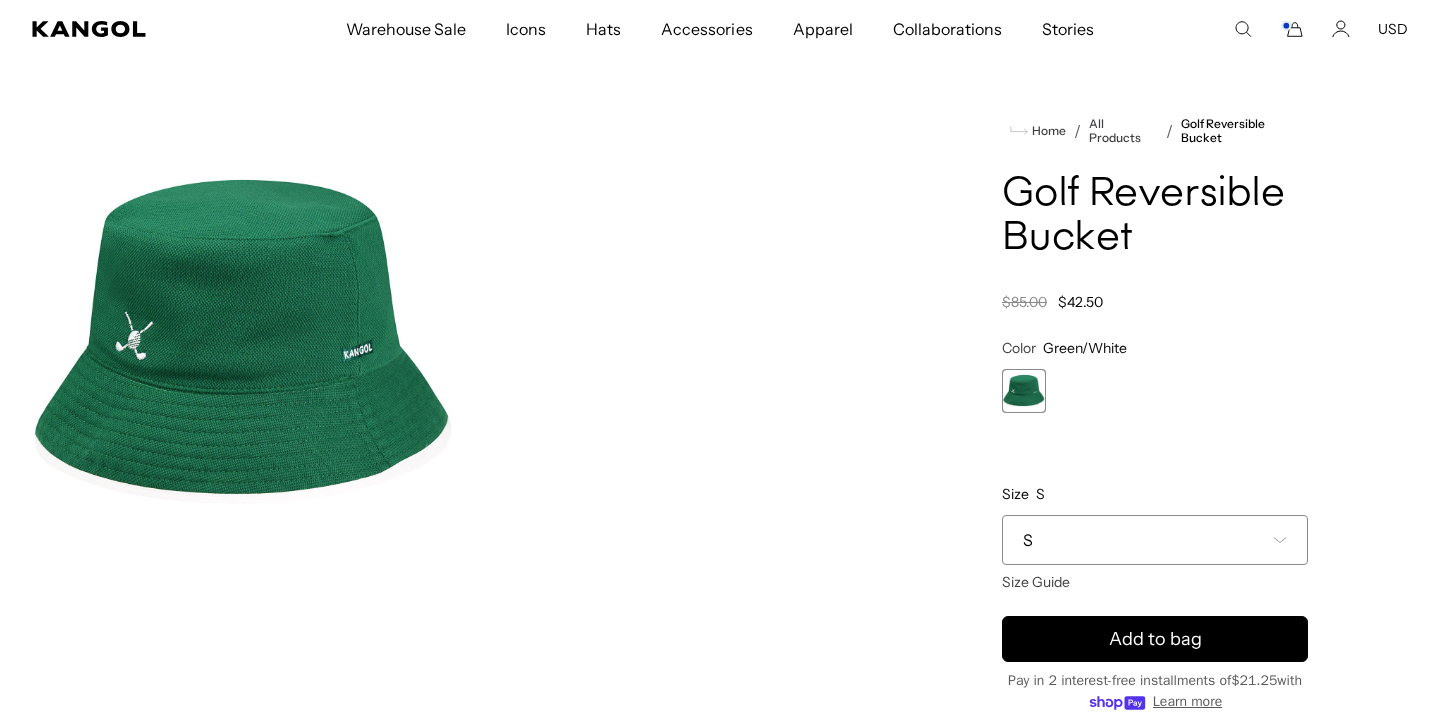 scroll, scrollTop: 124, scrollLeft: 0, axis: vertical 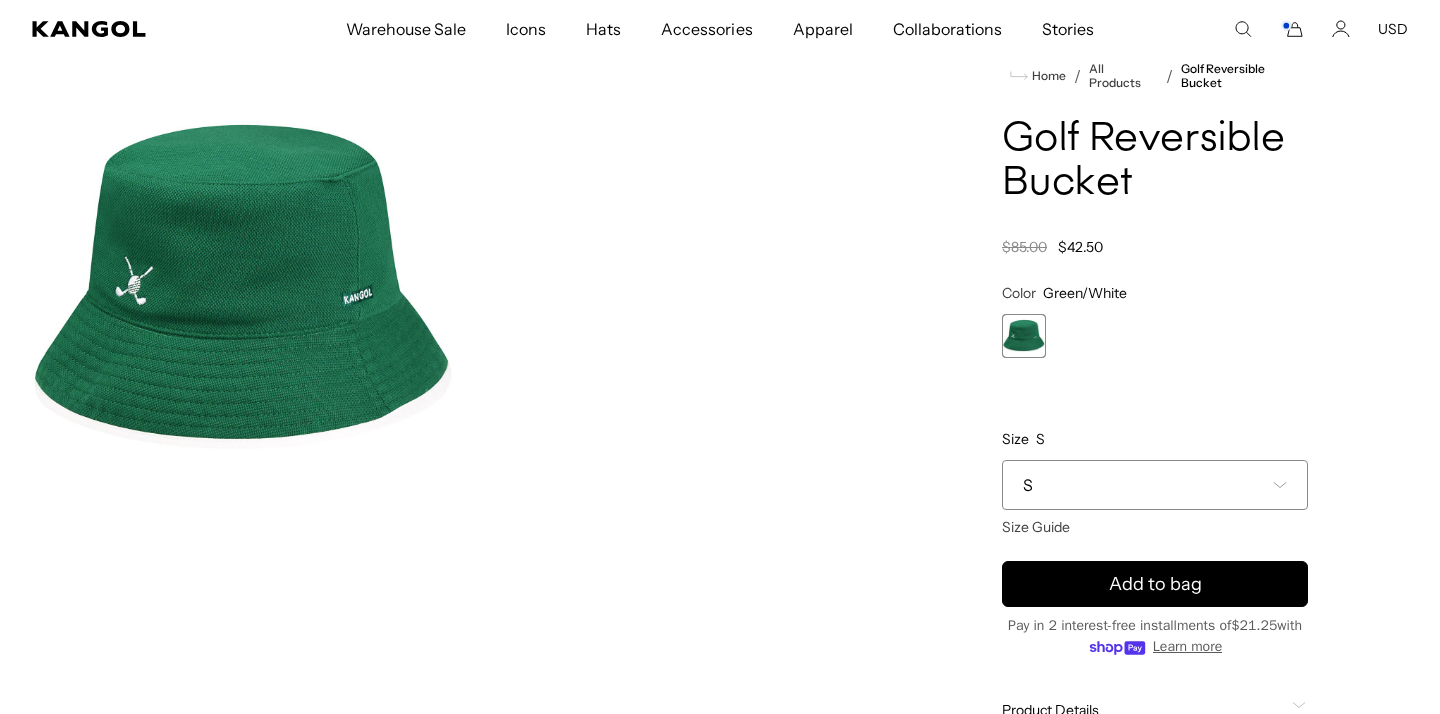 click on "S" at bounding box center [1155, 485] 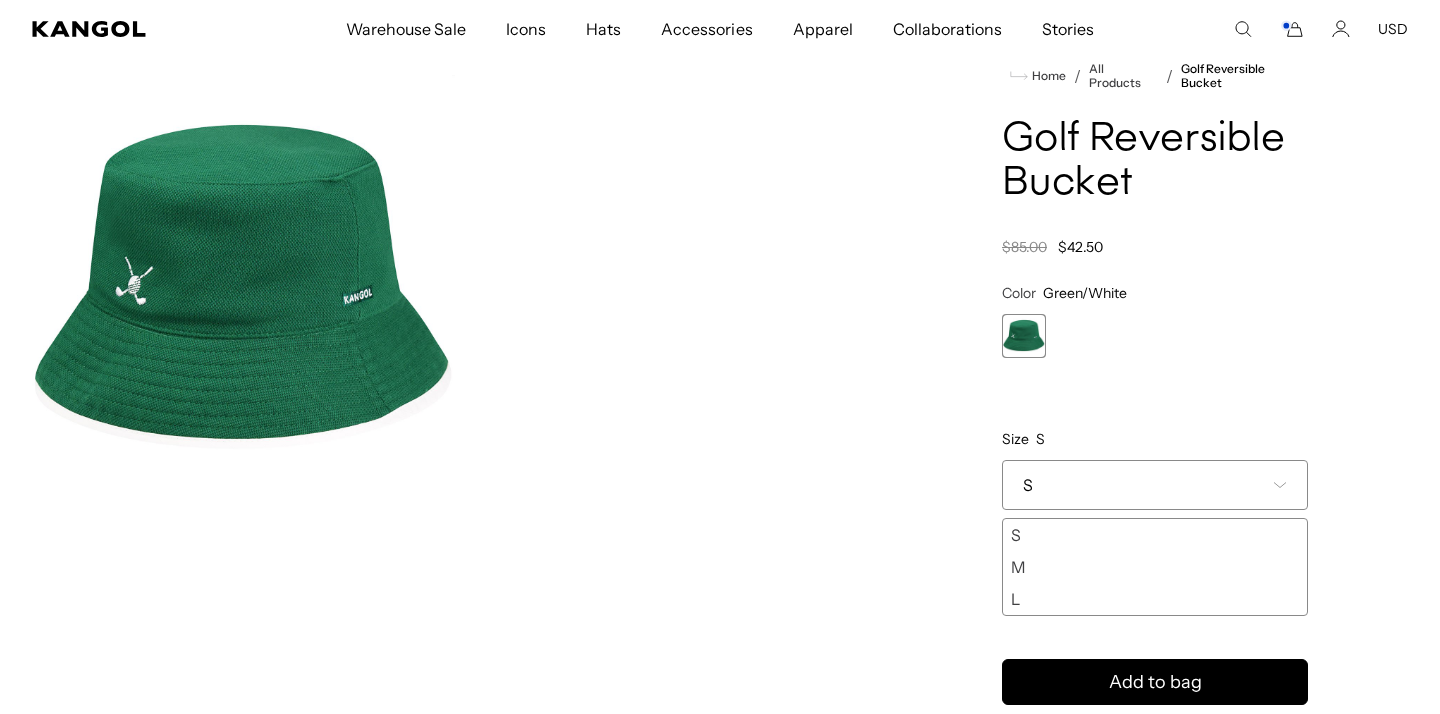 scroll, scrollTop: 0, scrollLeft: 0, axis: both 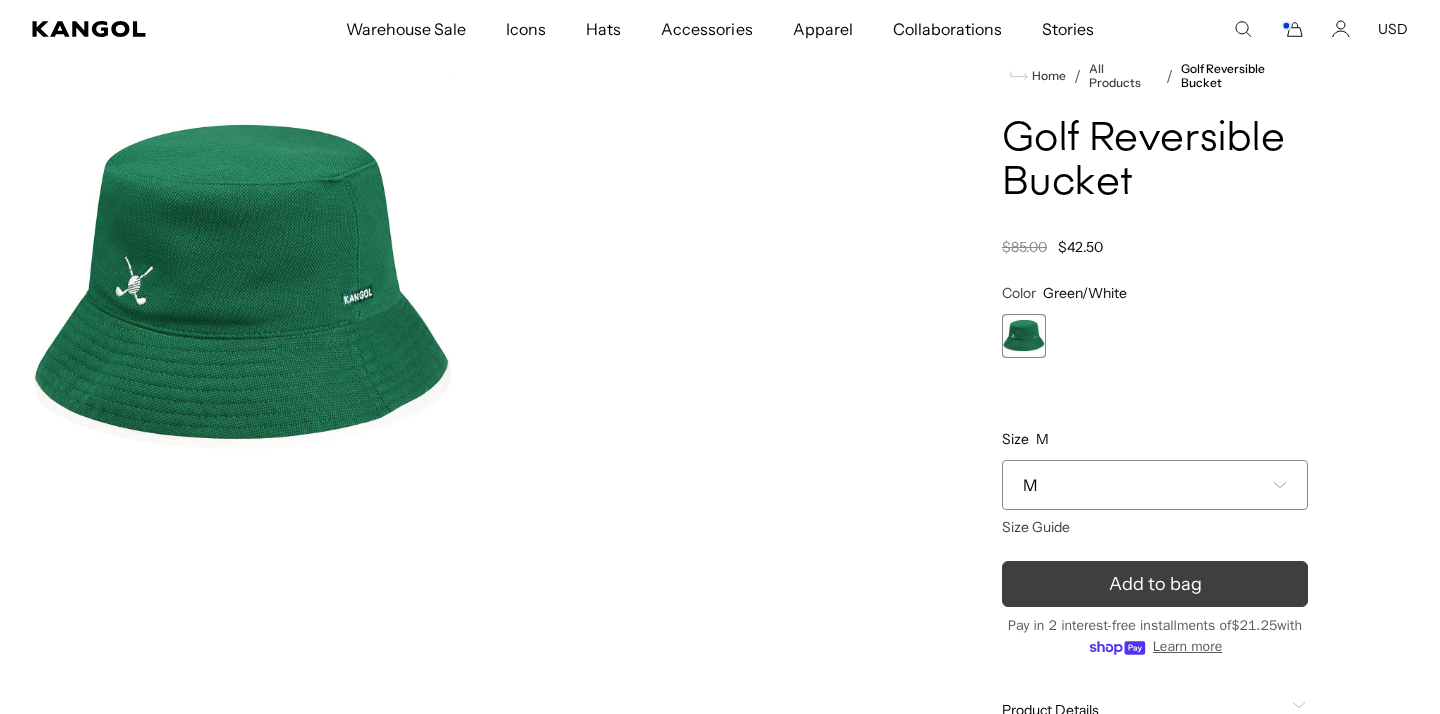 click on "Add to bag" at bounding box center (1155, 584) 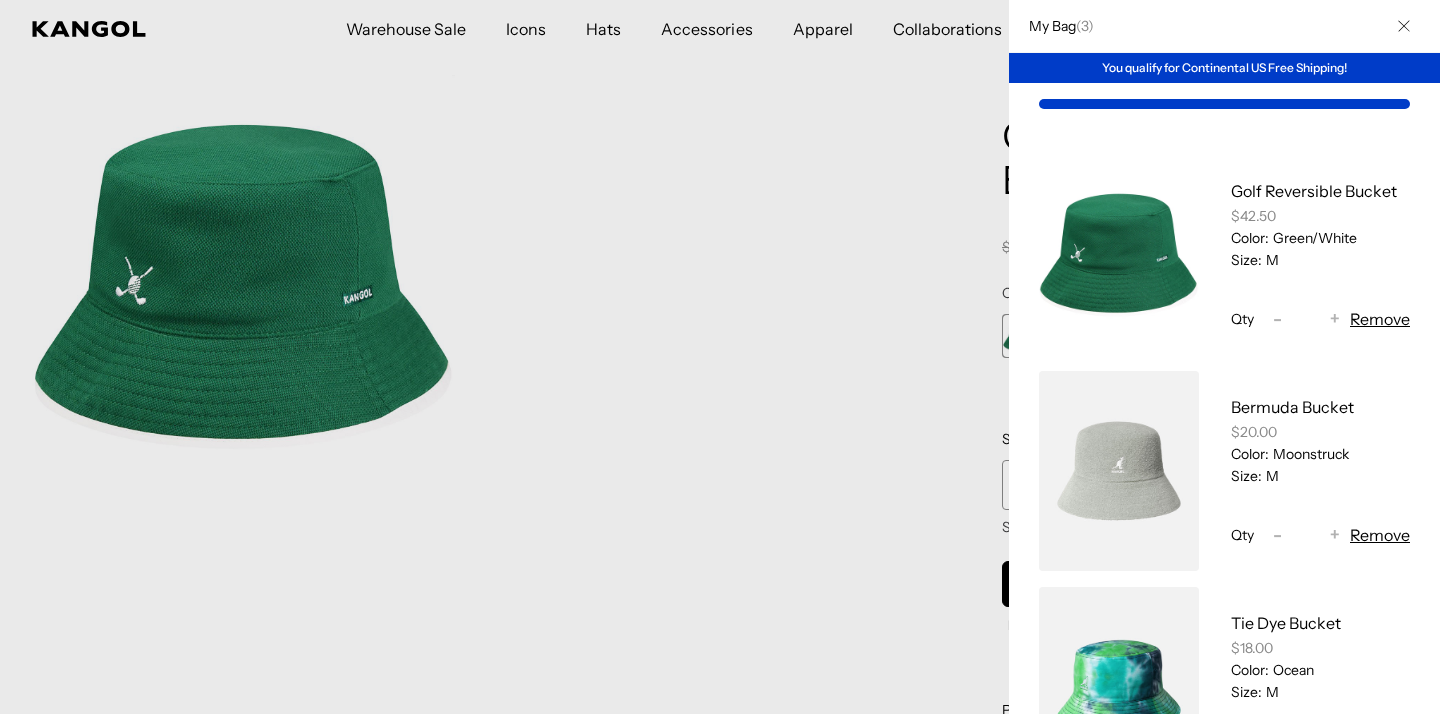 scroll, scrollTop: 0, scrollLeft: 412, axis: horizontal 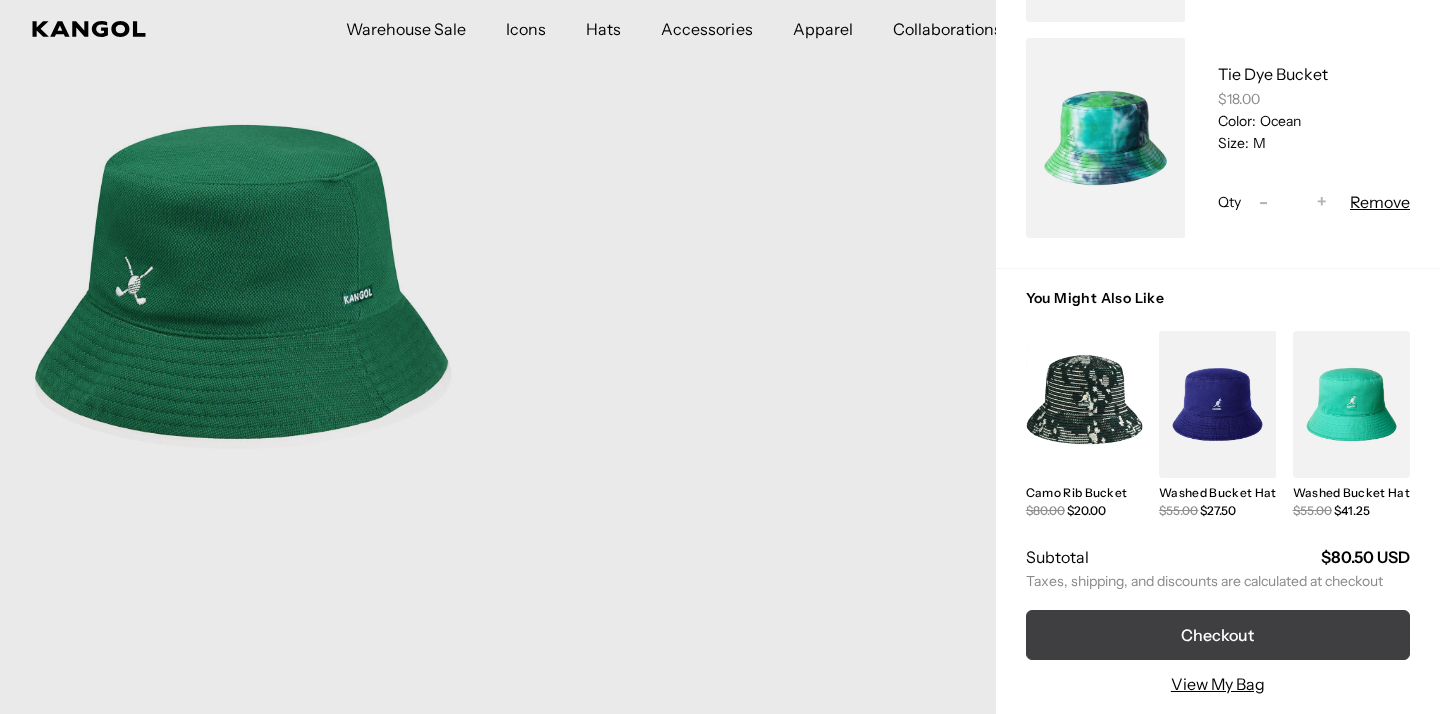 click on "Checkout" at bounding box center [1218, 635] 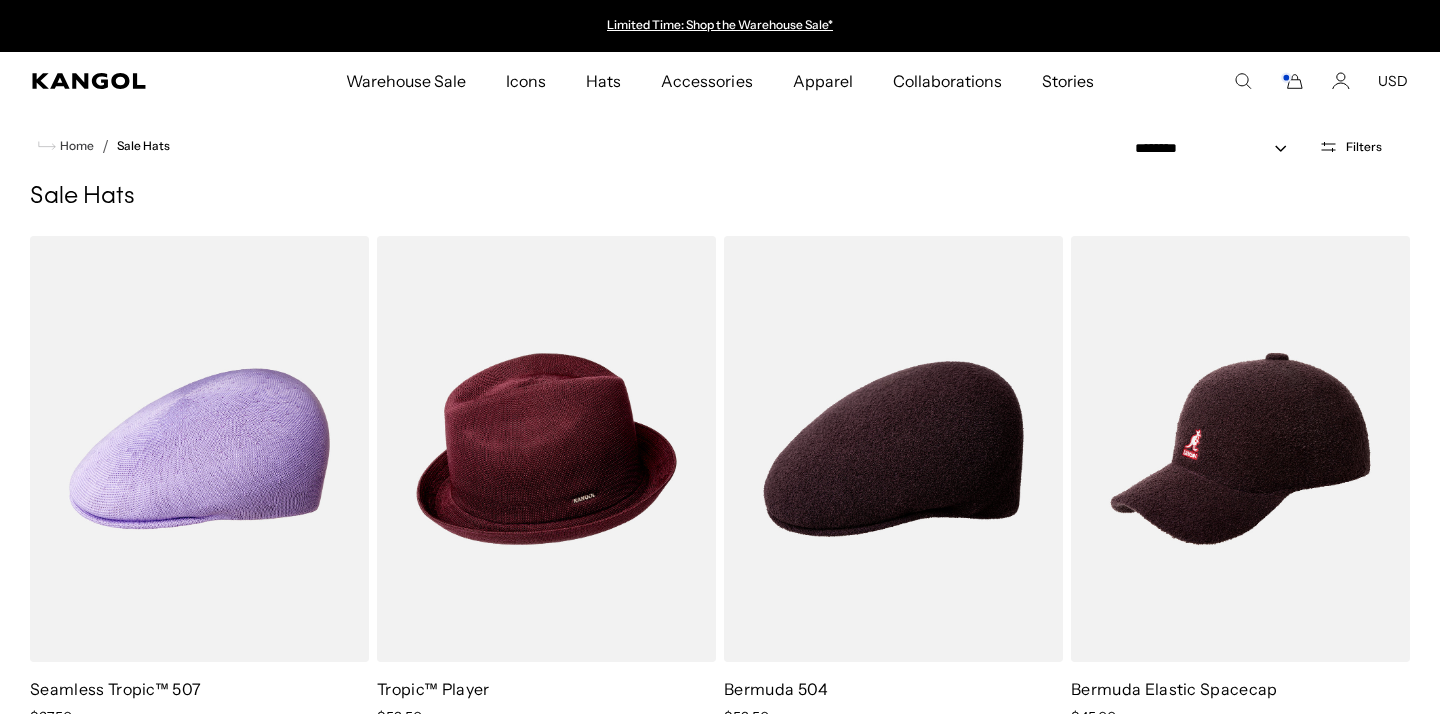 scroll, scrollTop: 1276, scrollLeft: 0, axis: vertical 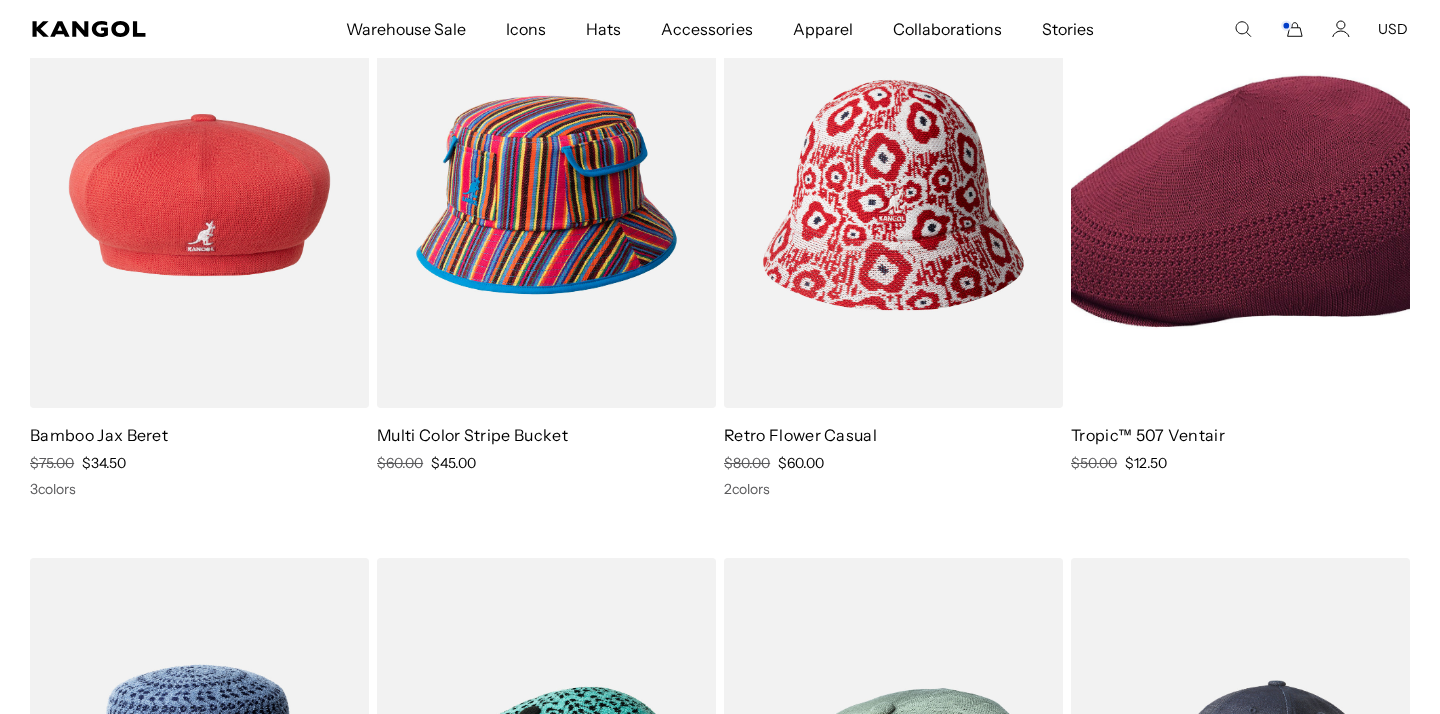 click 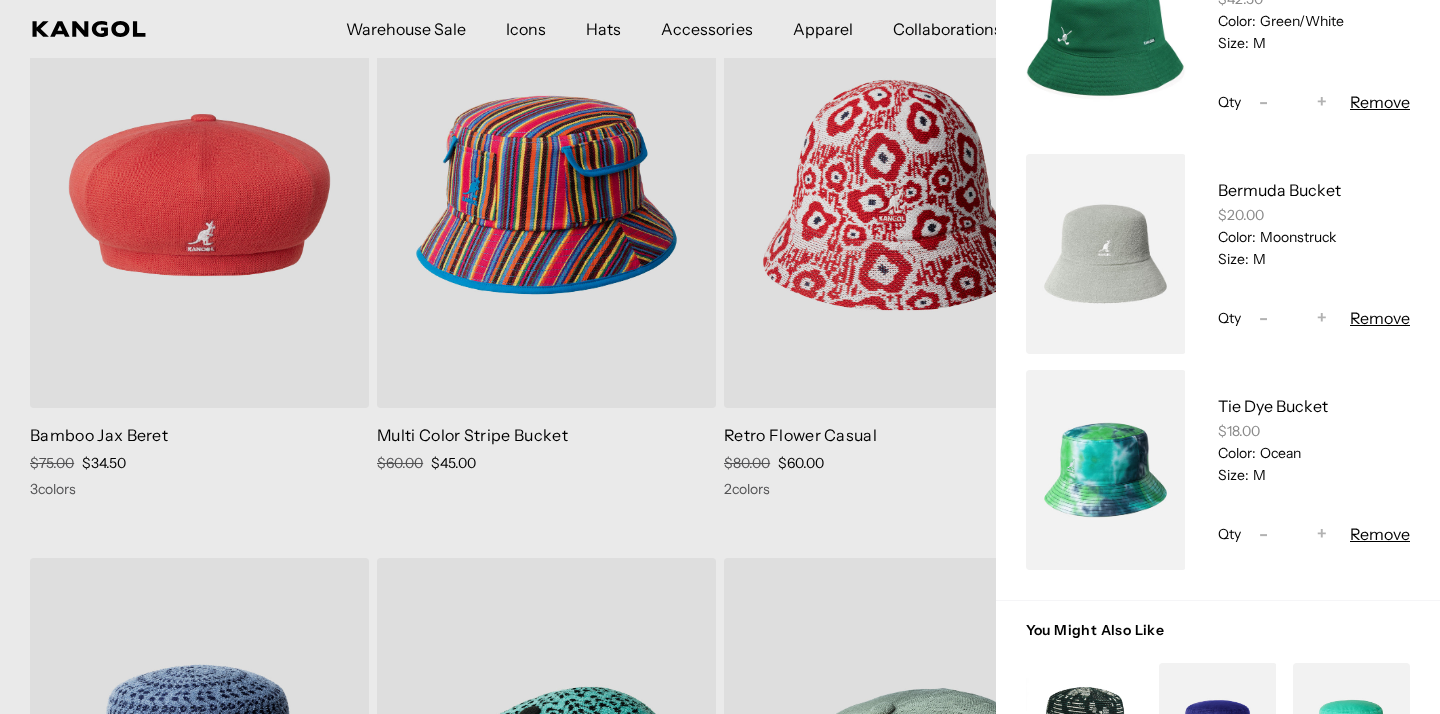 click at bounding box center [720, 357] 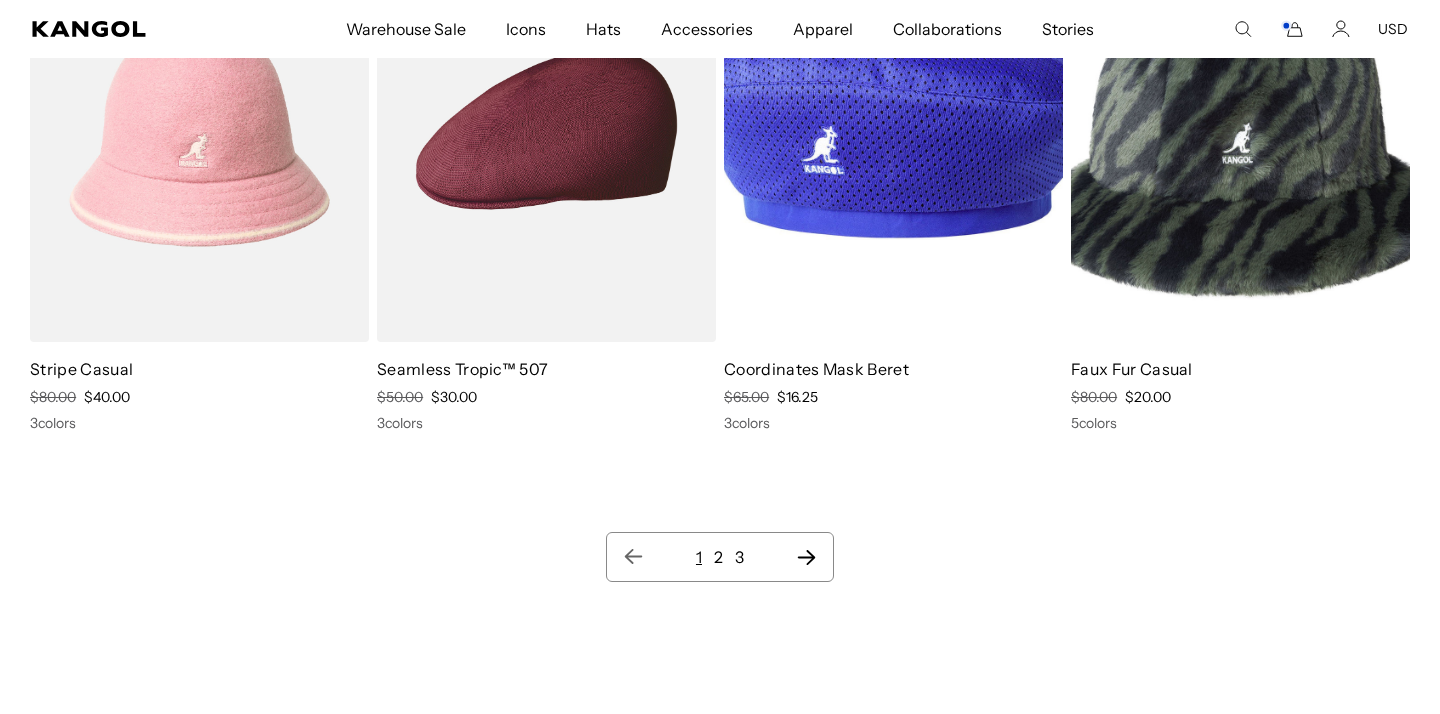 click at bounding box center (199, 130) 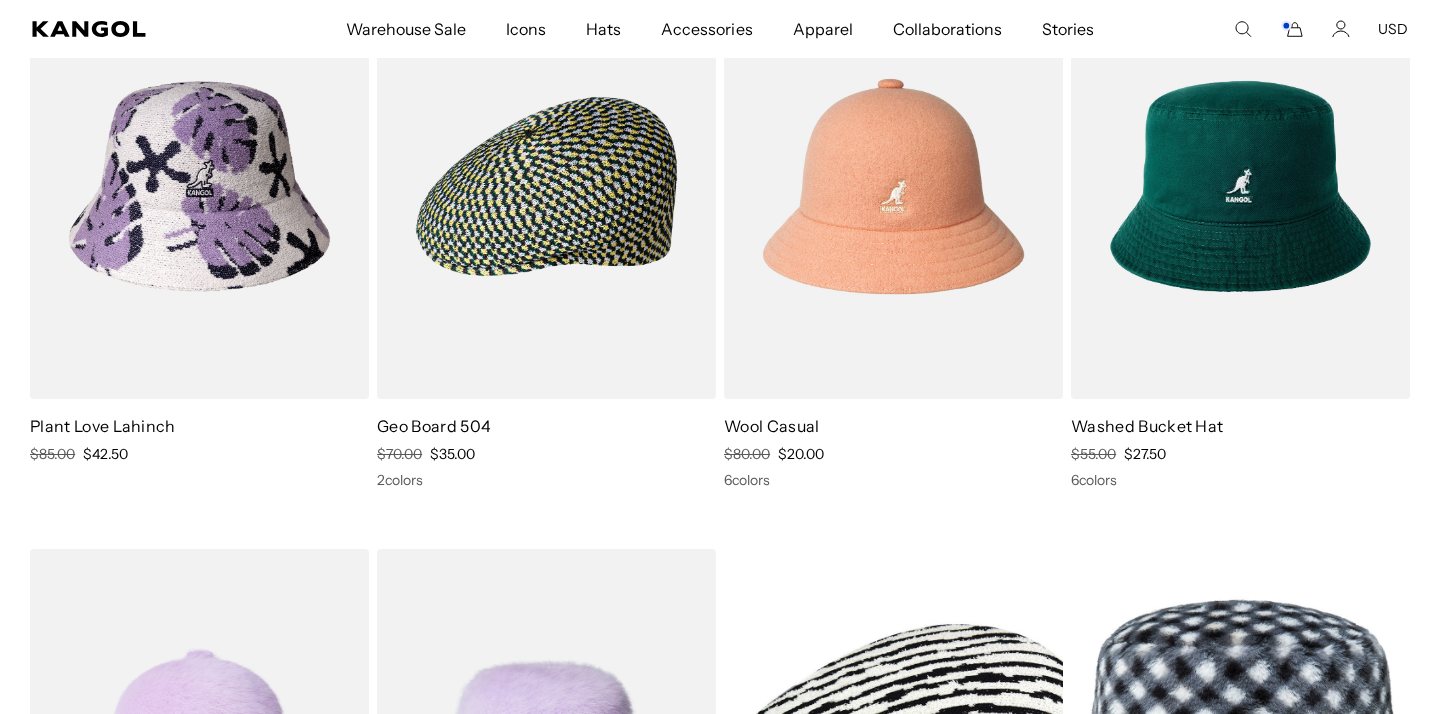 scroll, scrollTop: 10600, scrollLeft: 0, axis: vertical 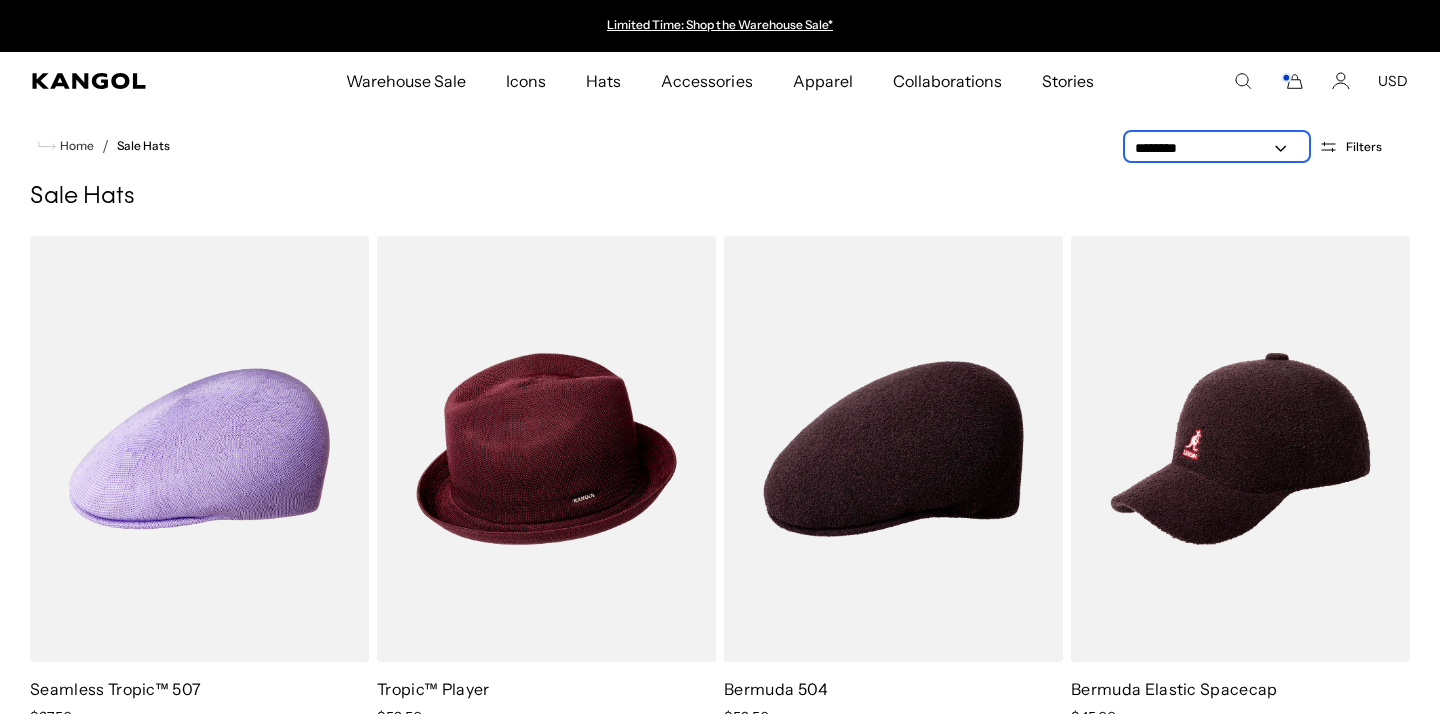 select on "*****" 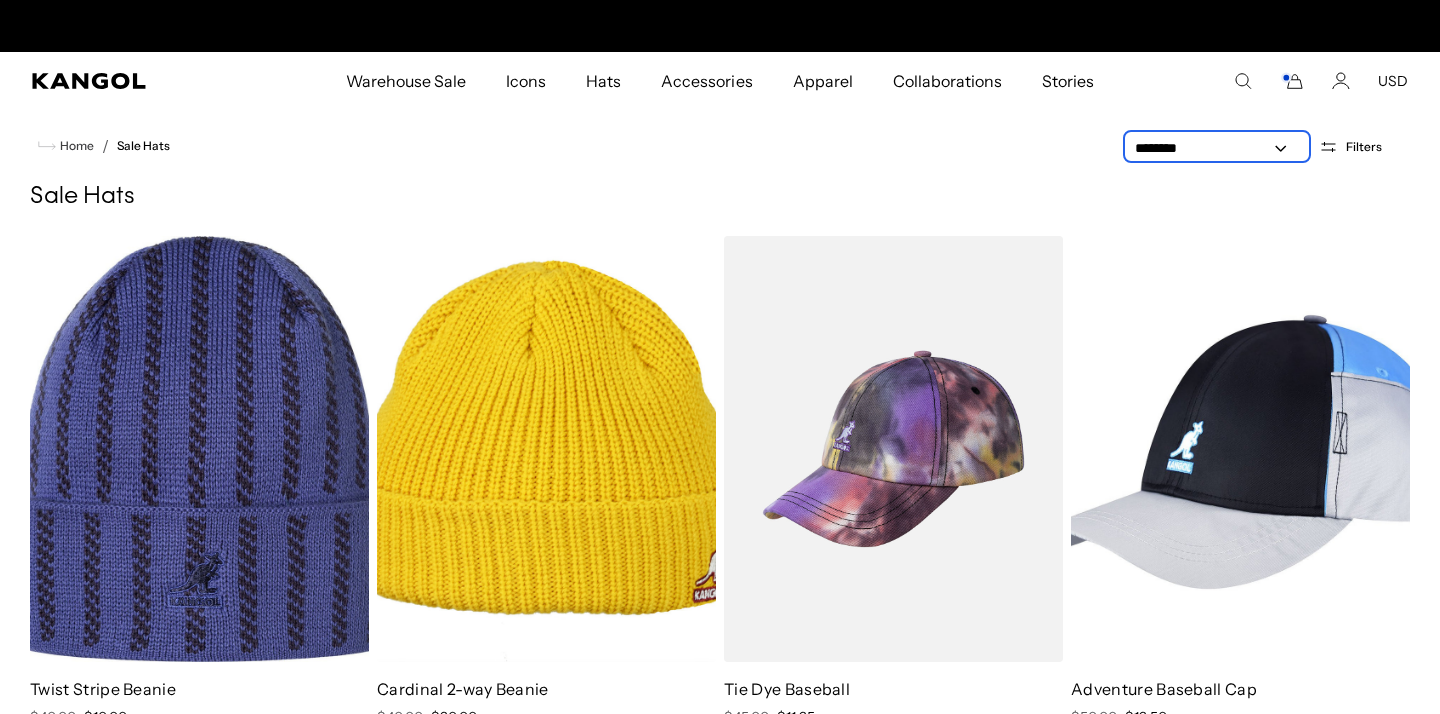 scroll 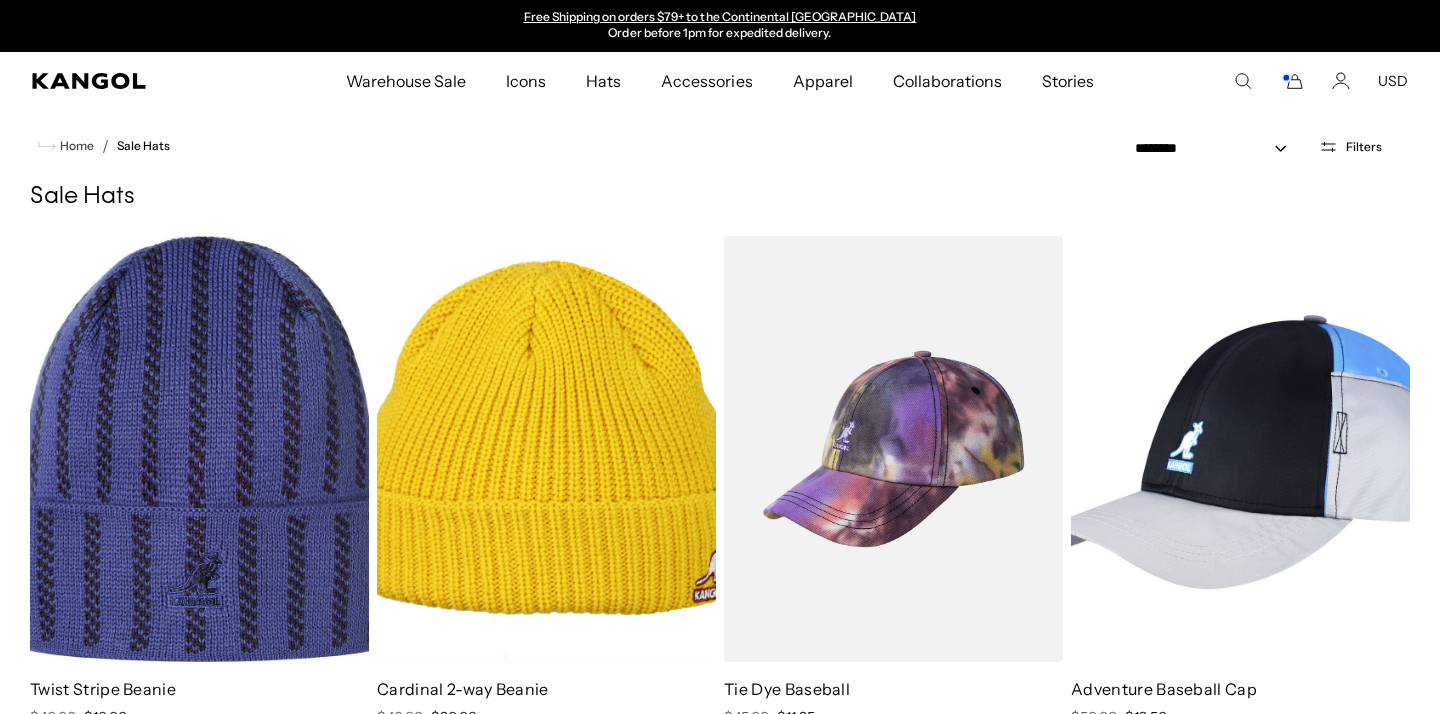 click on "Filters" at bounding box center [1364, 147] 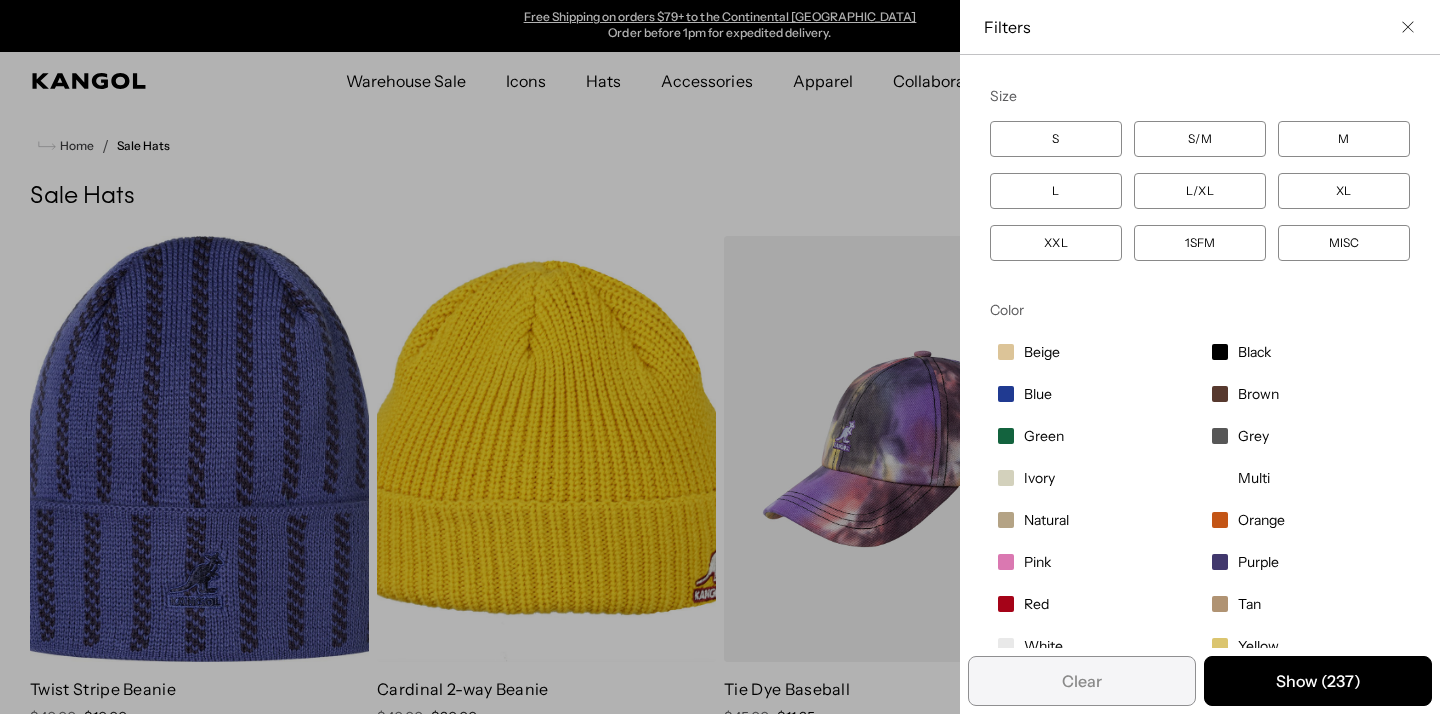 click on "M" at bounding box center [1344, 139] 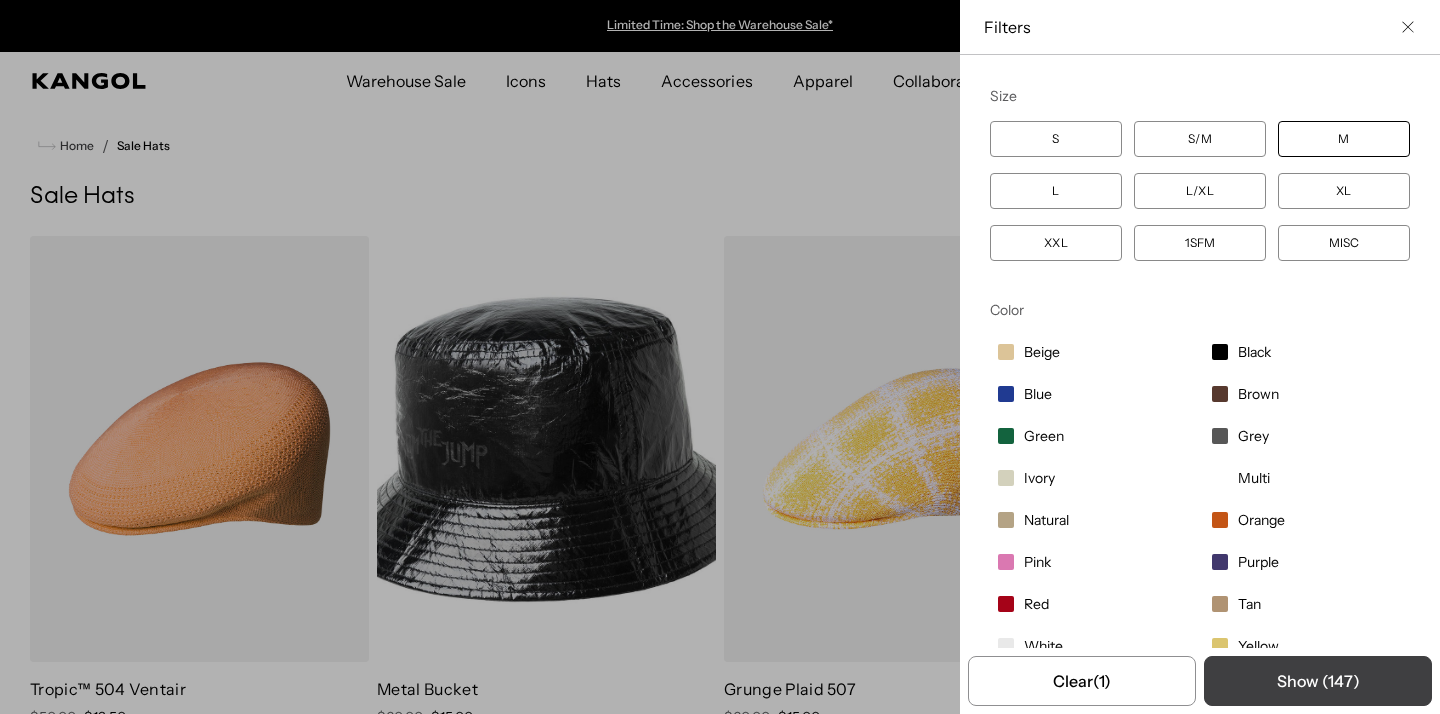 click on "Show ( 147 )" at bounding box center (1318, 681) 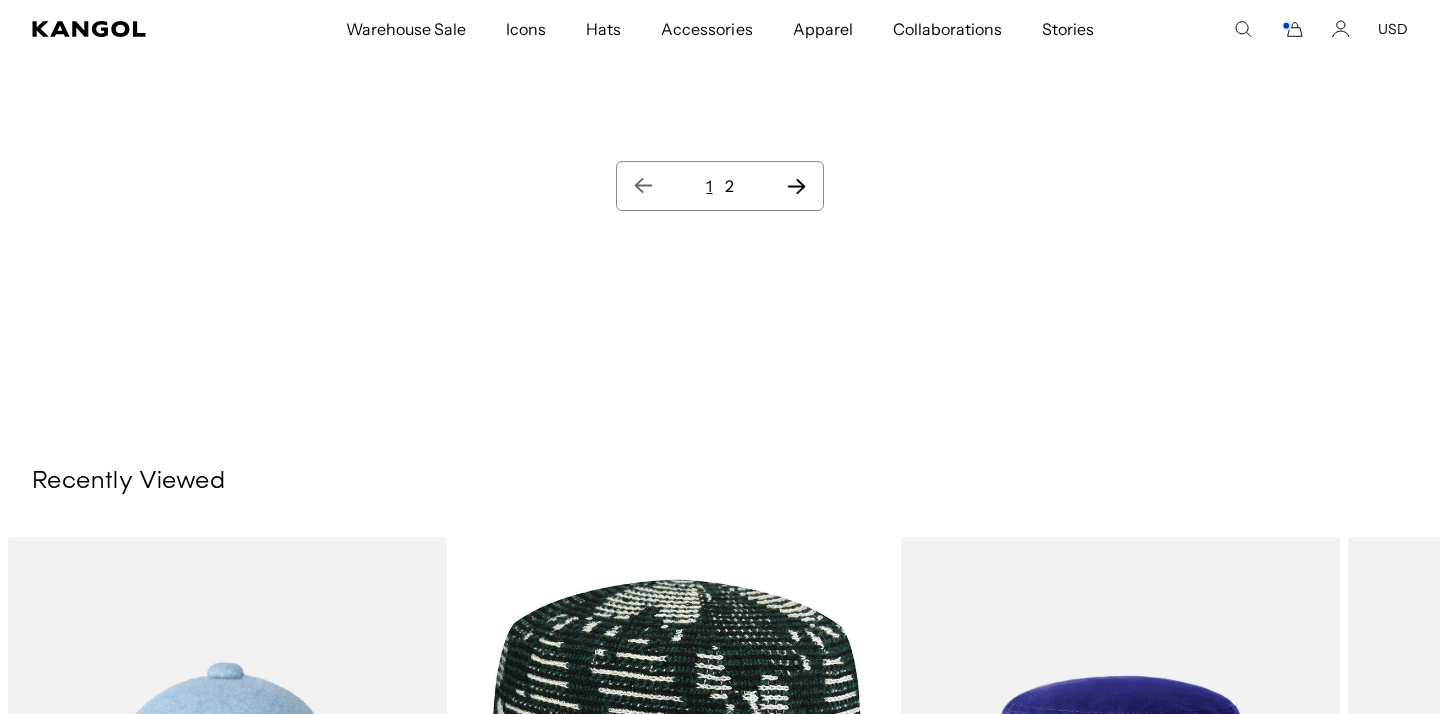 click on "1 2" at bounding box center (719, 186) 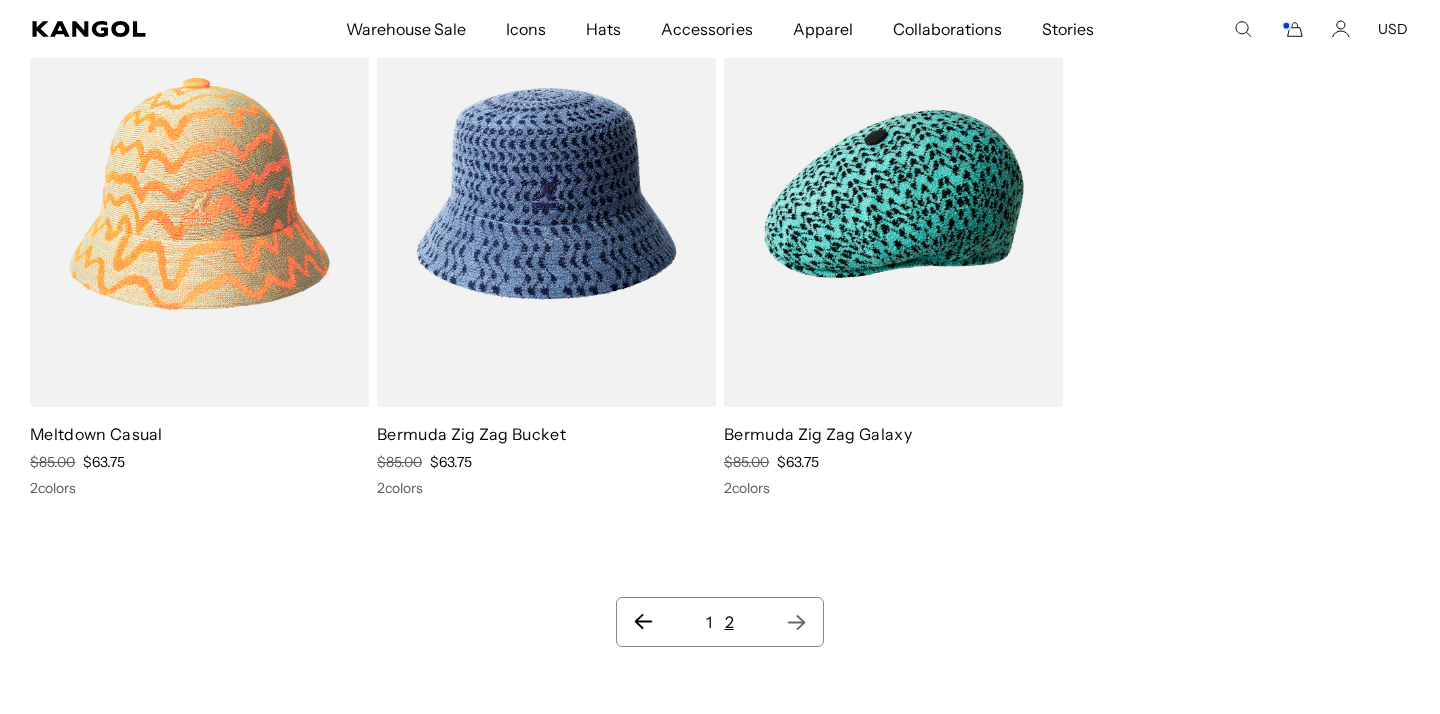 click 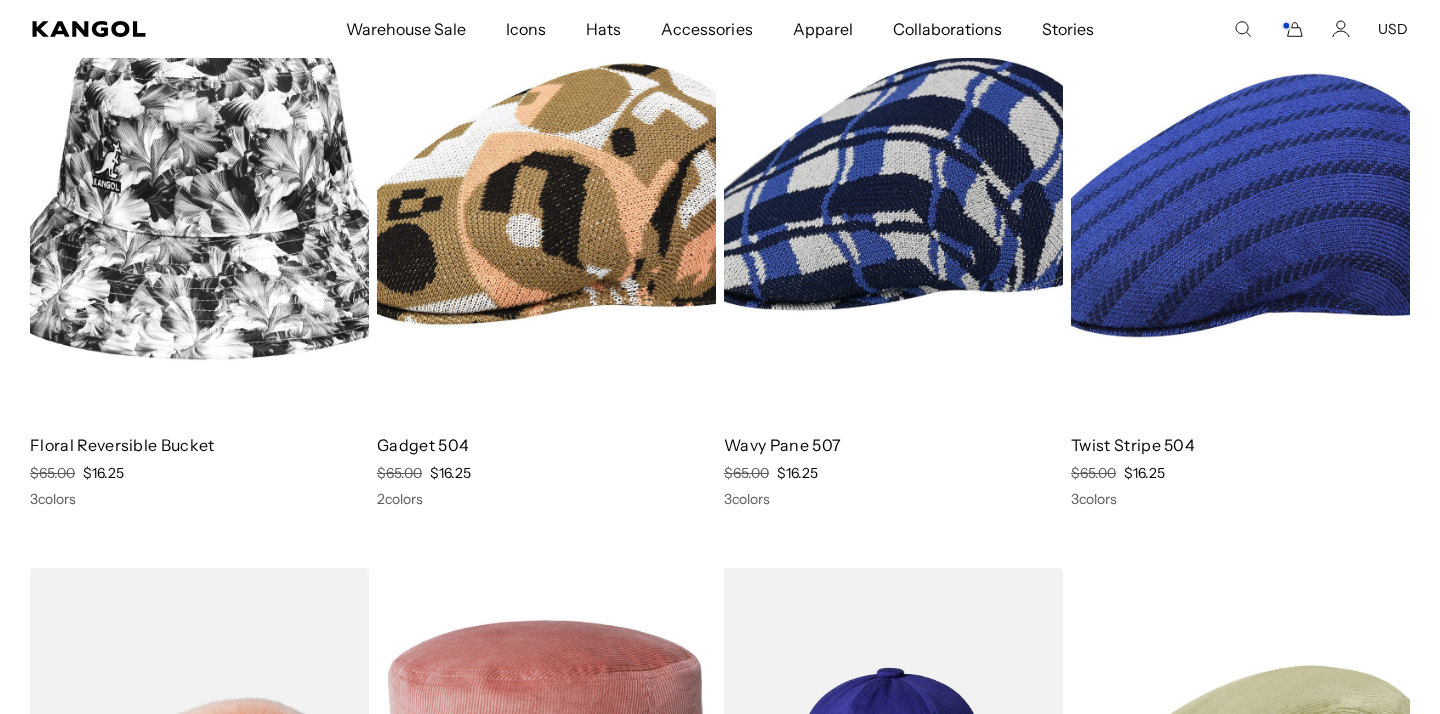 click 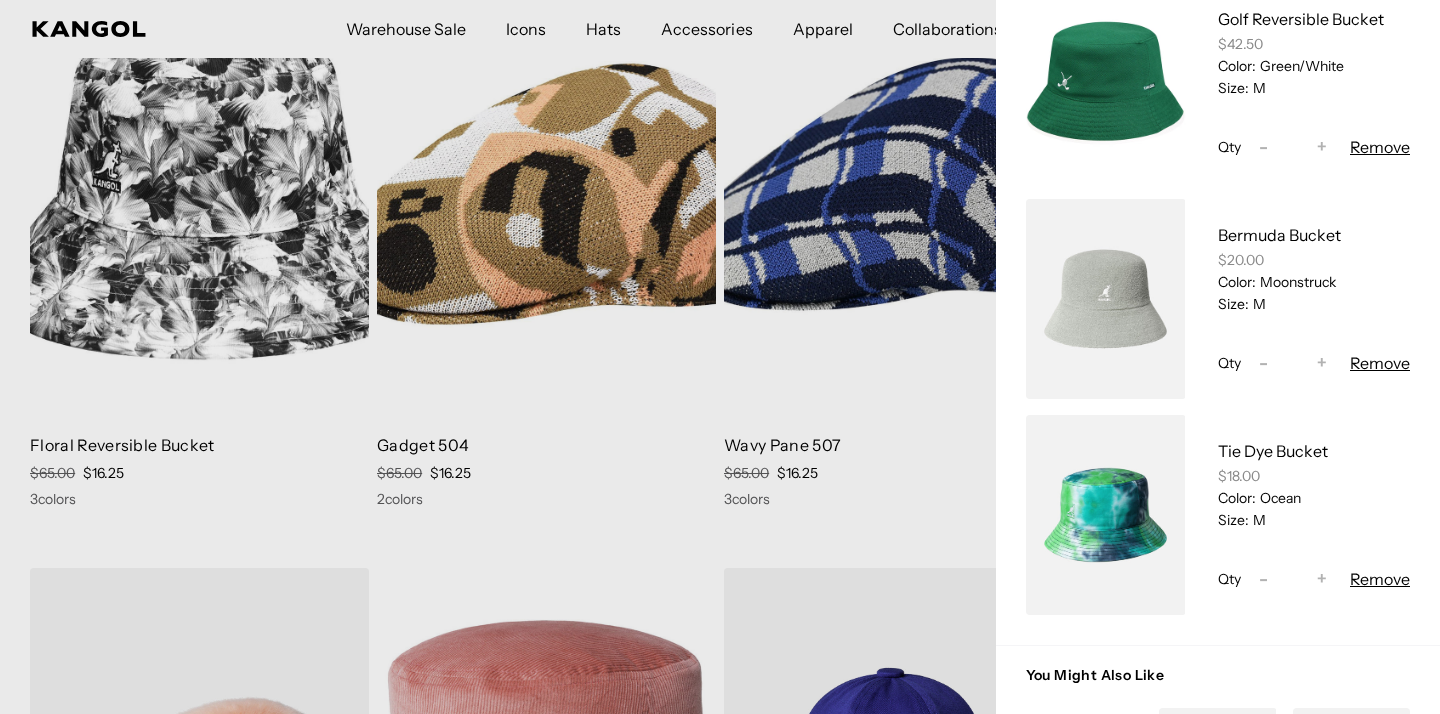 click on "Remove" at bounding box center (1380, 579) 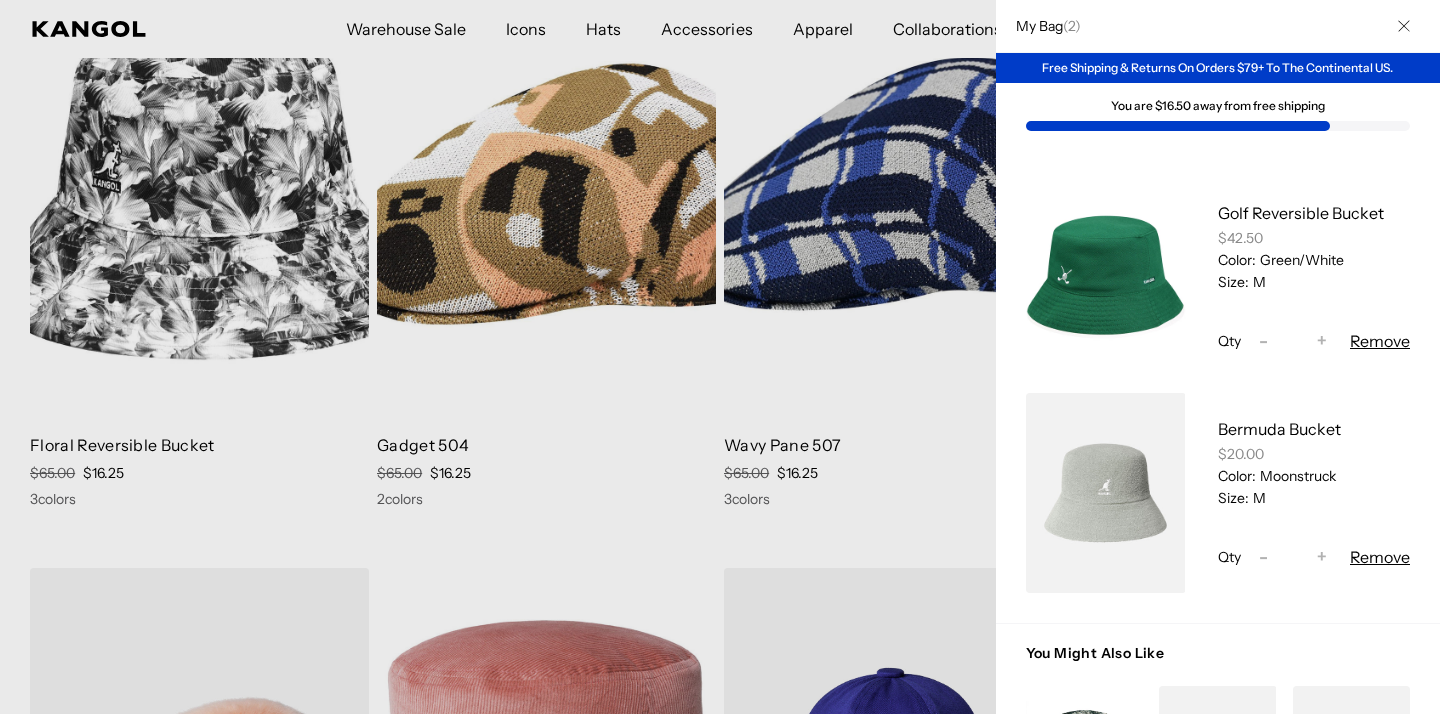 click 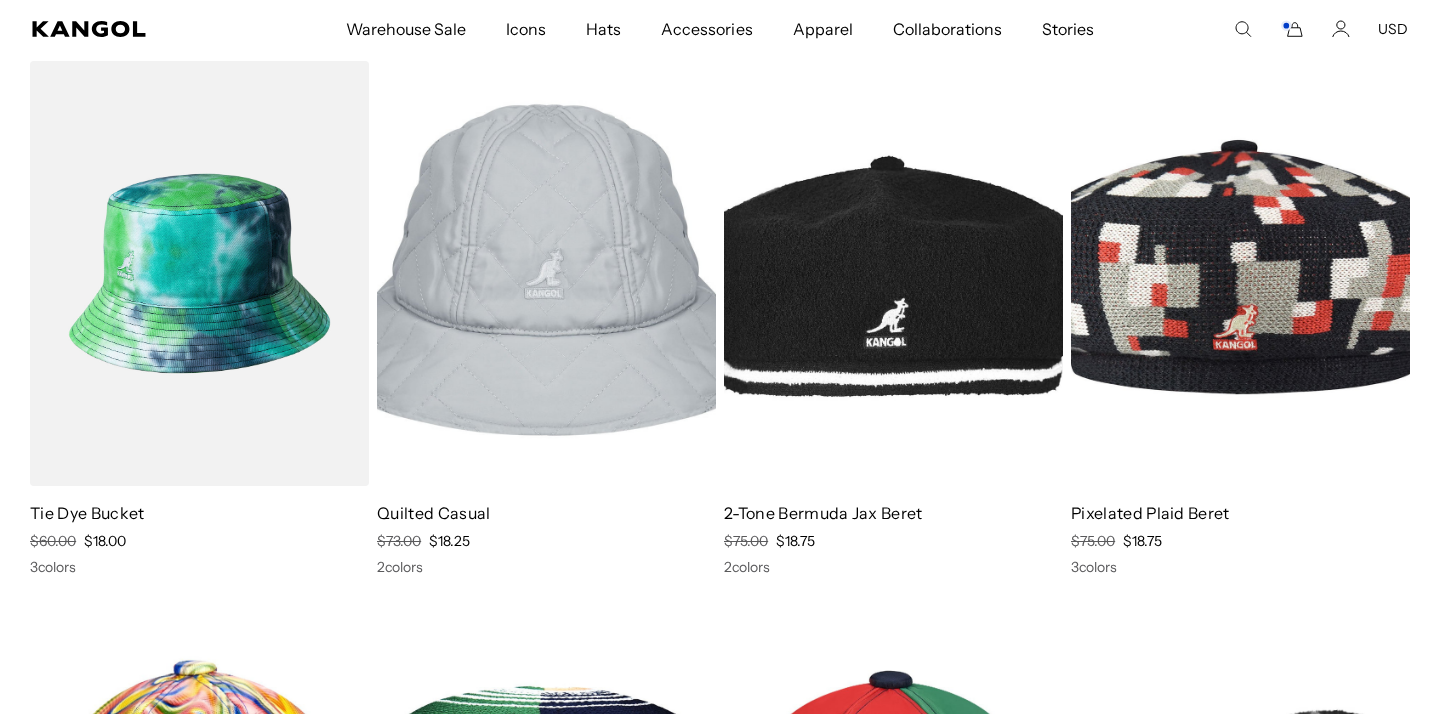 click 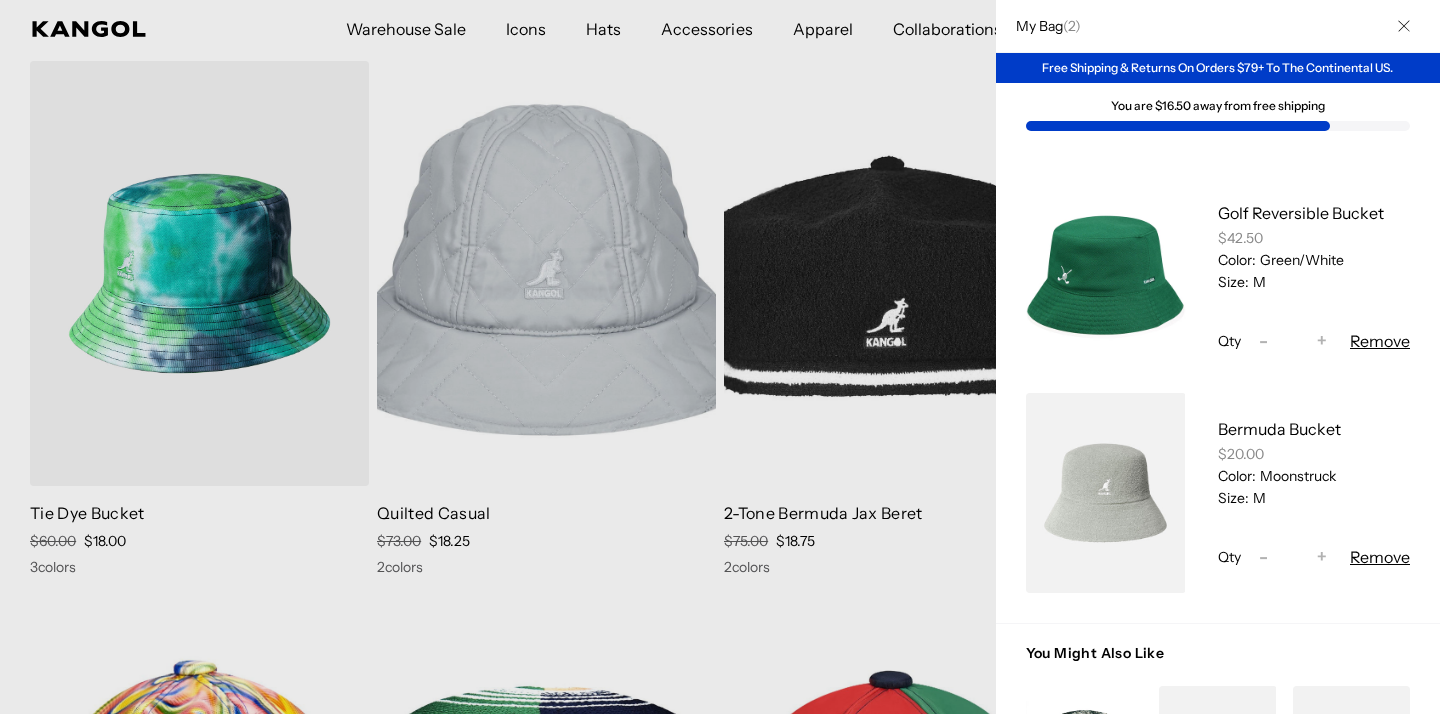 click 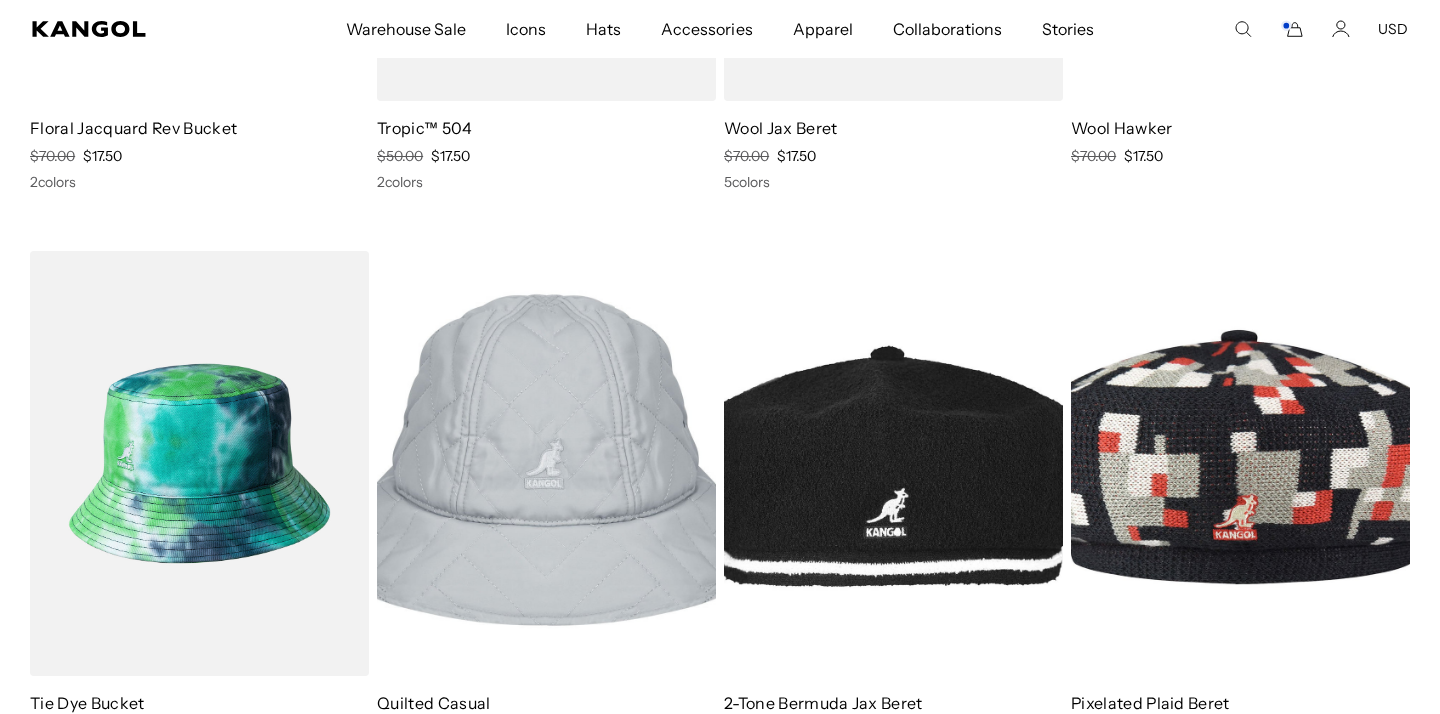 scroll, scrollTop: 0, scrollLeft: 412, axis: horizontal 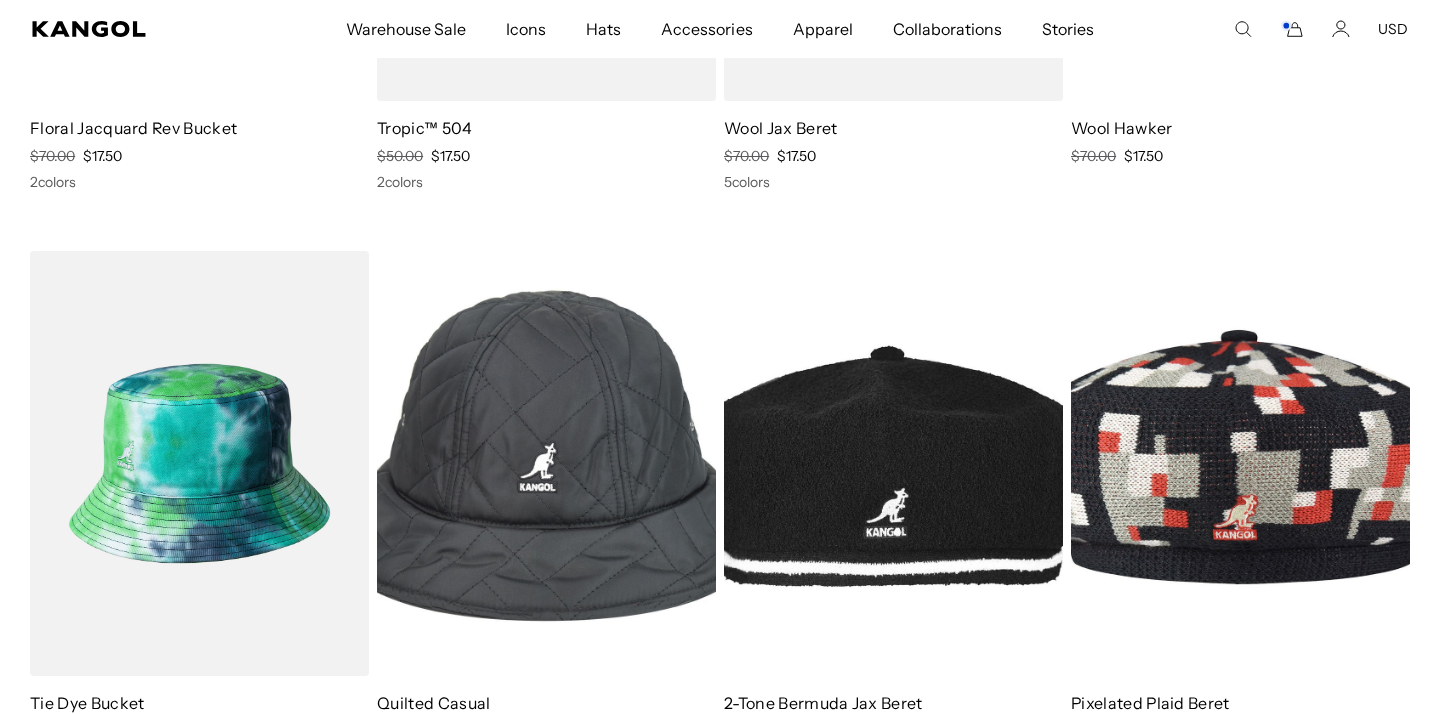 click at bounding box center (546, 464) 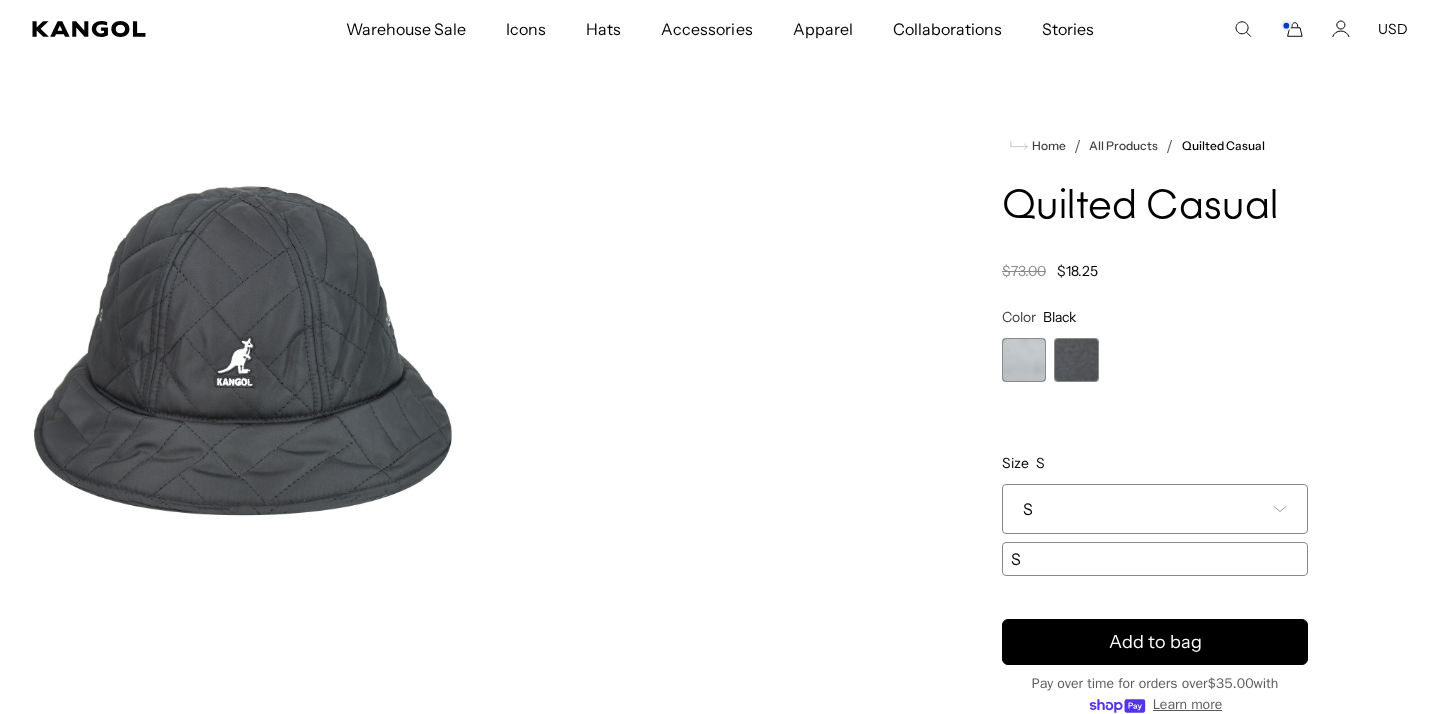 scroll, scrollTop: 52, scrollLeft: 0, axis: vertical 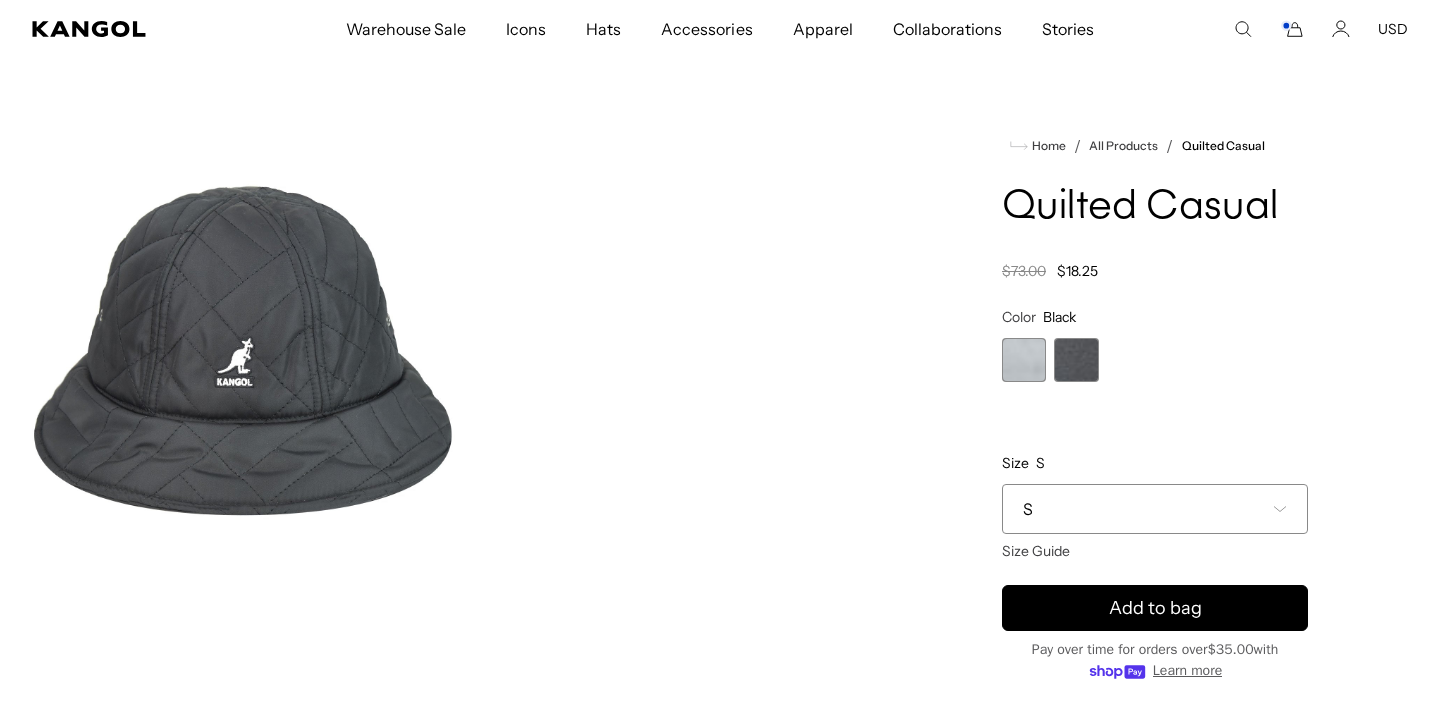 click on "S" at bounding box center [1155, 509] 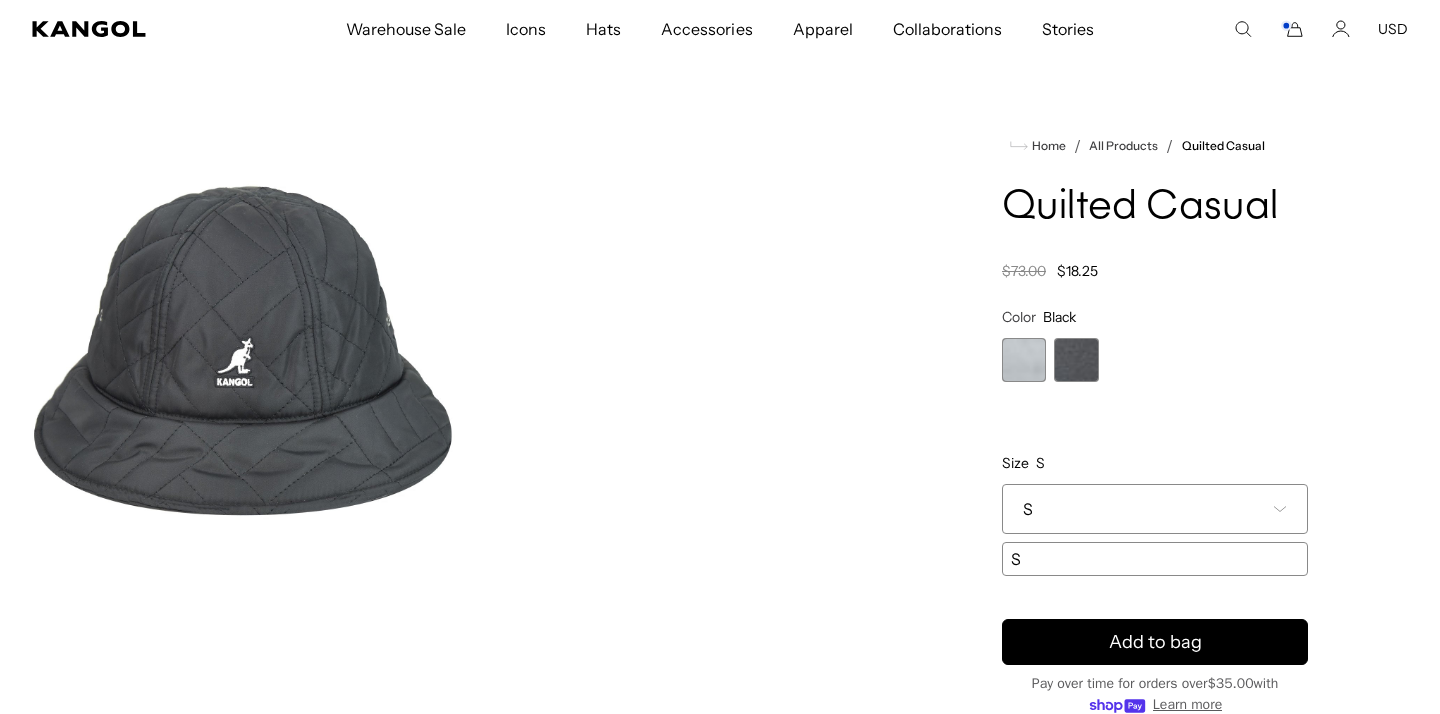 click on "S" at bounding box center [1155, 509] 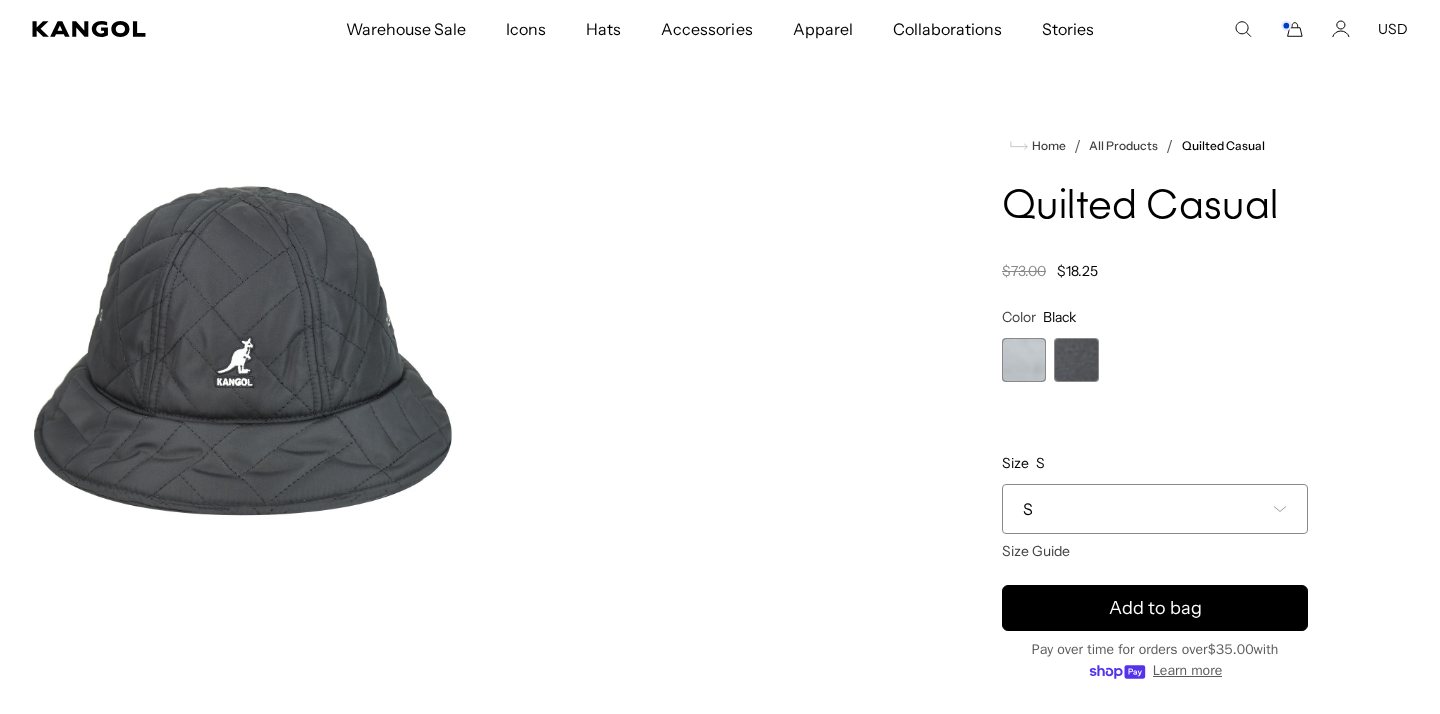 scroll, scrollTop: 0, scrollLeft: 0, axis: both 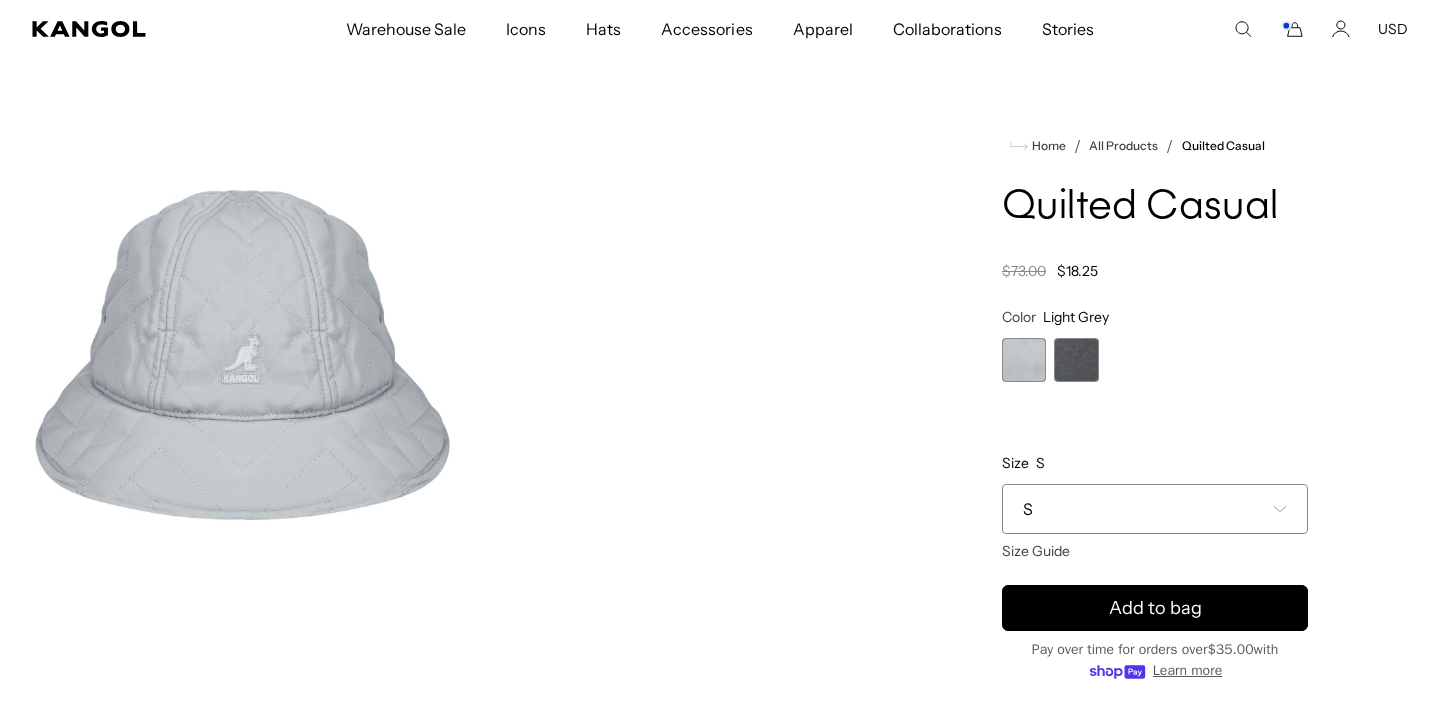 click on "S" at bounding box center (1155, 509) 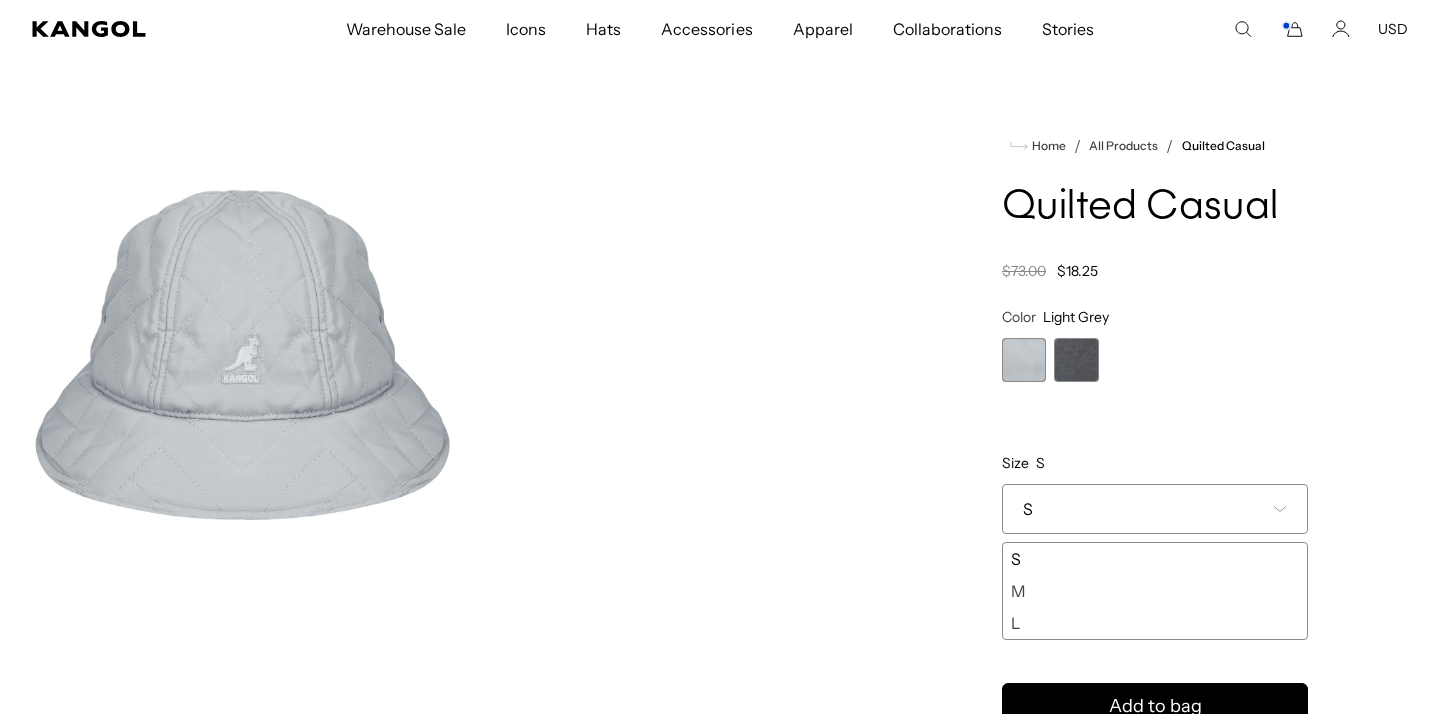 click on "M" at bounding box center (1155, 591) 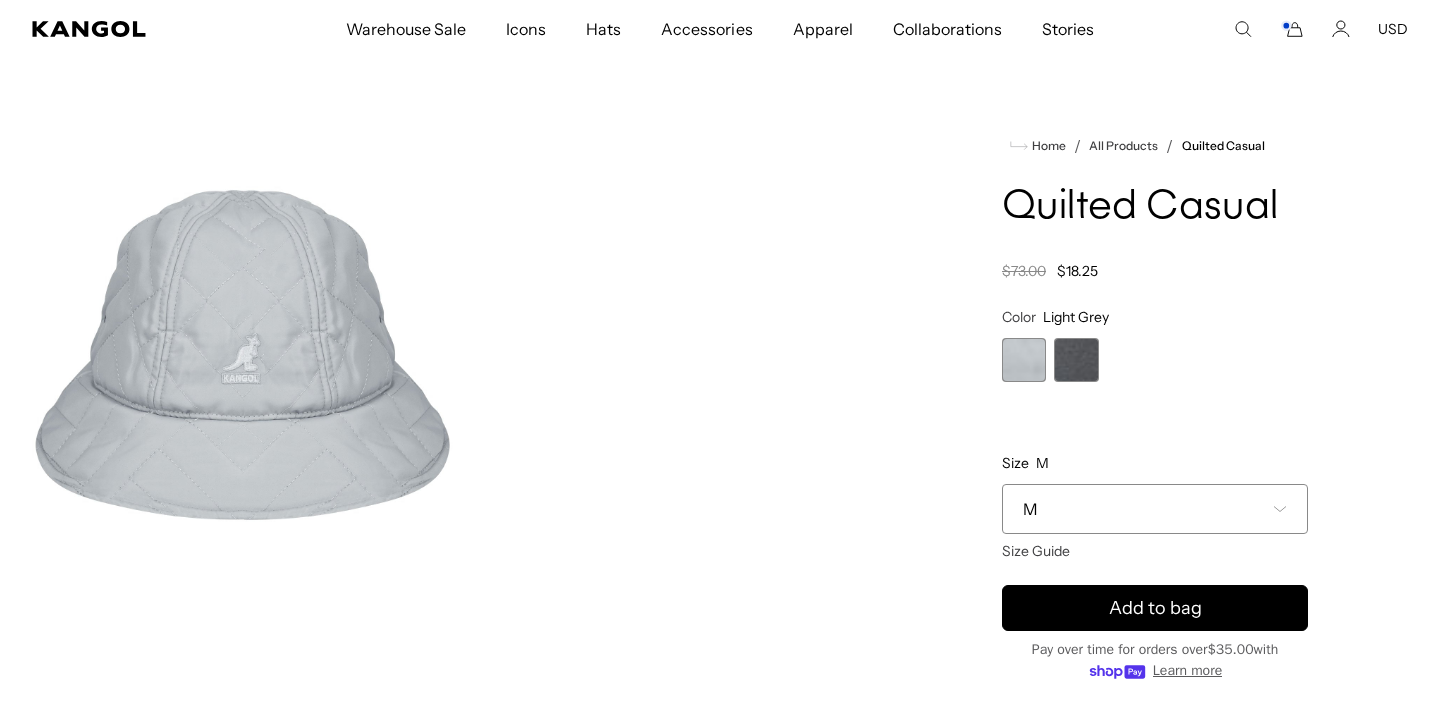 scroll, scrollTop: 0, scrollLeft: 0, axis: both 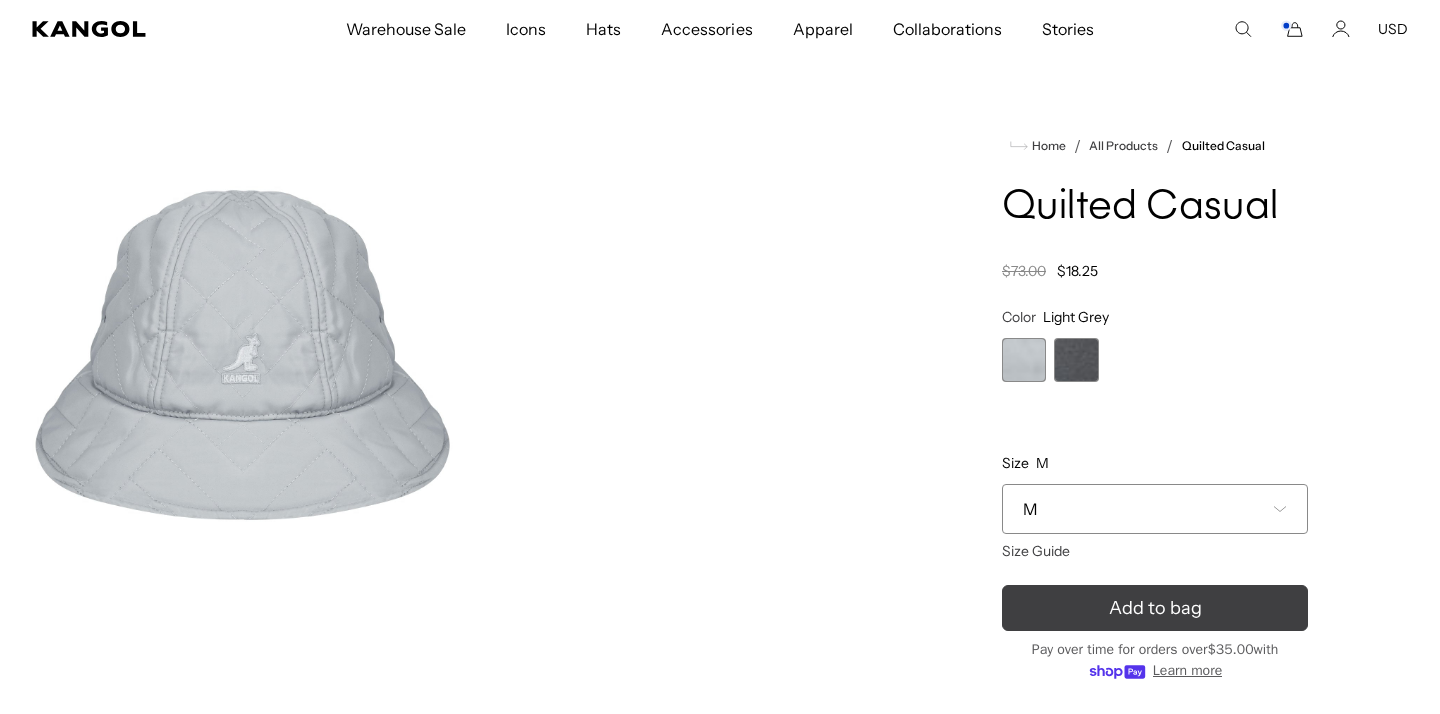 click on "Add to bag" at bounding box center [1155, 608] 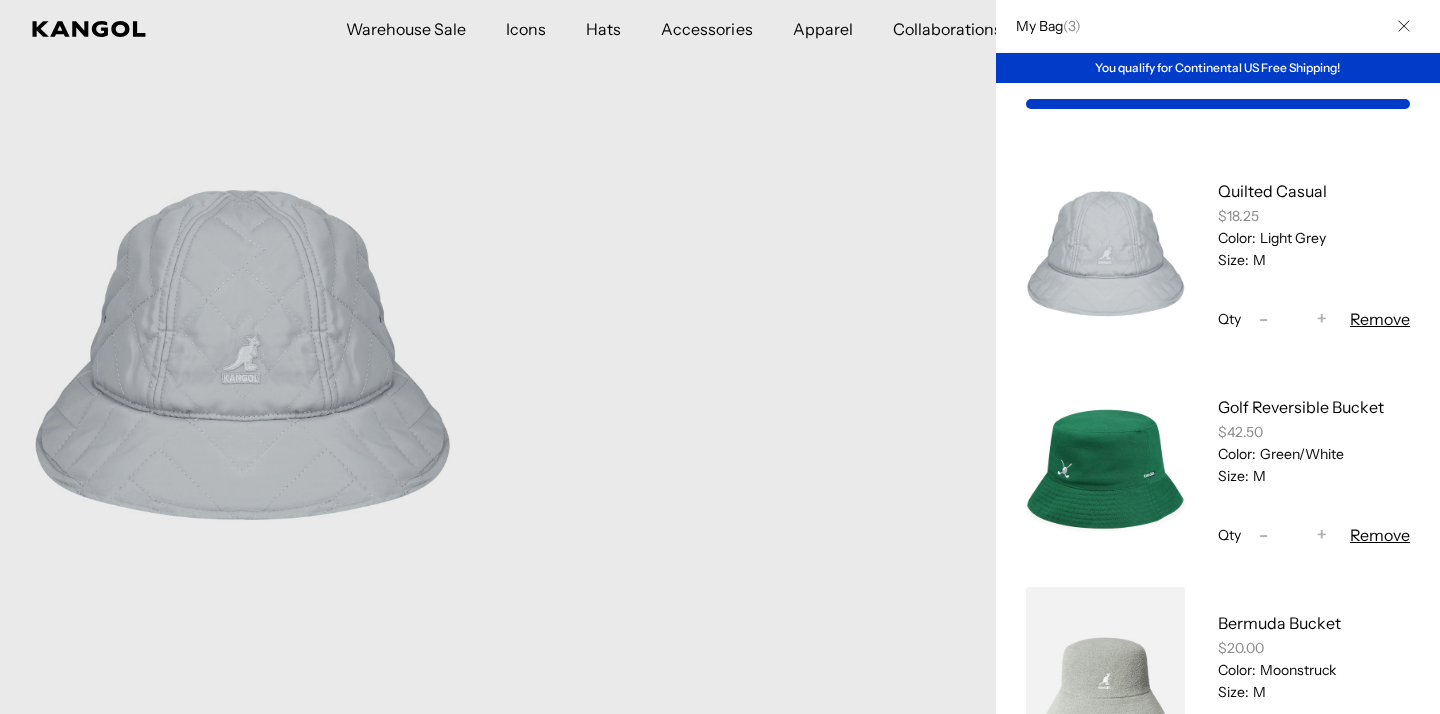 scroll, scrollTop: 274, scrollLeft: 0, axis: vertical 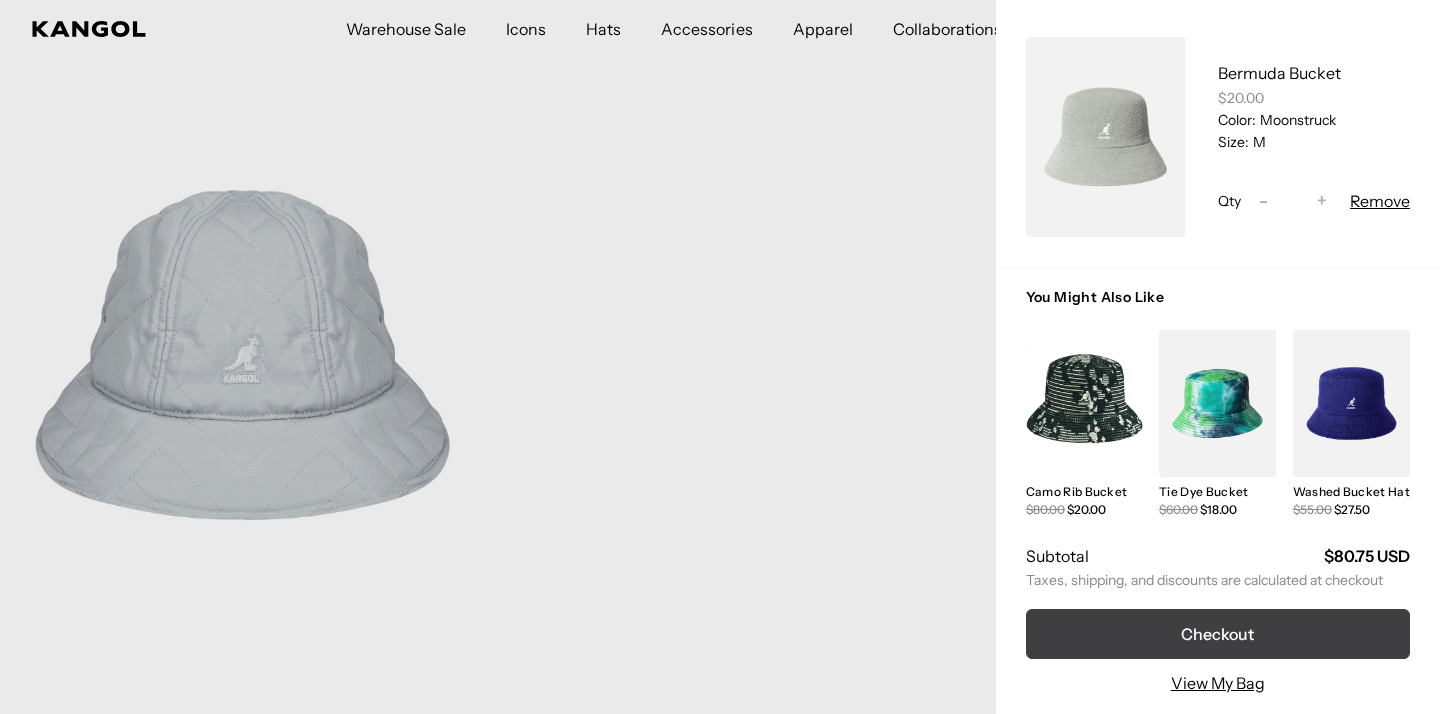 click on "Checkout" at bounding box center (1218, 634) 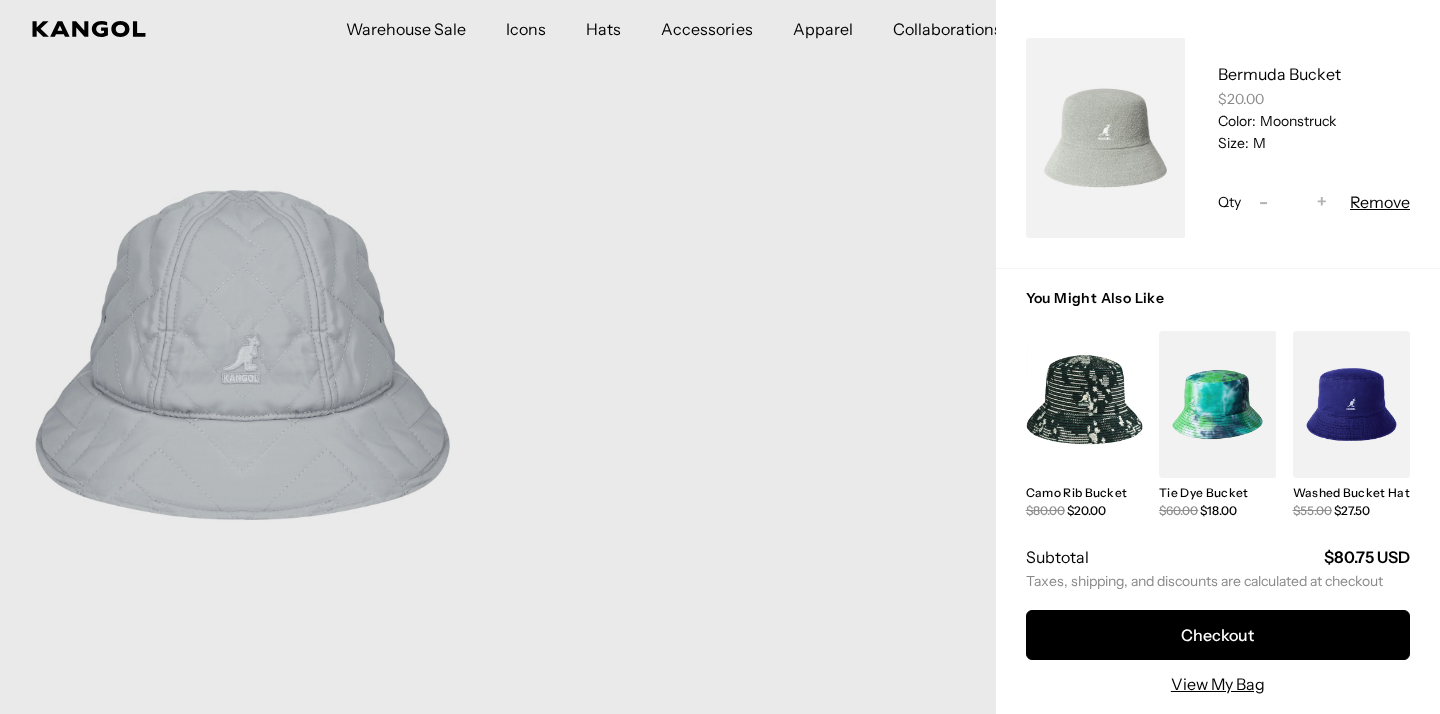 scroll, scrollTop: 0, scrollLeft: 412, axis: horizontal 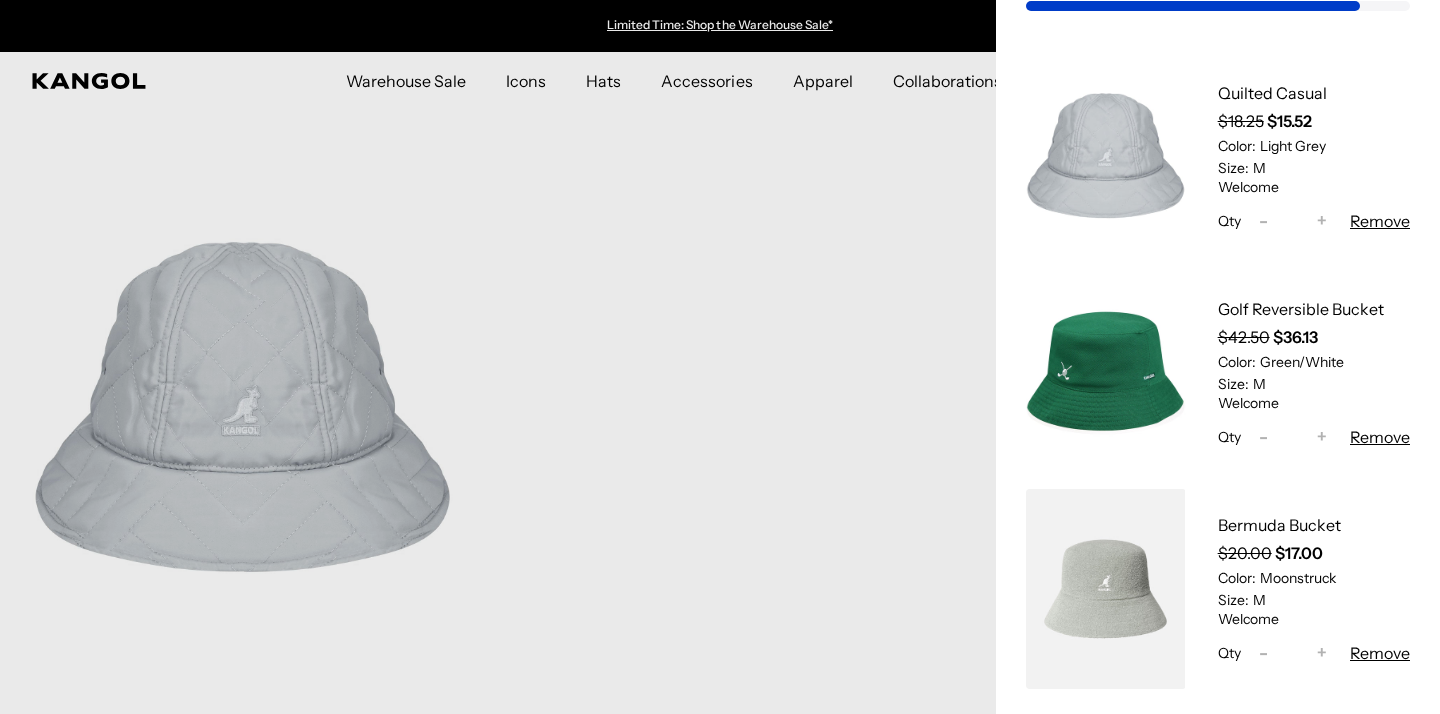 click on "Remove" at bounding box center (1380, 653) 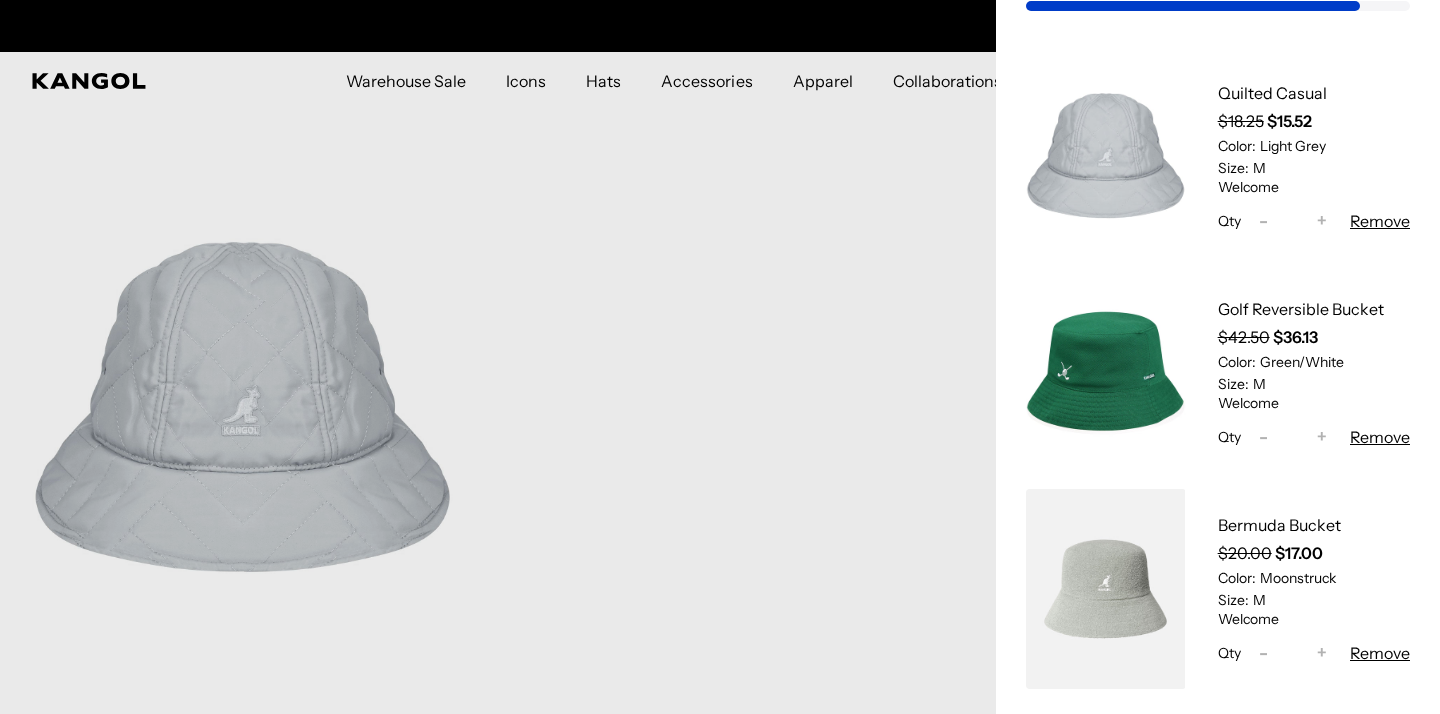 scroll, scrollTop: 0, scrollLeft: 412, axis: horizontal 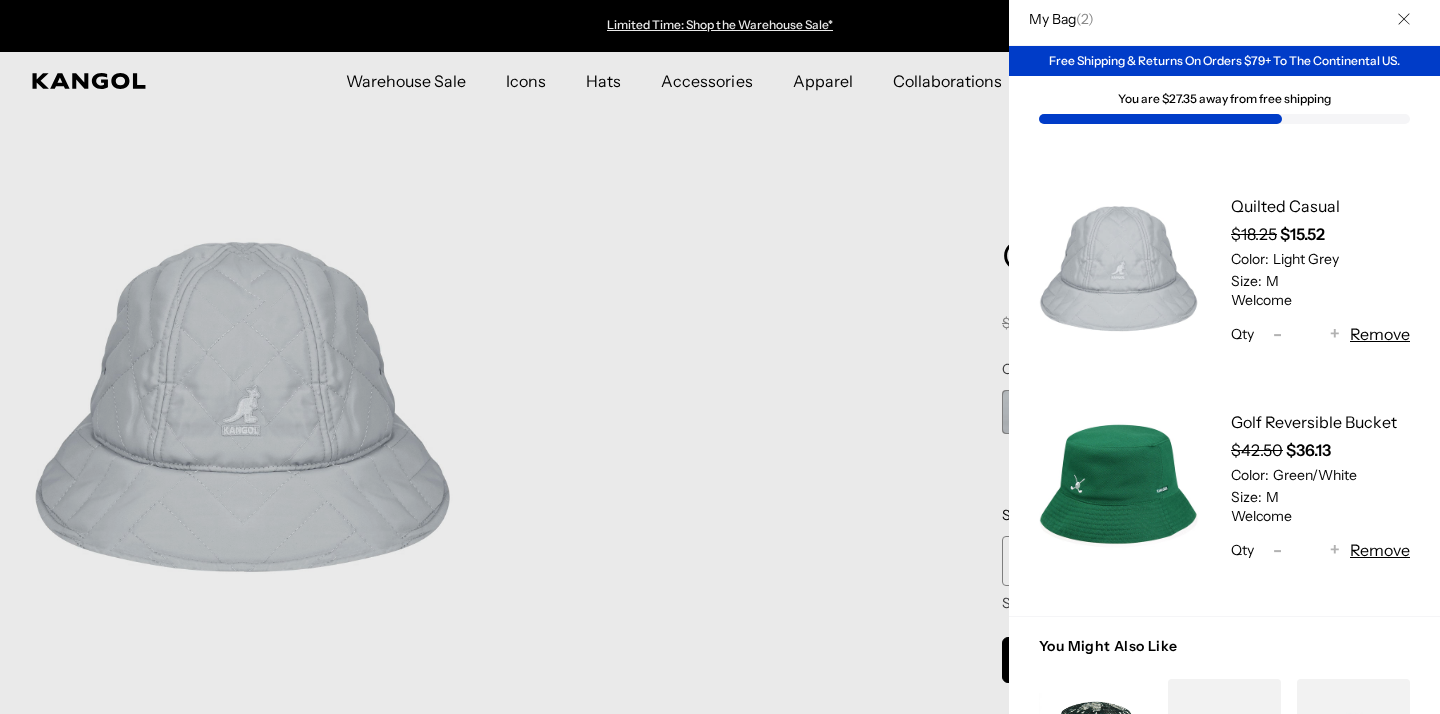 click 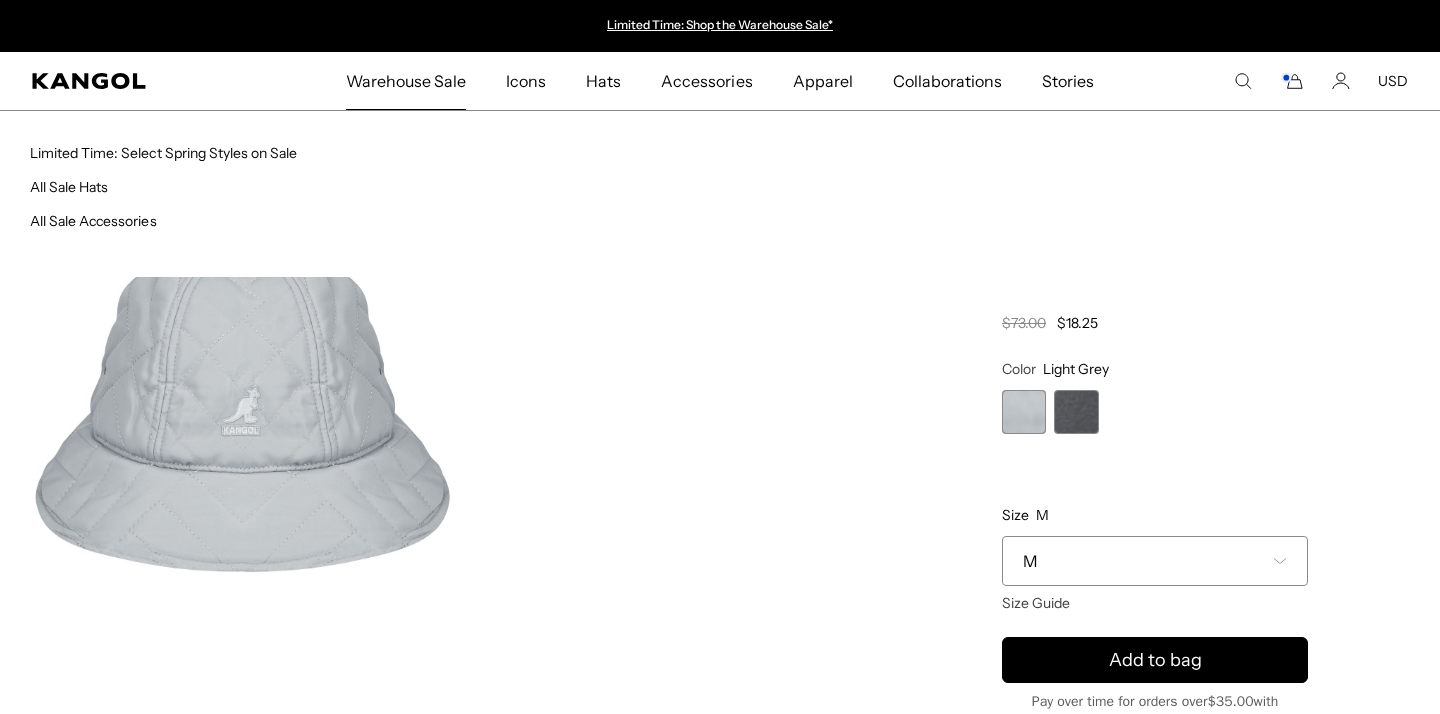 click on "Warehouse Sale" at bounding box center (406, 81) 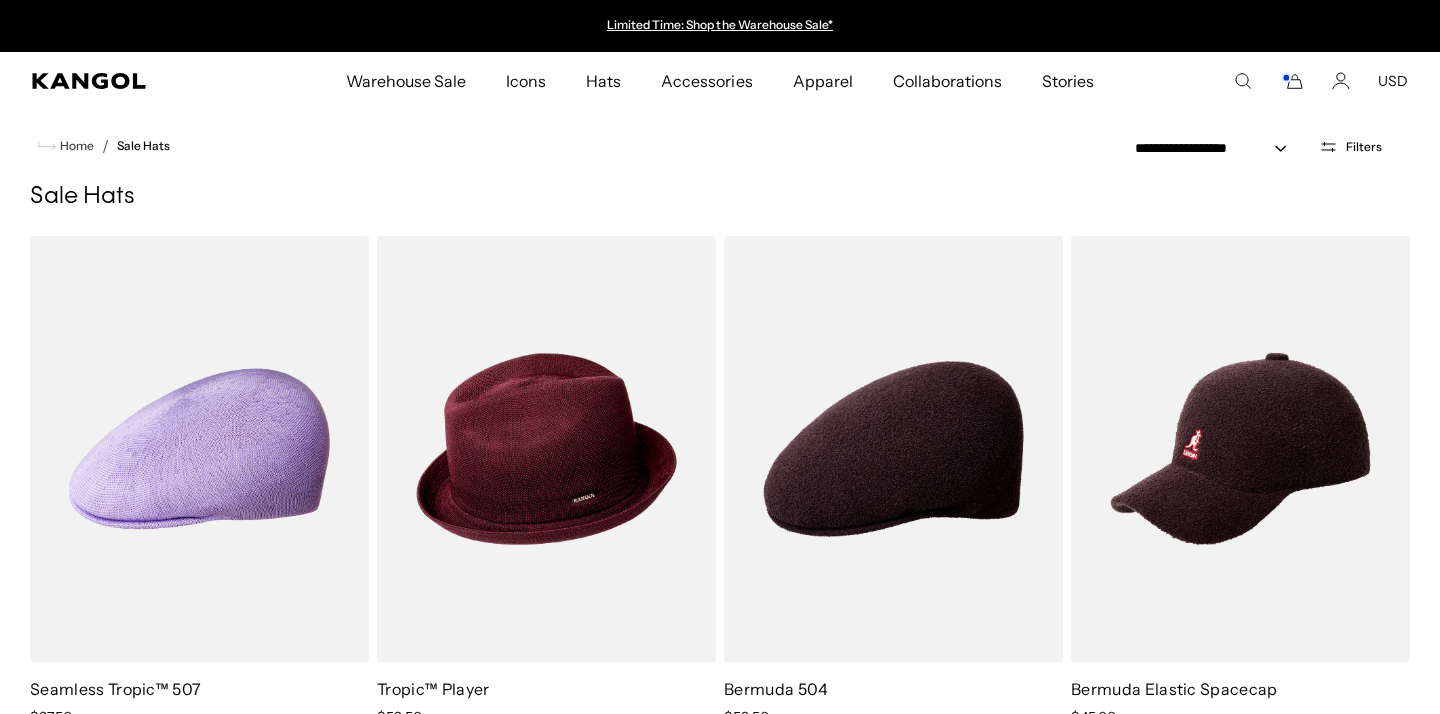 click on "**********" at bounding box center (1217, 148) 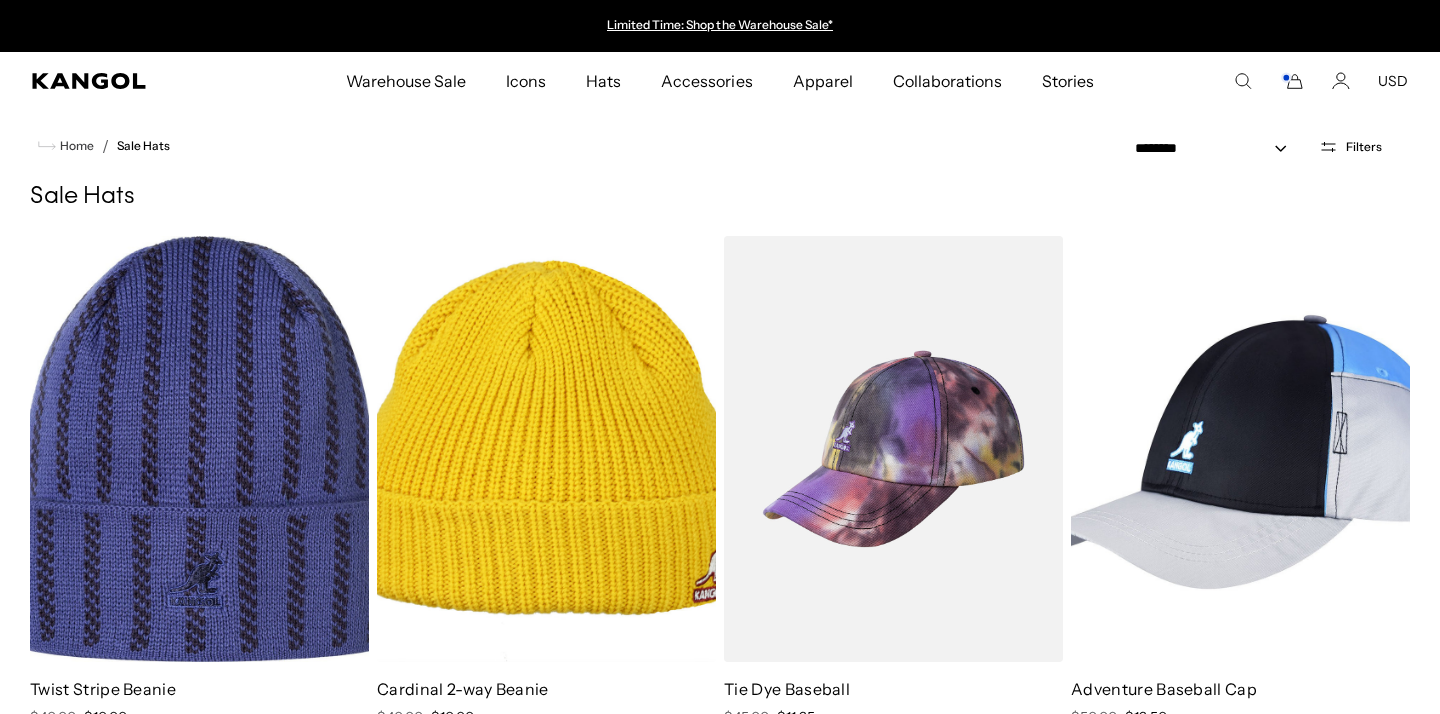 scroll, scrollTop: 0, scrollLeft: 412, axis: horizontal 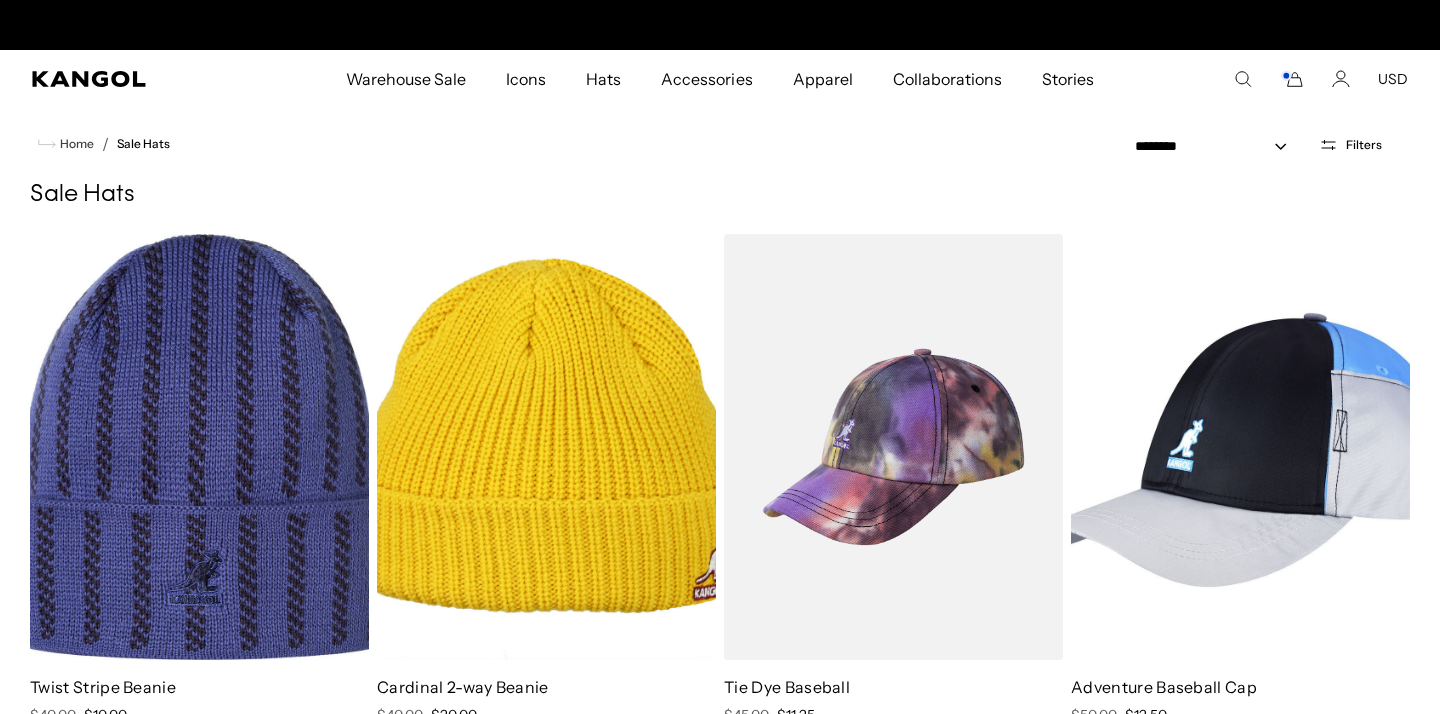 click on "**********" at bounding box center [1268, 144] 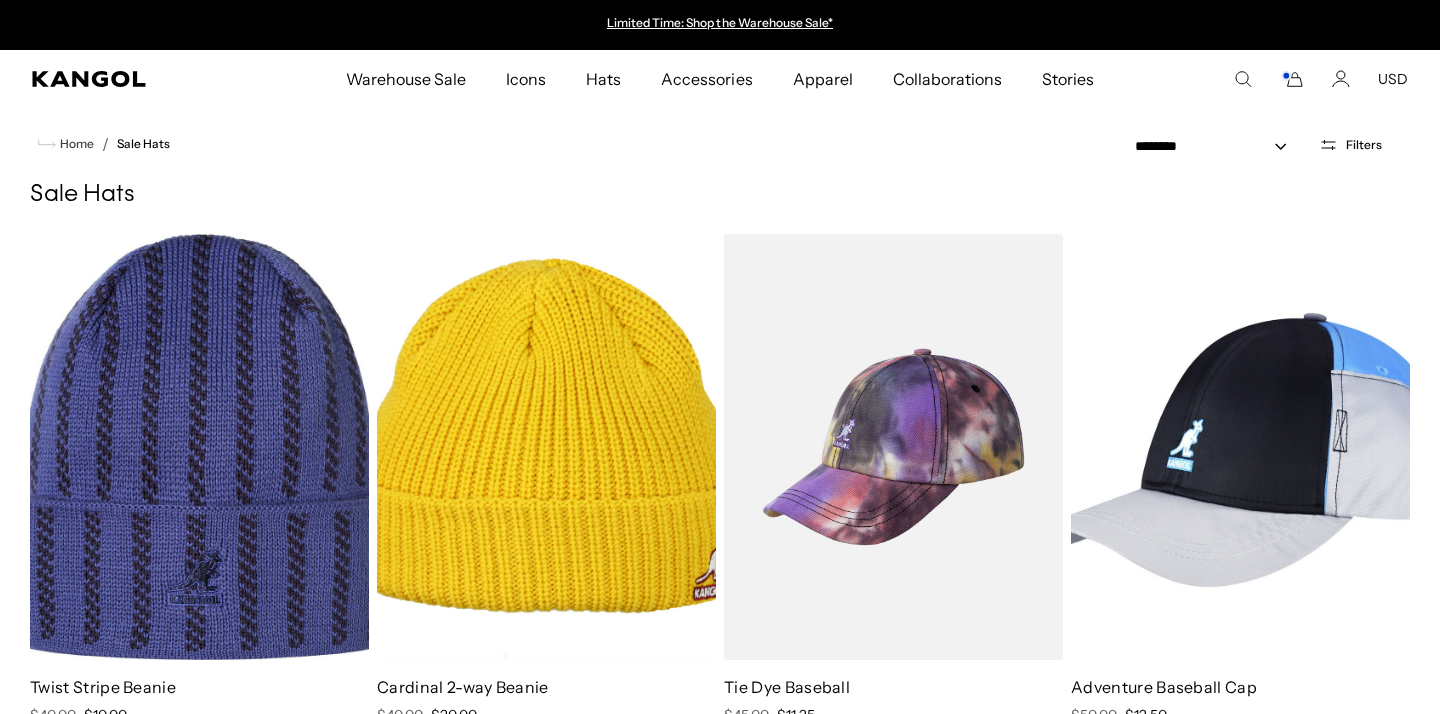 scroll, scrollTop: 0, scrollLeft: 0, axis: both 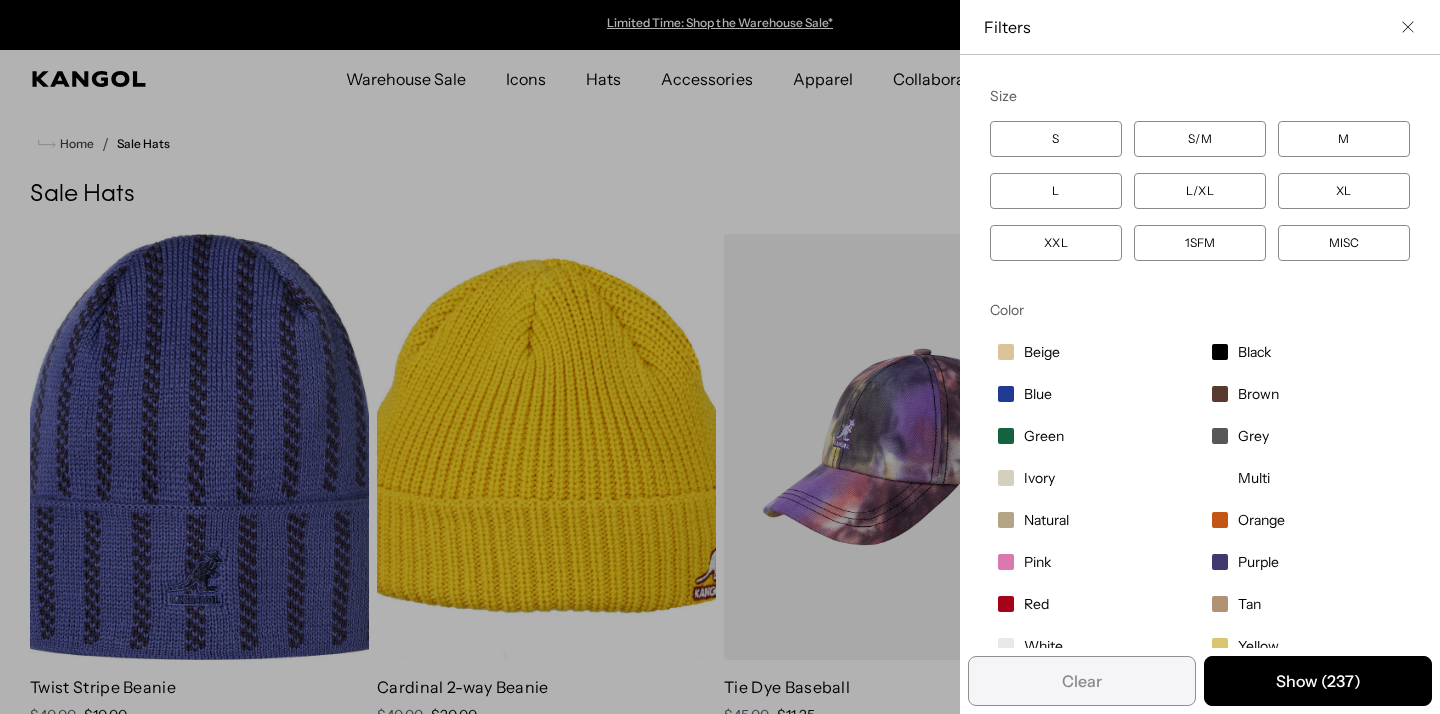 click on "M" at bounding box center (1344, 139) 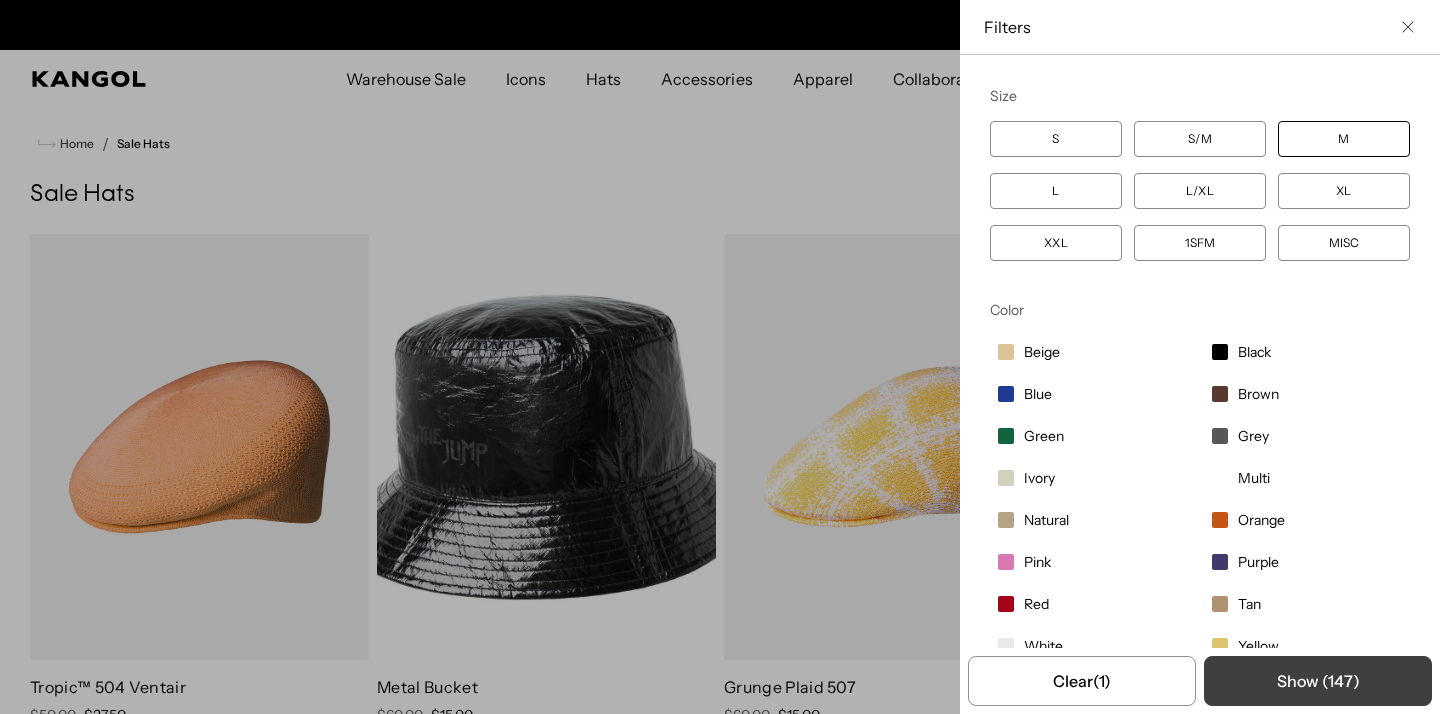 scroll, scrollTop: 0, scrollLeft: 412, axis: horizontal 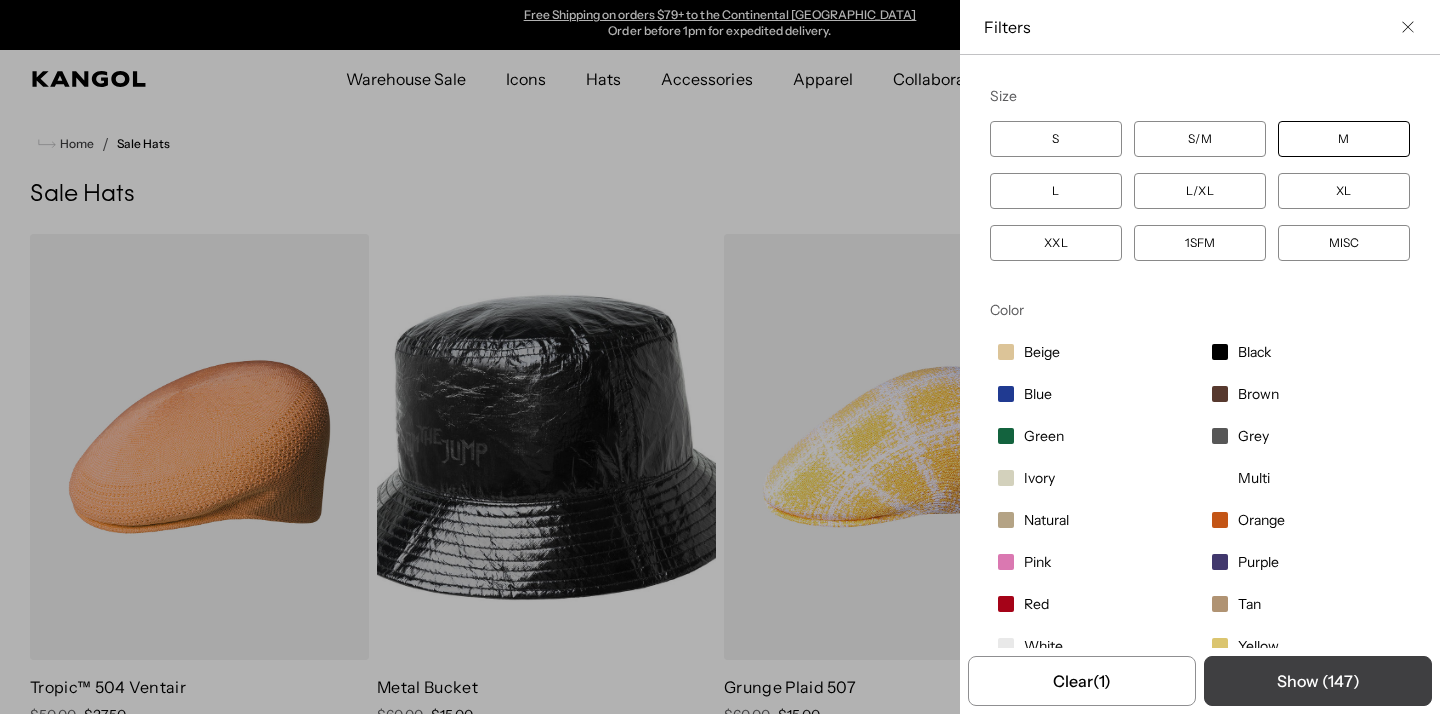 click on "Show ( 147 )" at bounding box center [1318, 681] 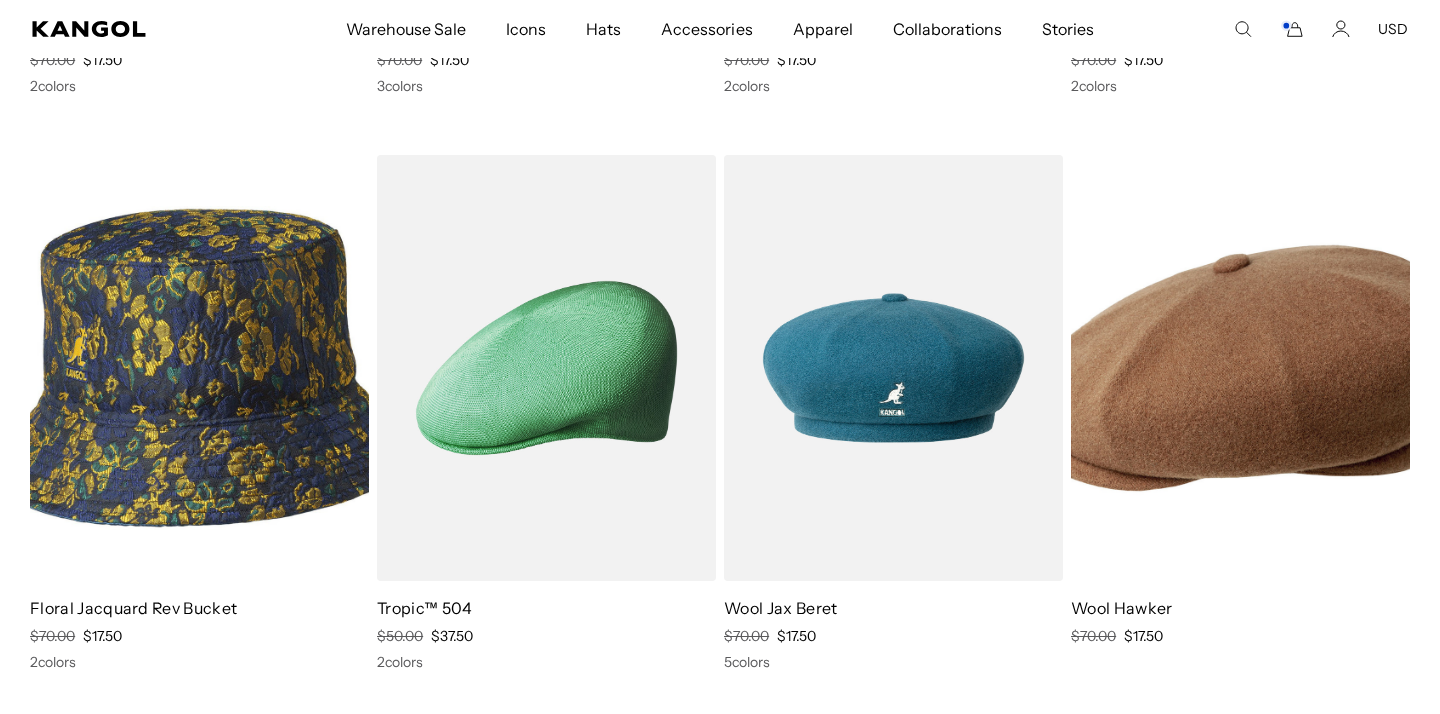 scroll, scrollTop: 8071, scrollLeft: 0, axis: vertical 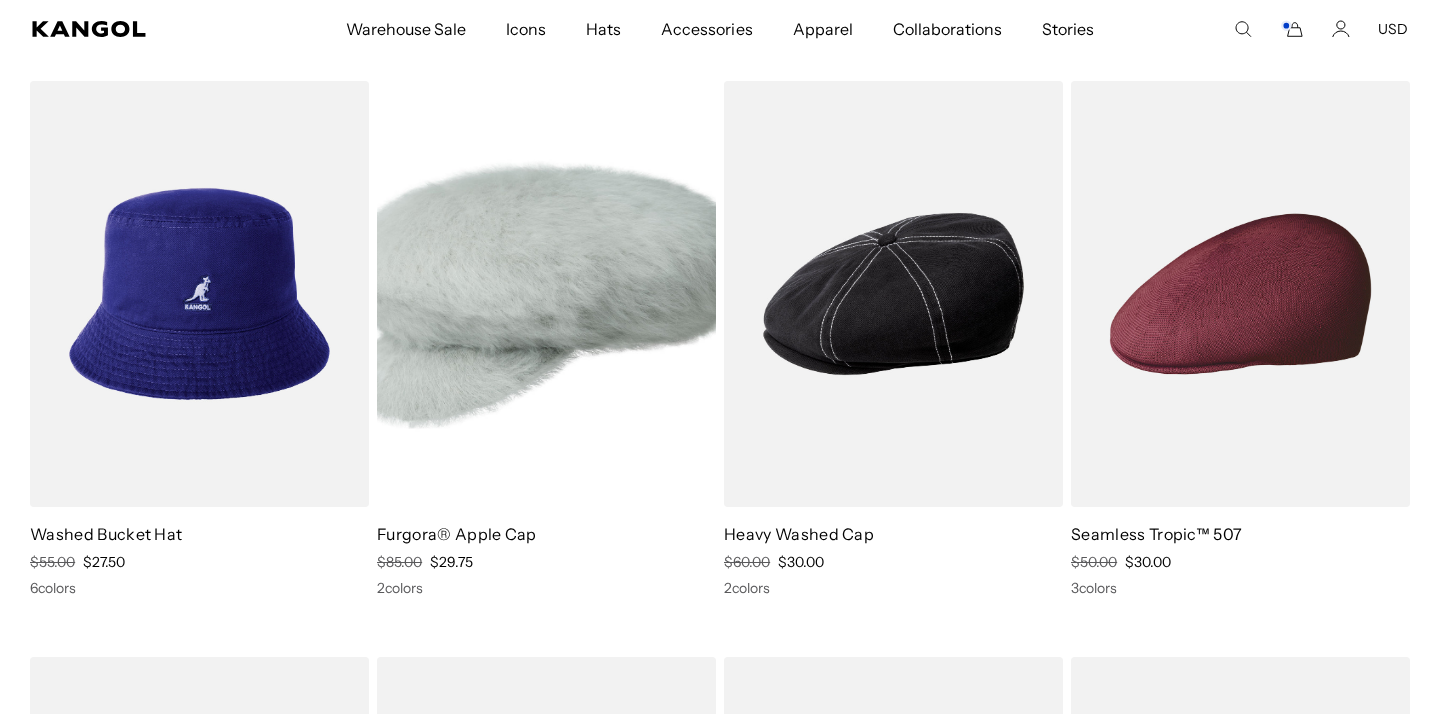 click on "Search here
USD
USD
EUR" at bounding box center (1310, 29) 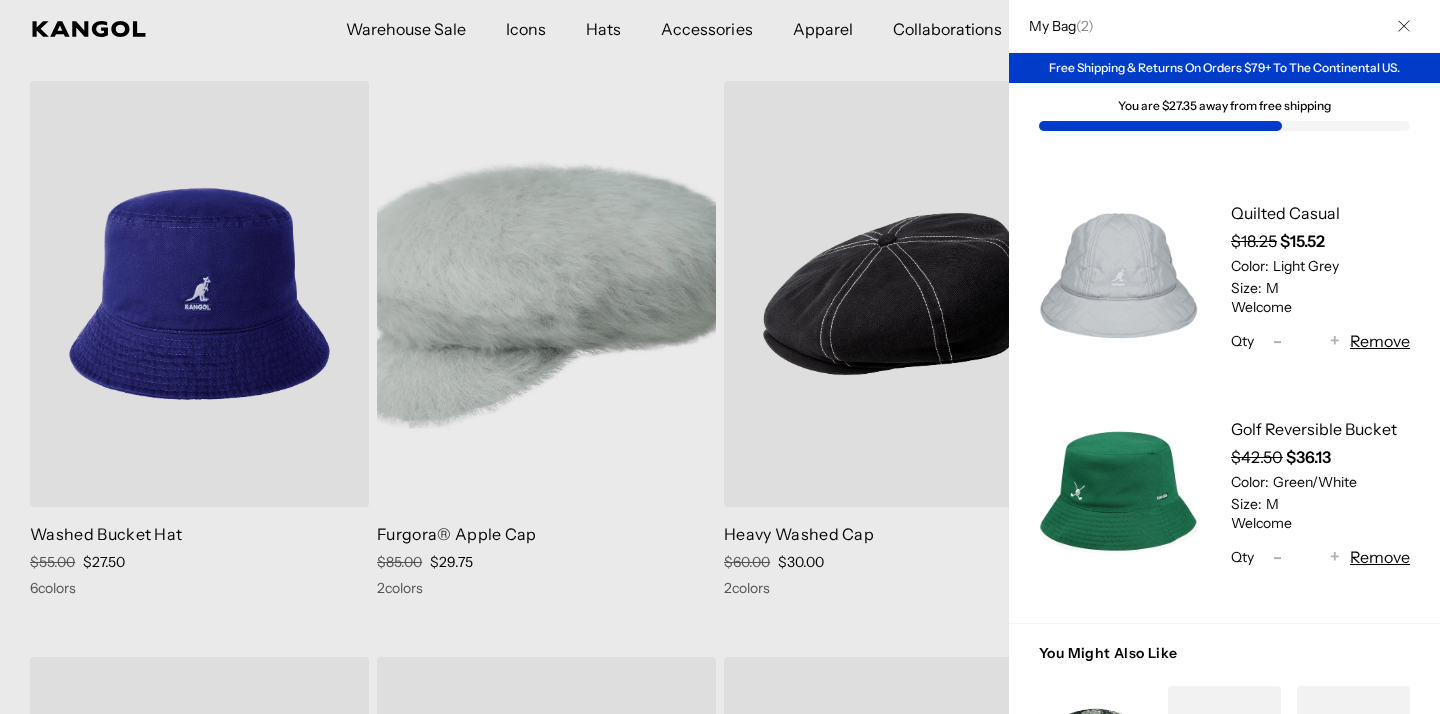 scroll, scrollTop: 0, scrollLeft: 412, axis: horizontal 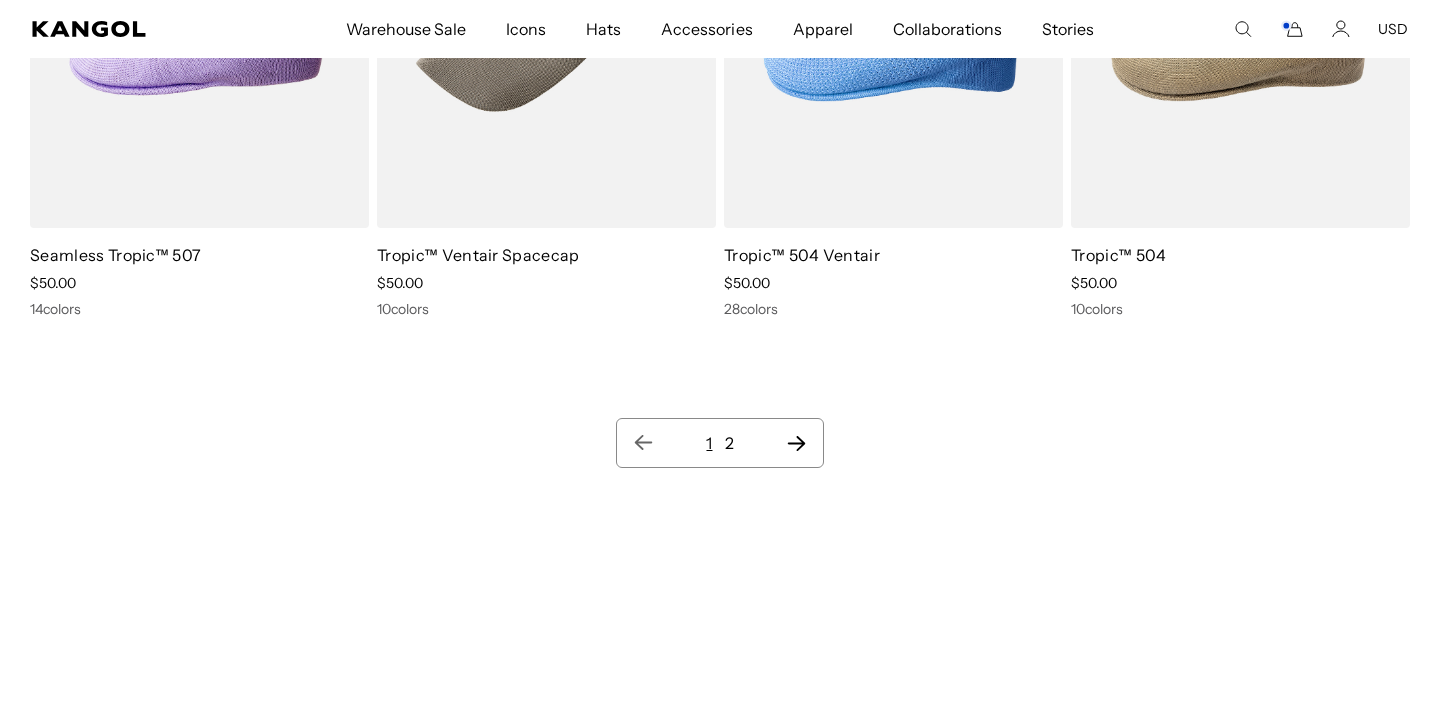 click 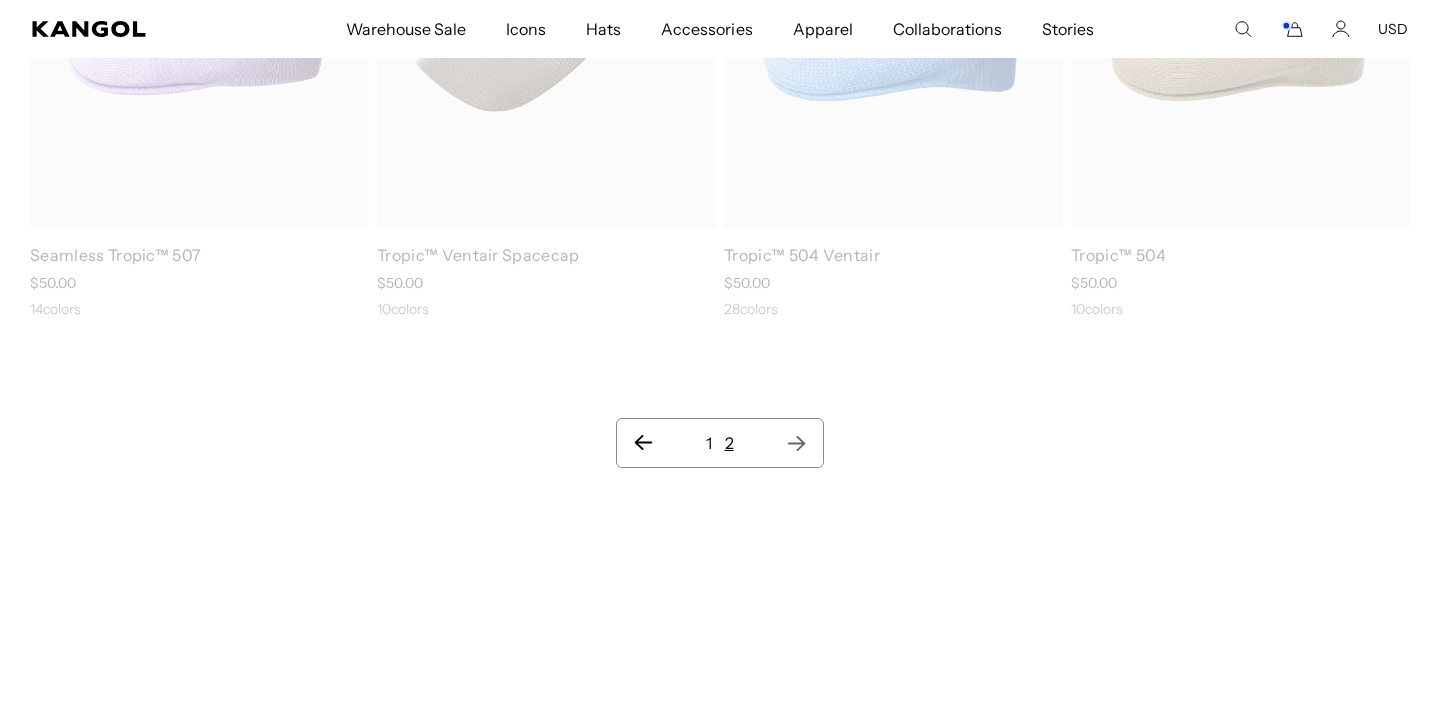 scroll 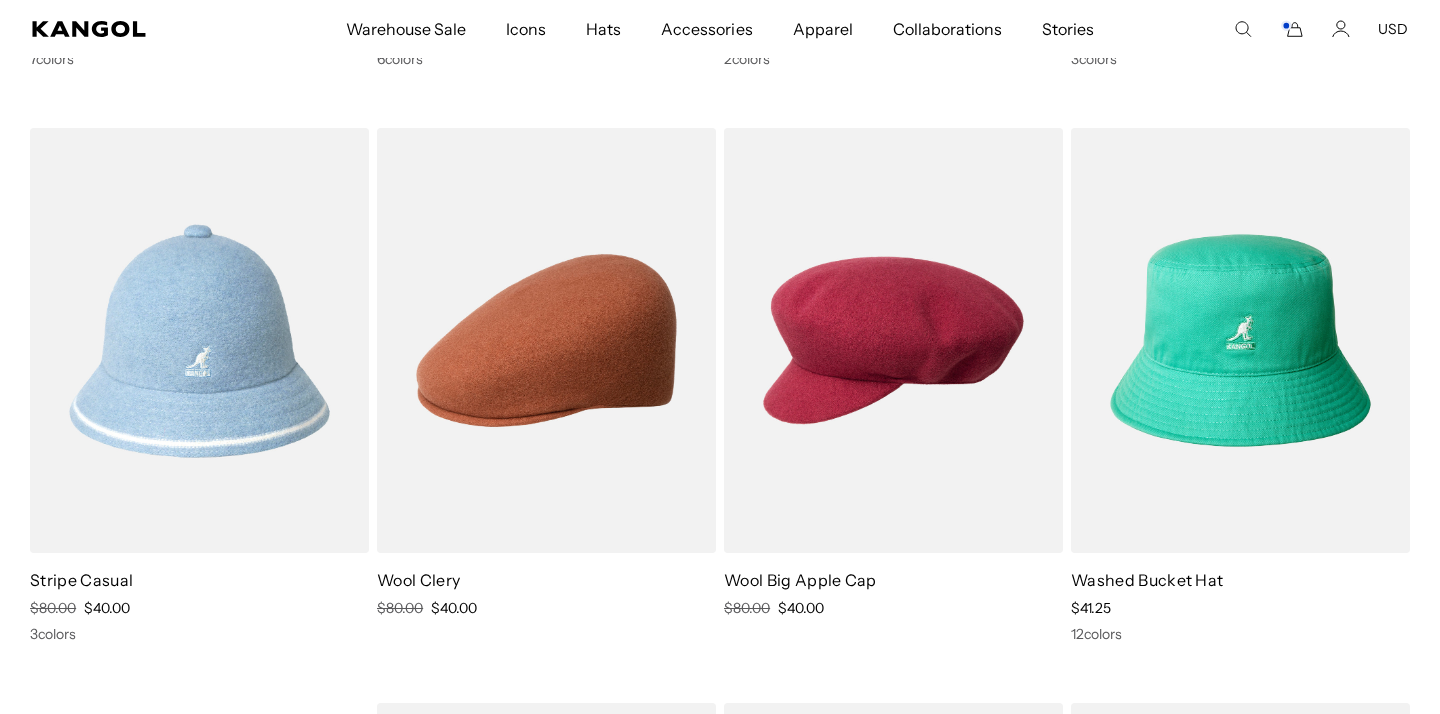 click 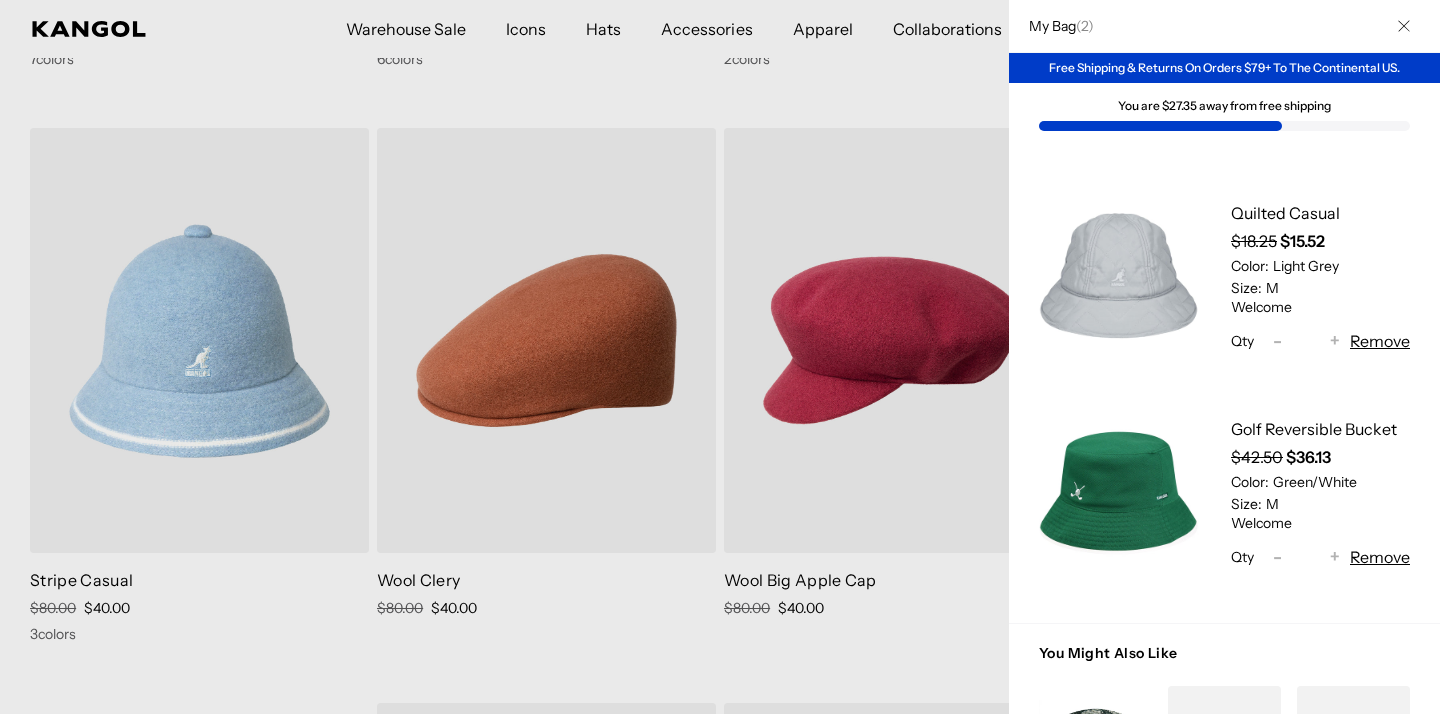 click on "Remove" at bounding box center (1380, 341) 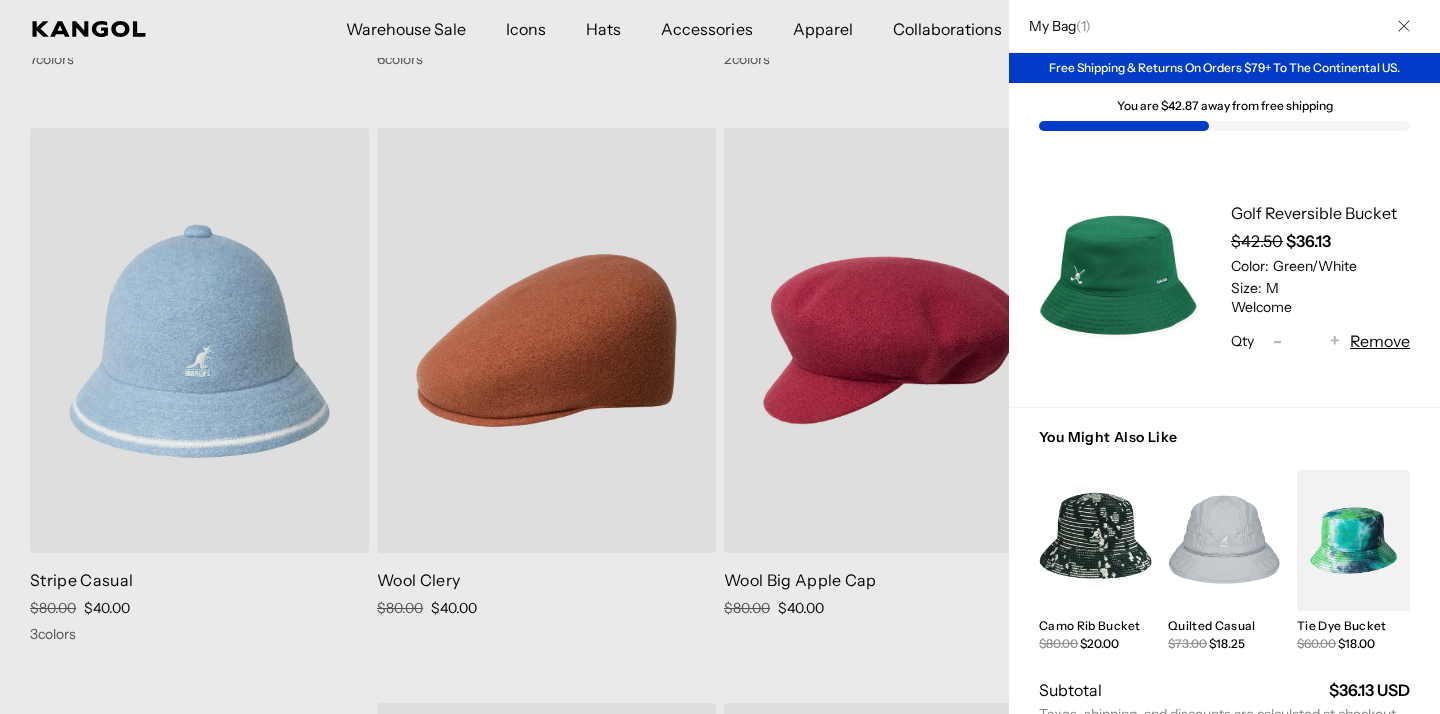 click at bounding box center [1404, 26] 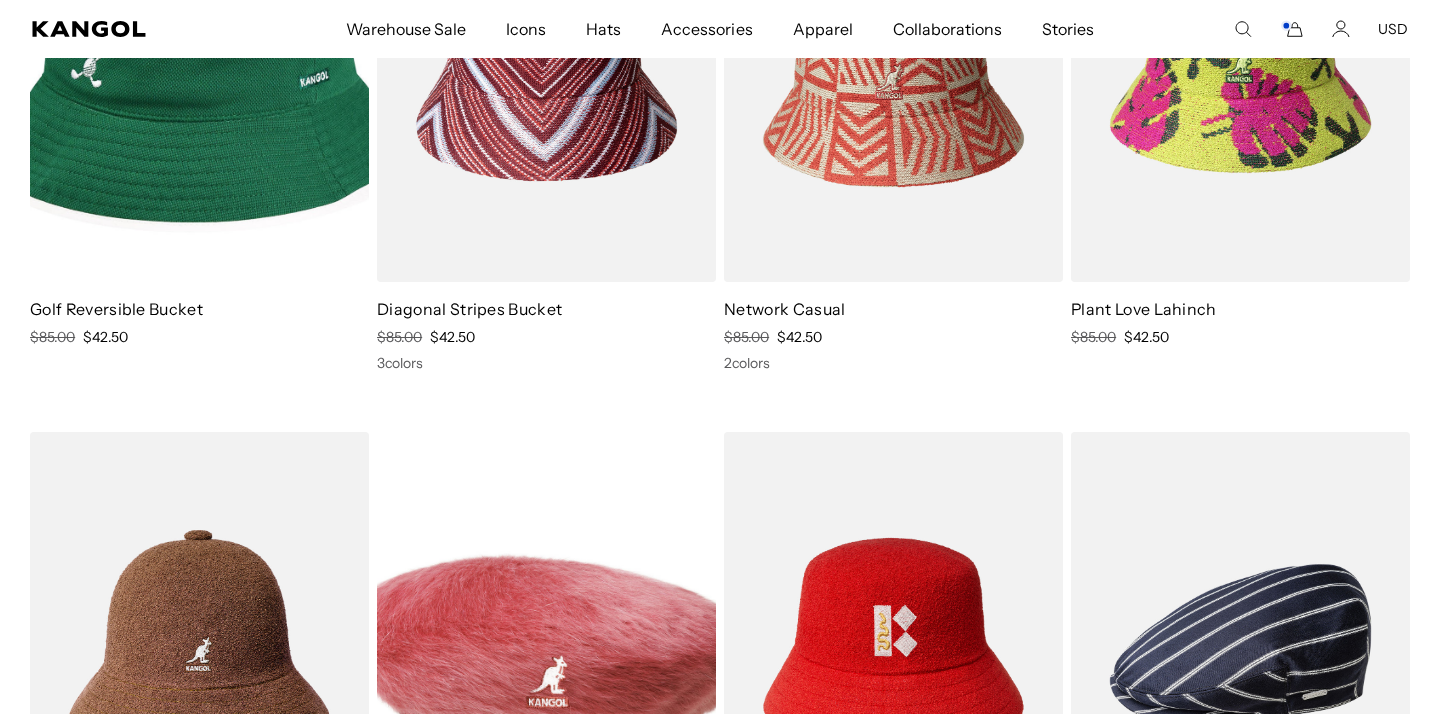 click at bounding box center [1240, 69] 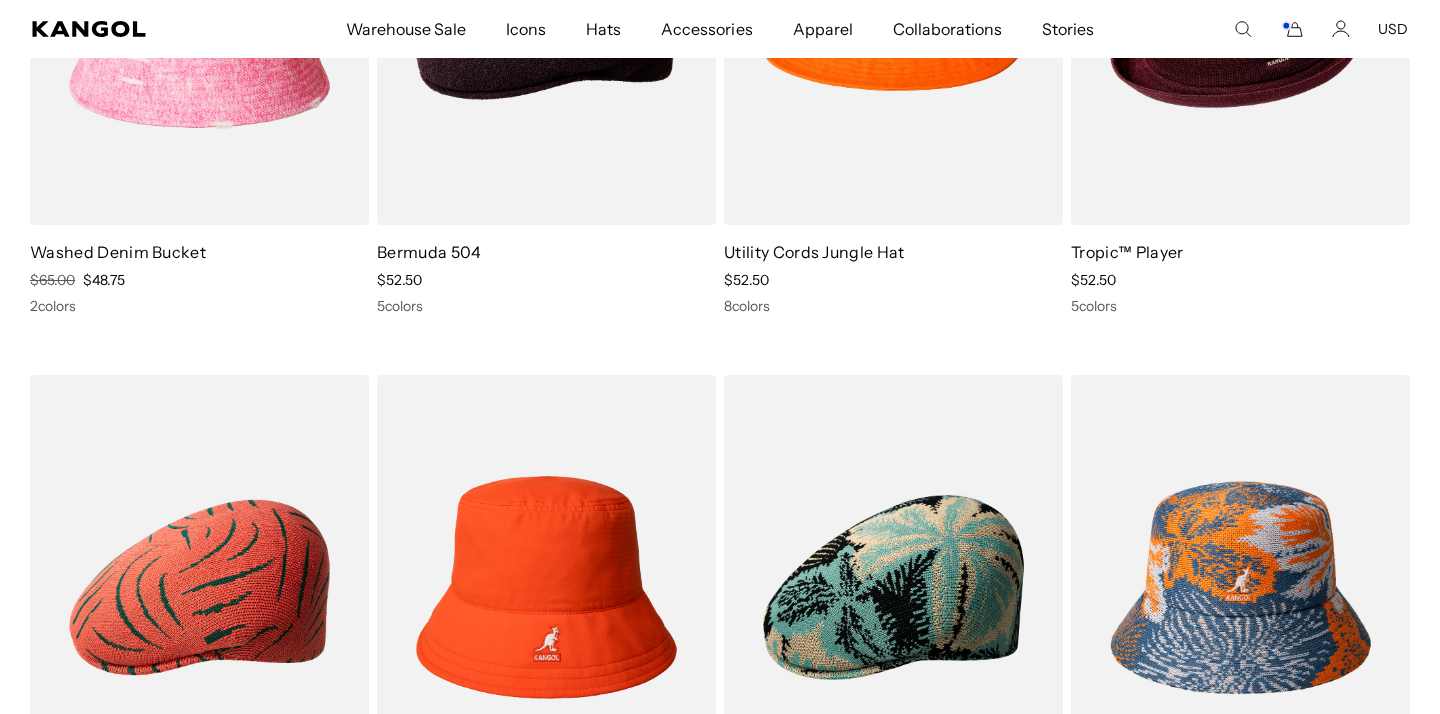 click 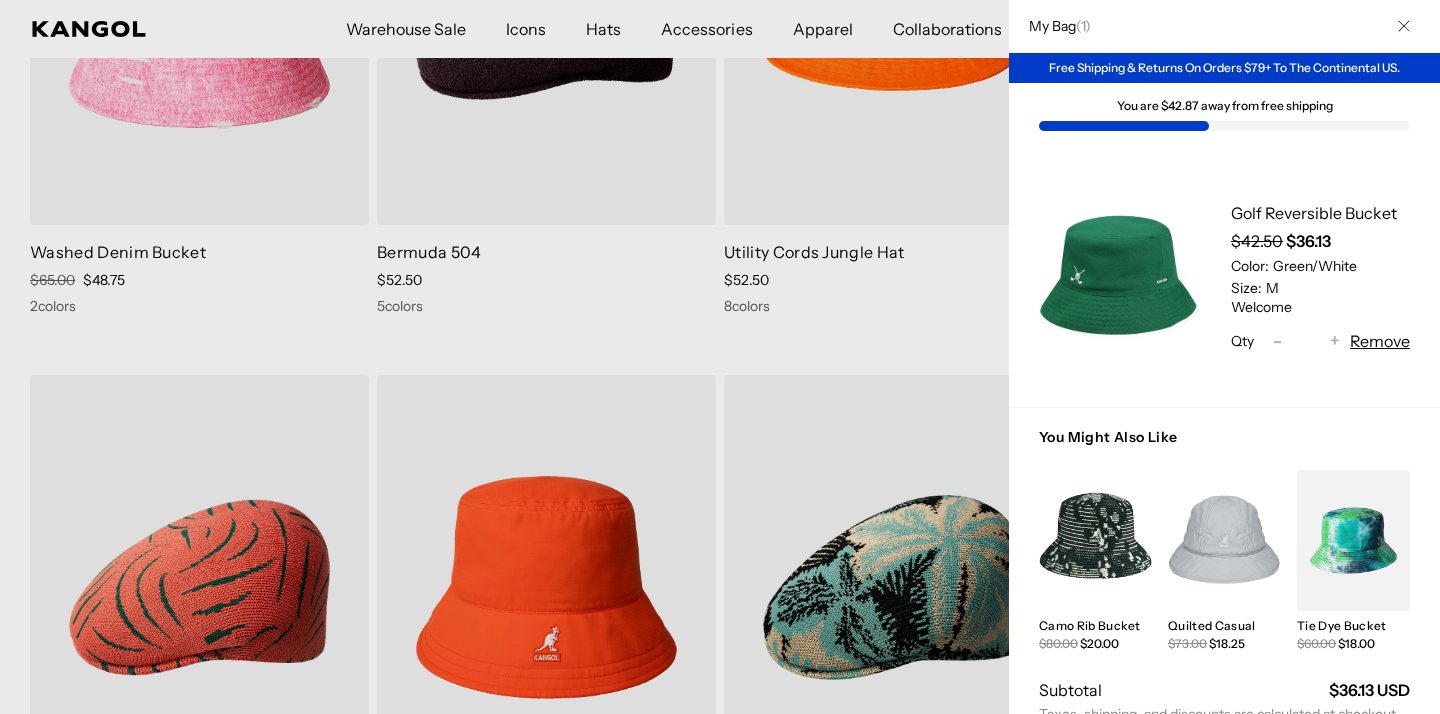 click at bounding box center (1404, 26) 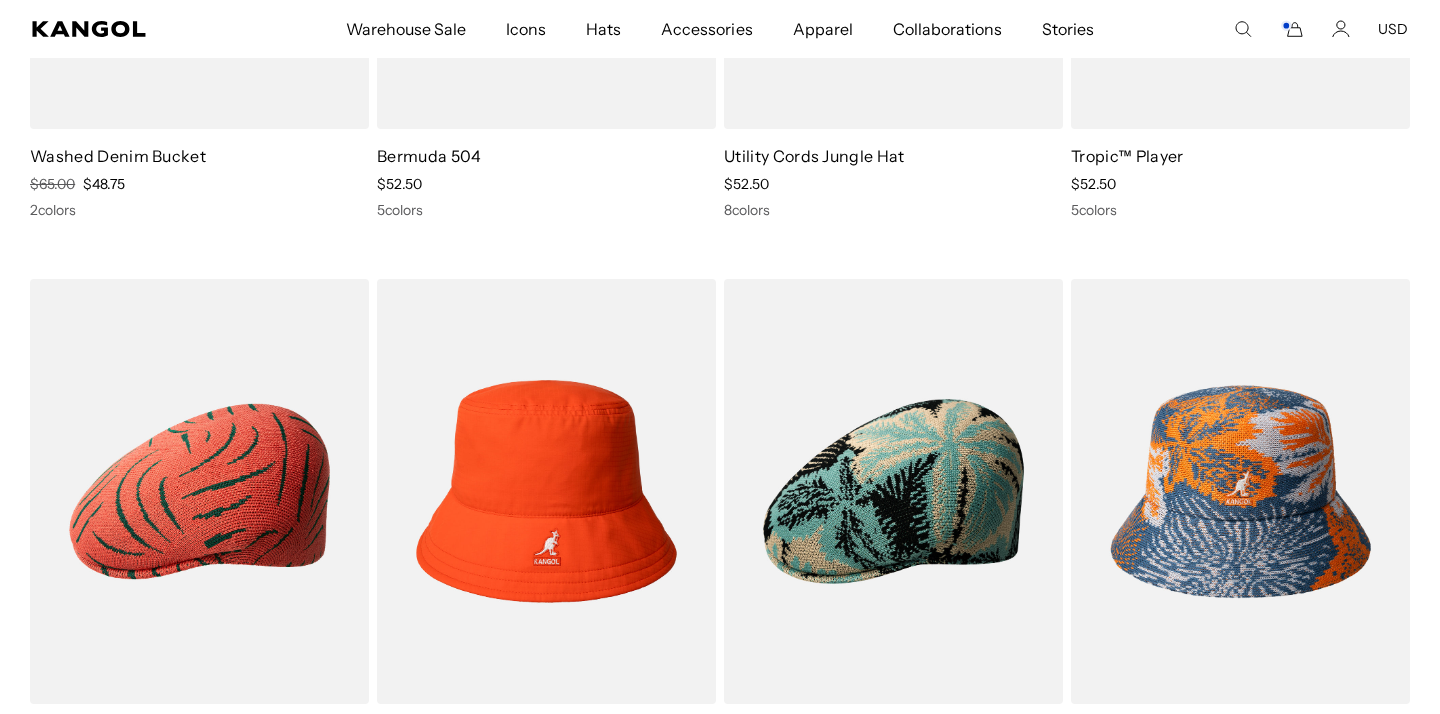 click 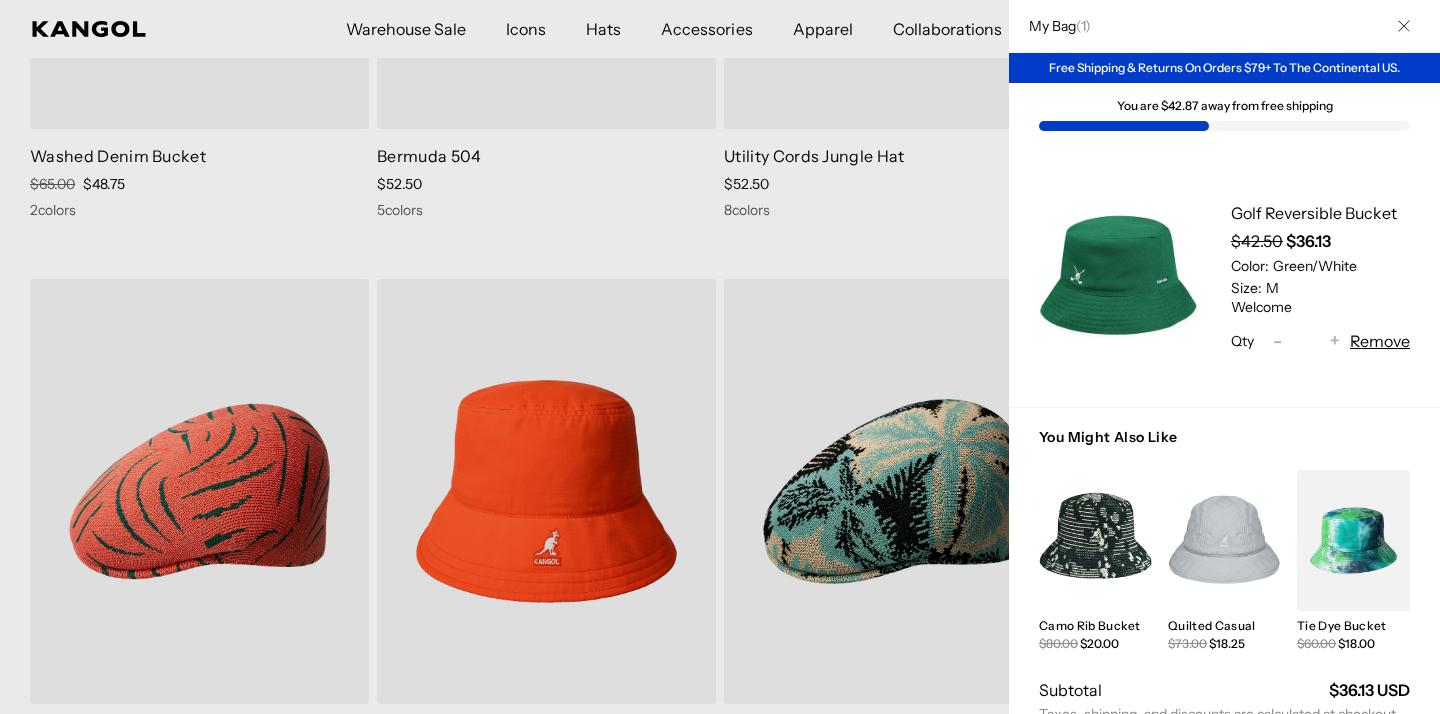 click at bounding box center (1404, 26) 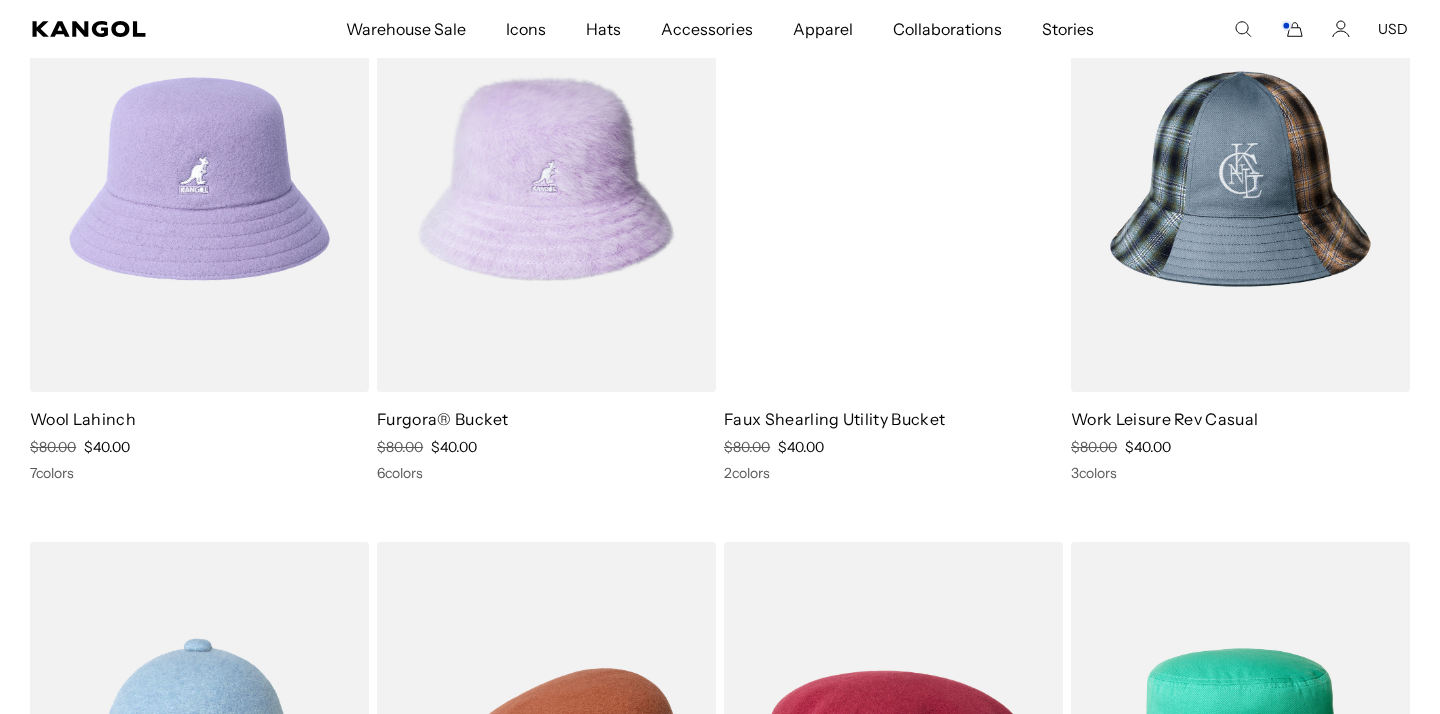 scroll, scrollTop: 1179, scrollLeft: 0, axis: vertical 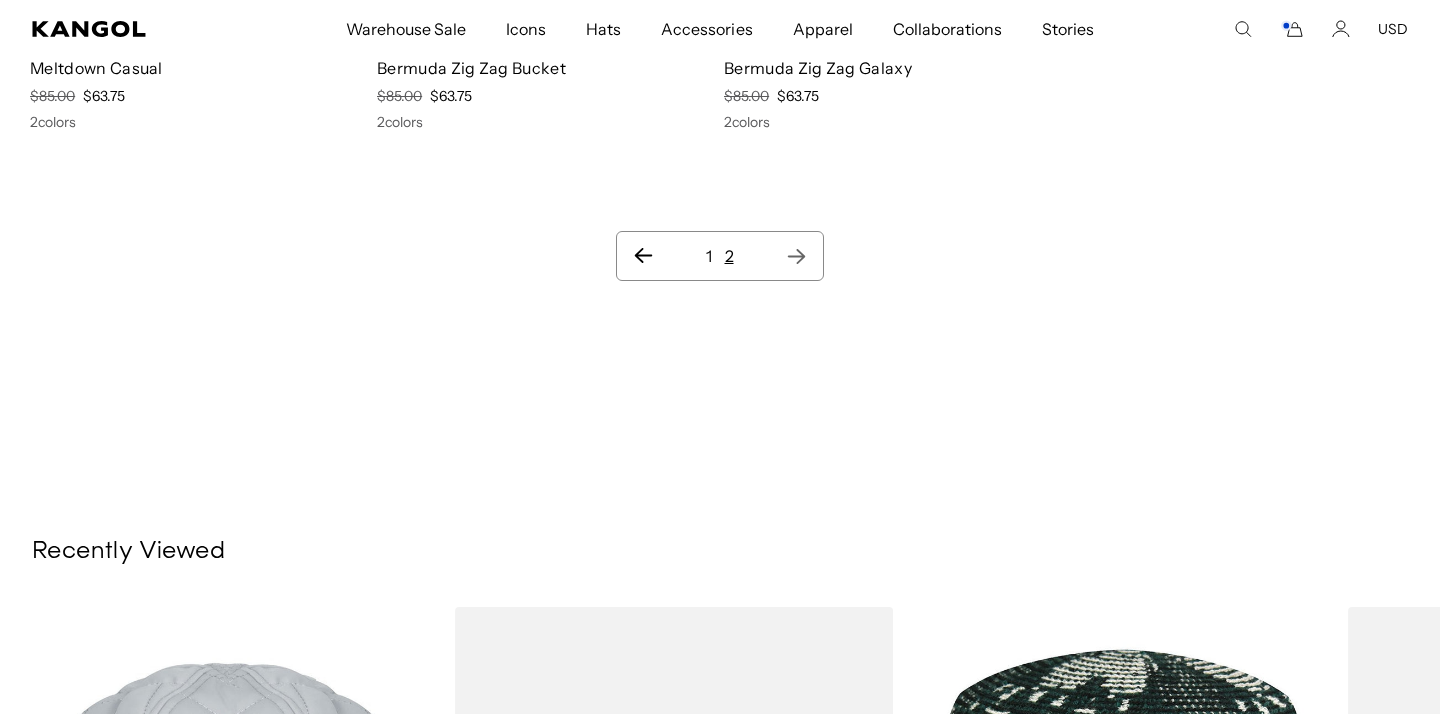click 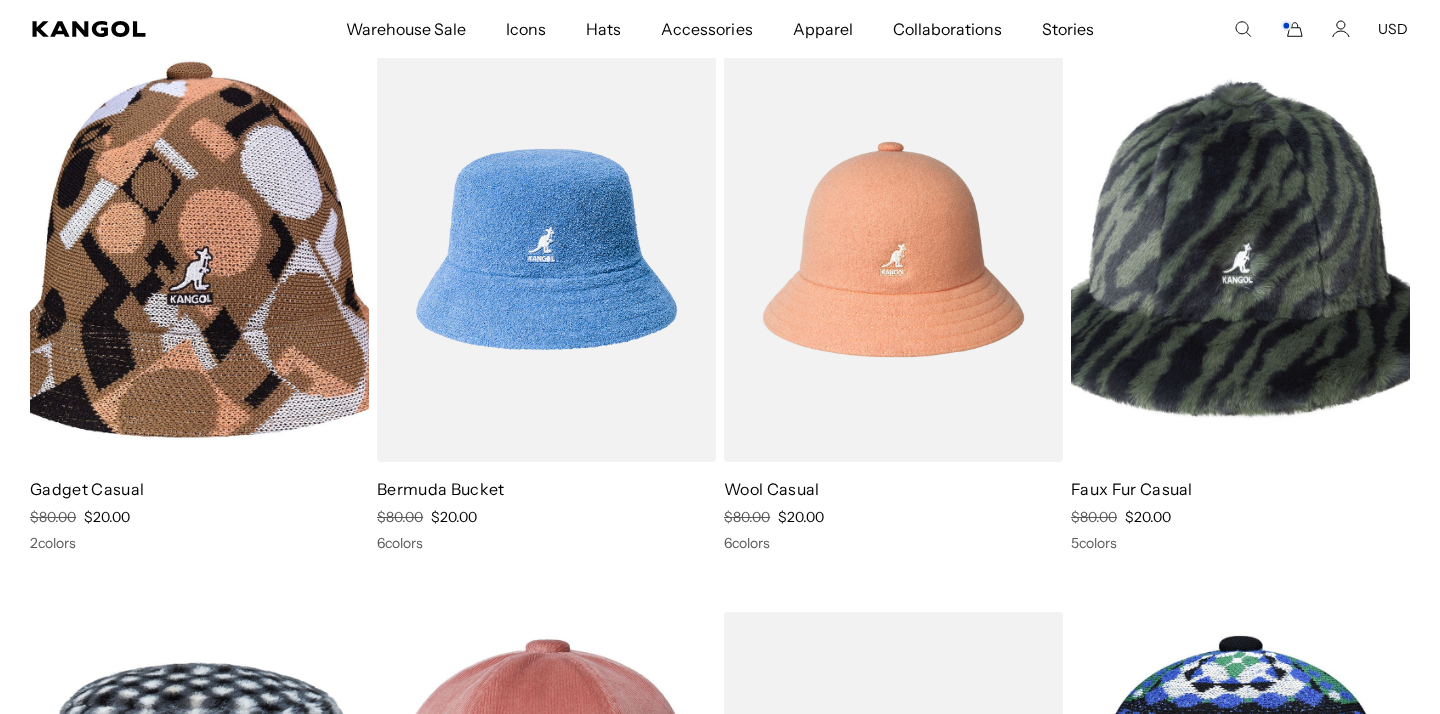 click at bounding box center [546, 250] 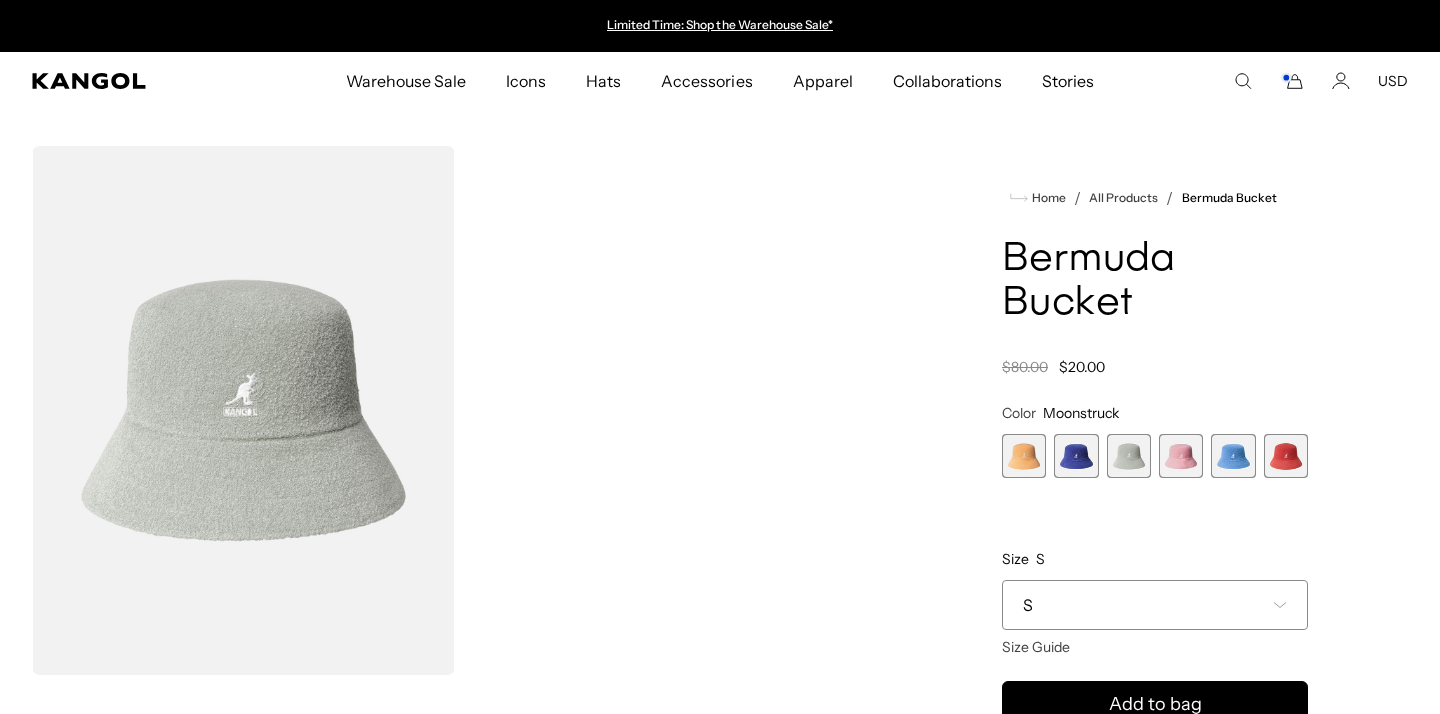 scroll, scrollTop: 0, scrollLeft: 0, axis: both 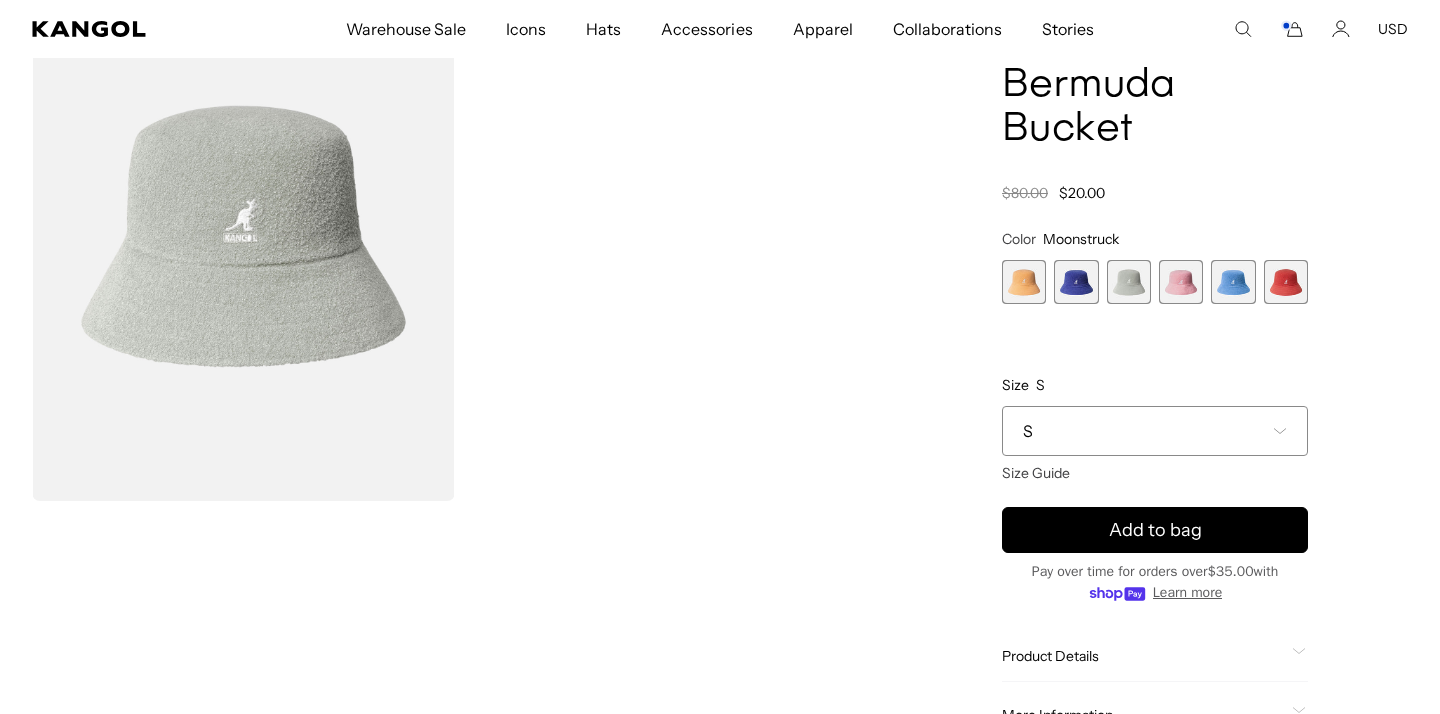 click on "S" at bounding box center [1155, 431] 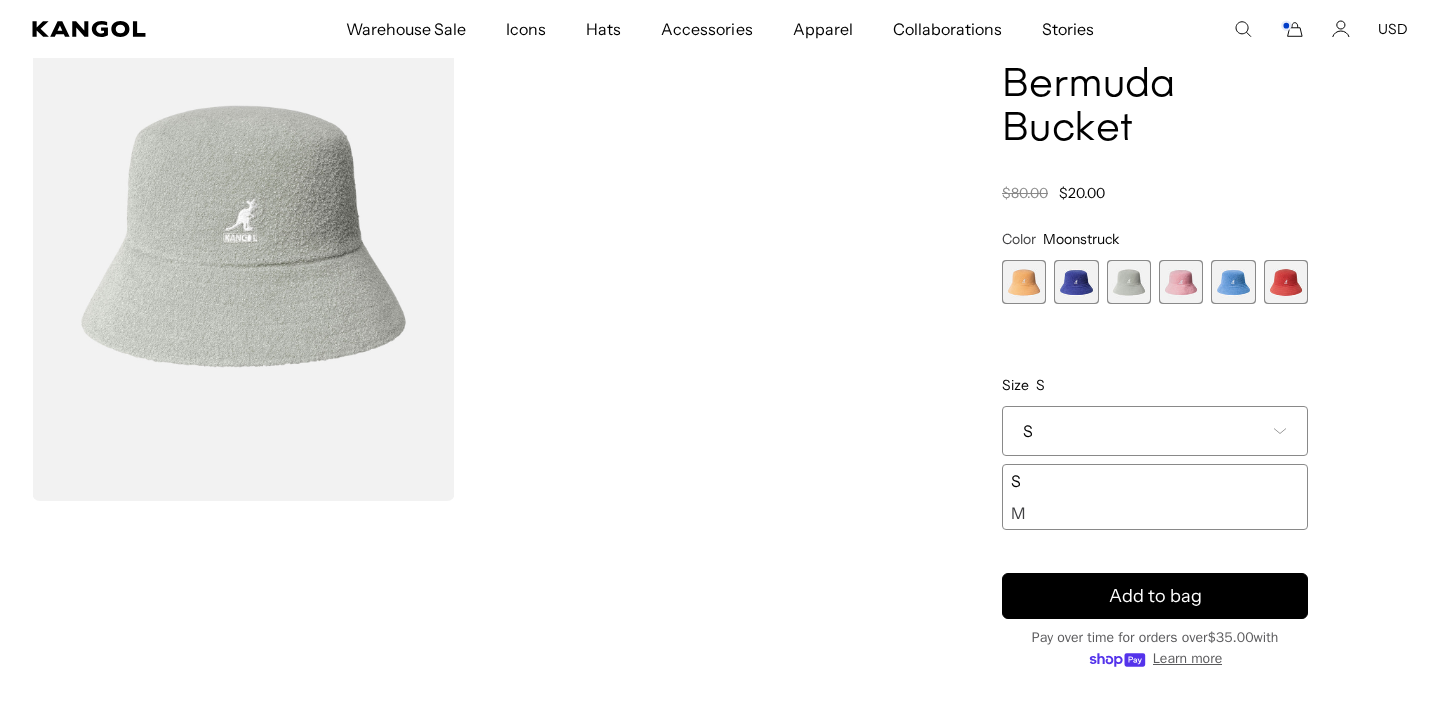 scroll, scrollTop: 0, scrollLeft: 412, axis: horizontal 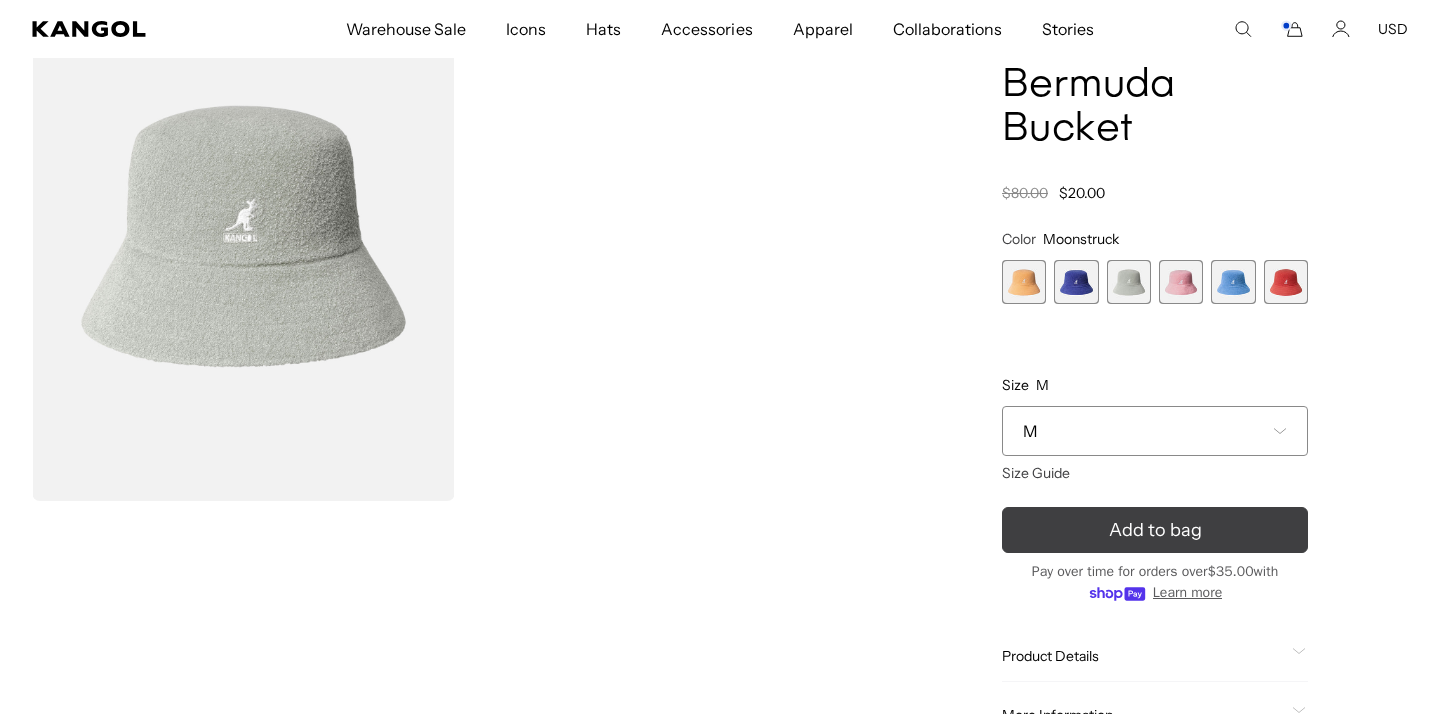 click on "Add to bag" at bounding box center [1155, 530] 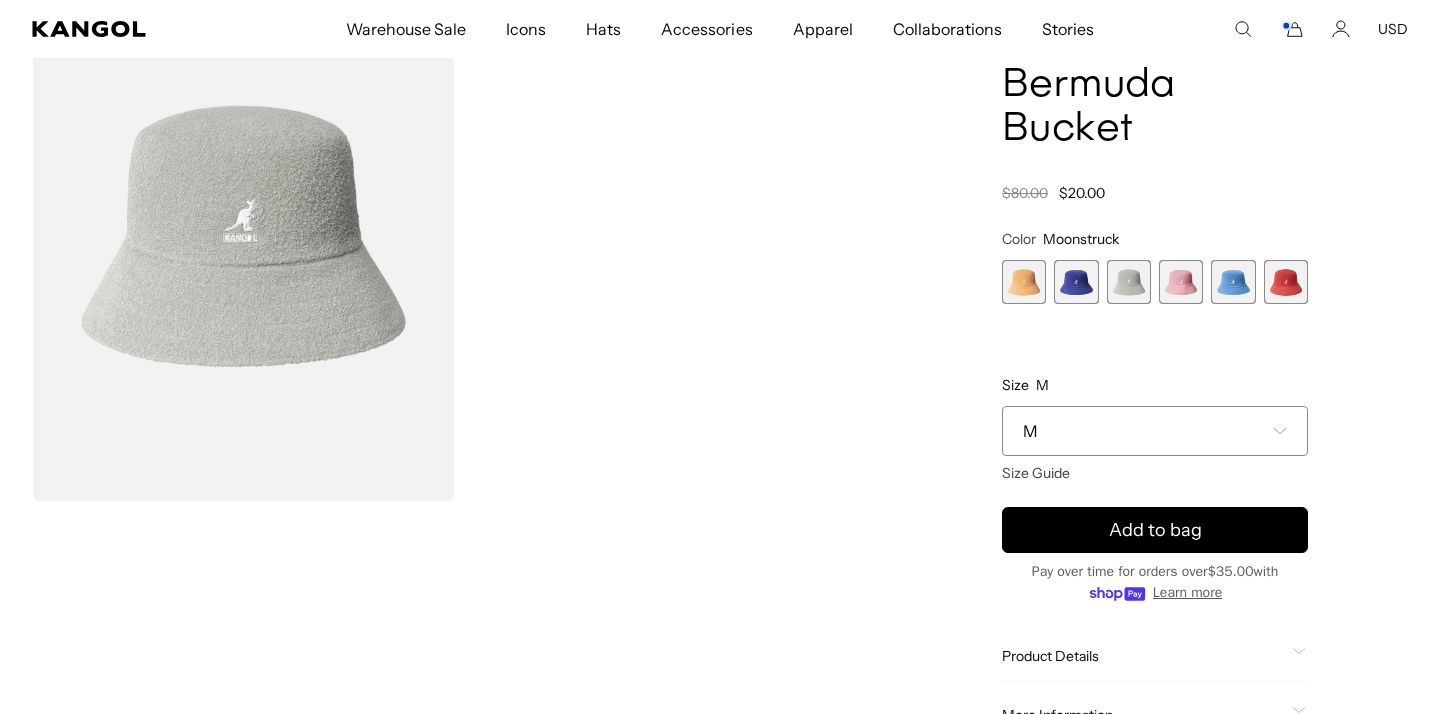 click at bounding box center [1181, 282] 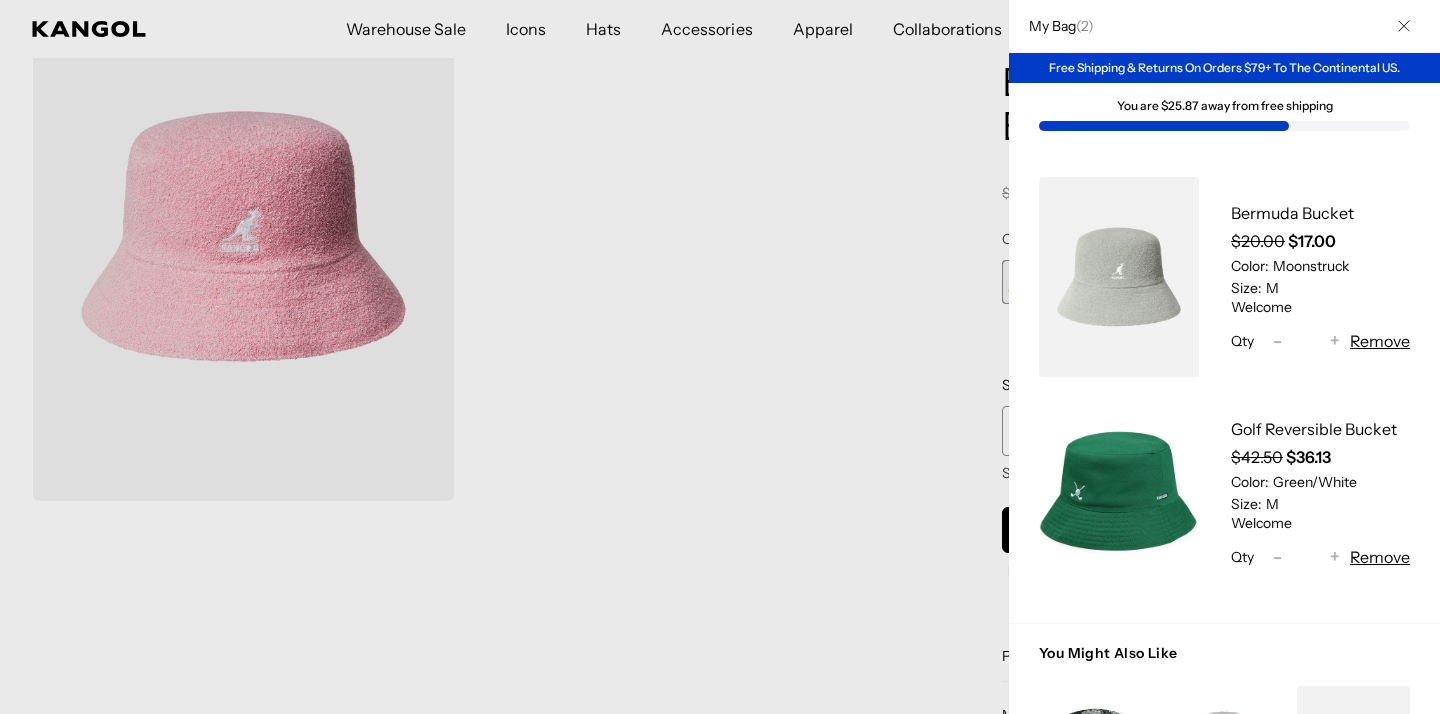 scroll, scrollTop: 0, scrollLeft: 0, axis: both 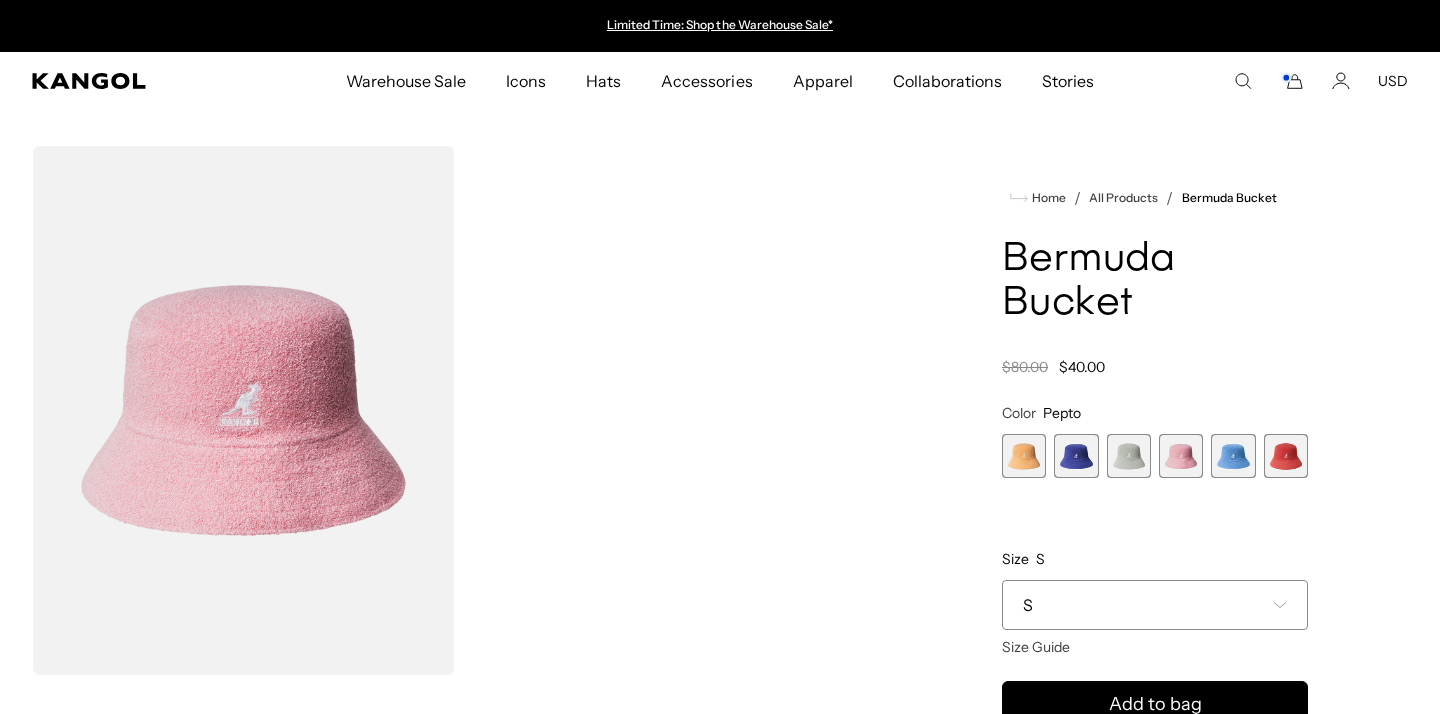 click 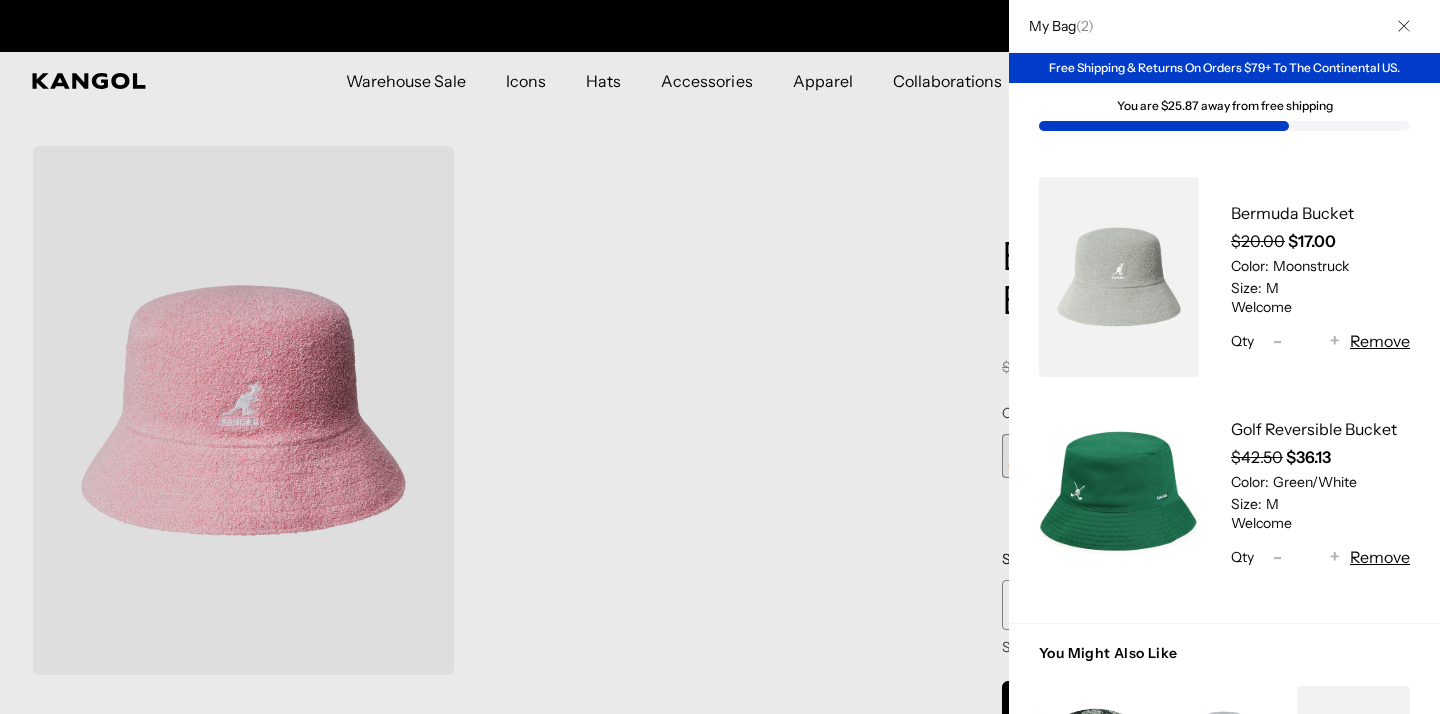 scroll, scrollTop: 0, scrollLeft: 412, axis: horizontal 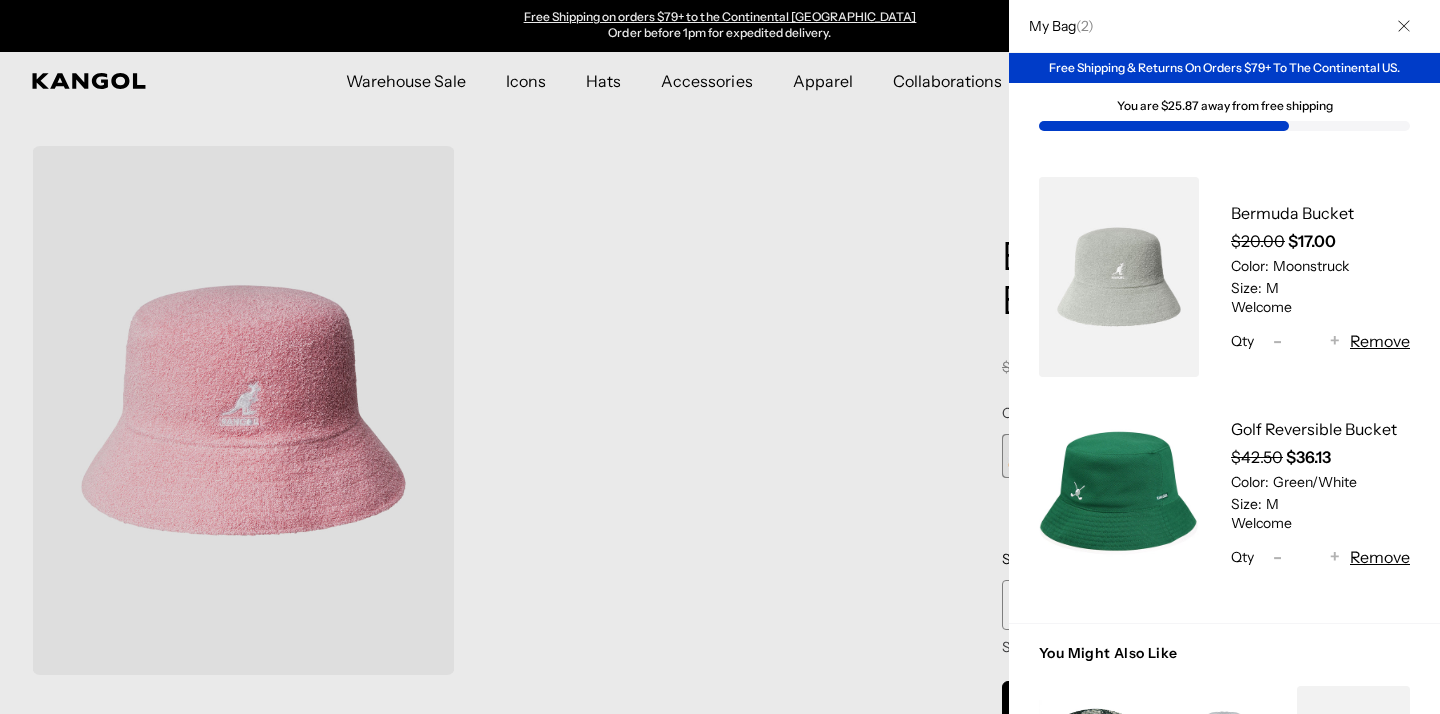 click at bounding box center [720, 3722] 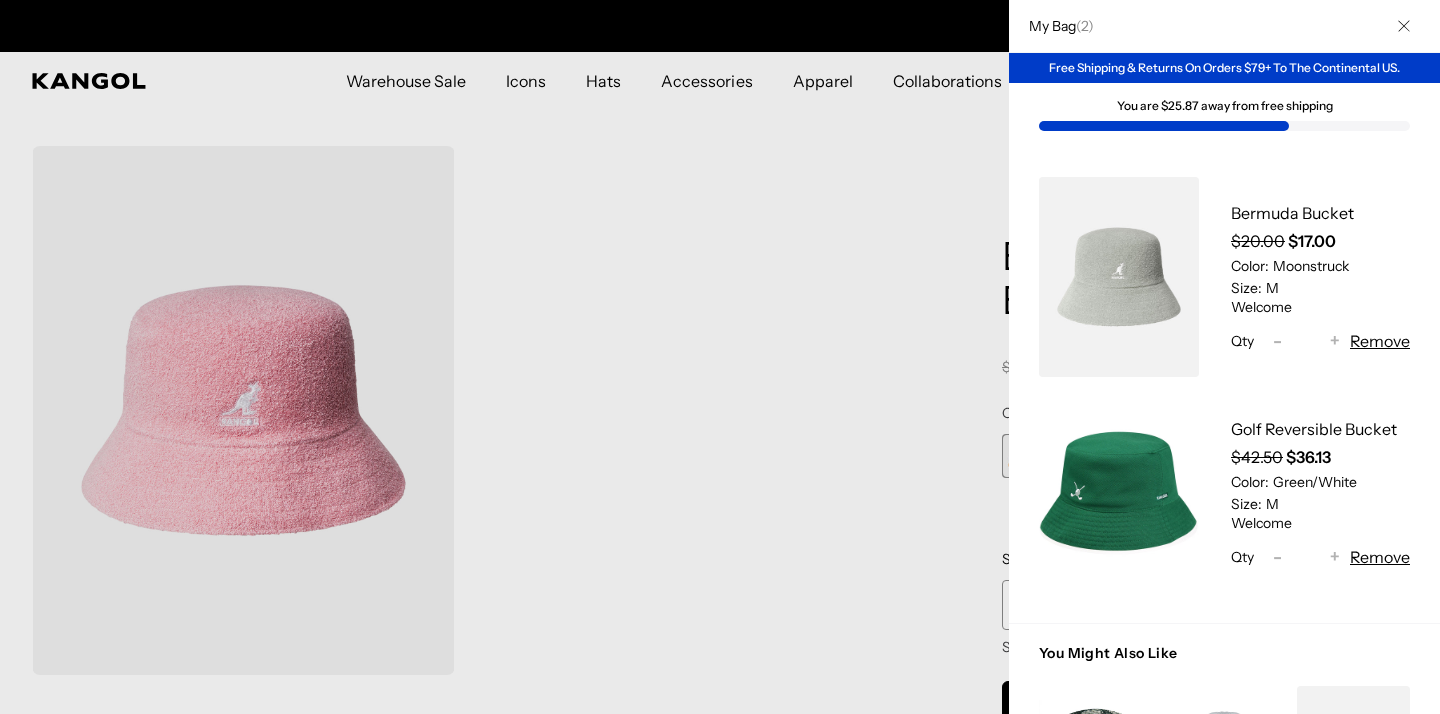 scroll, scrollTop: 0, scrollLeft: 0, axis: both 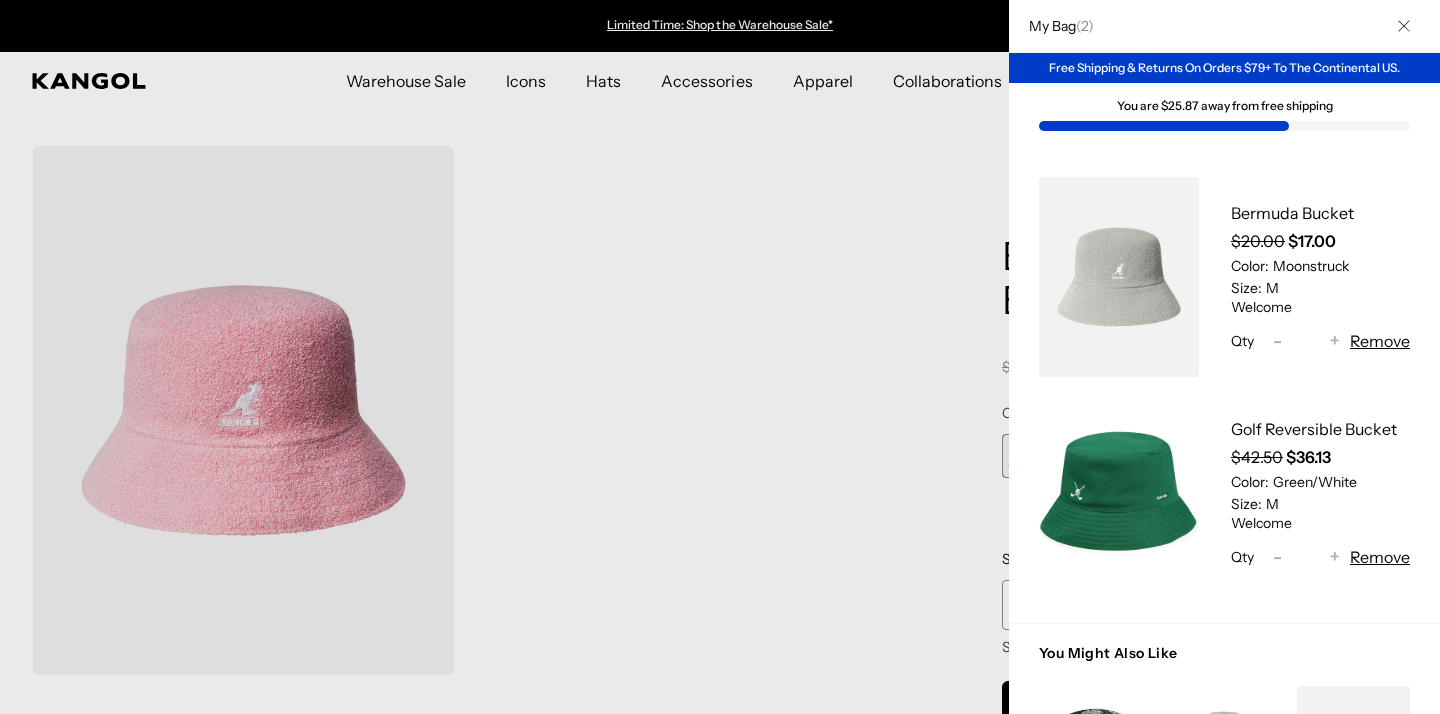 click at bounding box center (720, 3722) 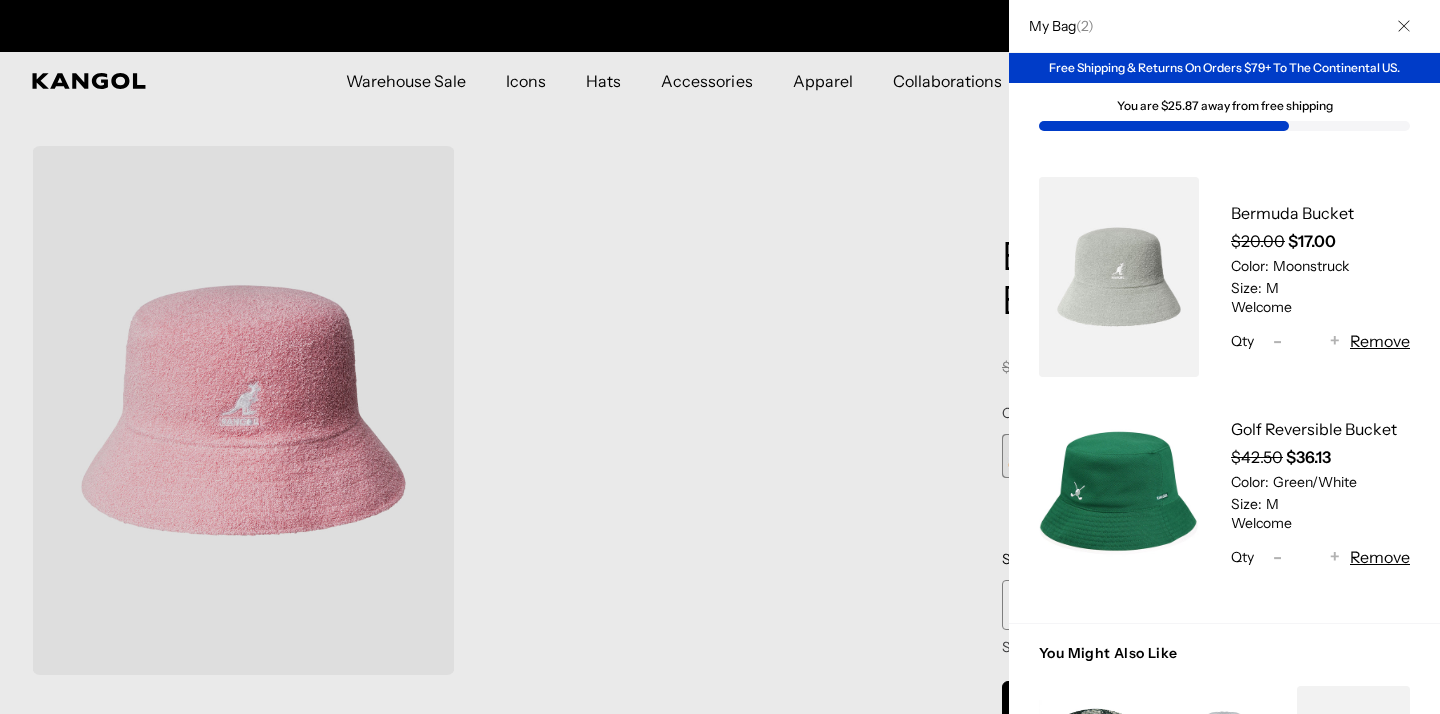 scroll, scrollTop: 0, scrollLeft: 412, axis: horizontal 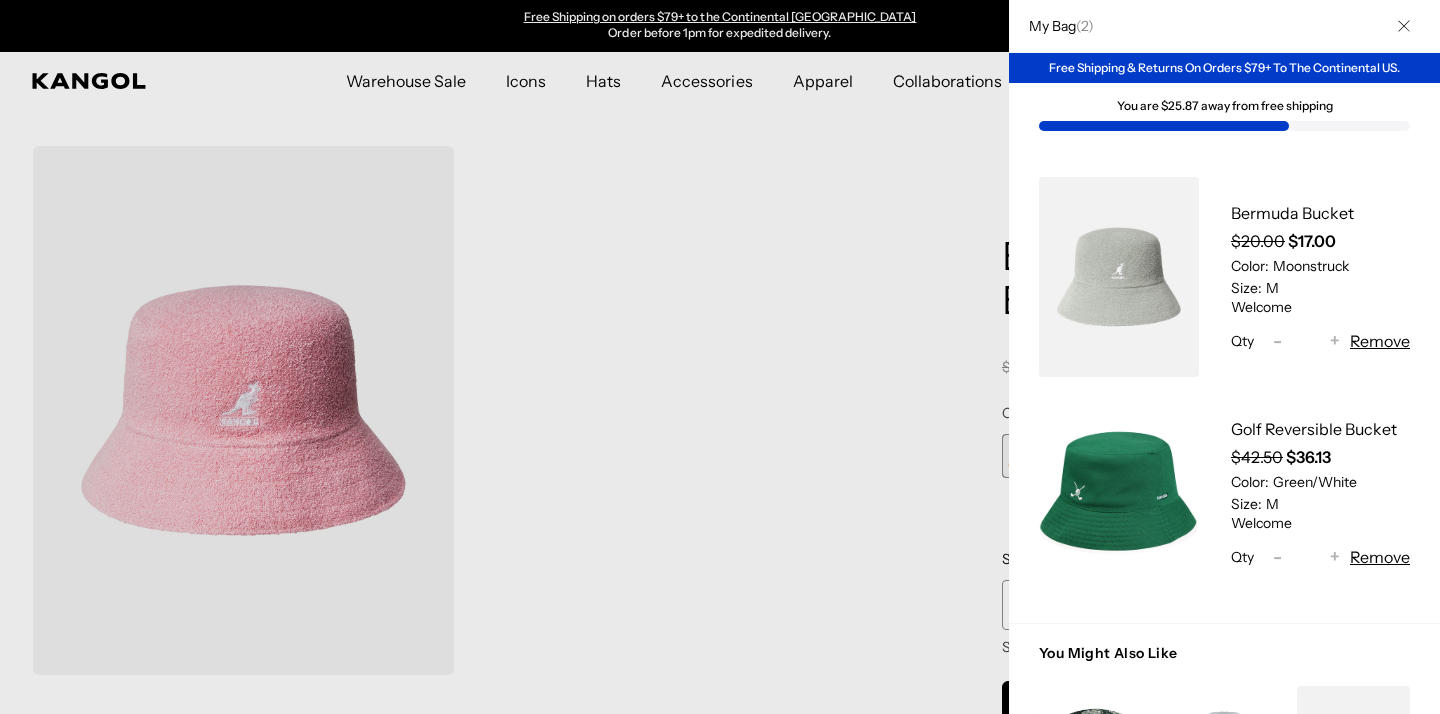 click at bounding box center (720, 3722) 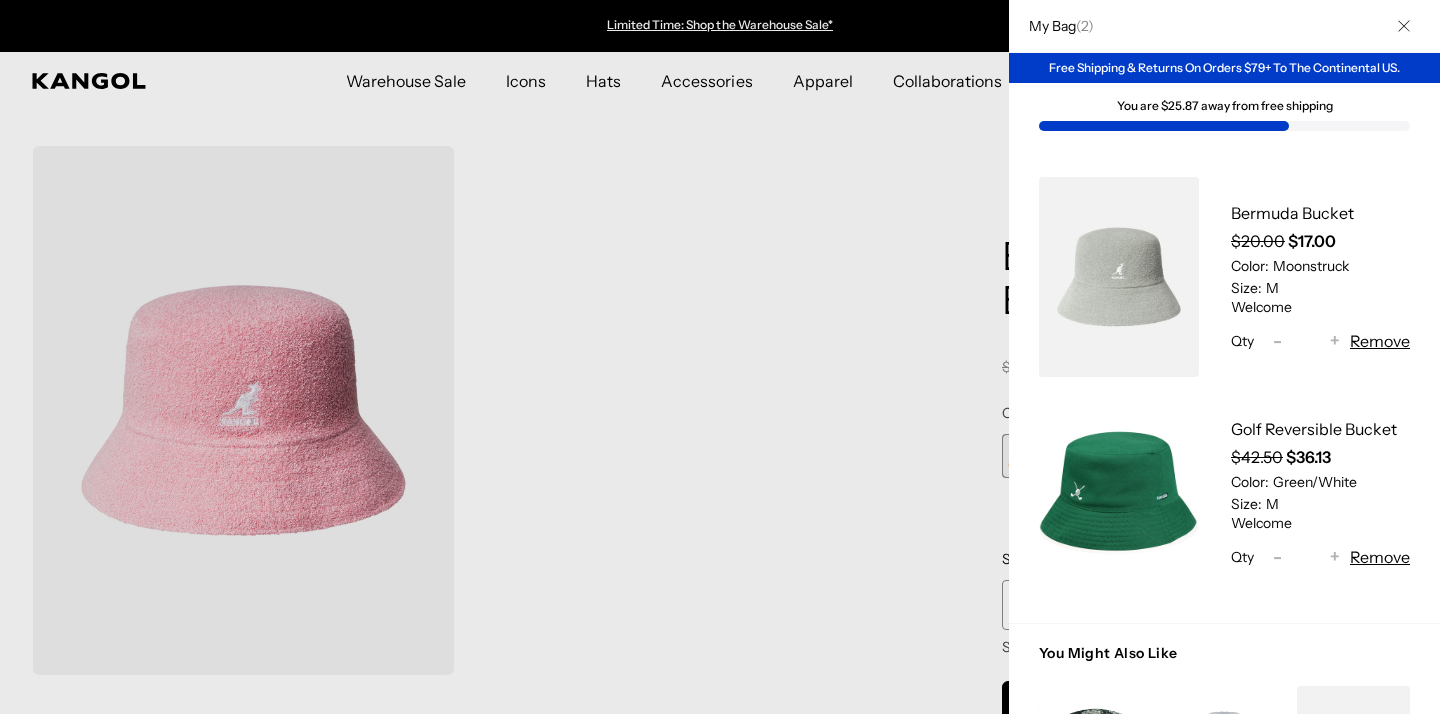 drag, startPoint x: 1427, startPoint y: 180, endPoint x: 1340, endPoint y: 251, distance: 112.29426 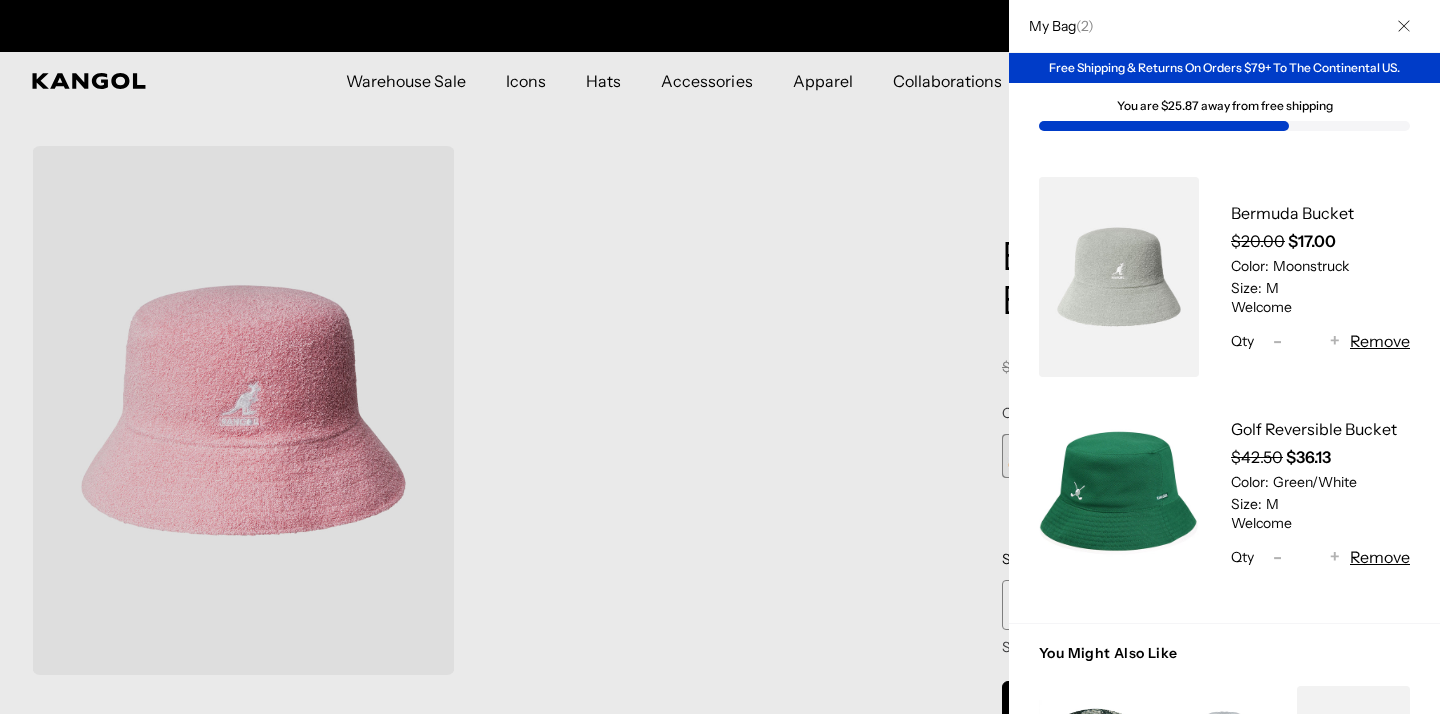 scroll, scrollTop: 0, scrollLeft: 412, axis: horizontal 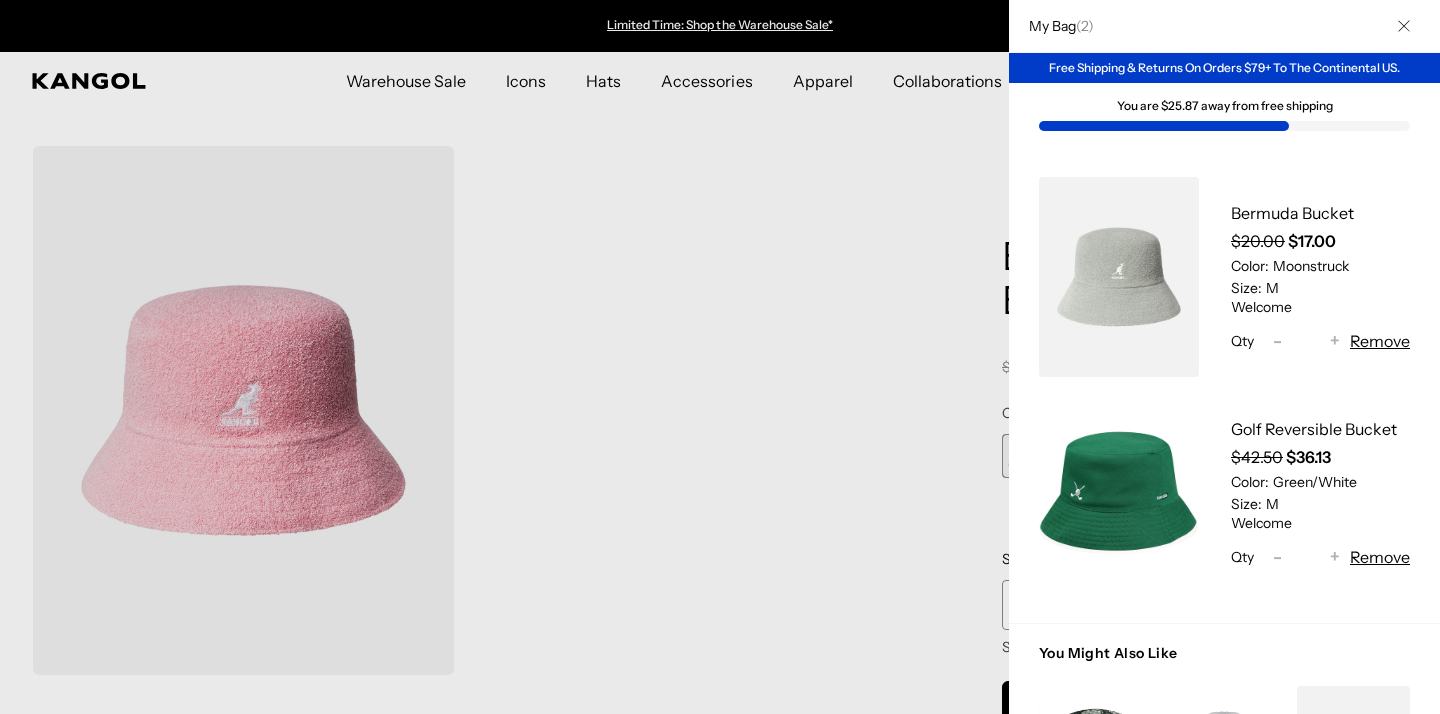 click at bounding box center [720, 3722] 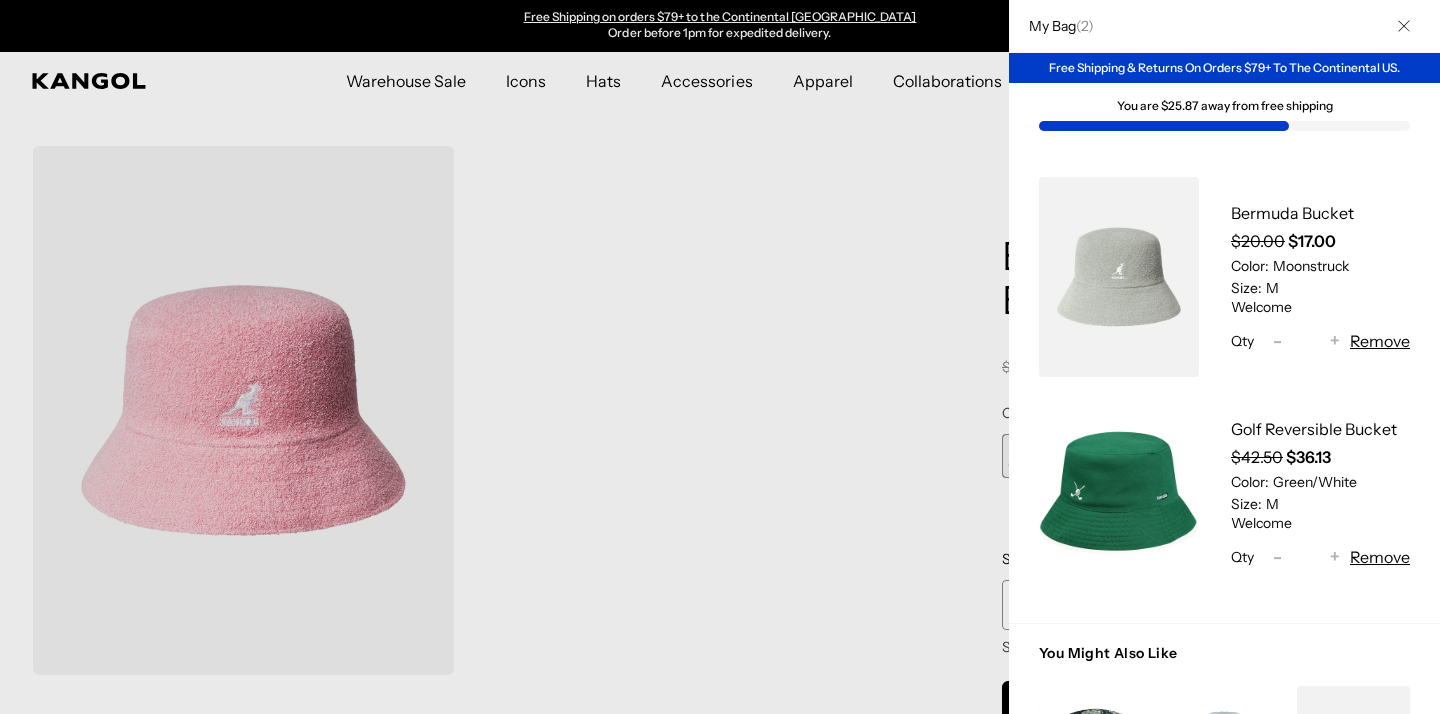click at bounding box center [1404, 26] 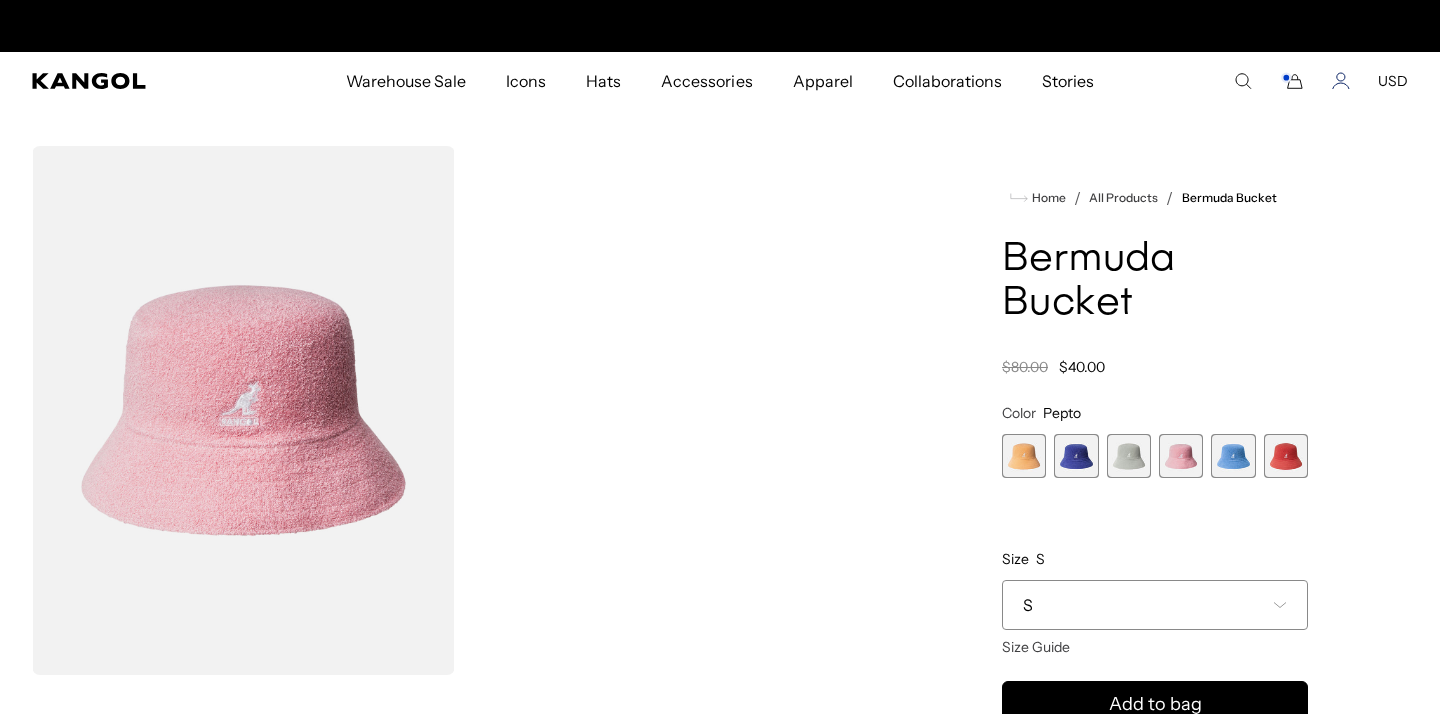scroll, scrollTop: -1, scrollLeft: 0, axis: vertical 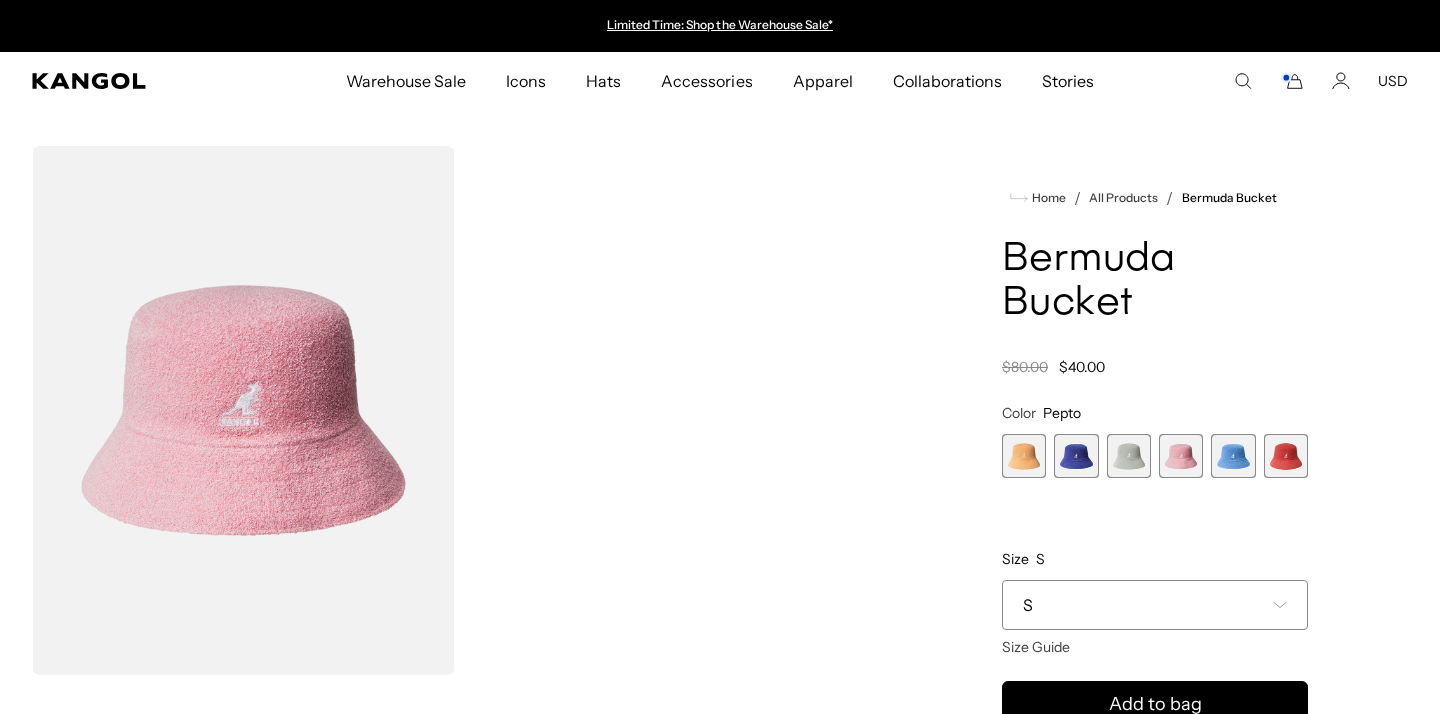 click 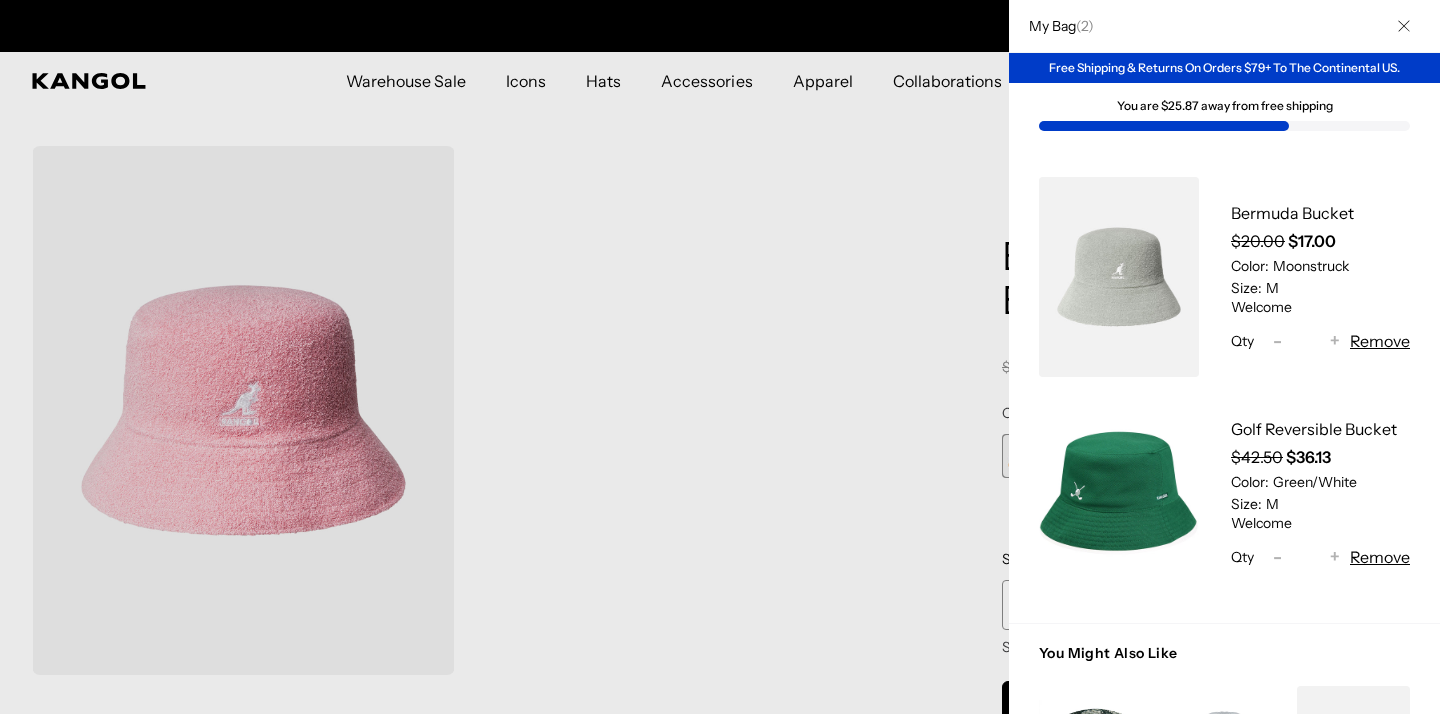 click at bounding box center [720, 3722] 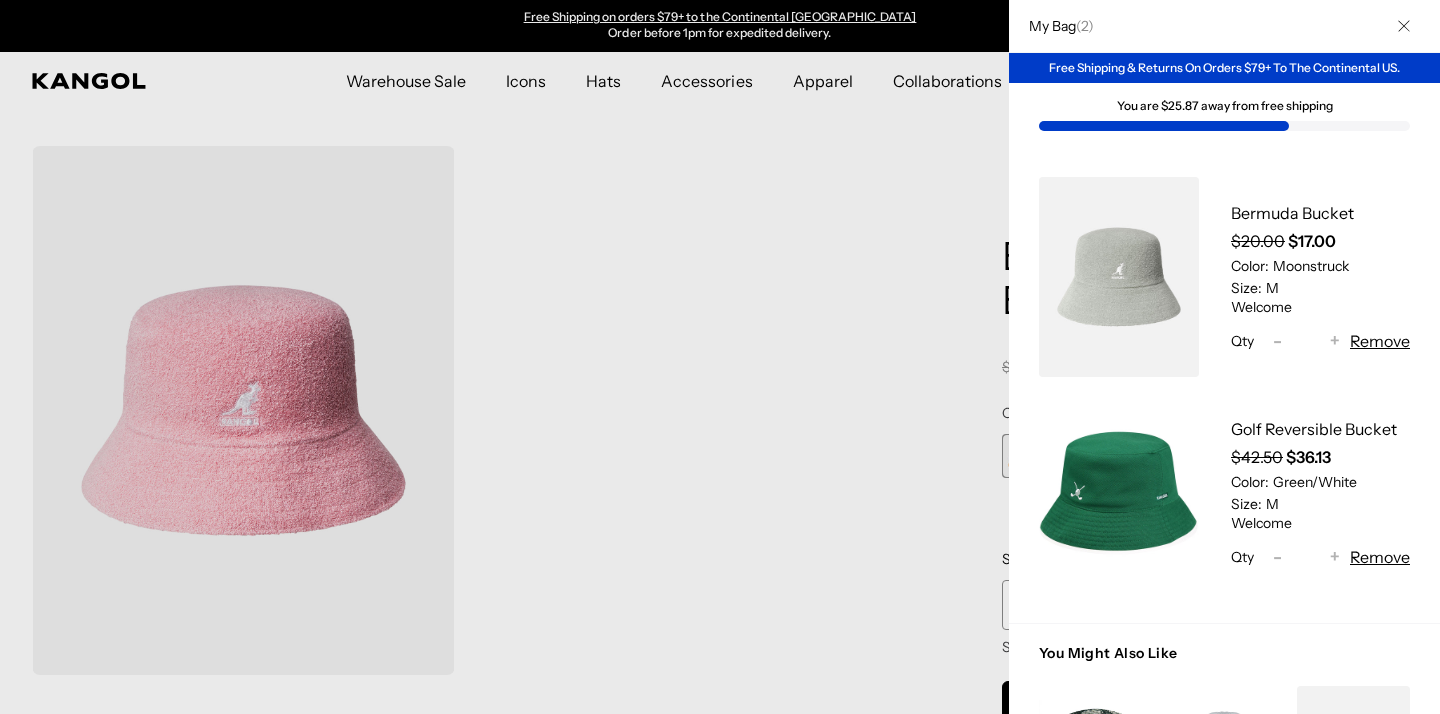 click on "Remove" at bounding box center [1380, 341] 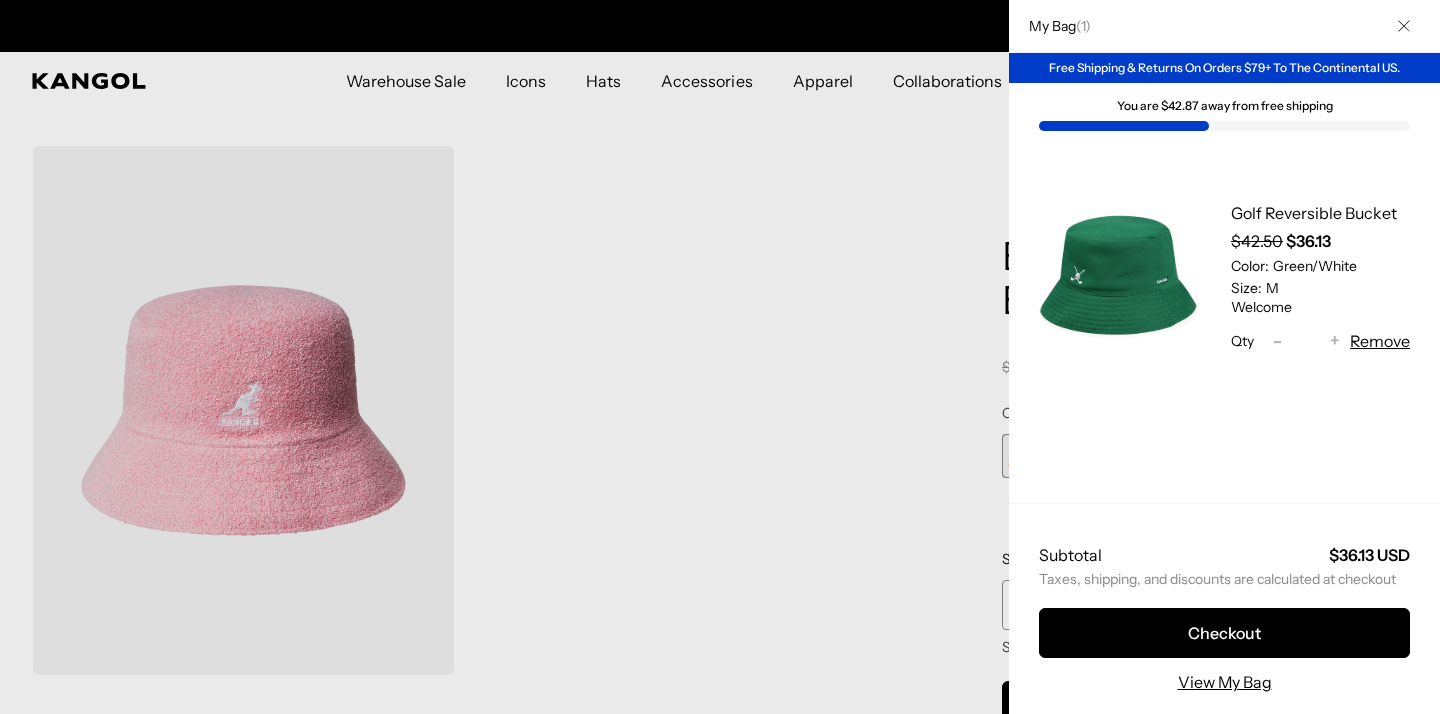 scroll, scrollTop: 0, scrollLeft: 0, axis: both 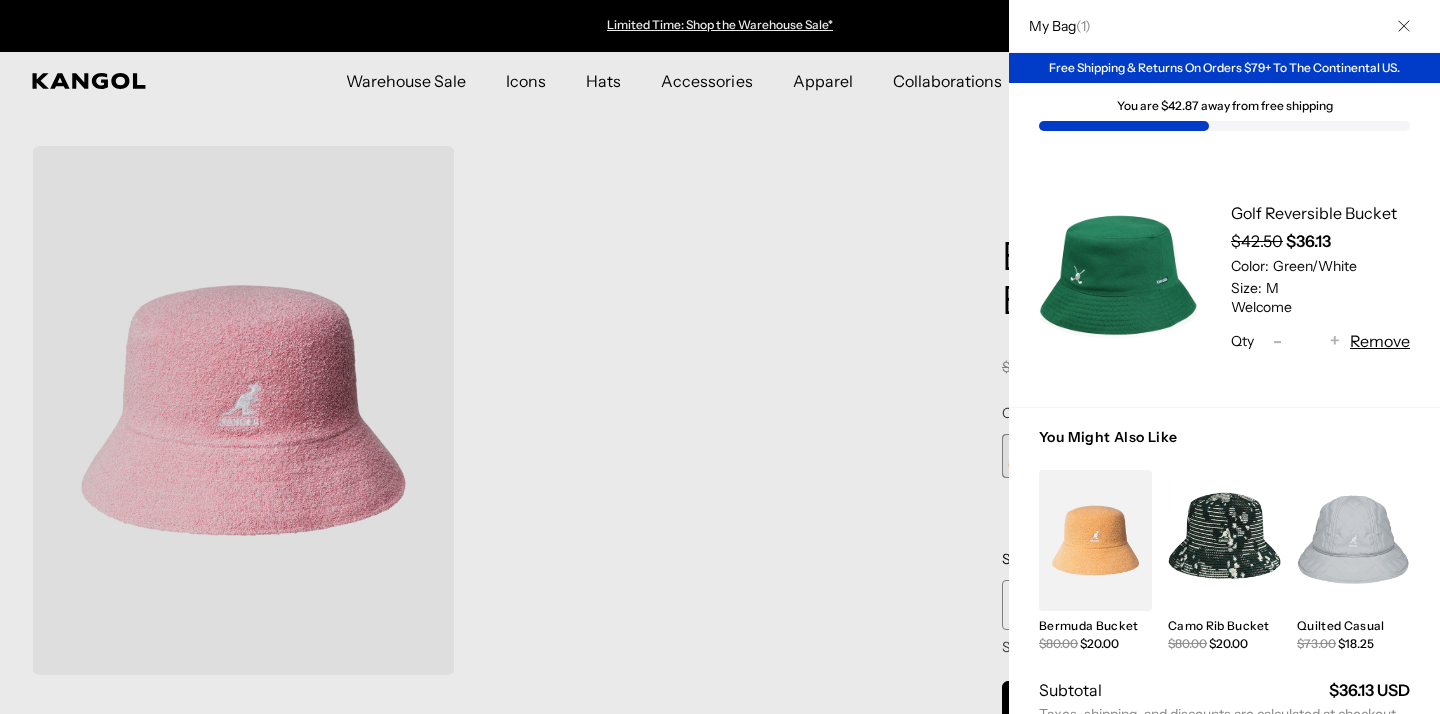 click at bounding box center [1404, 26] 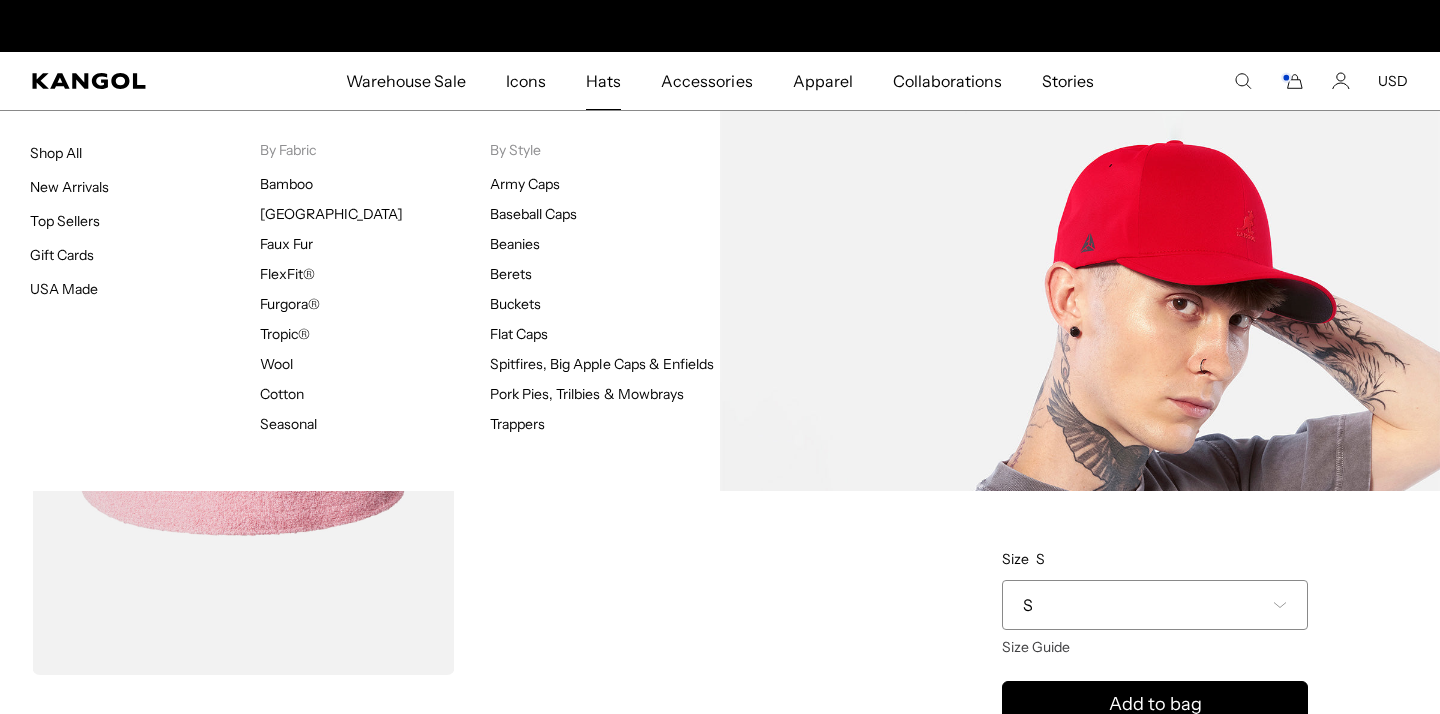 scroll, scrollTop: 0, scrollLeft: 412, axis: horizontal 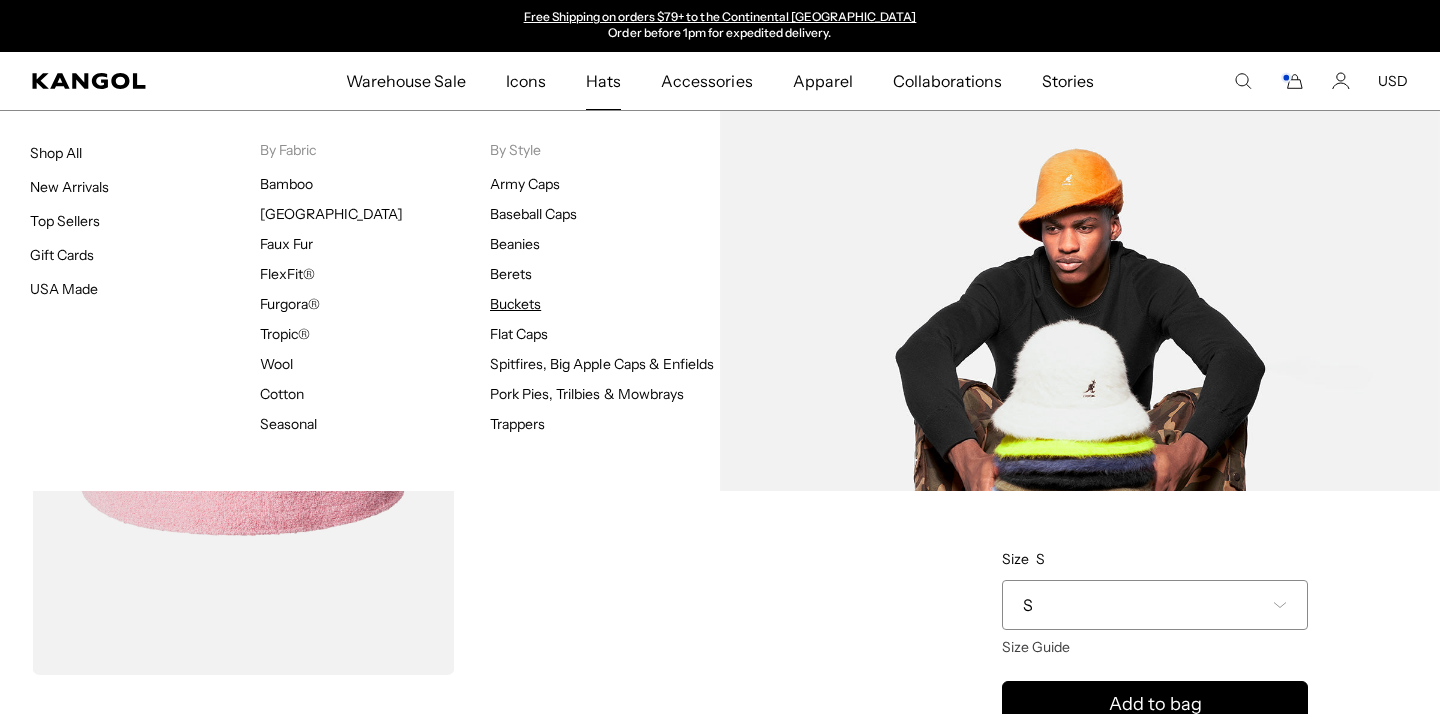 click on "Buckets" at bounding box center (515, 304) 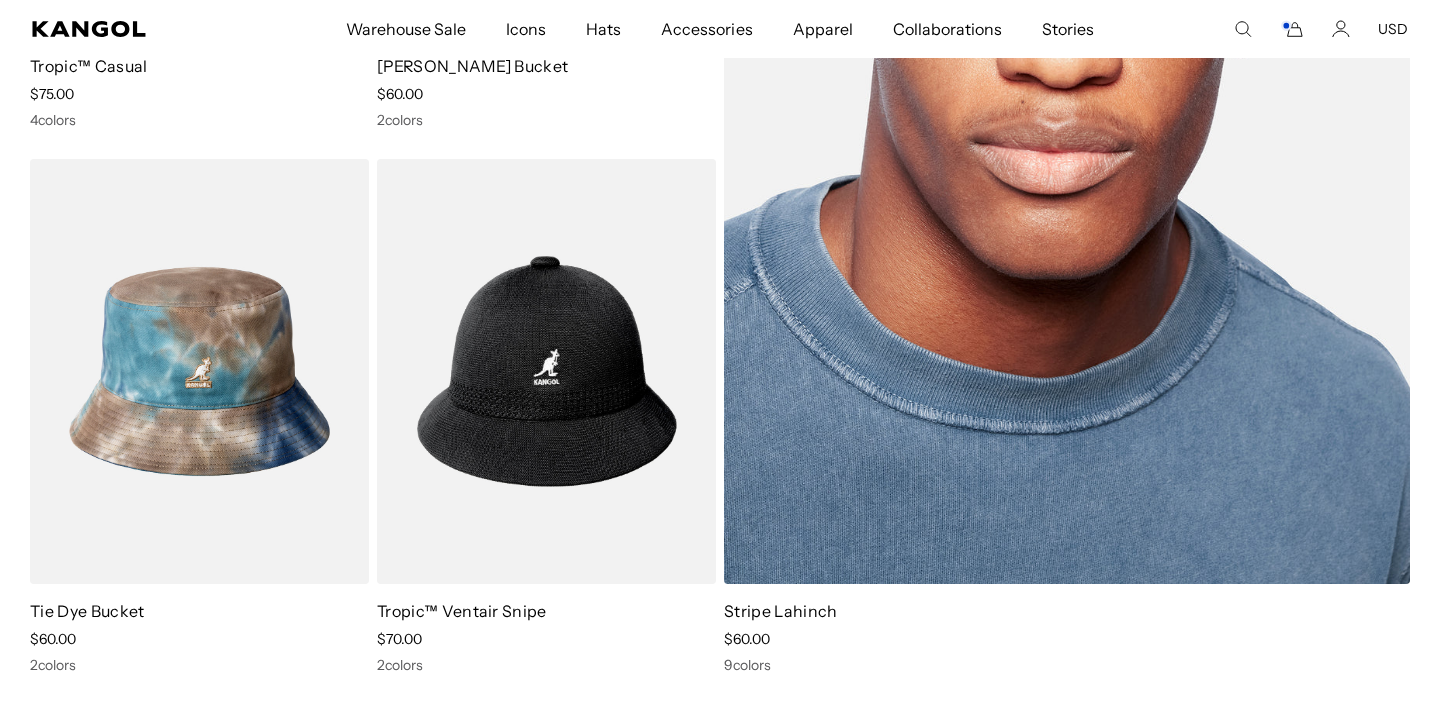 scroll, scrollTop: 623, scrollLeft: 0, axis: vertical 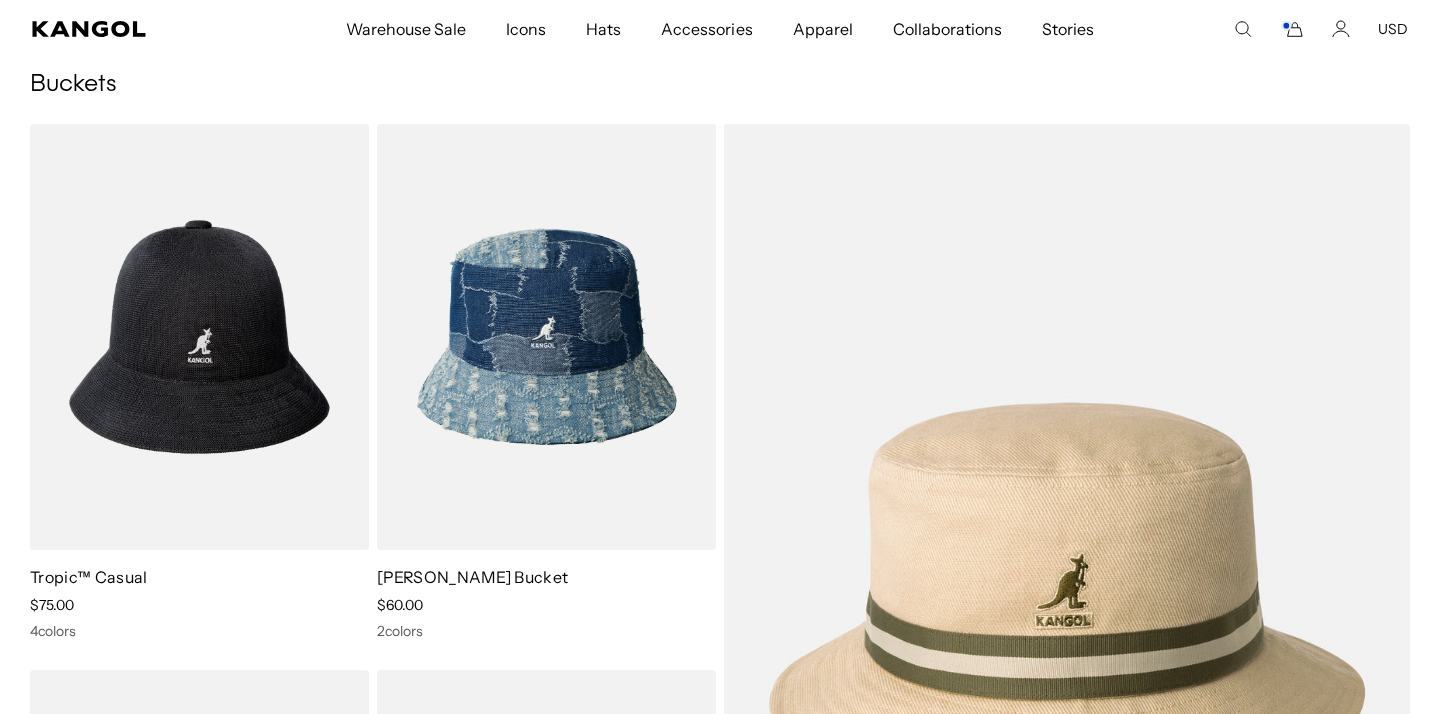 click 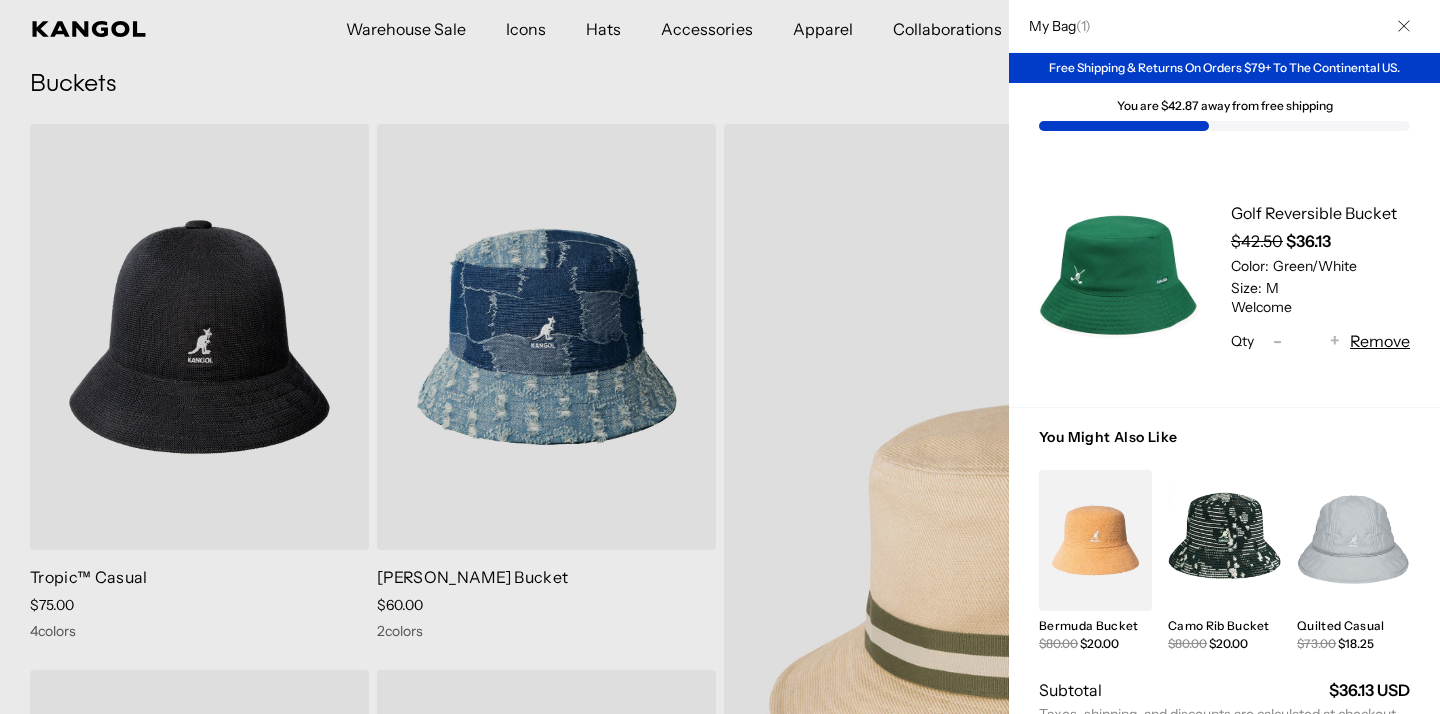 scroll, scrollTop: 0, scrollLeft: 0, axis: both 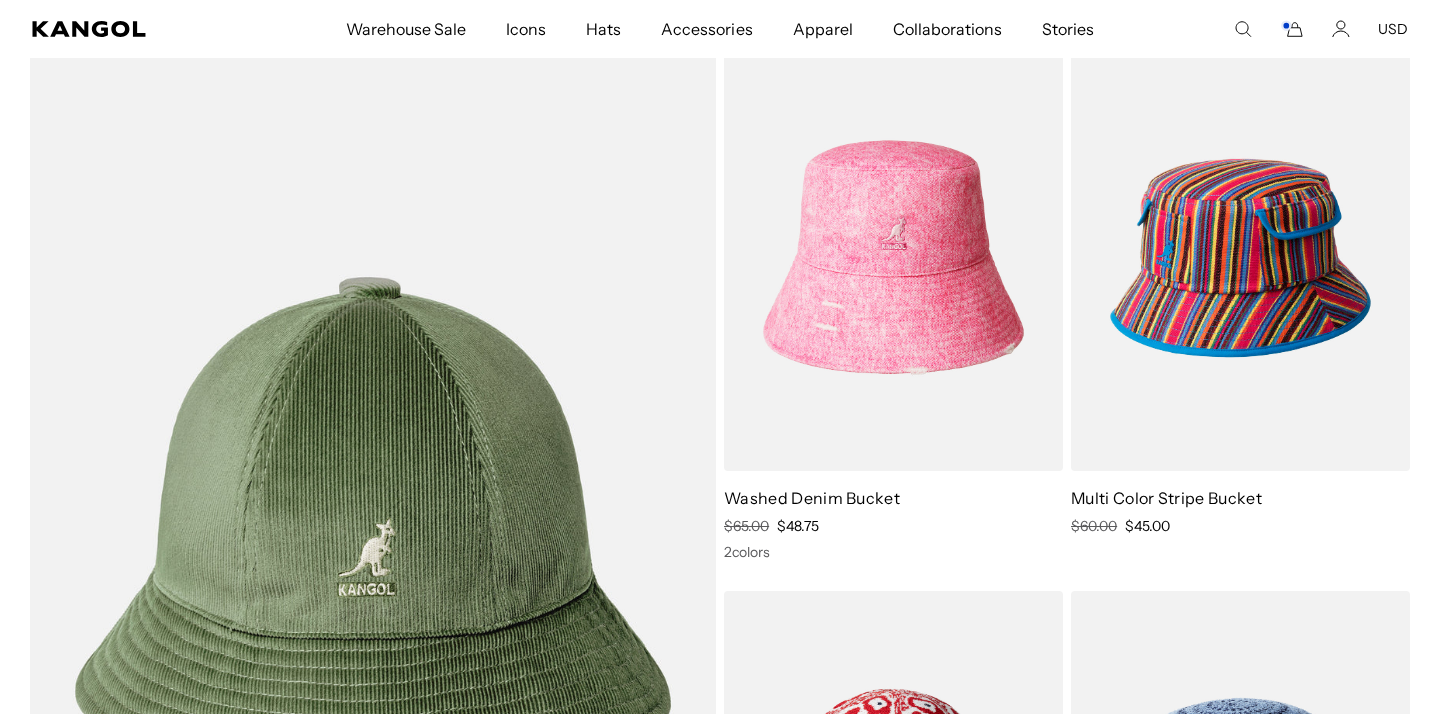 click on "Warehouse Sale
Warehouse Sale
Limited Time: Select Spring Styles on Sale
All Sale Hats
All Sale Accessories
Icons
Icons" at bounding box center [720, 29] 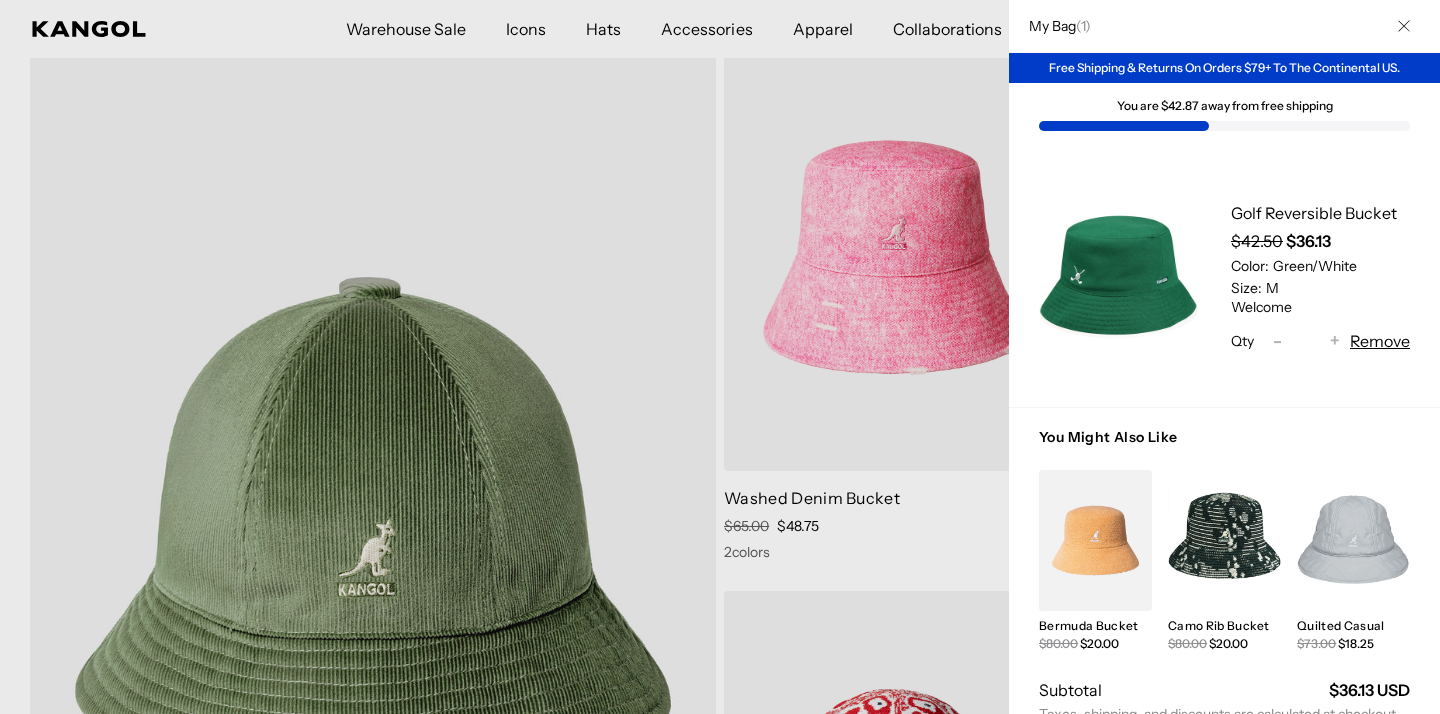 click at bounding box center [1404, 26] 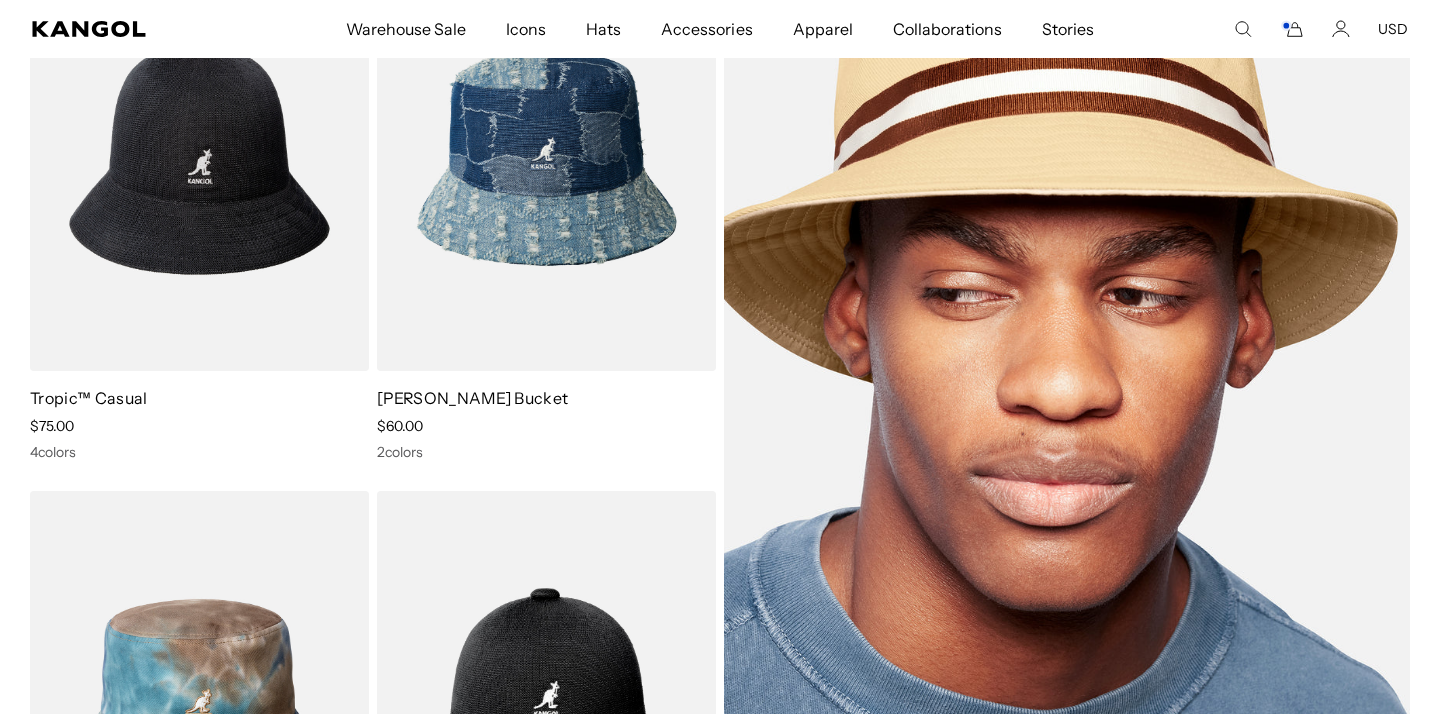 click at bounding box center (1067, 430) 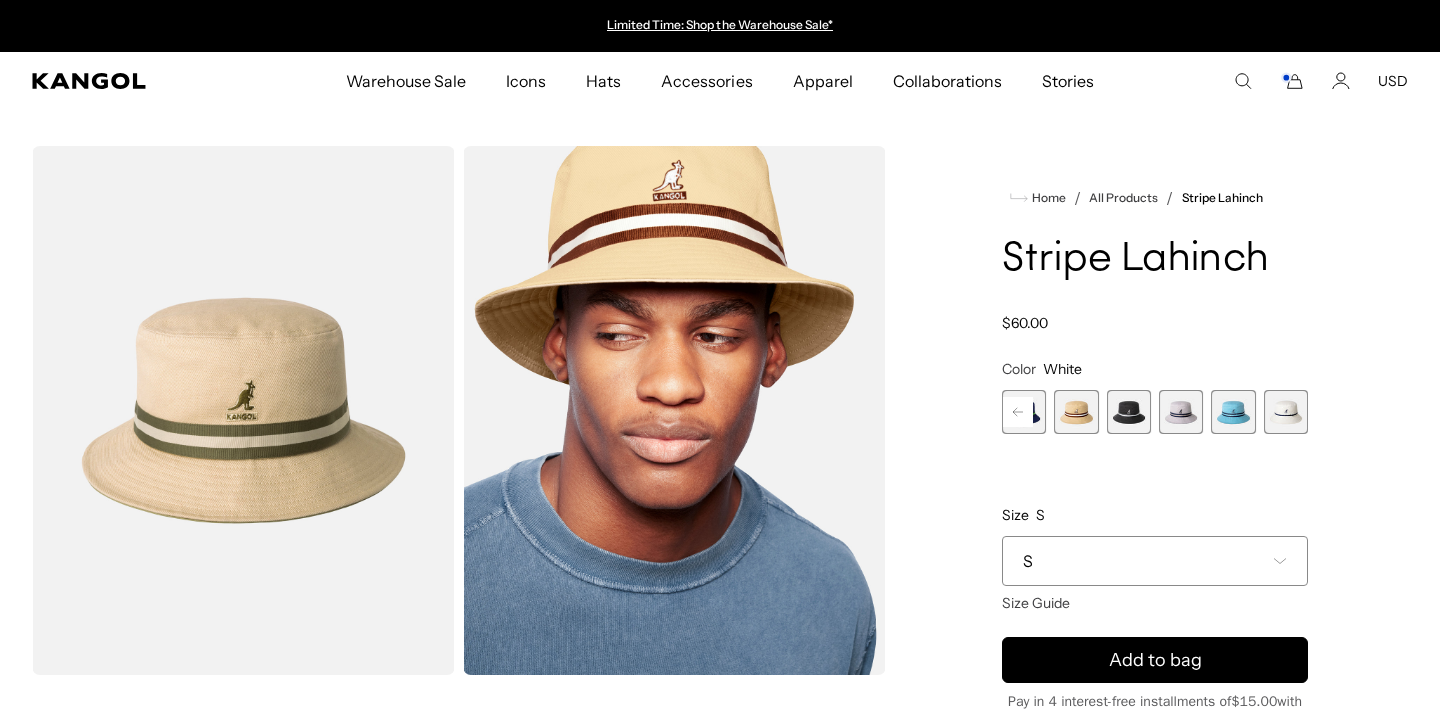 click at bounding box center [1286, 412] 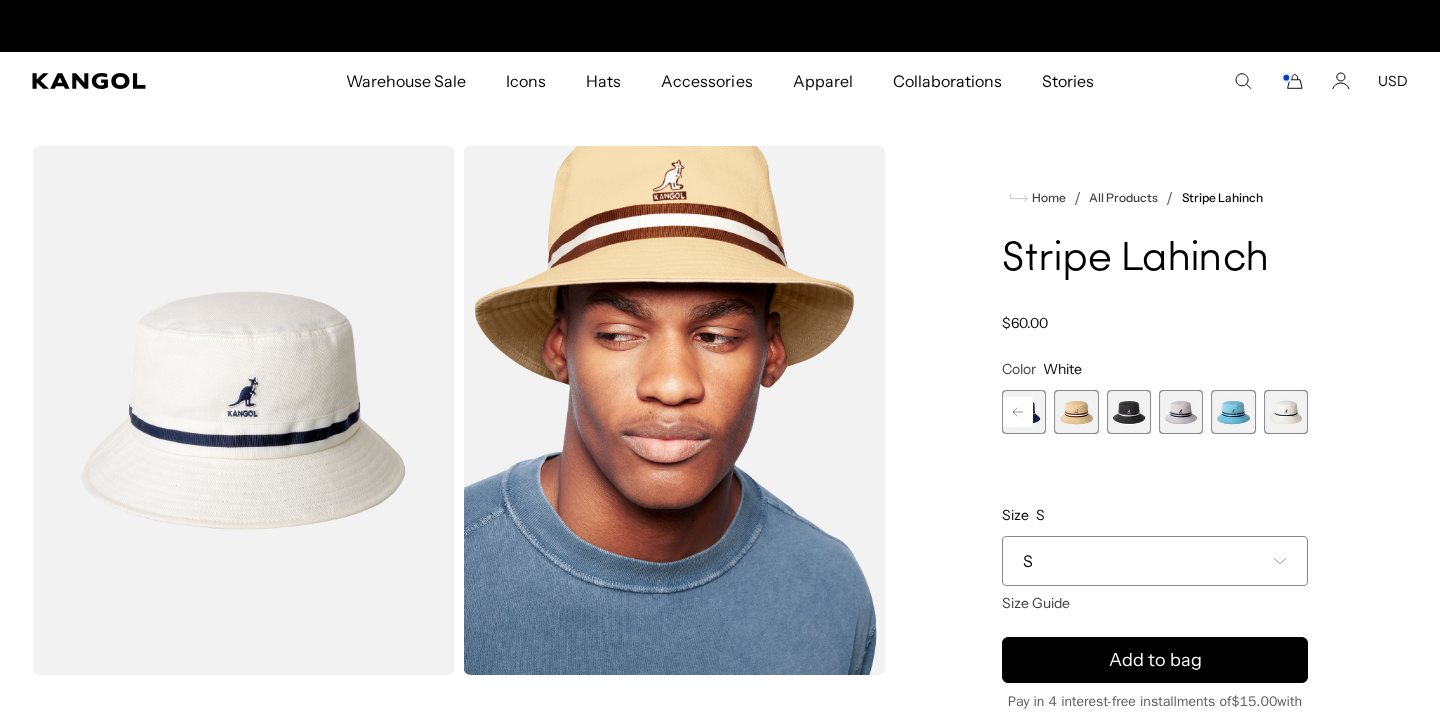 click at bounding box center [1233, 412] 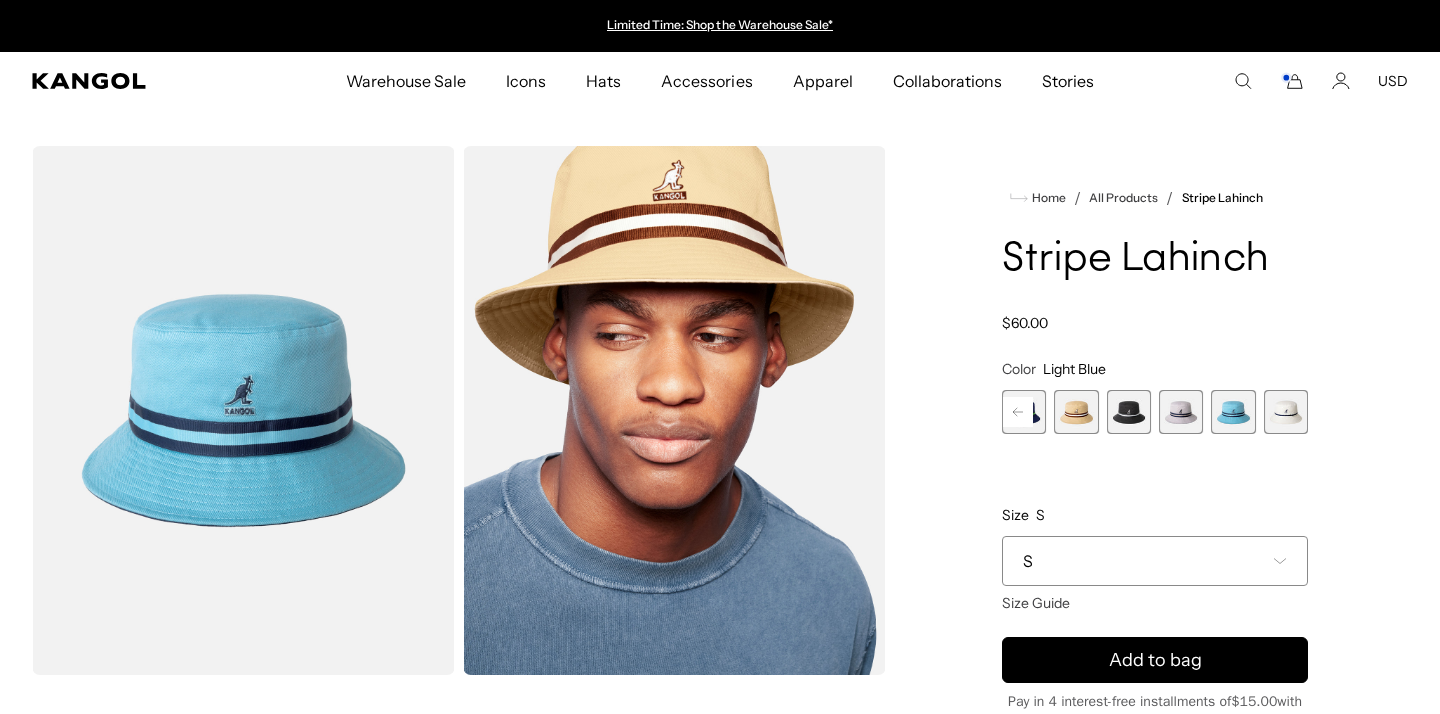 click at bounding box center [1181, 412] 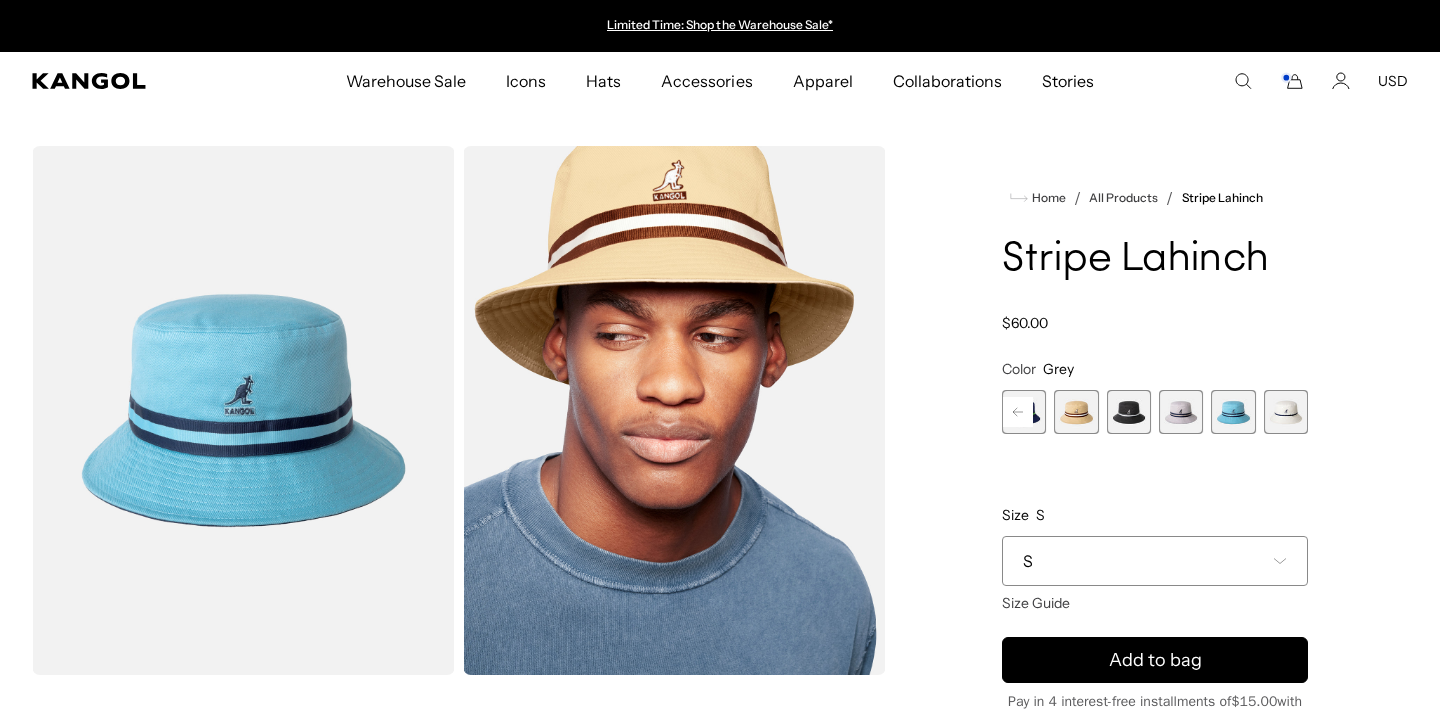 click at bounding box center [1181, 412] 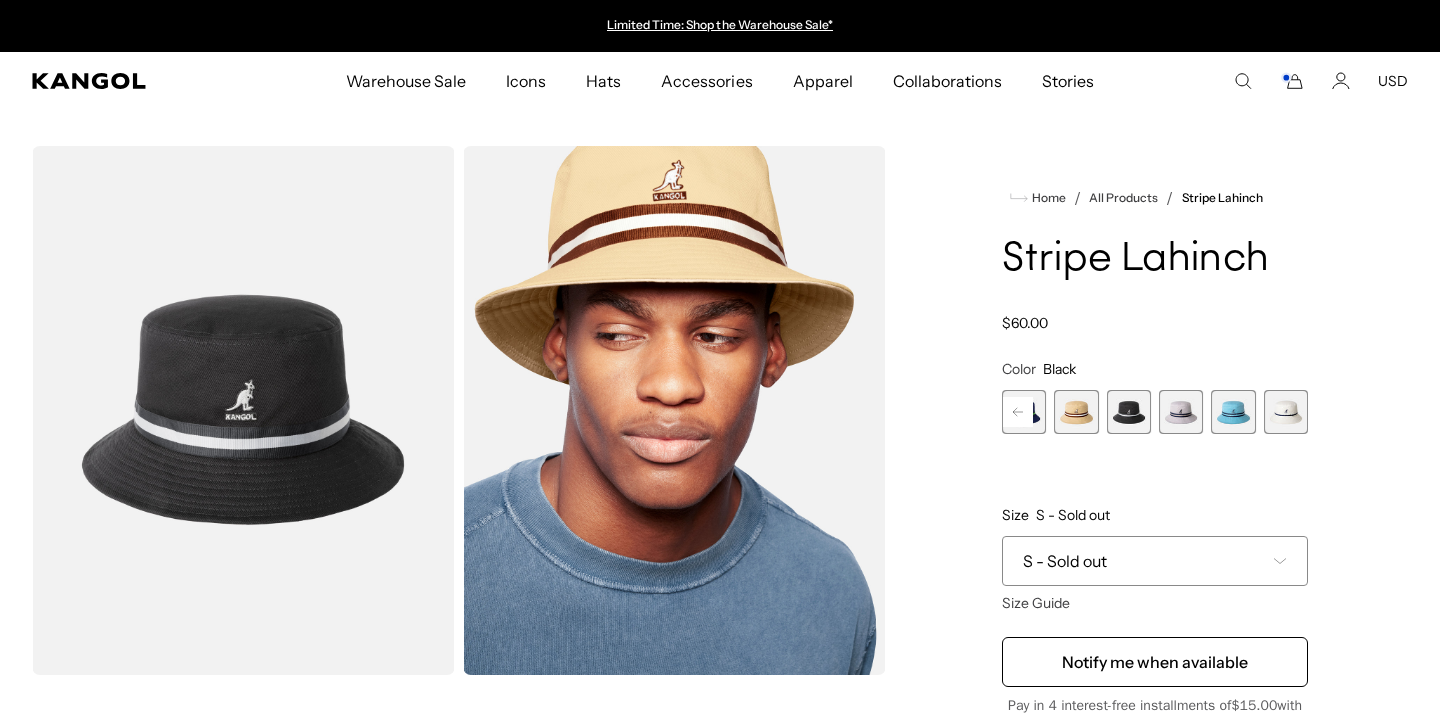 scroll, scrollTop: 0, scrollLeft: 0, axis: both 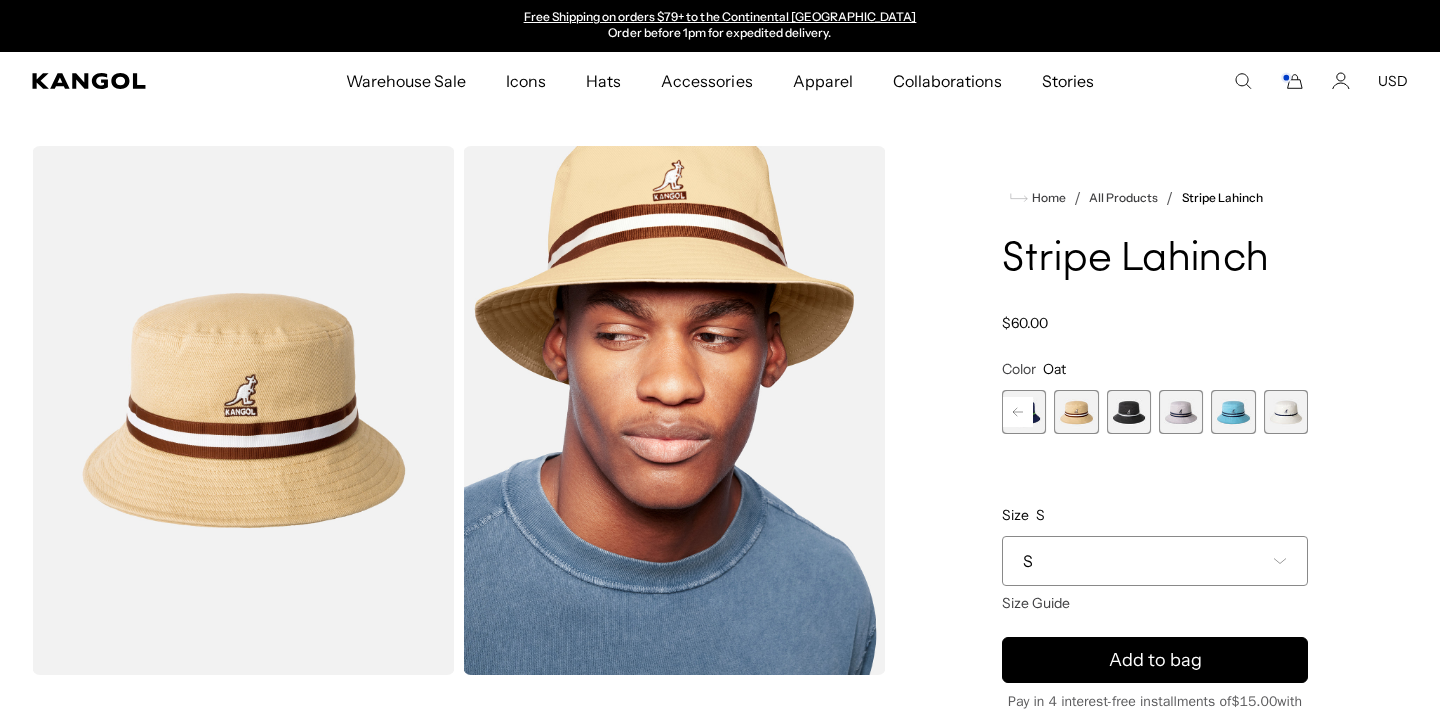 click on "S" at bounding box center [1155, 561] 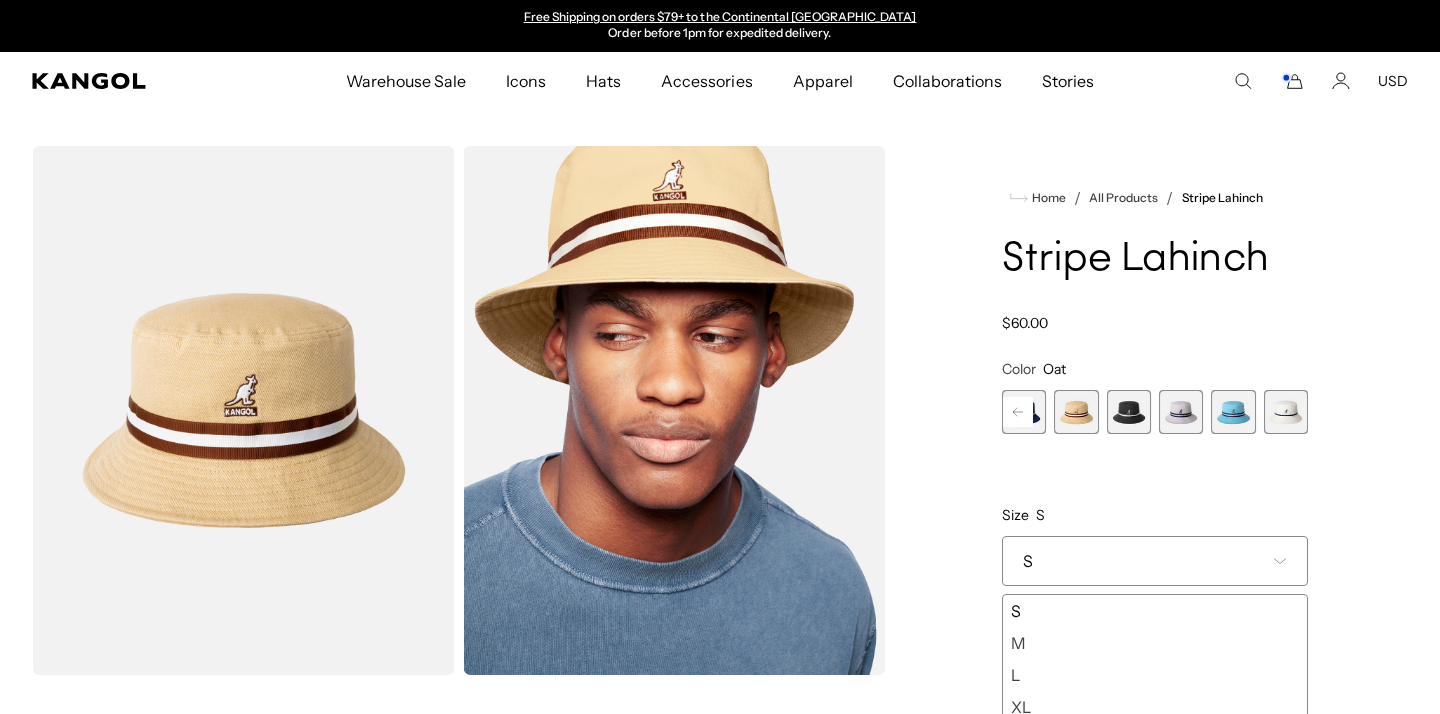 click on "M" at bounding box center [1155, 643] 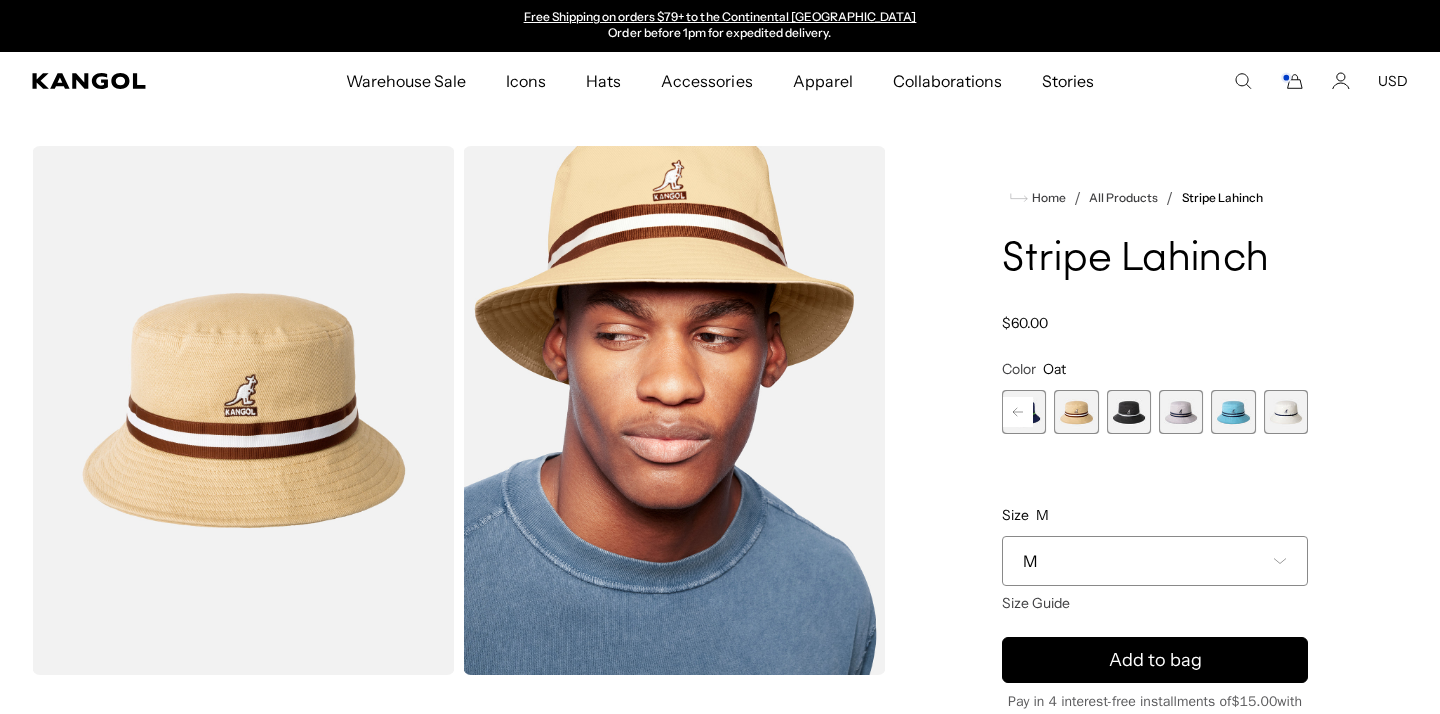 click 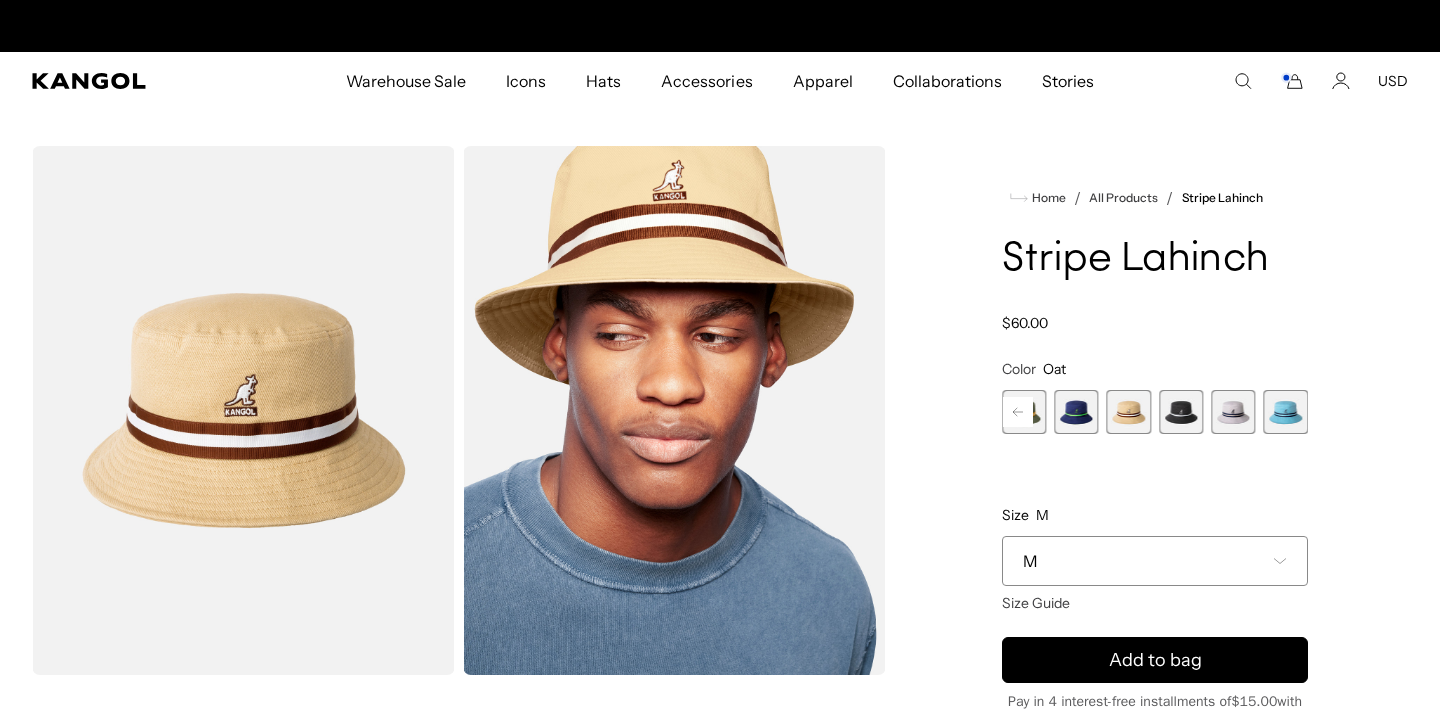 scroll, scrollTop: 0, scrollLeft: 0, axis: both 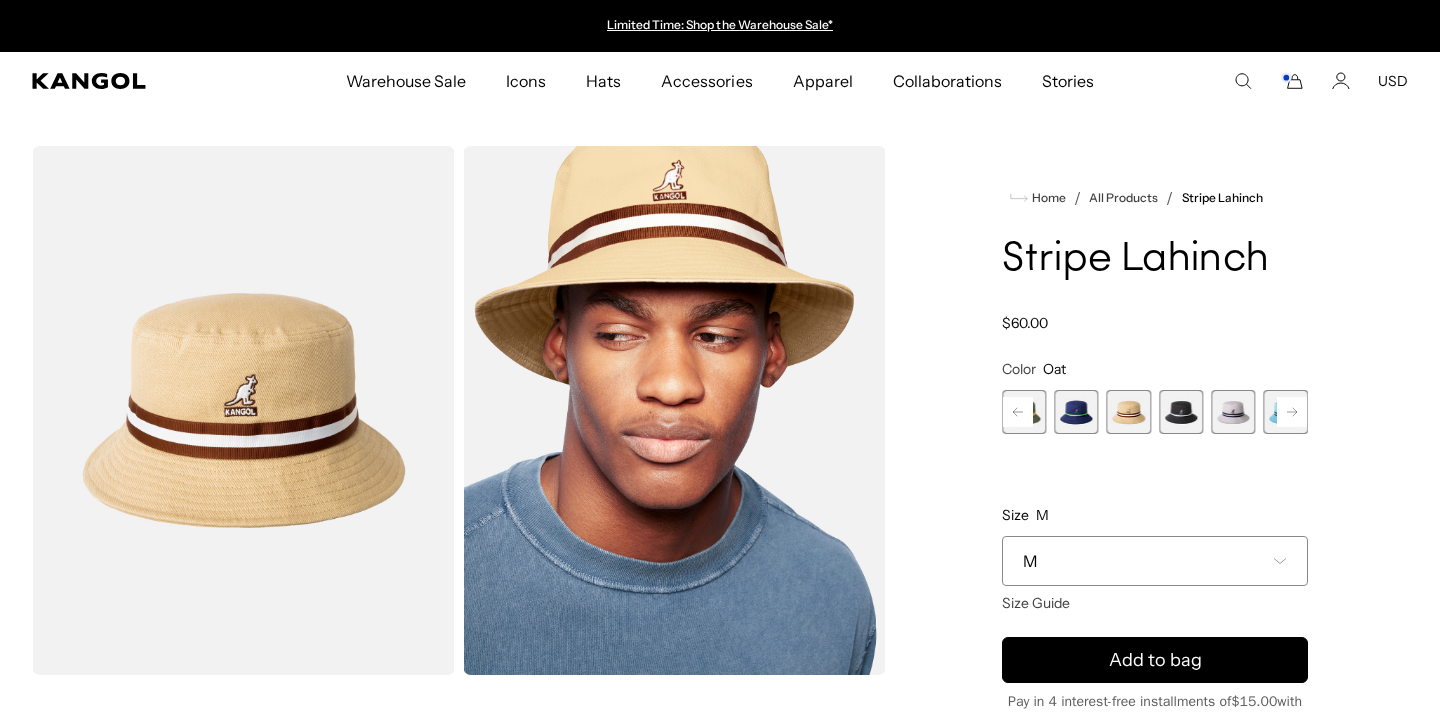 click 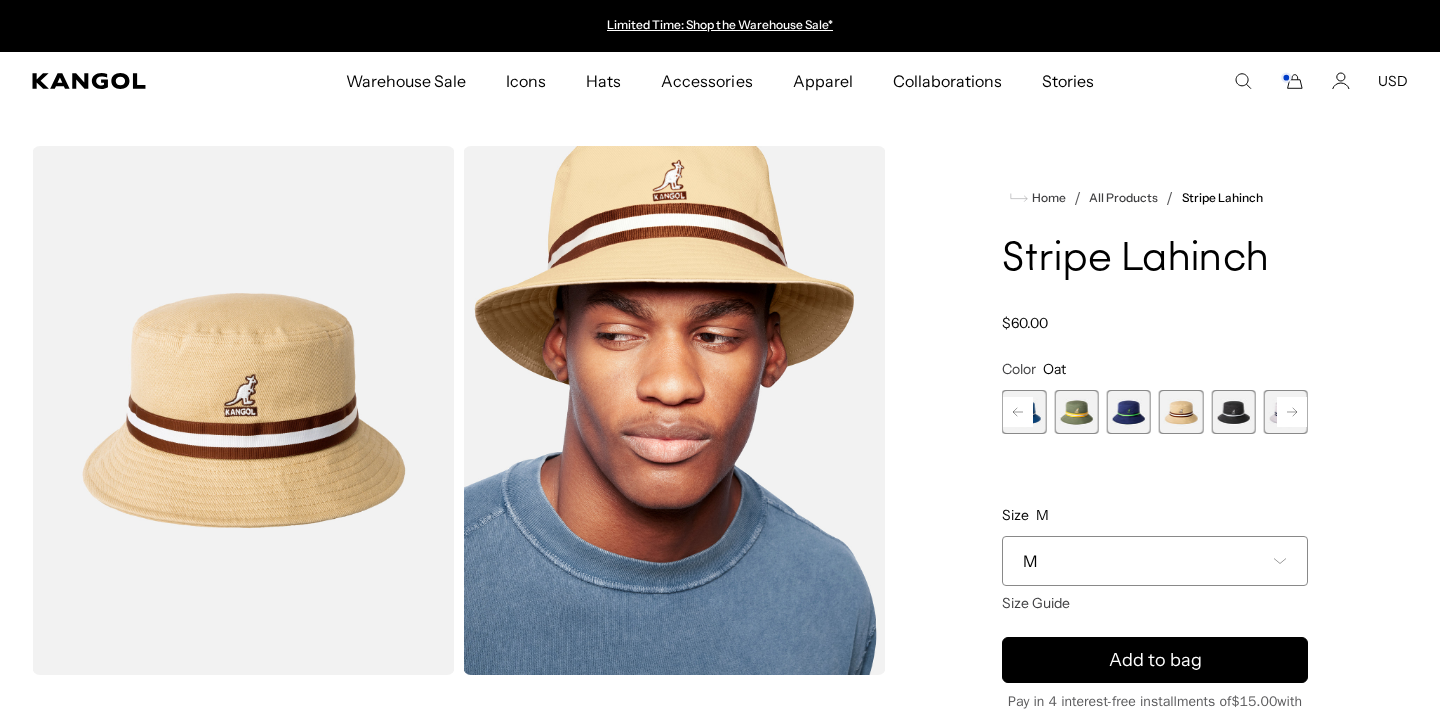 click 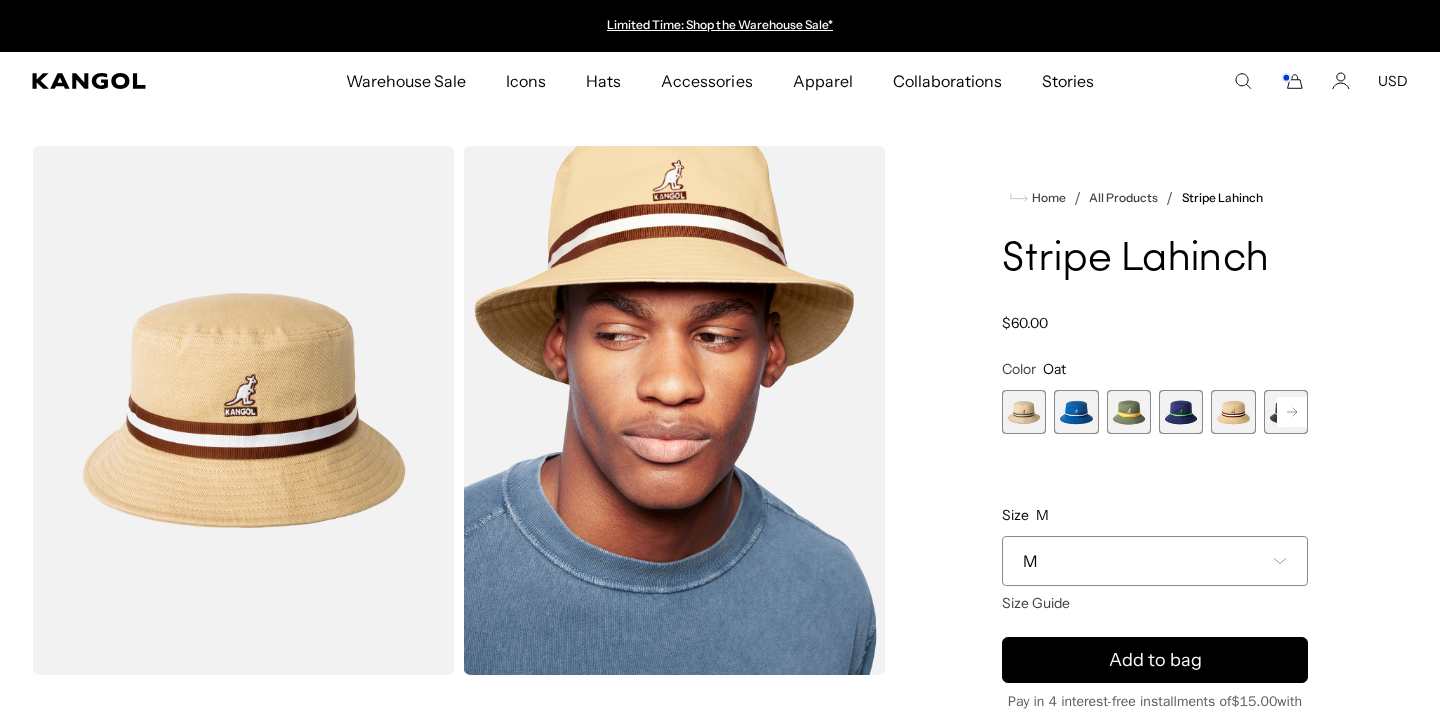 click at bounding box center [1024, 412] 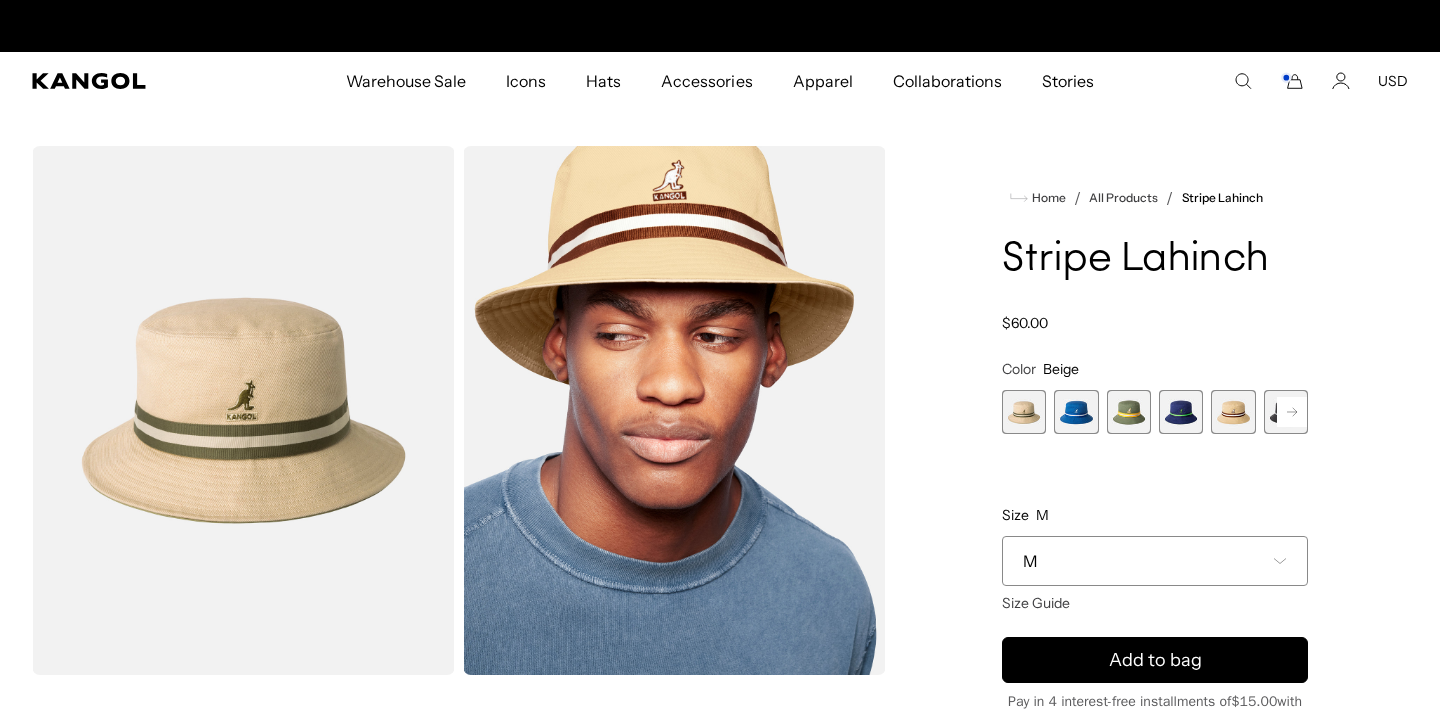 scroll, scrollTop: 0, scrollLeft: 0, axis: both 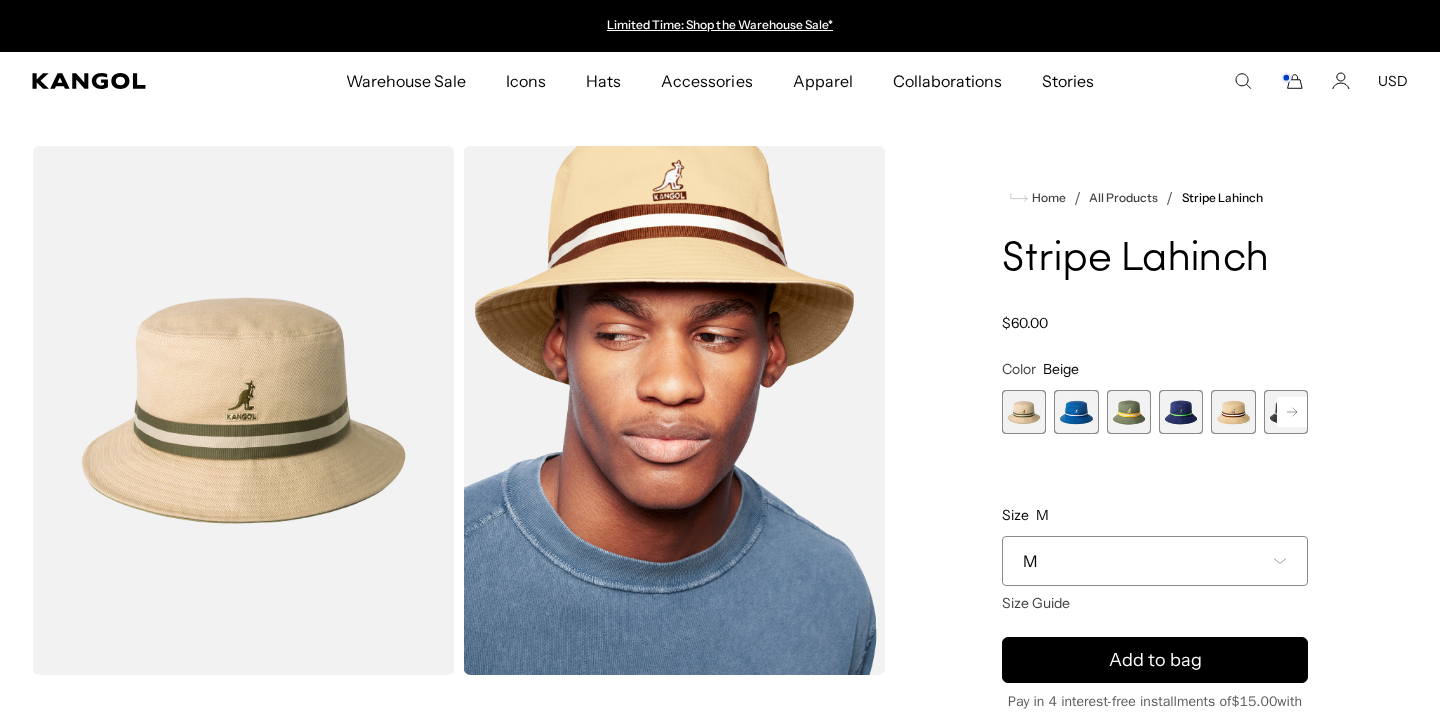 click at bounding box center (1076, 412) 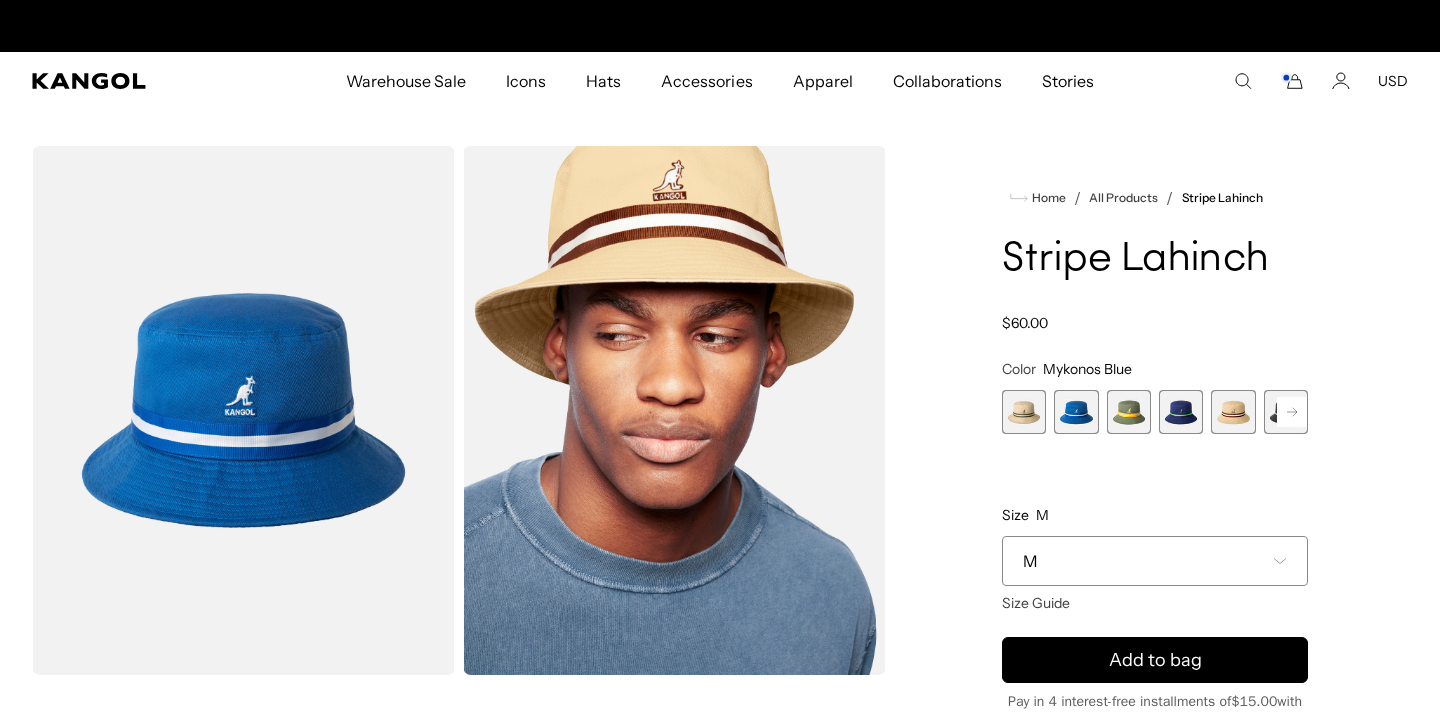 click at bounding box center (1129, 412) 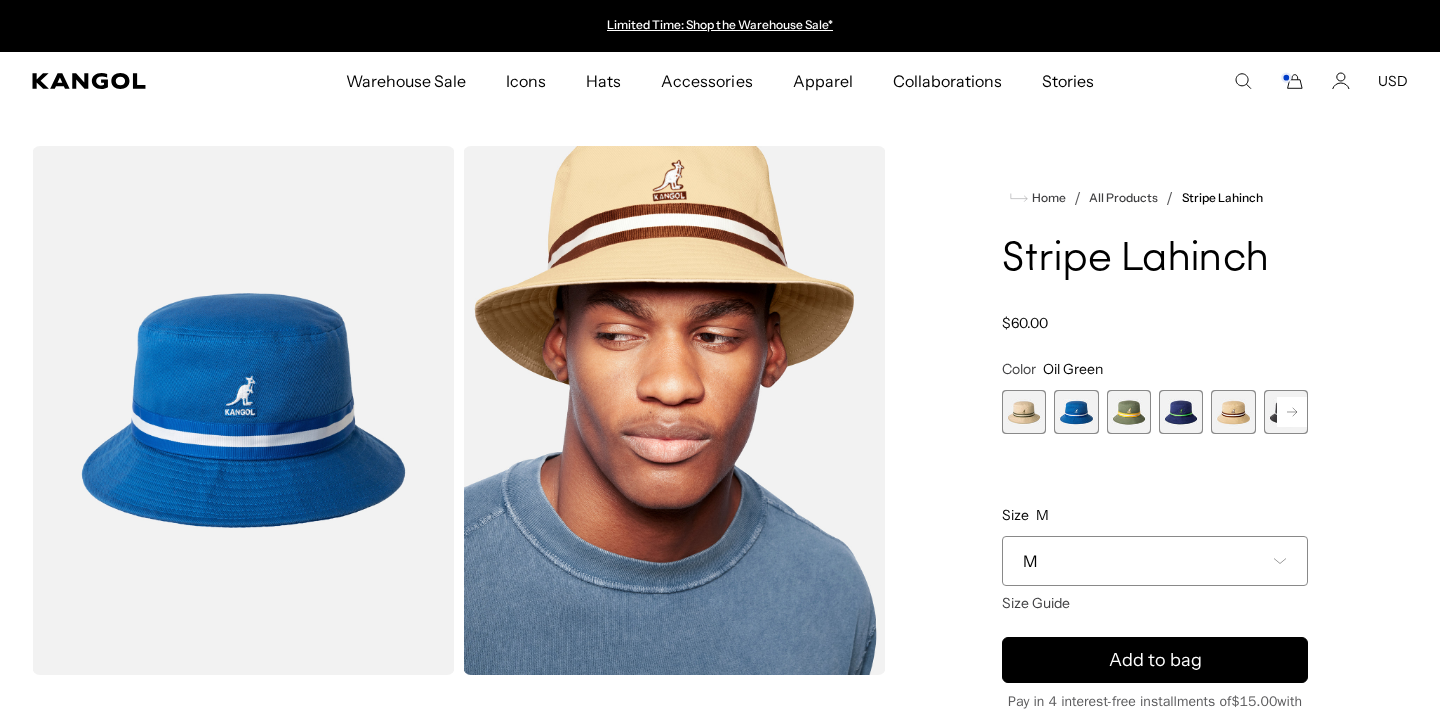 scroll, scrollTop: 0, scrollLeft: 412, axis: horizontal 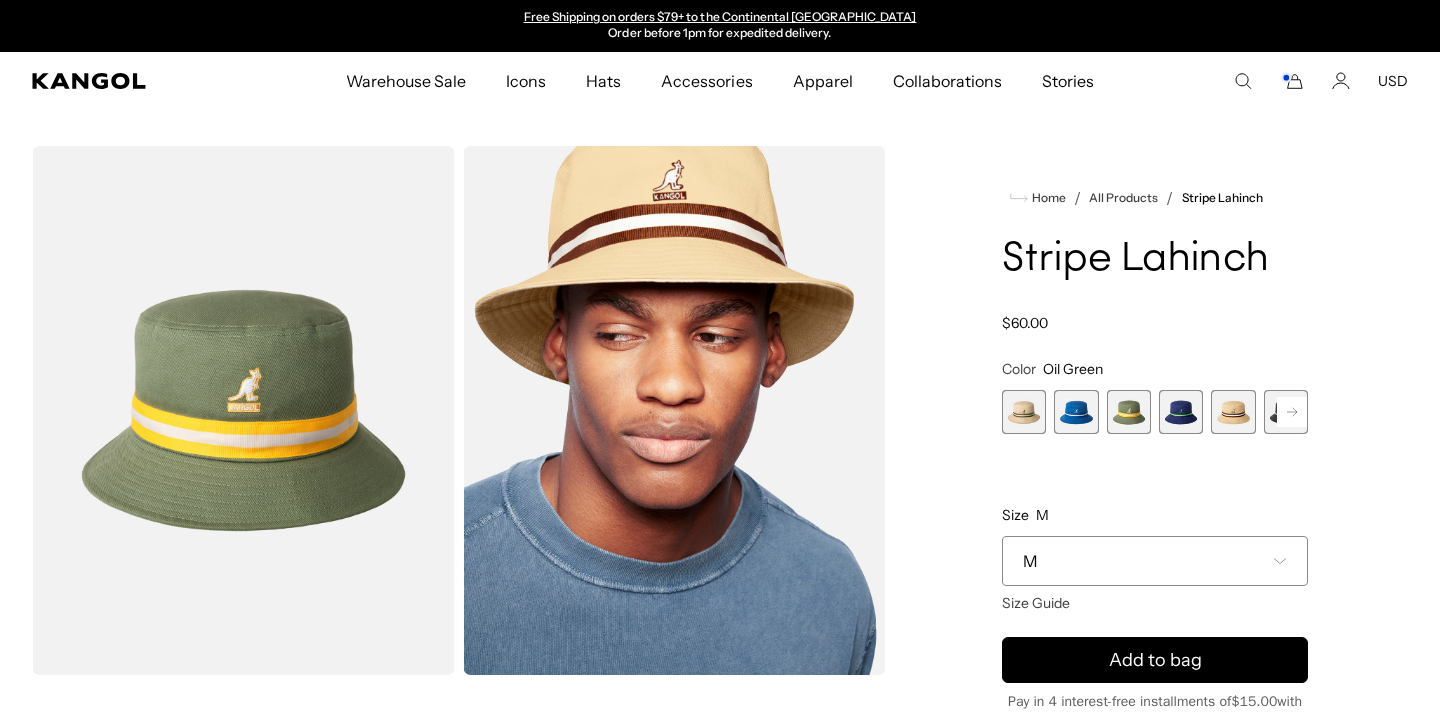click at bounding box center (1181, 412) 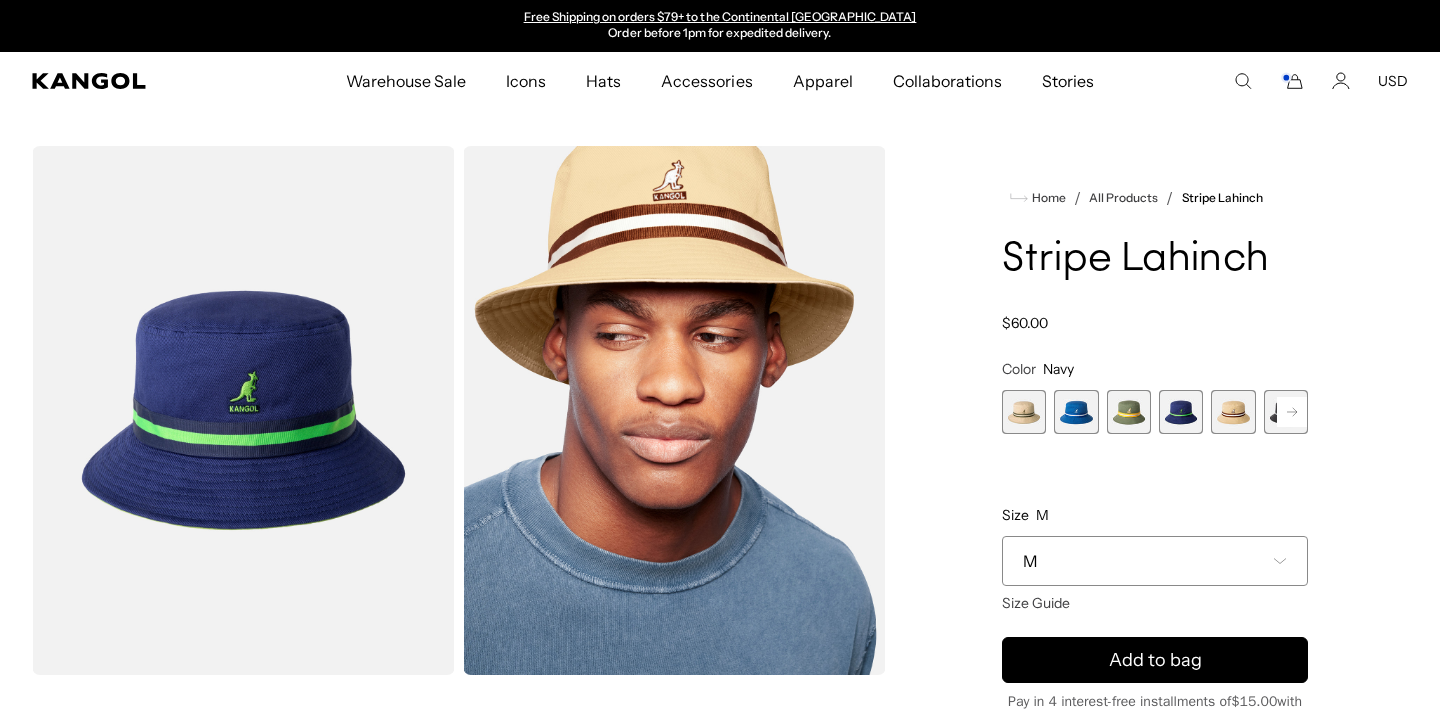 click at bounding box center [1233, 412] 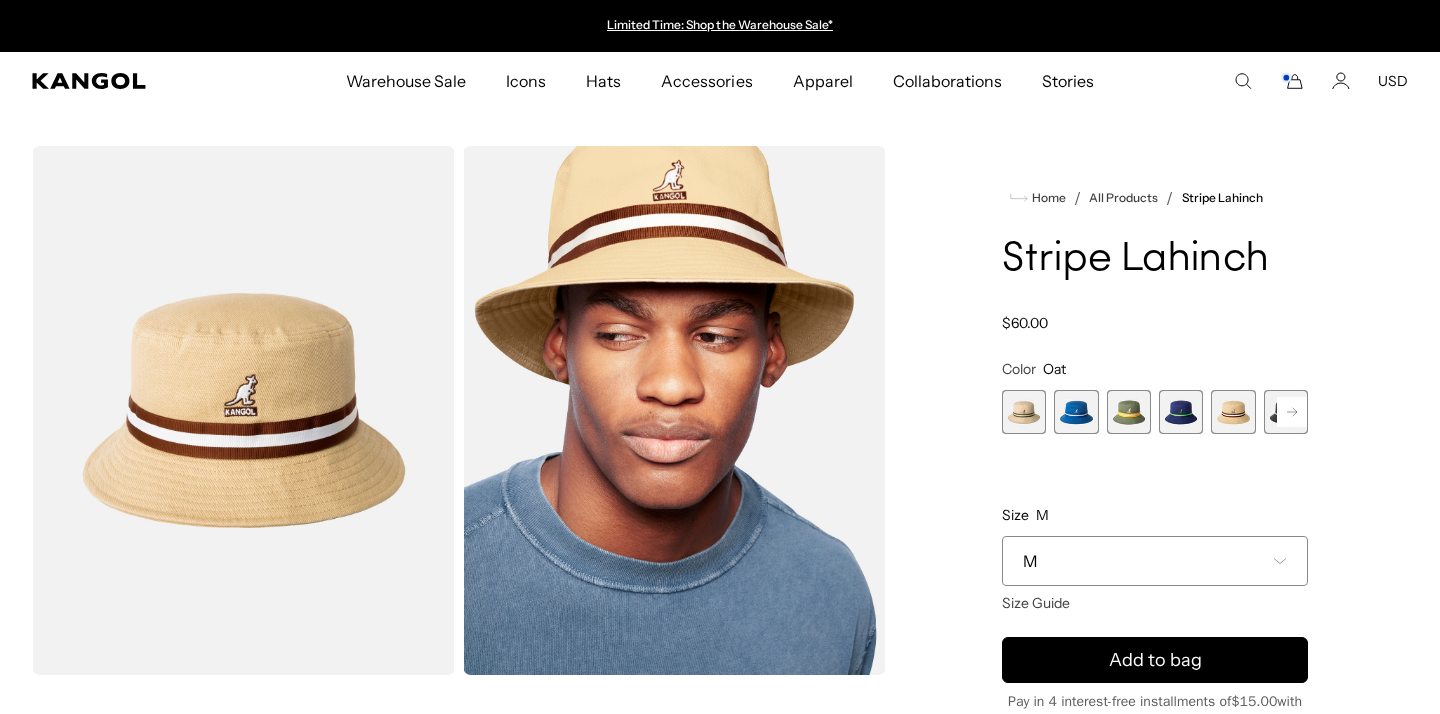 click at bounding box center [1233, 412] 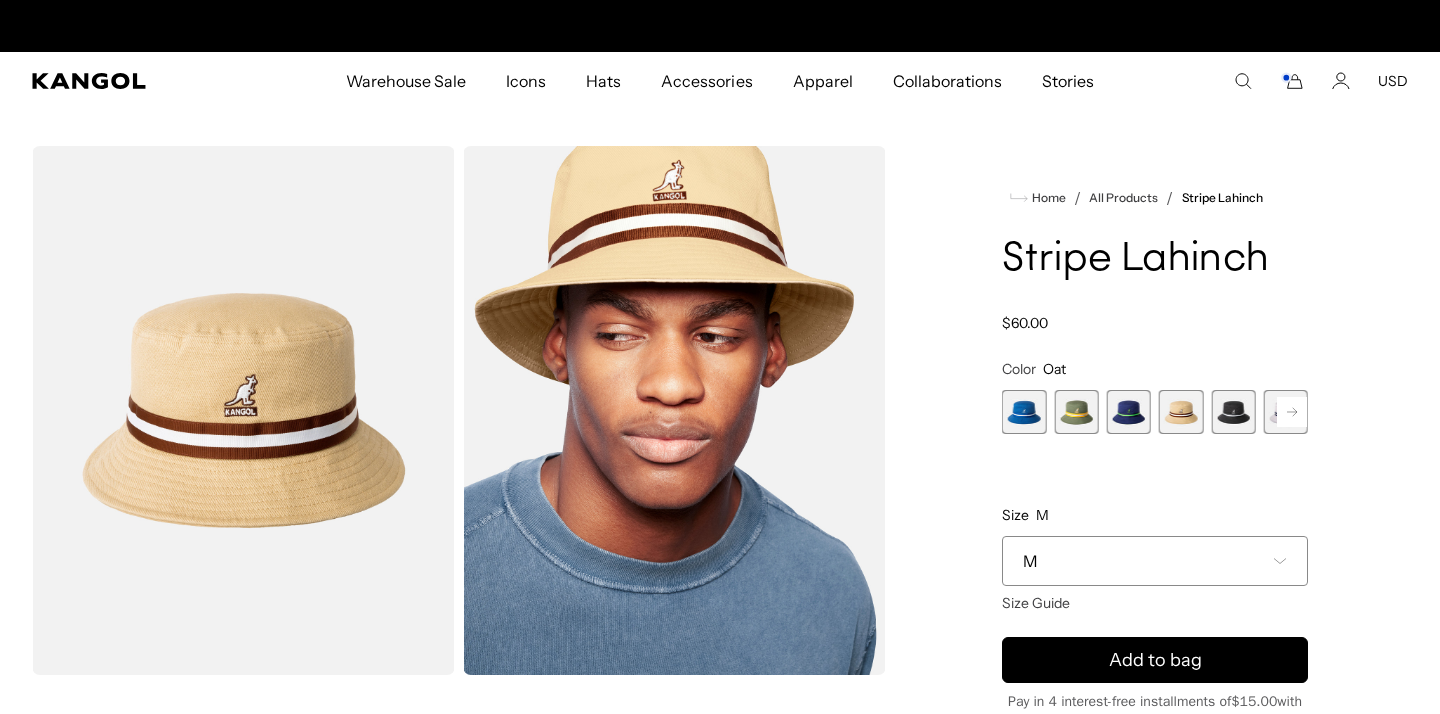 scroll, scrollTop: 0, scrollLeft: 412, axis: horizontal 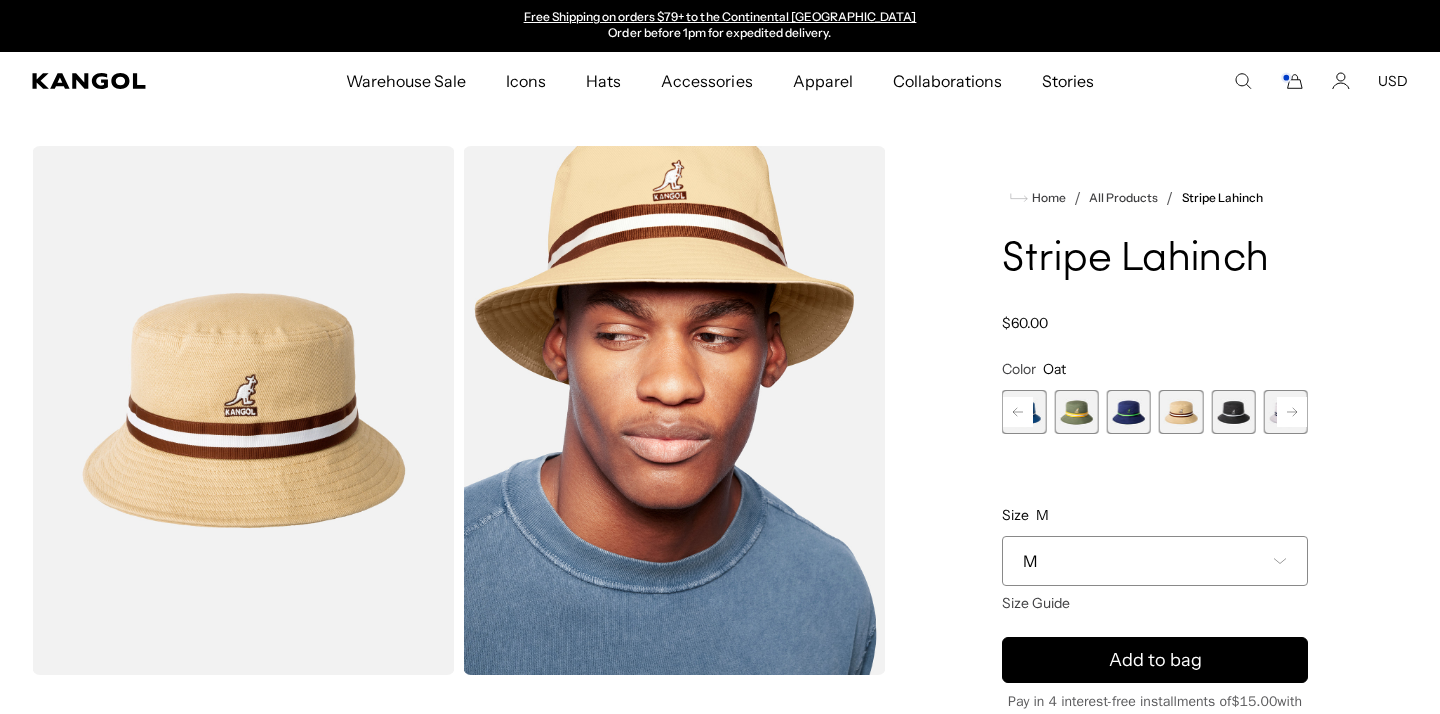 click at bounding box center [1233, 412] 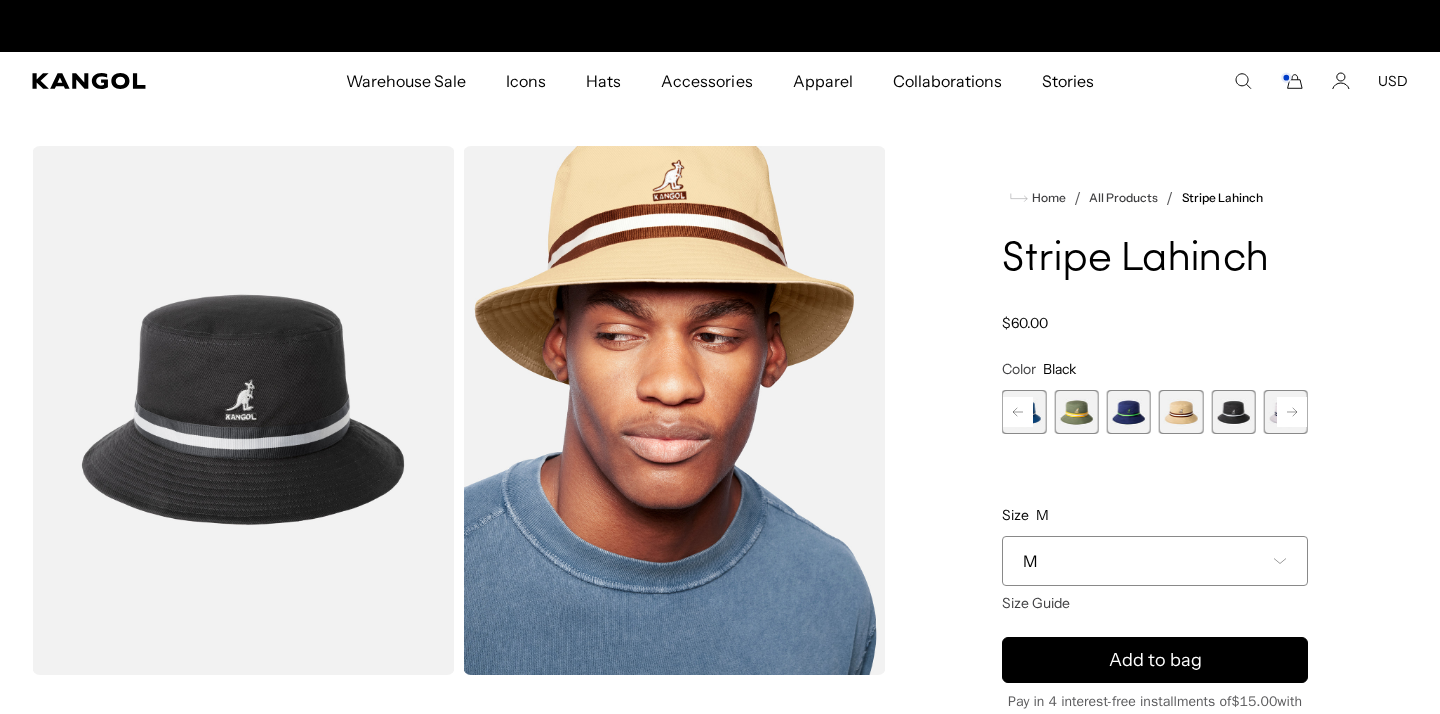 scroll, scrollTop: 0, scrollLeft: 0, axis: both 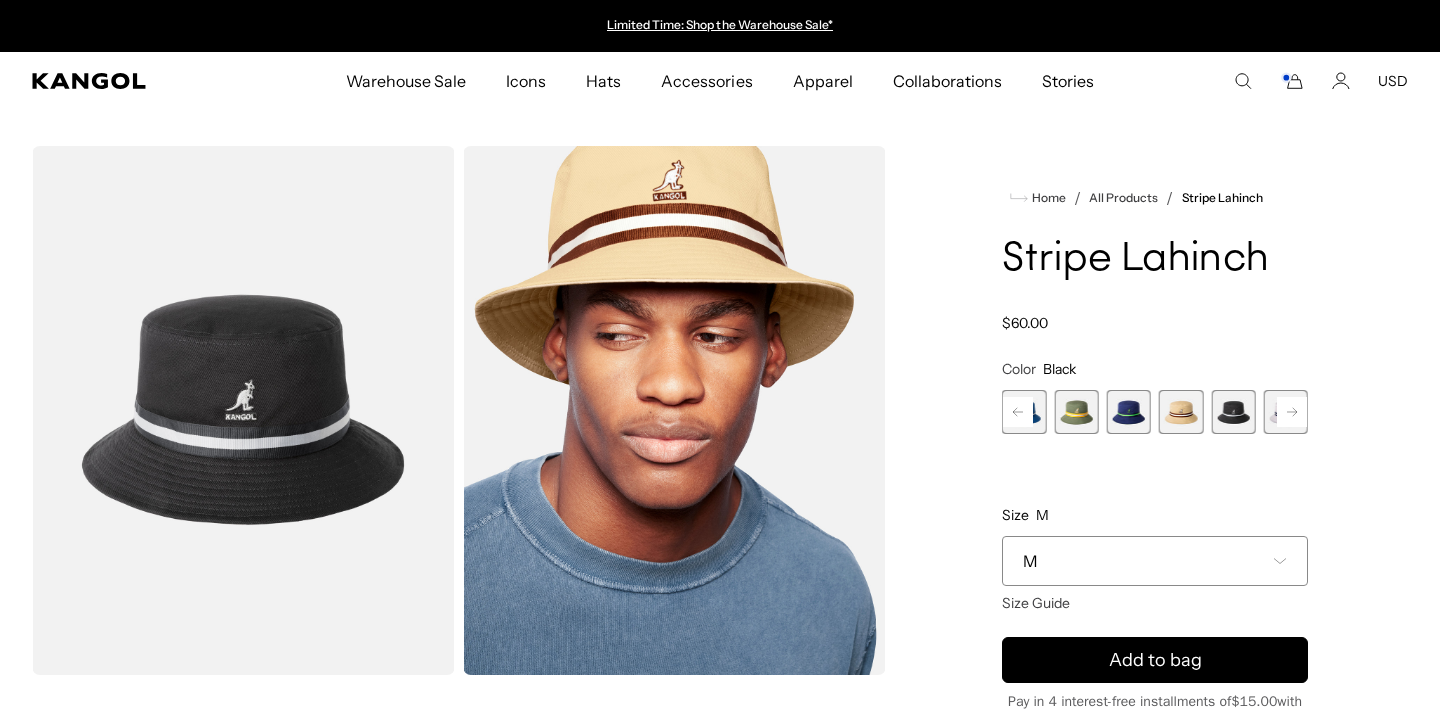 click at bounding box center (1286, 412) 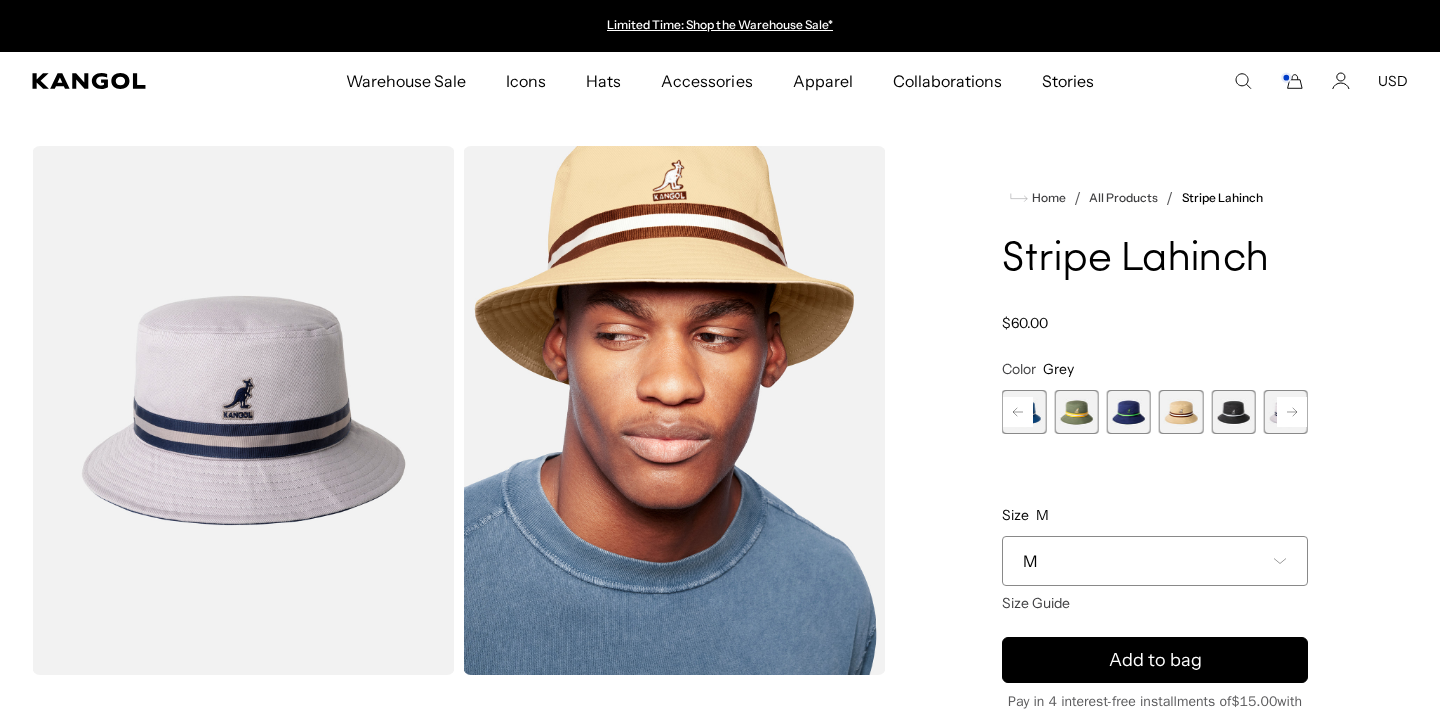 click 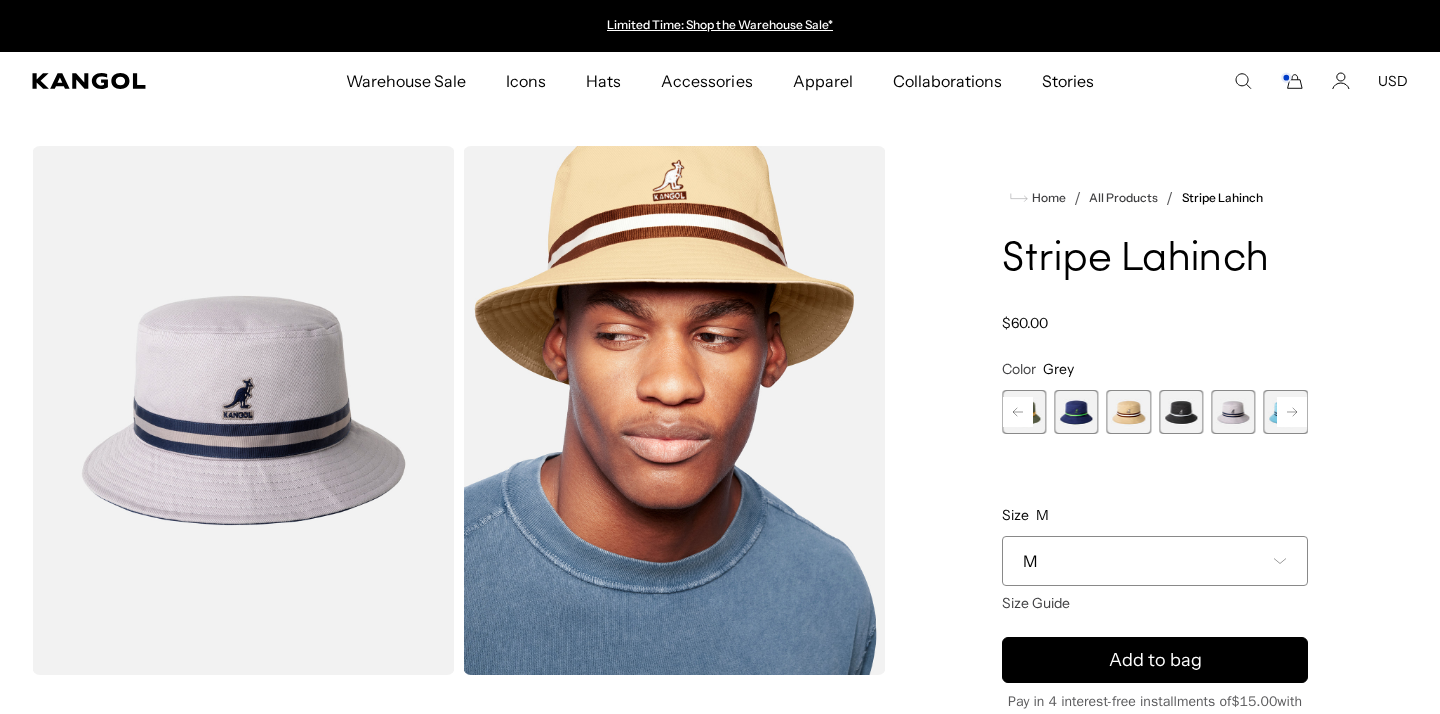 click 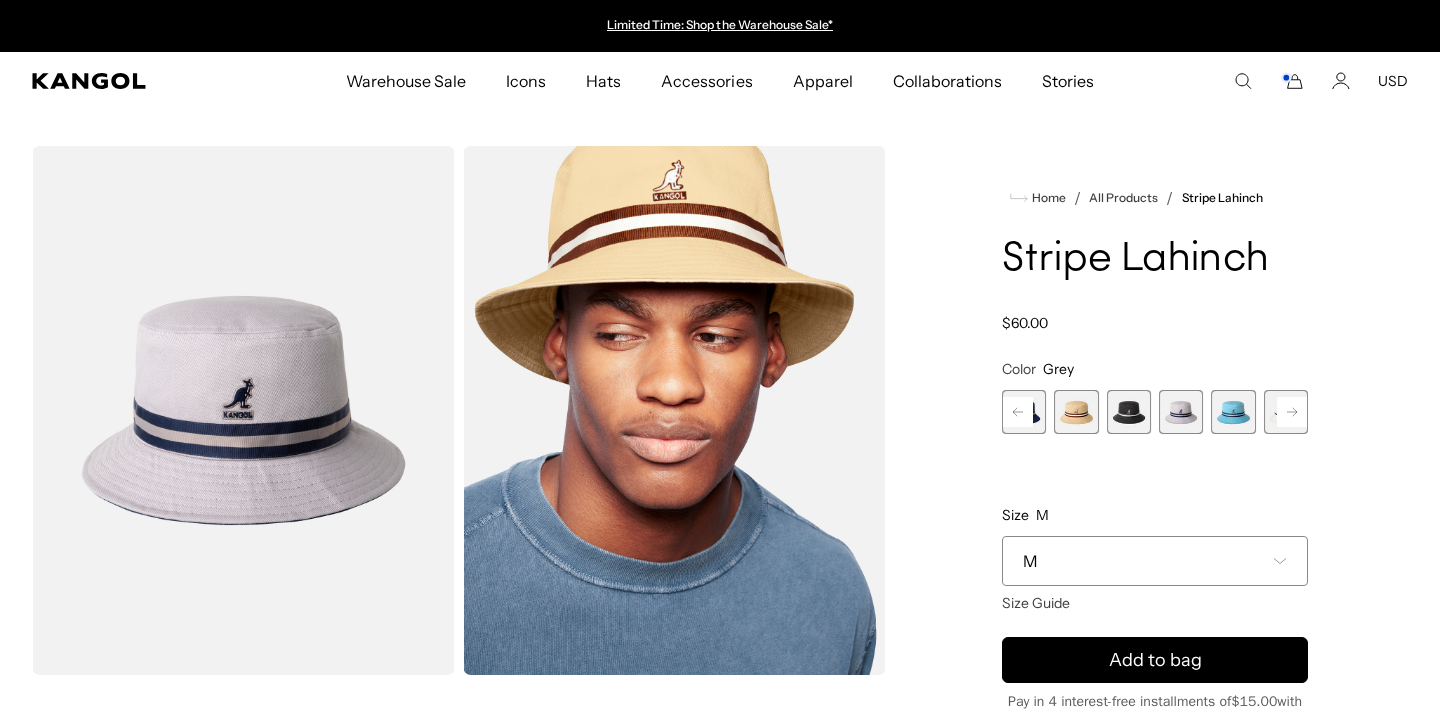 click at bounding box center (1286, 412) 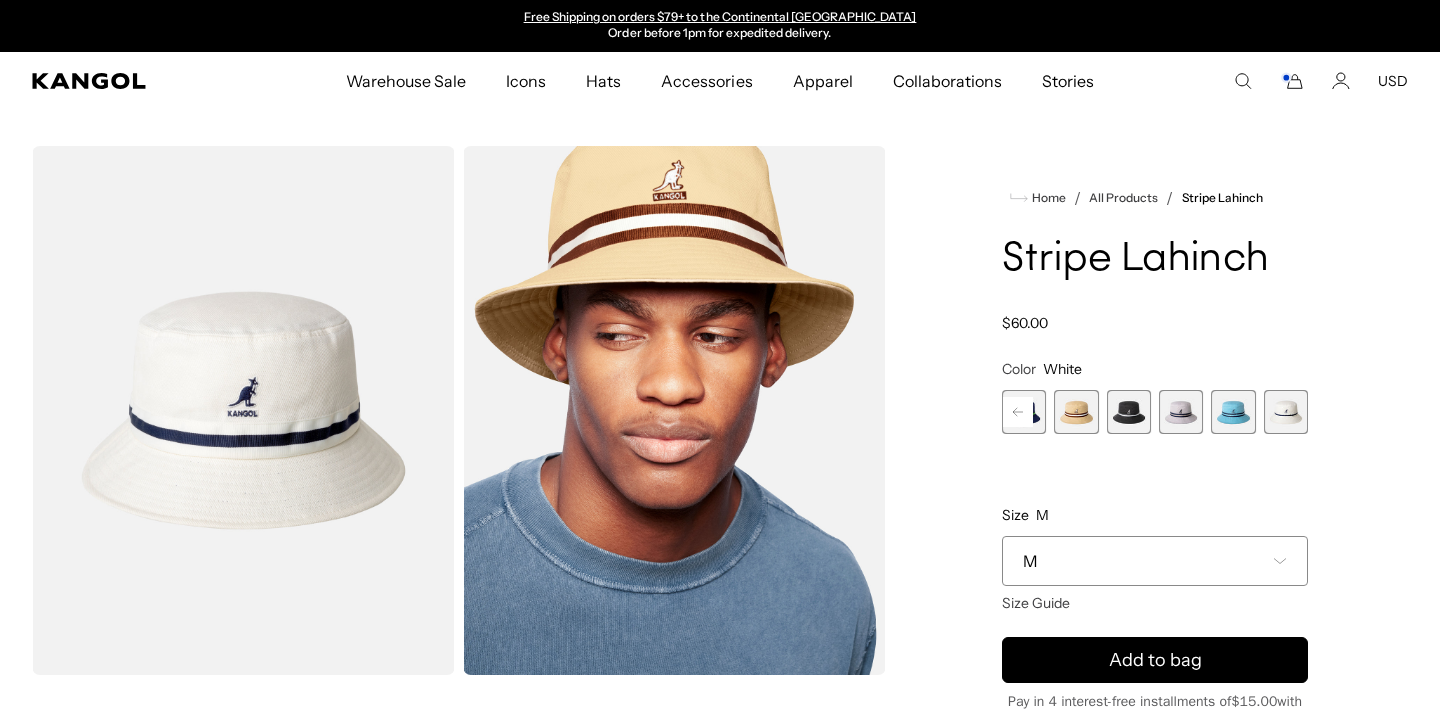 click at bounding box center (1286, 412) 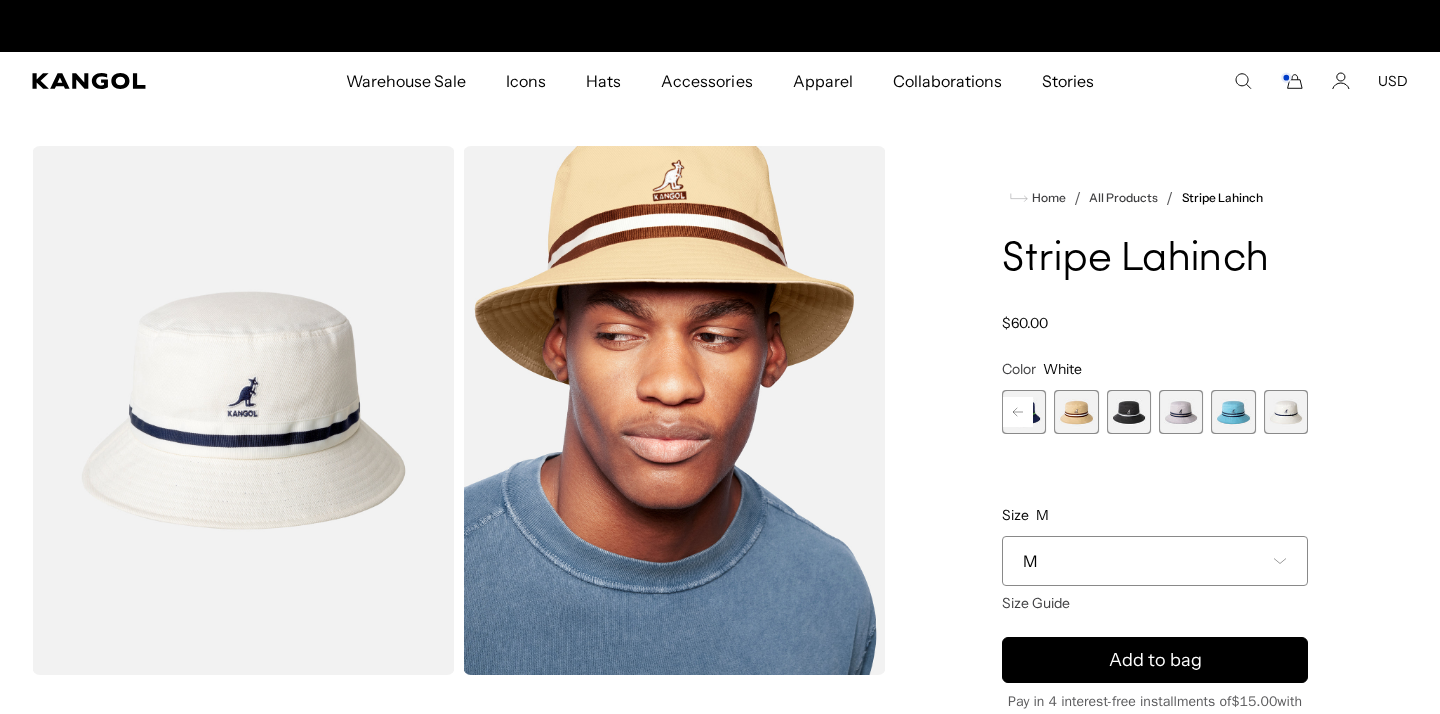 click at bounding box center (1286, 412) 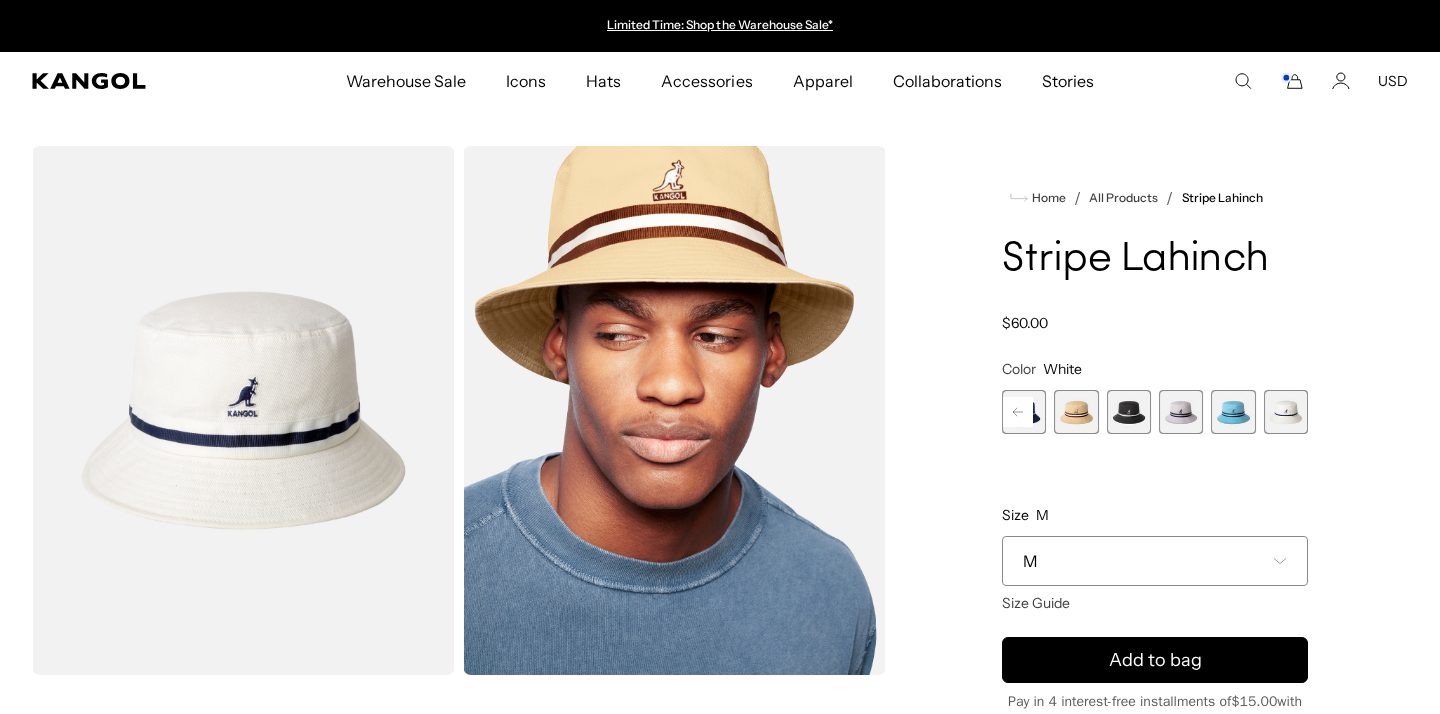 click at bounding box center [1286, 412] 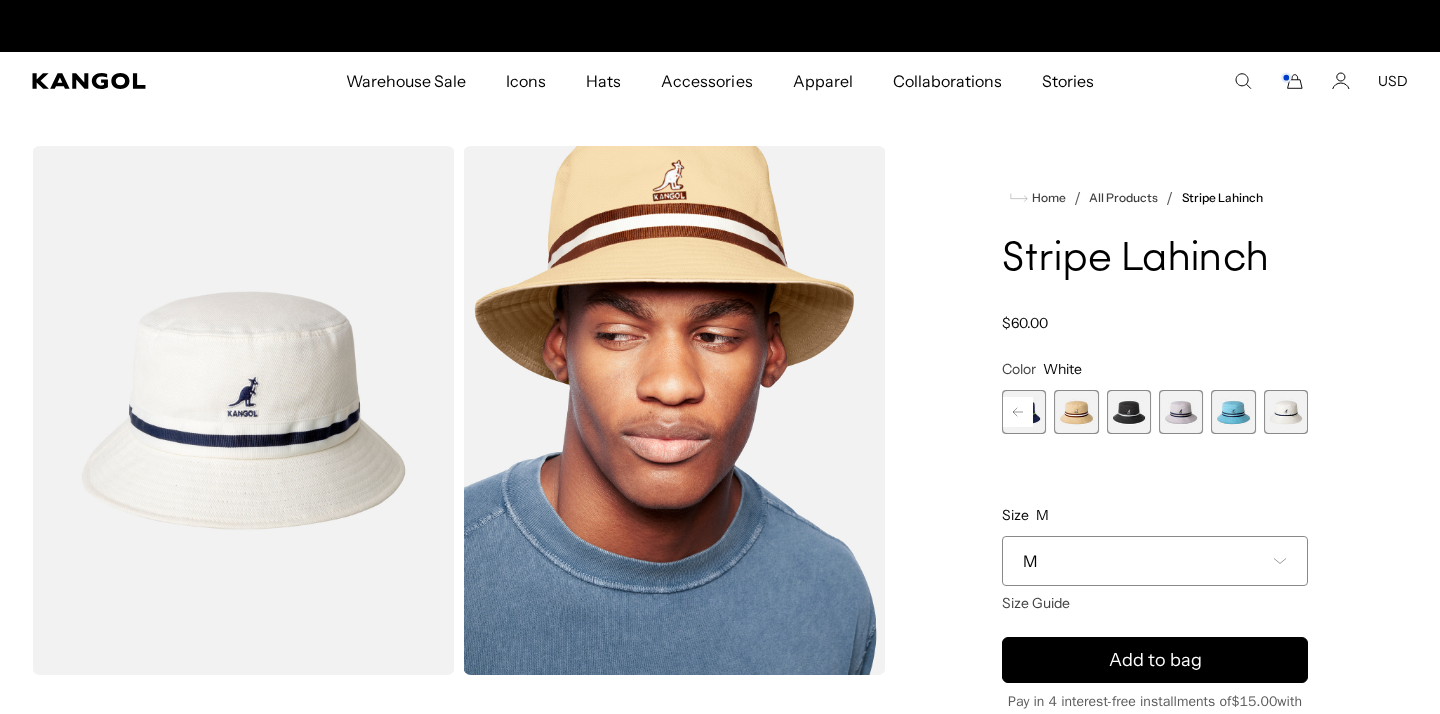 scroll, scrollTop: 0, scrollLeft: 412, axis: horizontal 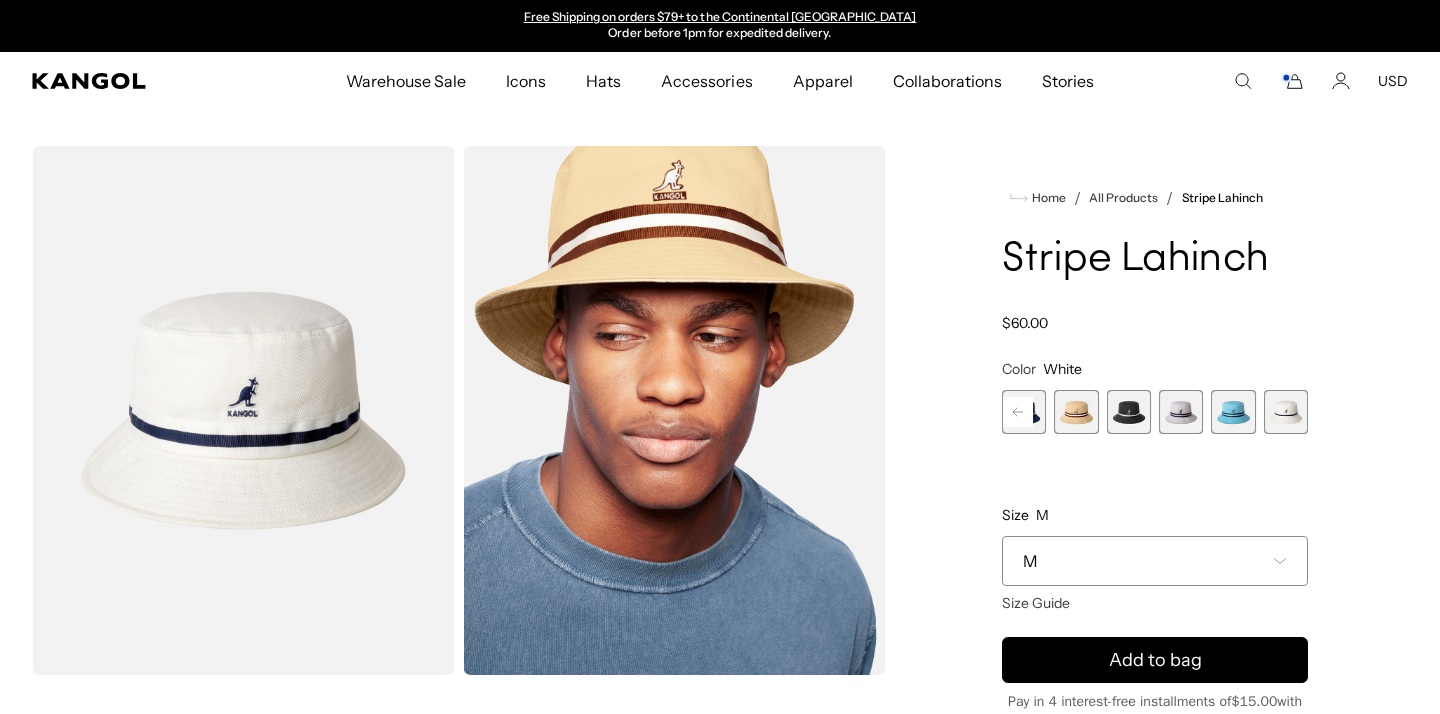click 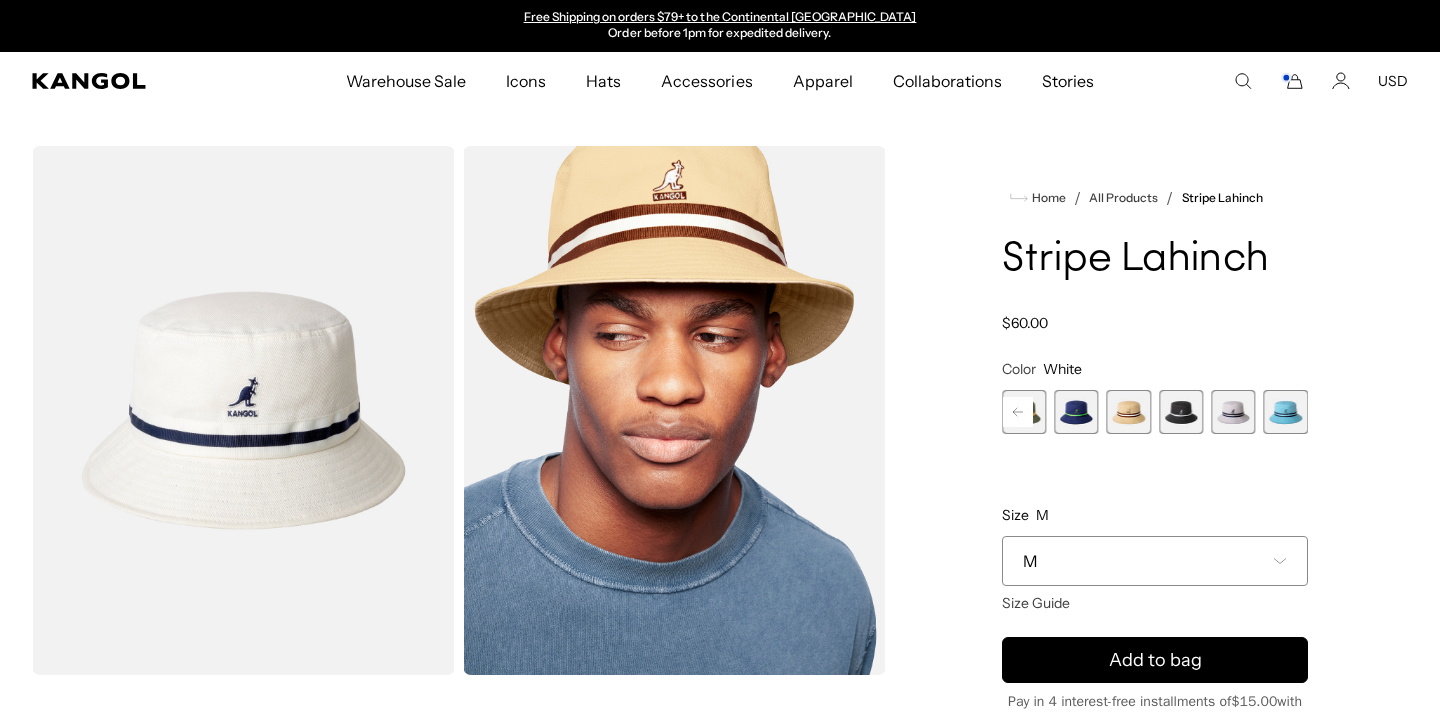click 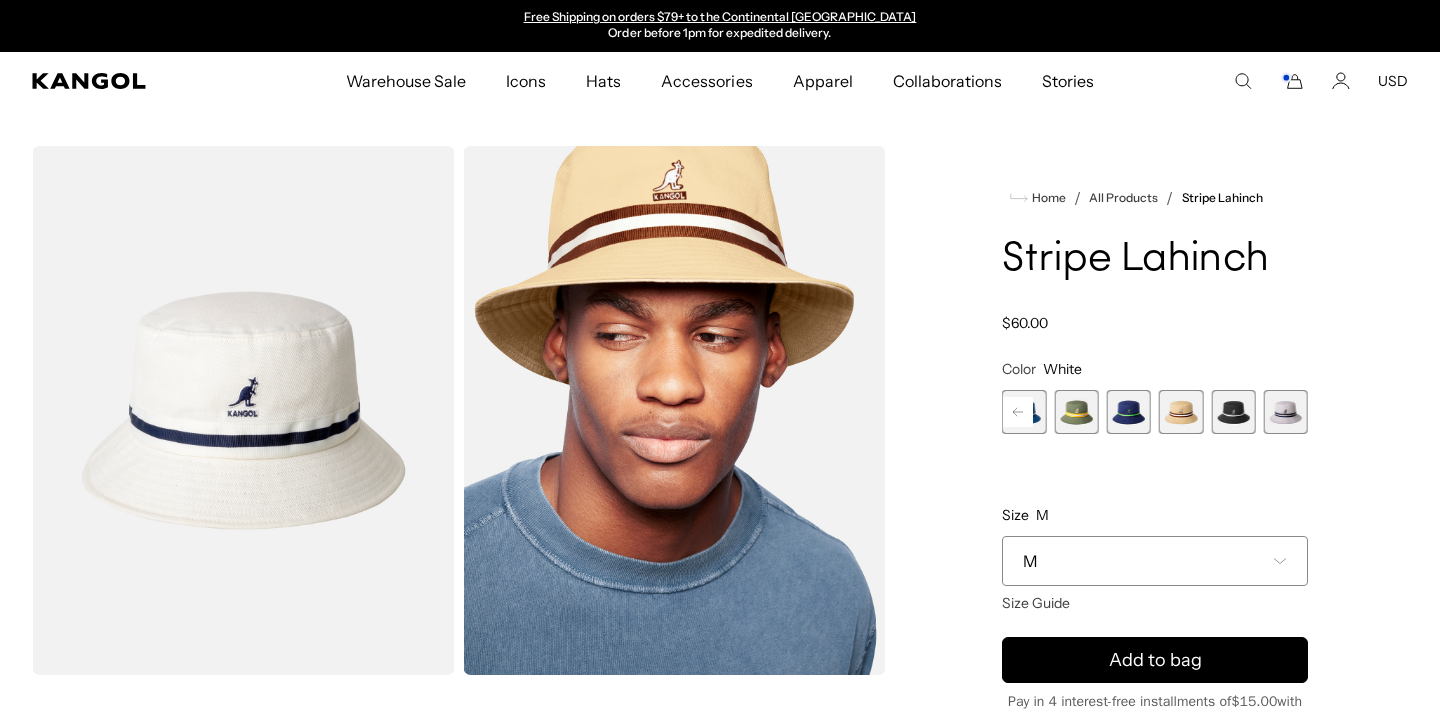 click 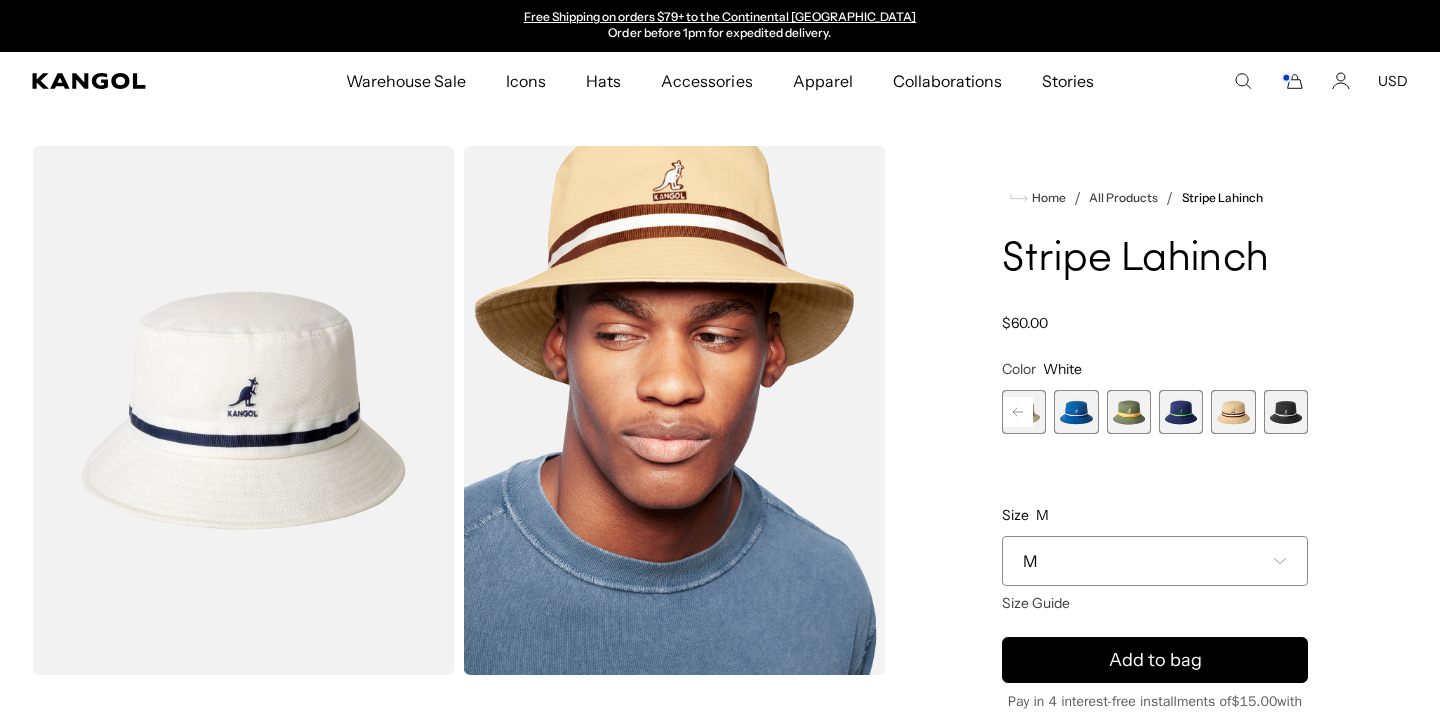 click 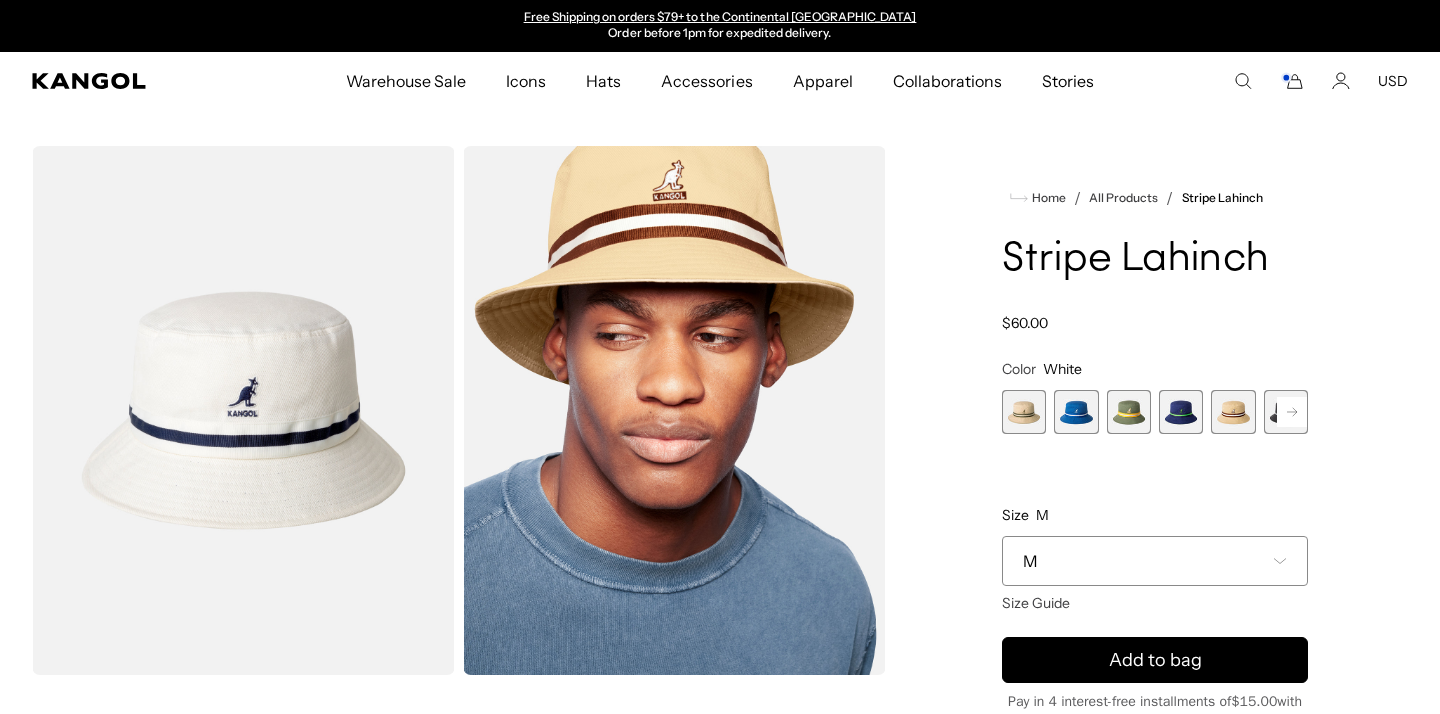 click at bounding box center [1024, 412] 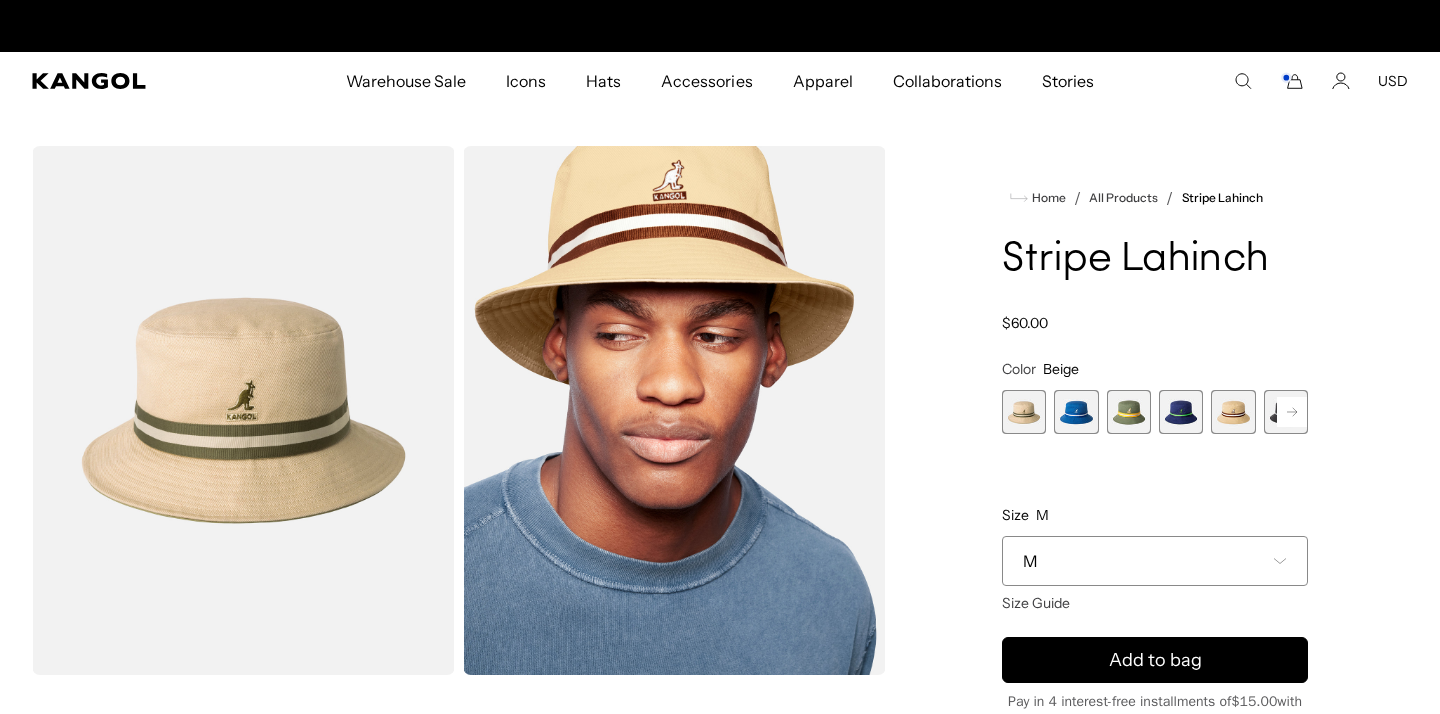 scroll, scrollTop: 0, scrollLeft: 0, axis: both 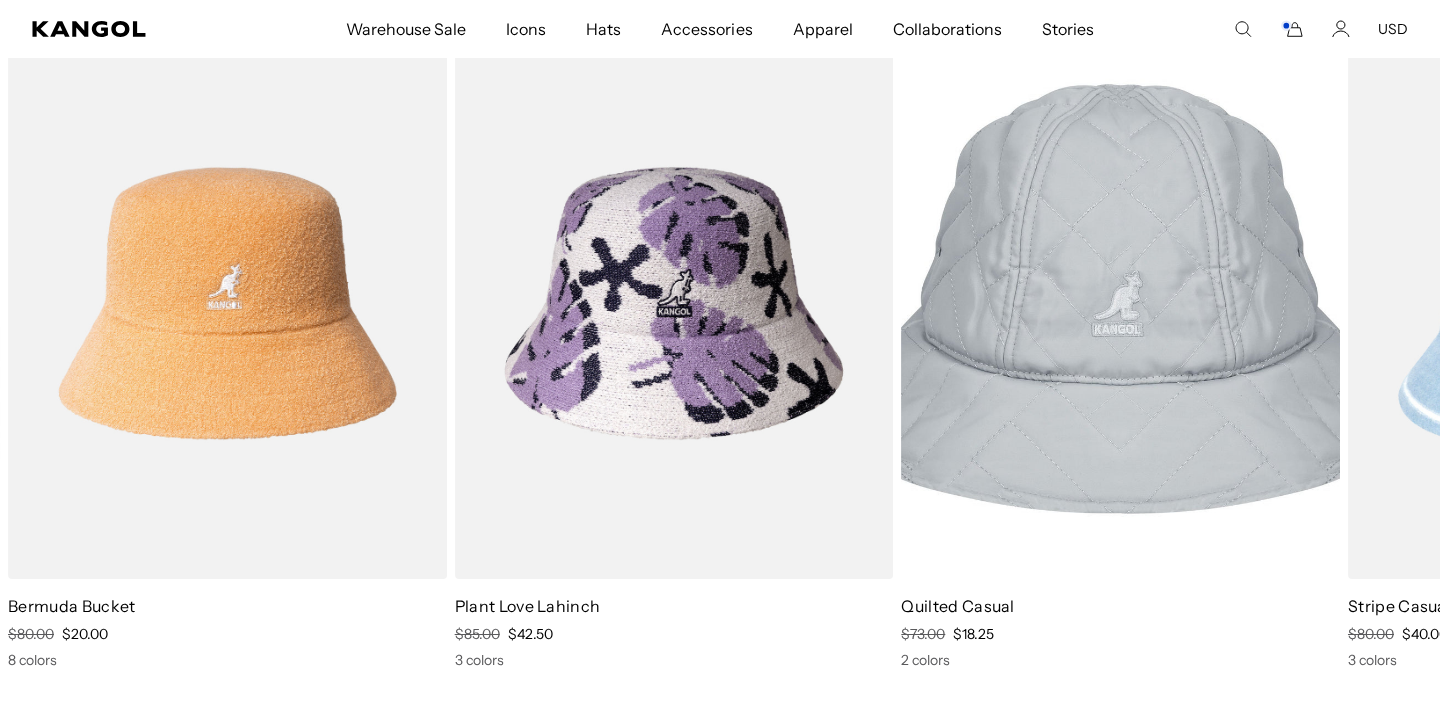 click 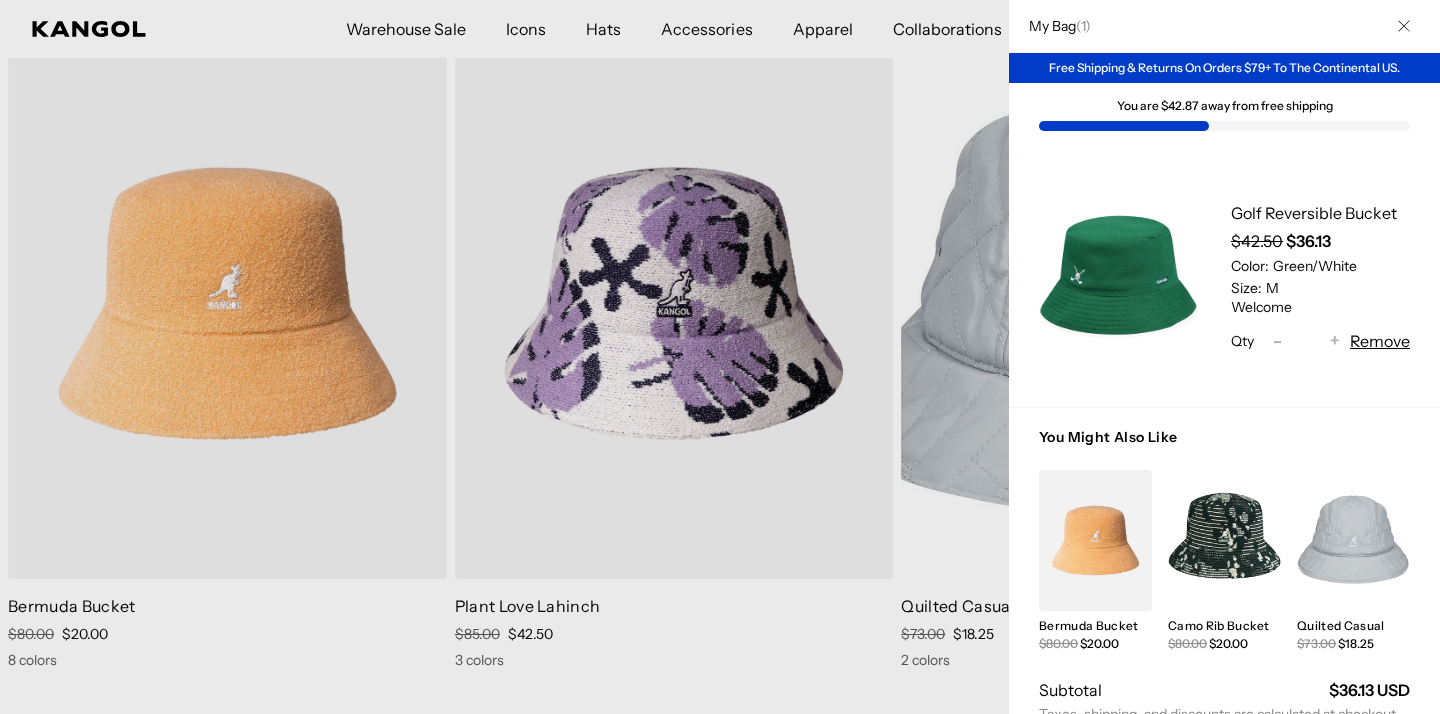 click on "Remove" at bounding box center (1380, 341) 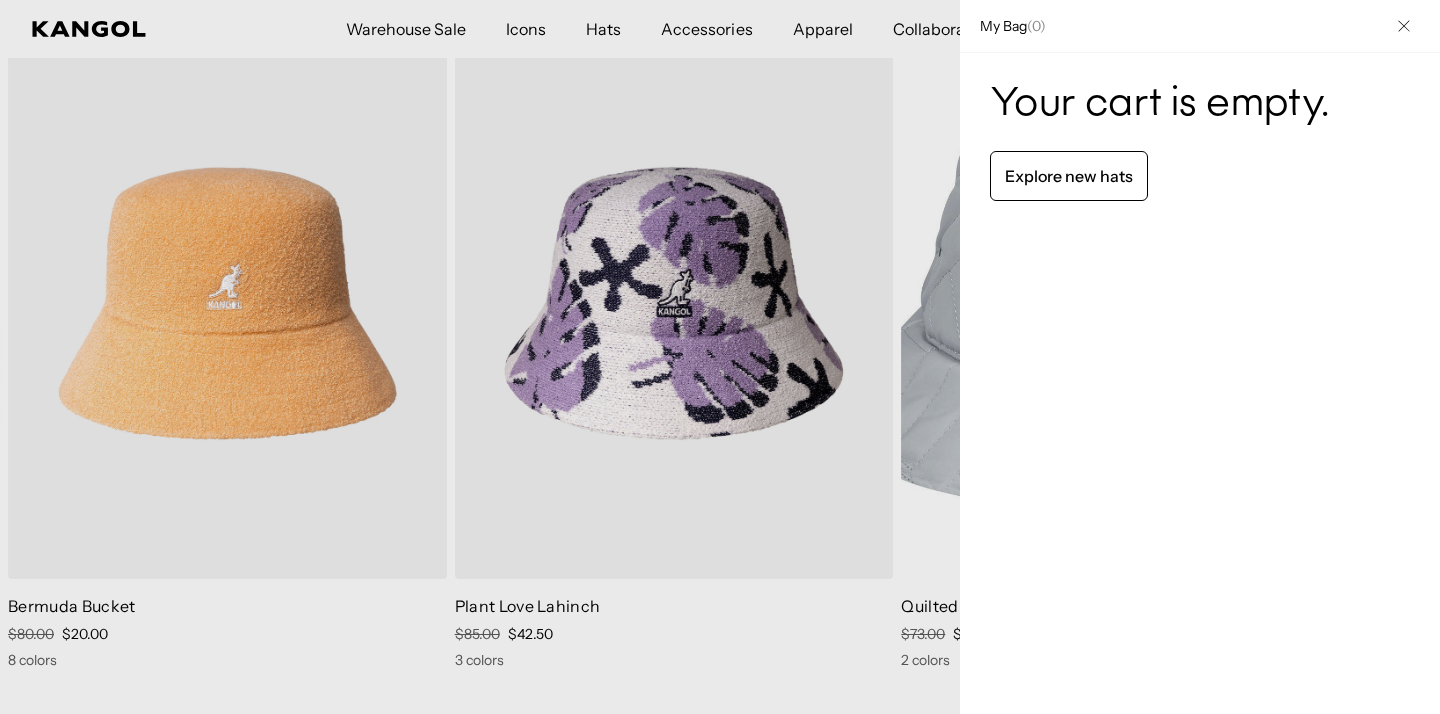 click at bounding box center (1404, 26) 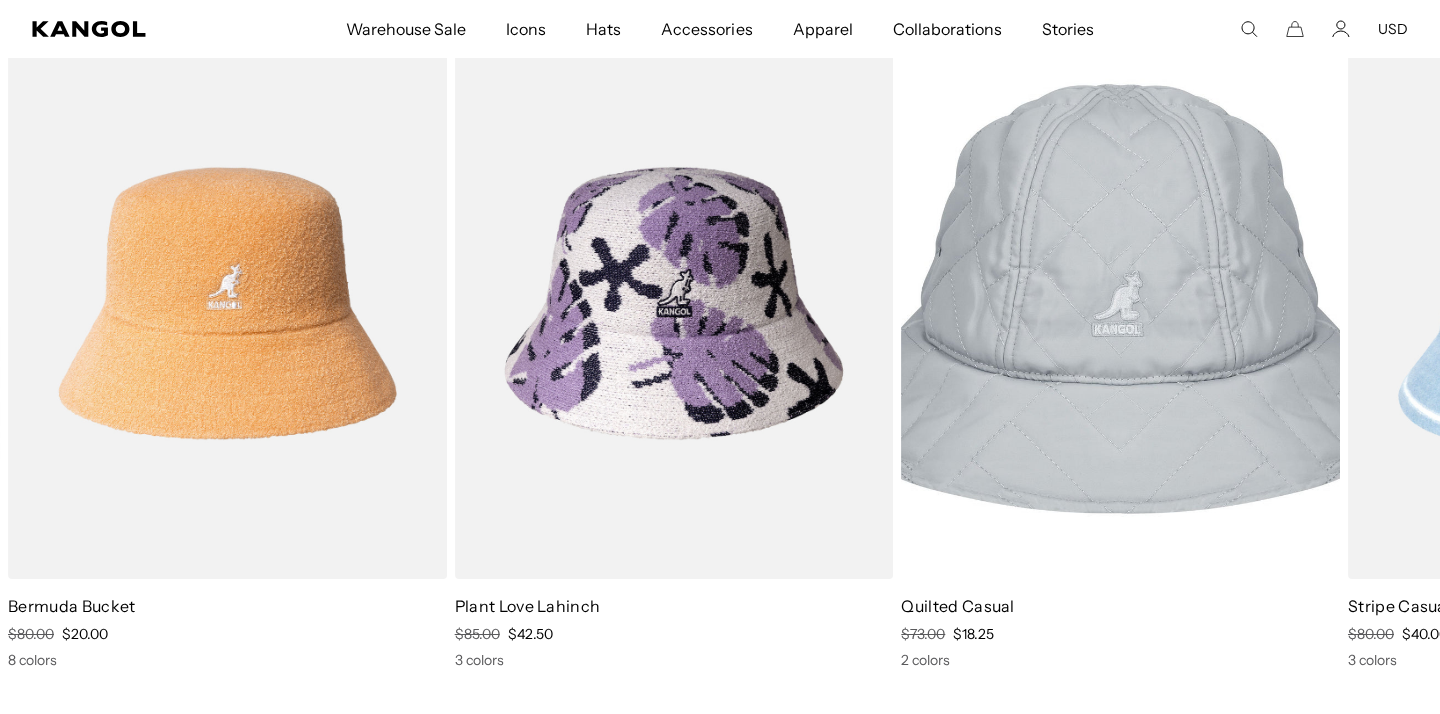 scroll, scrollTop: 0, scrollLeft: 0, axis: both 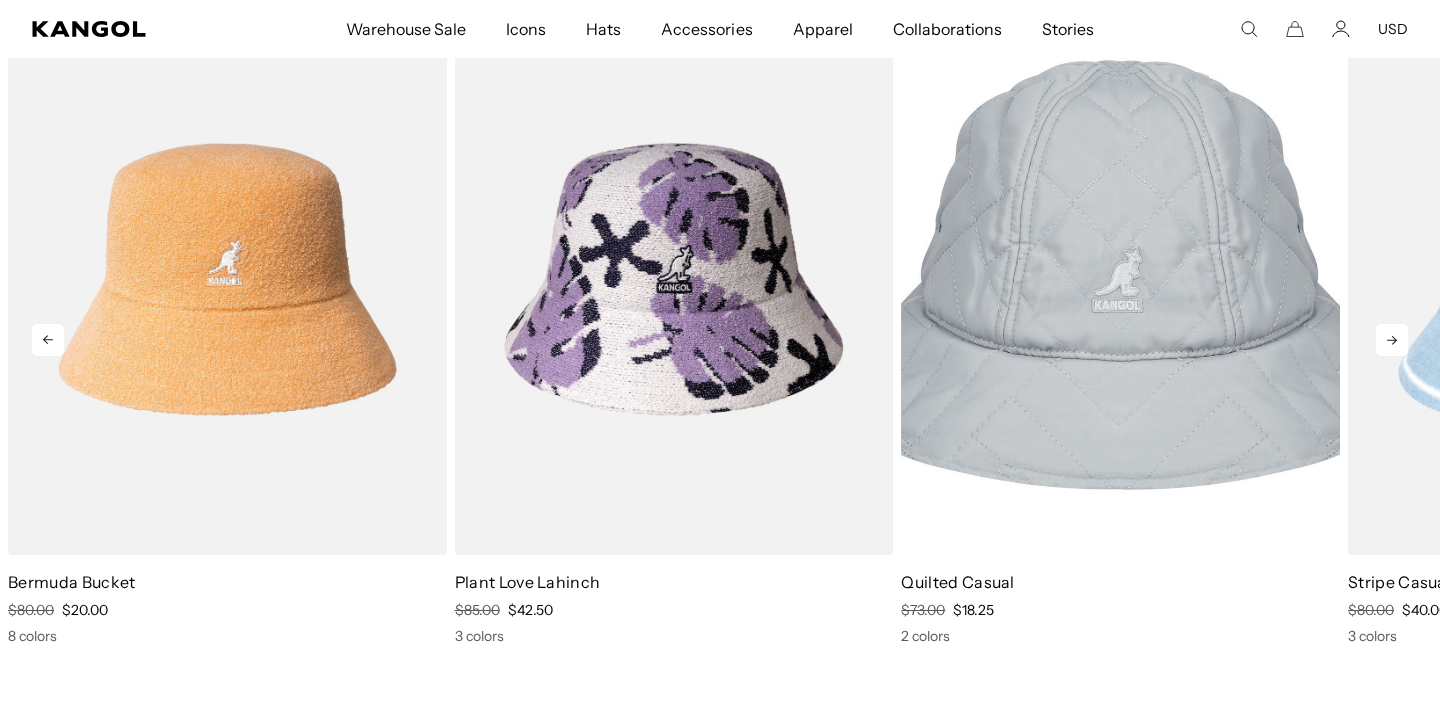 click 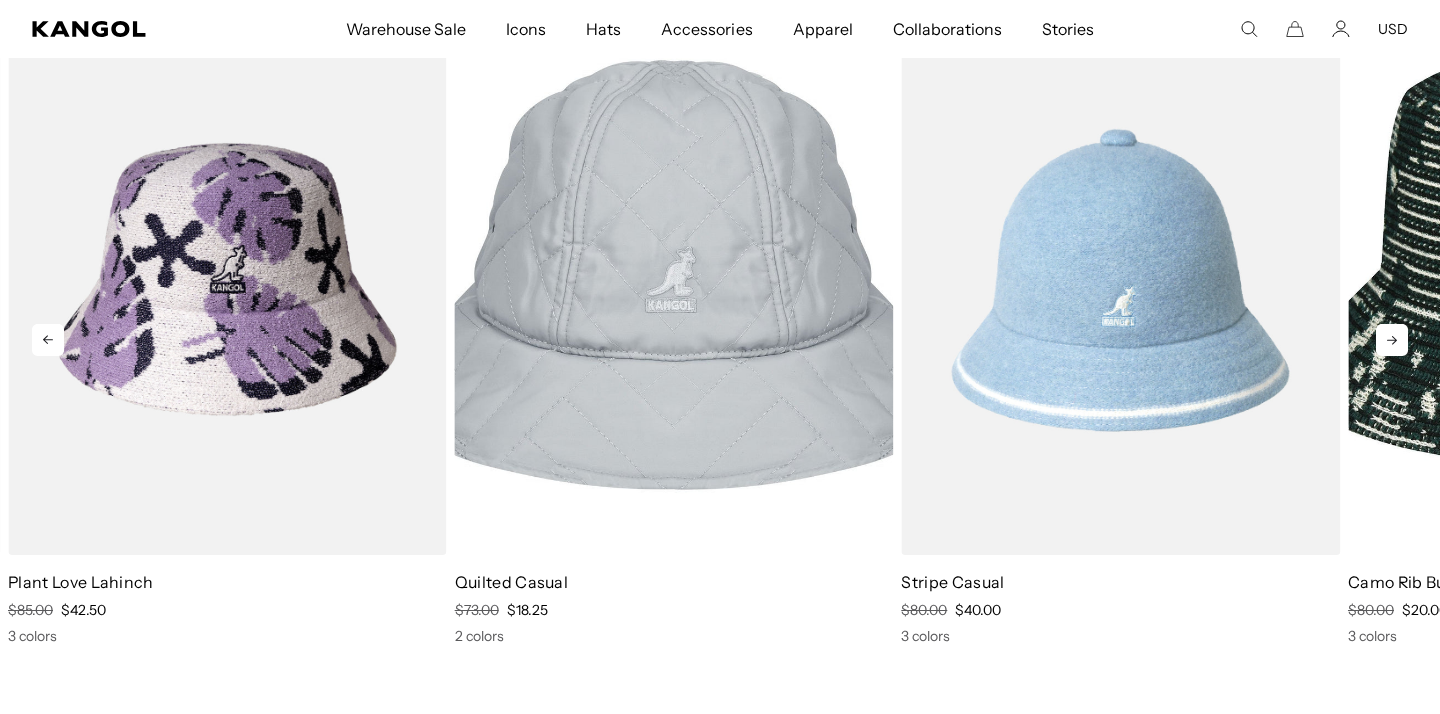 click 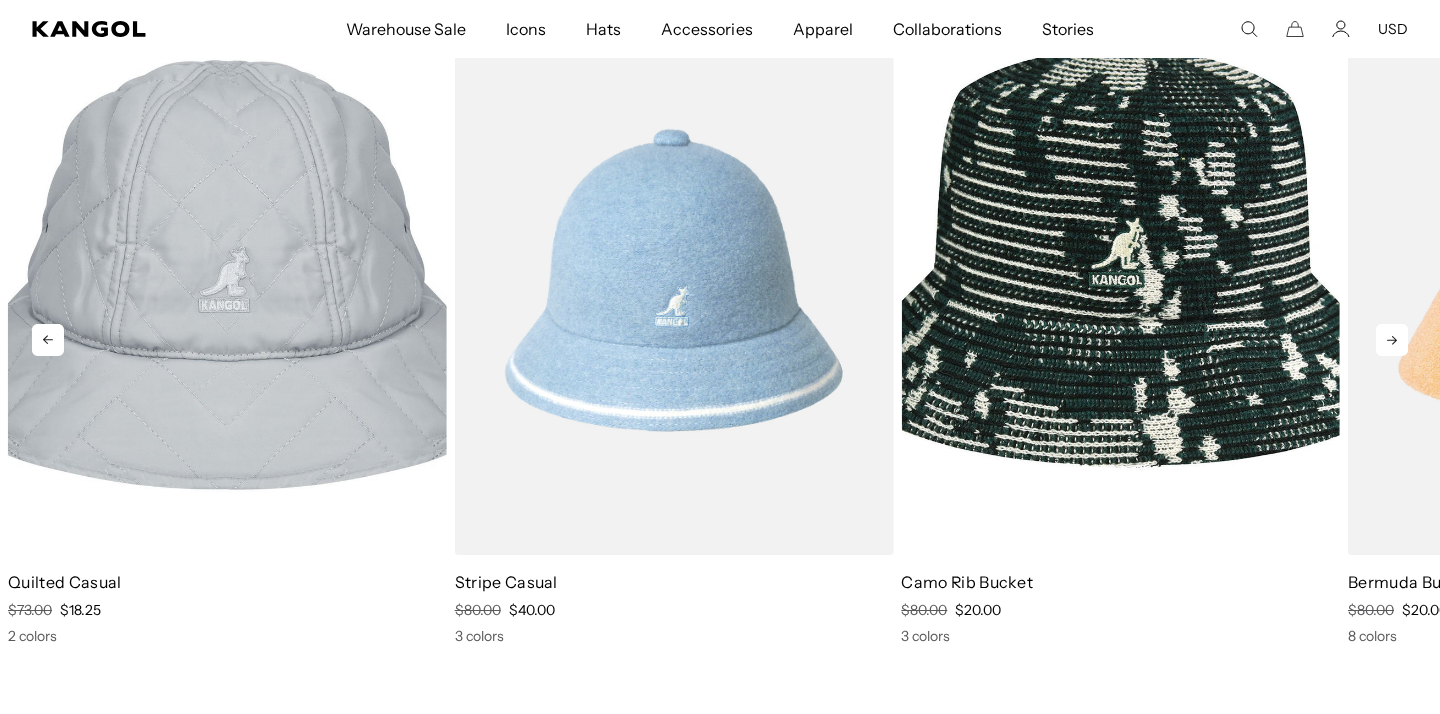 click 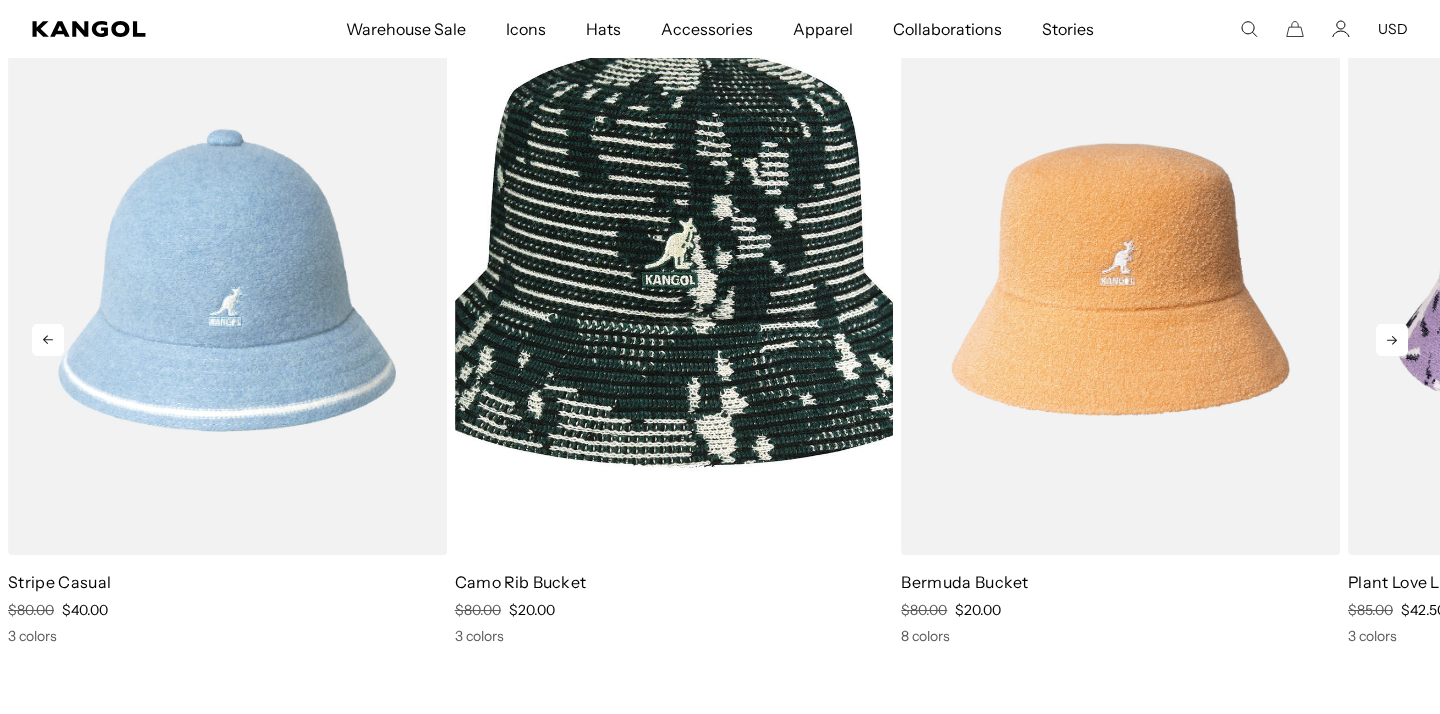 click 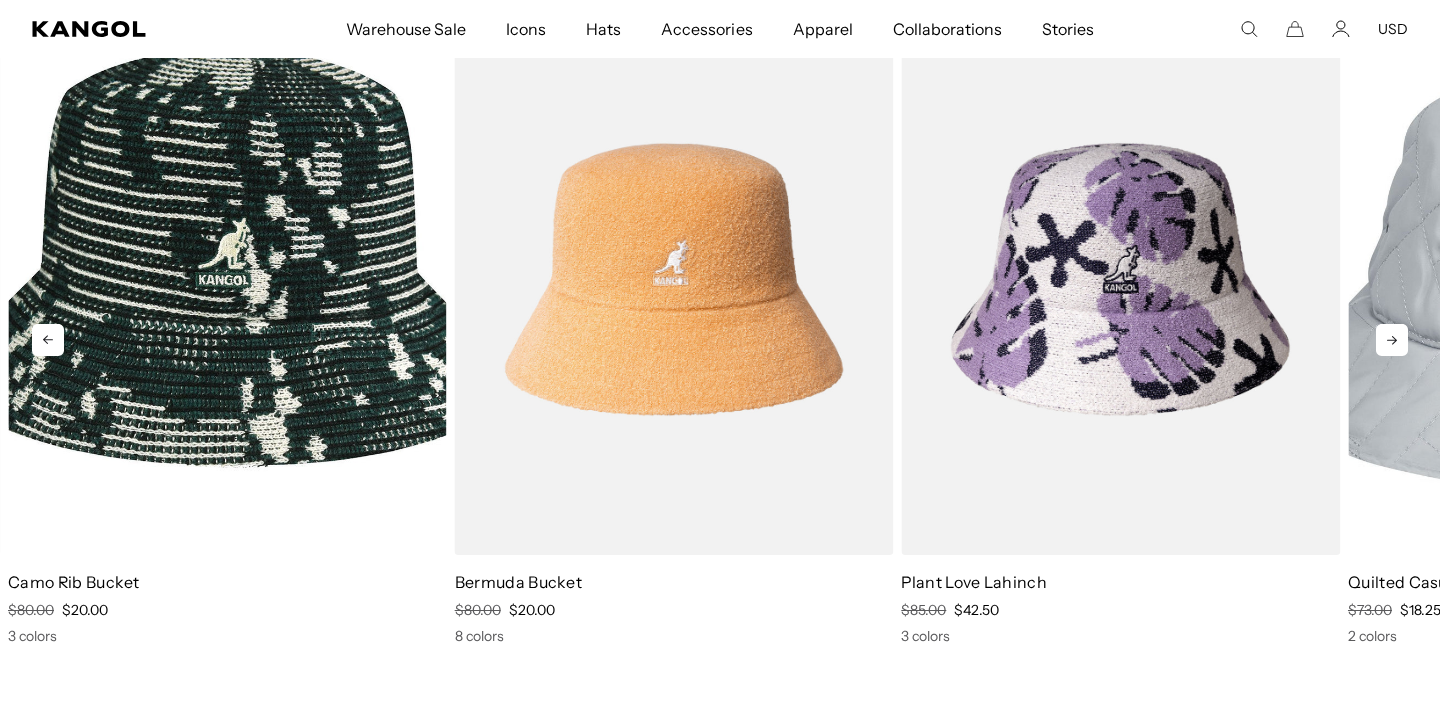 scroll, scrollTop: 0, scrollLeft: 0, axis: both 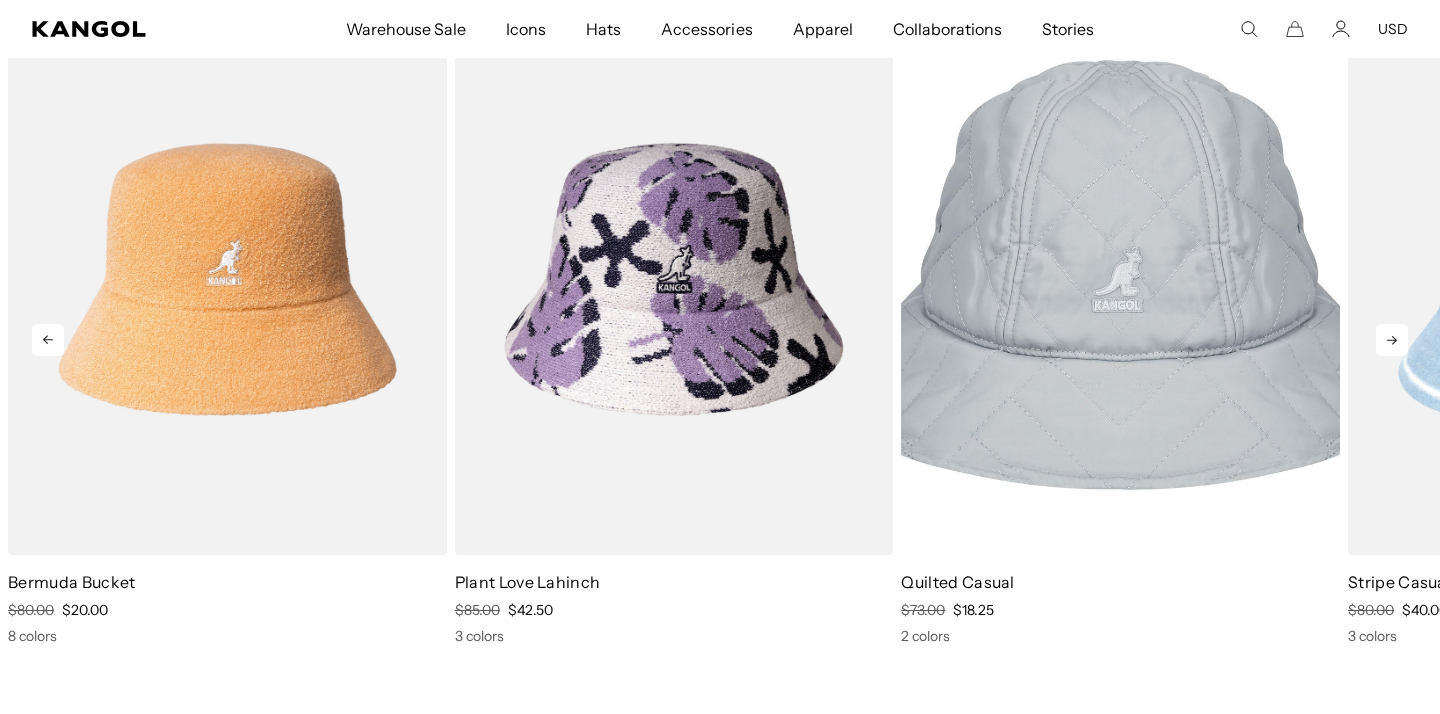 click 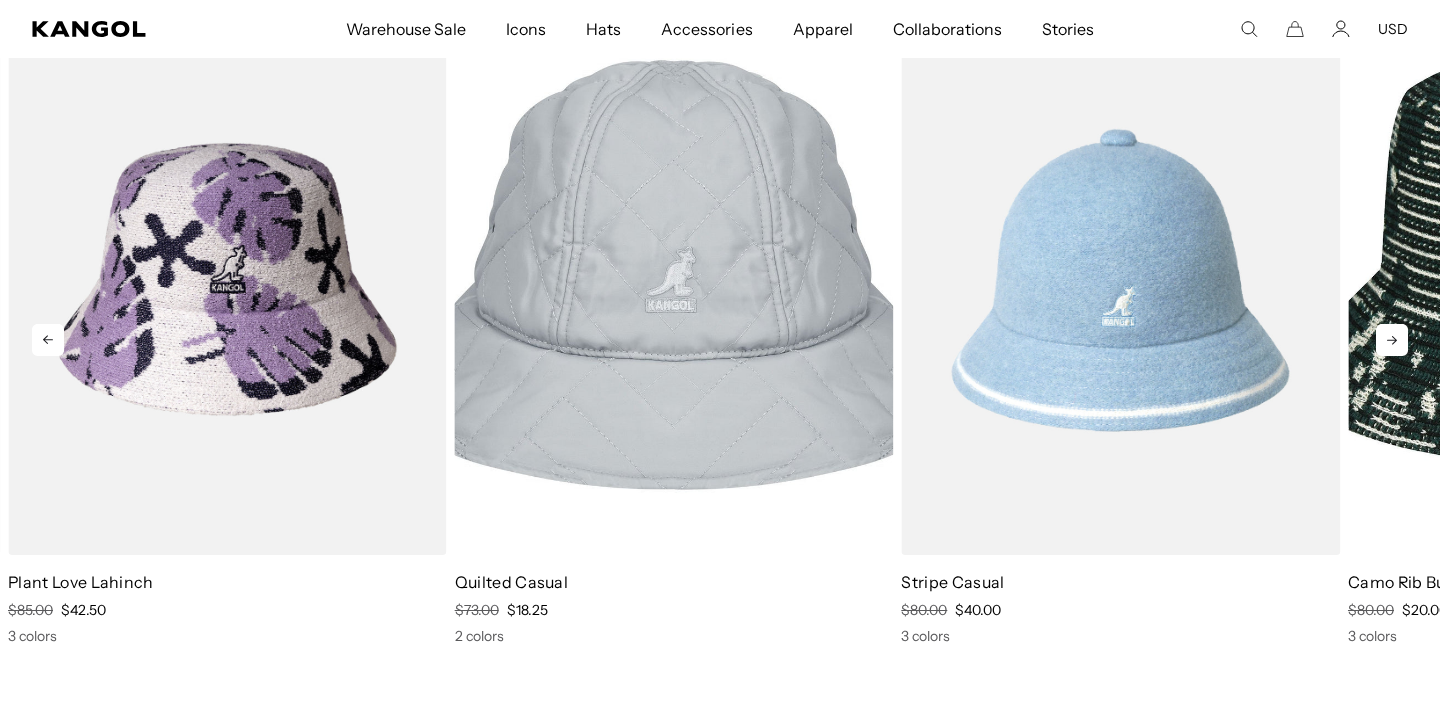 click 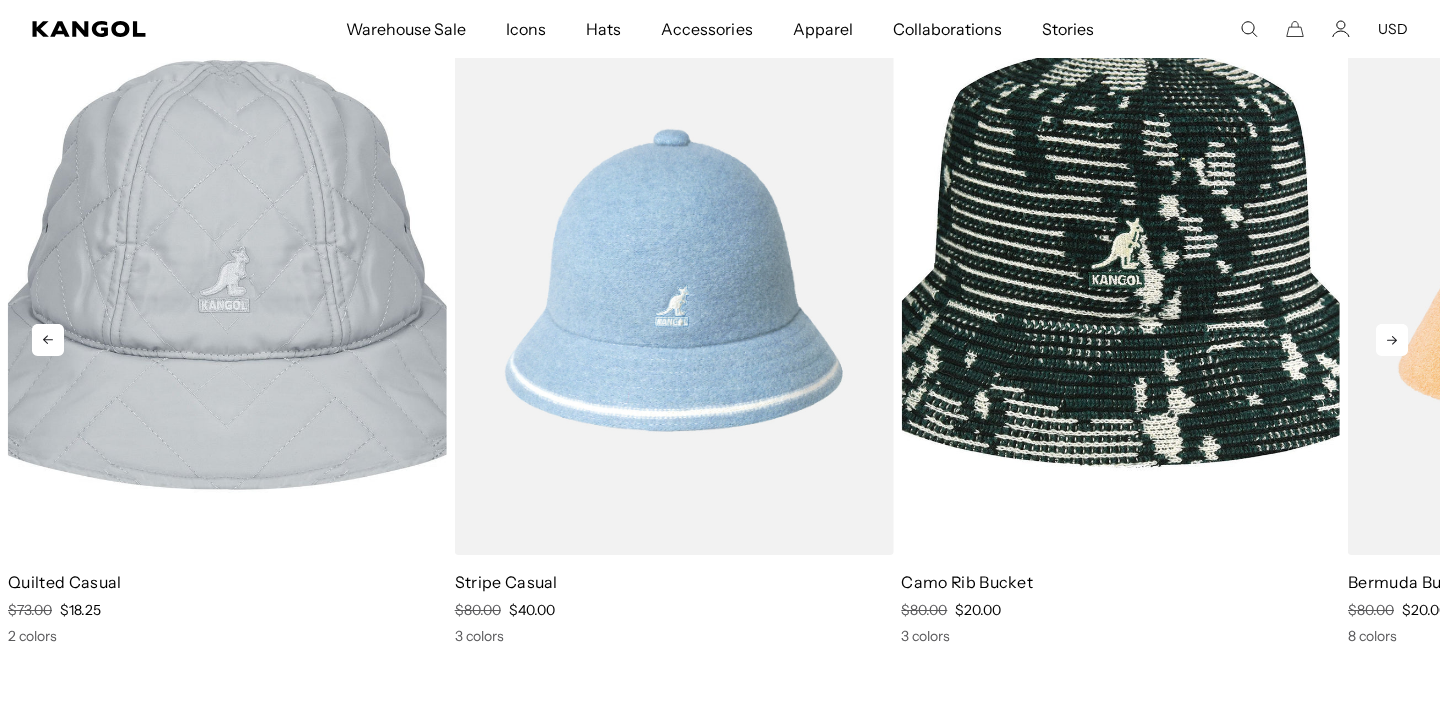 click 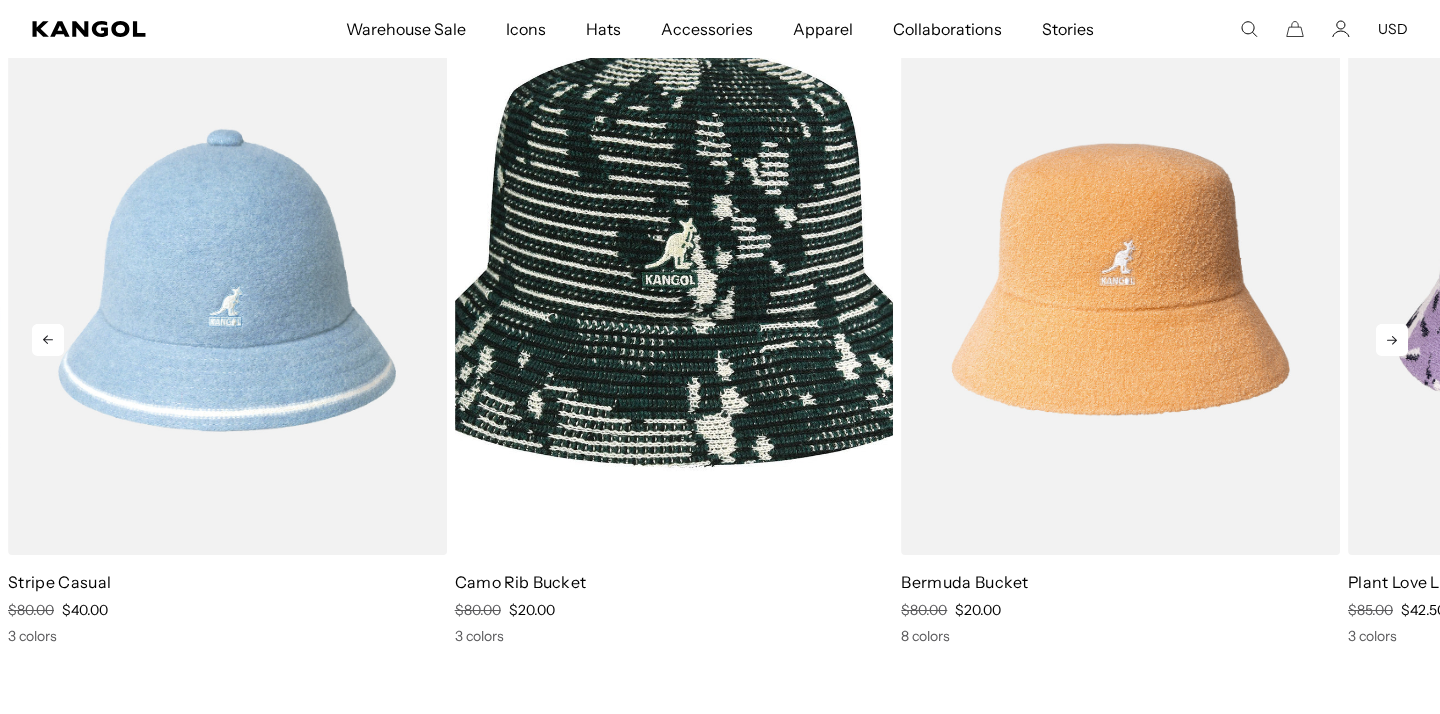 click 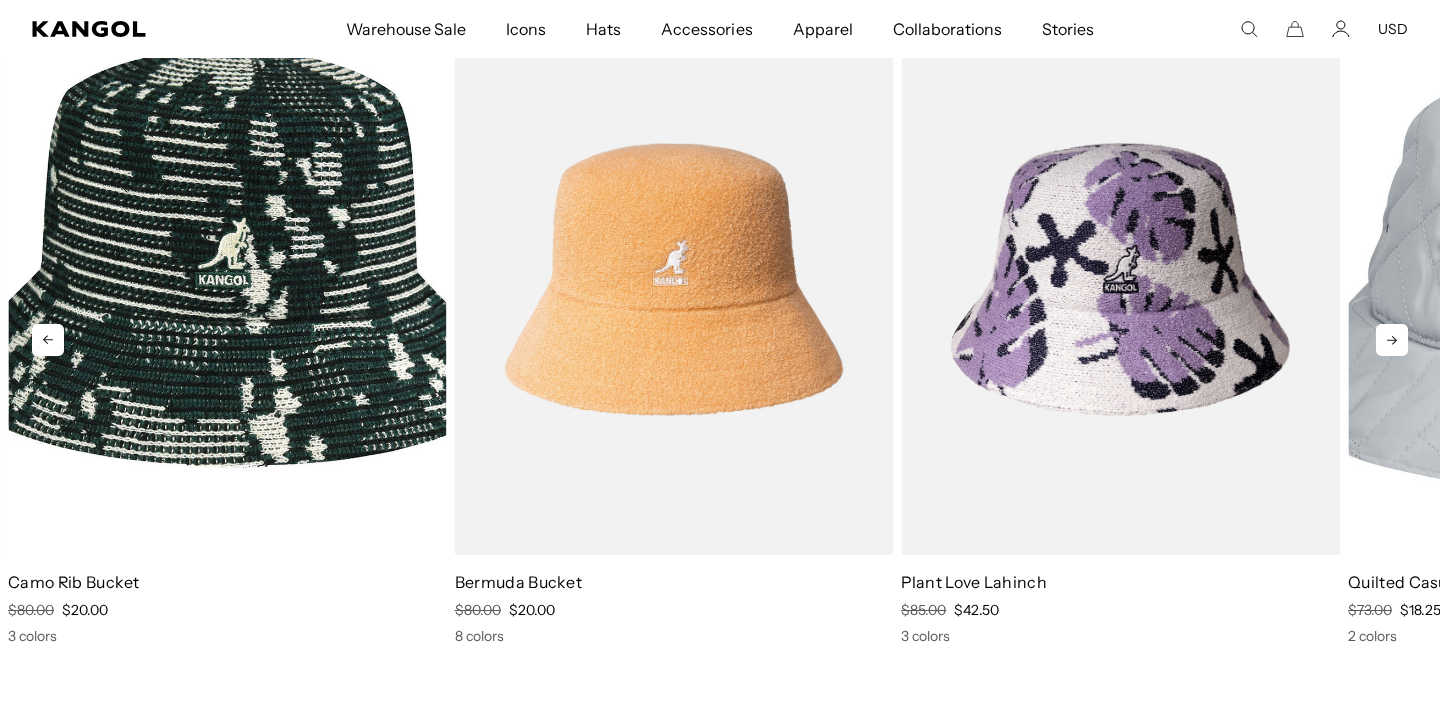 click 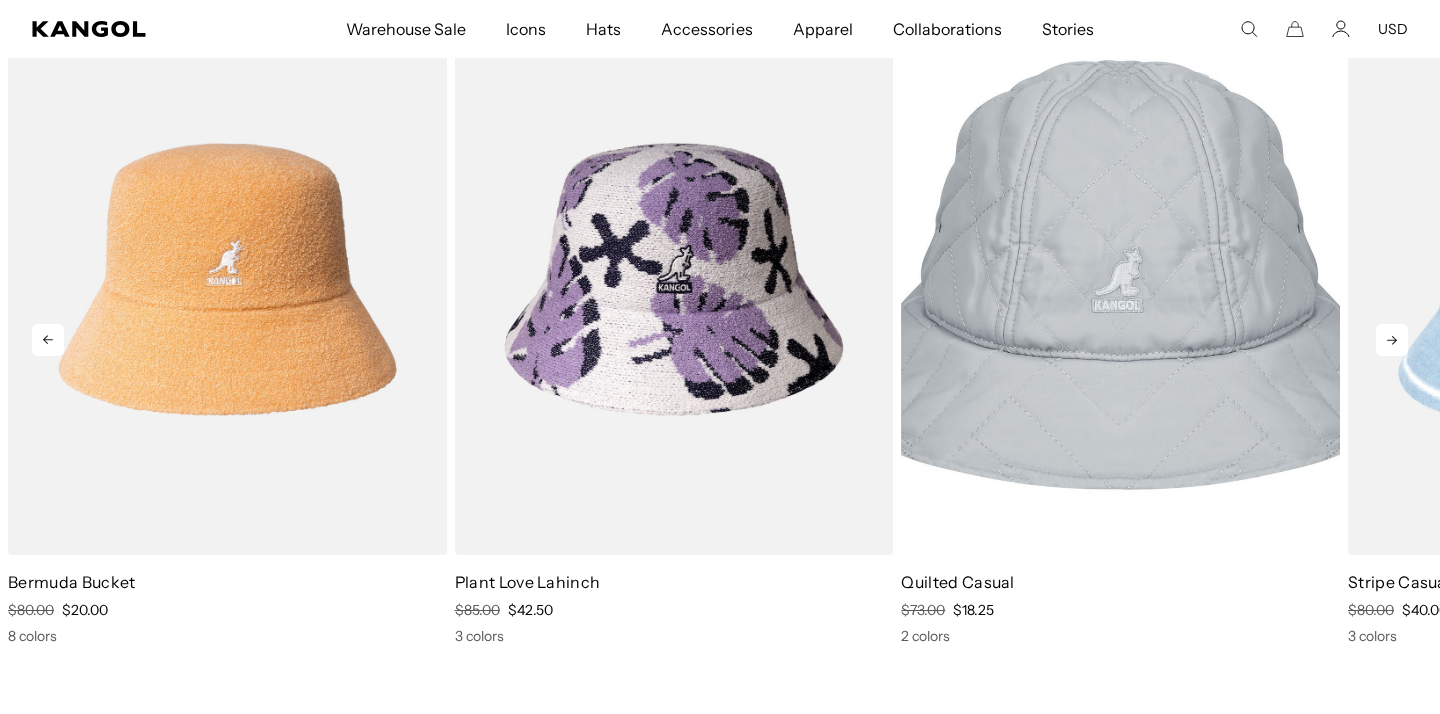 click 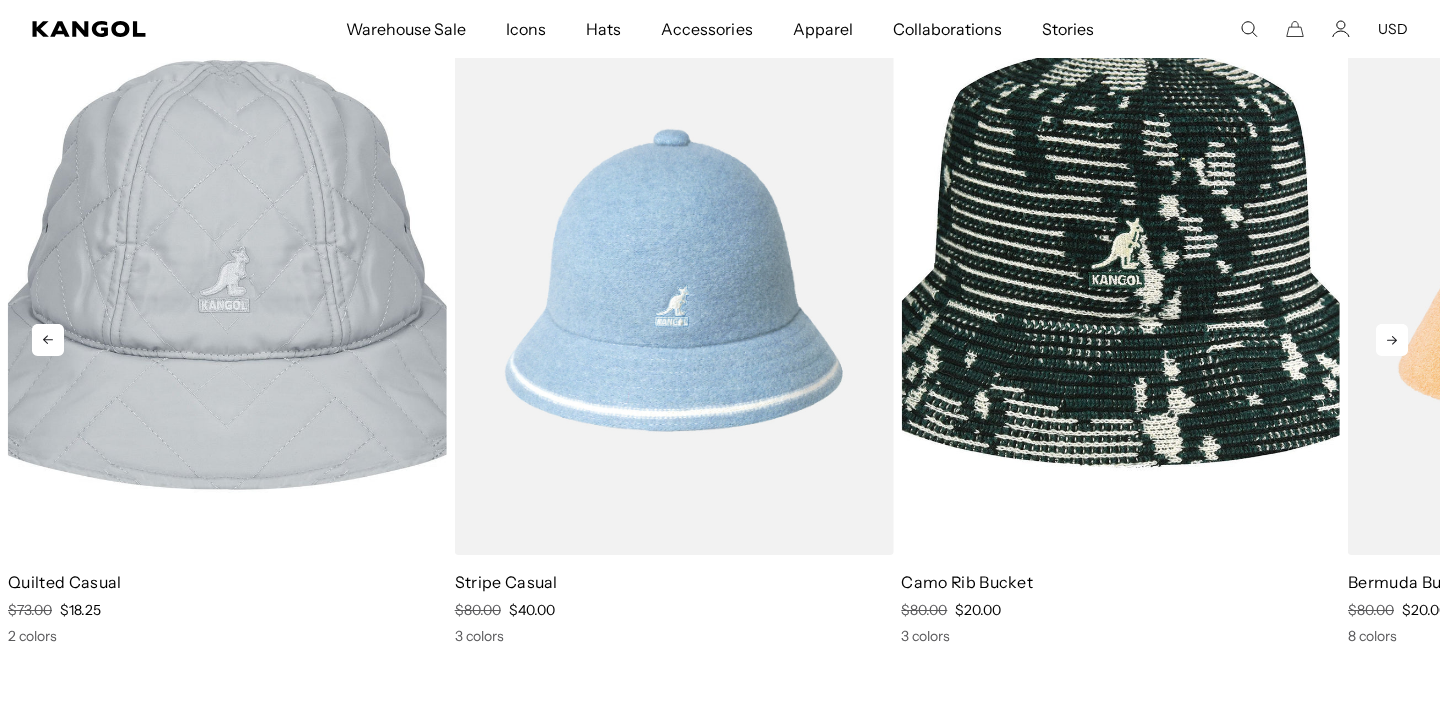 click 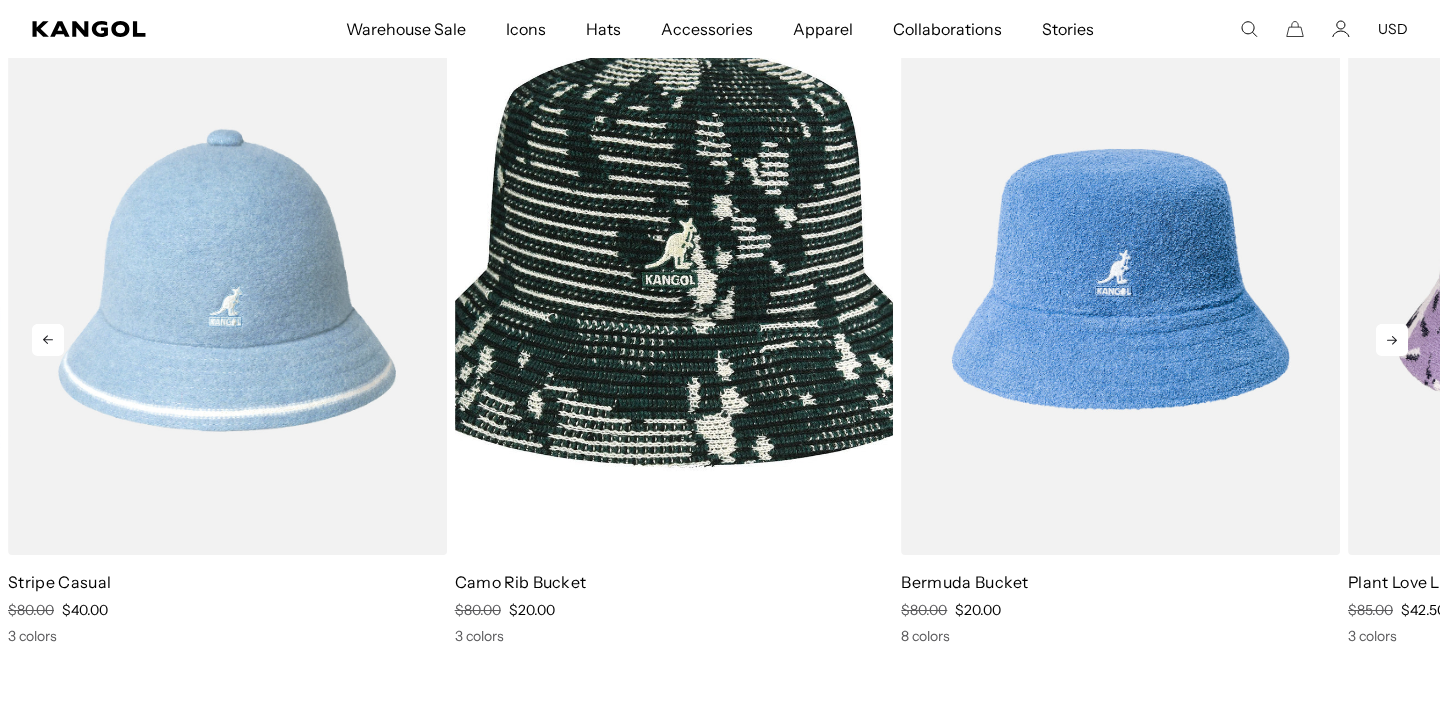 scroll, scrollTop: 2026, scrollLeft: 1, axis: both 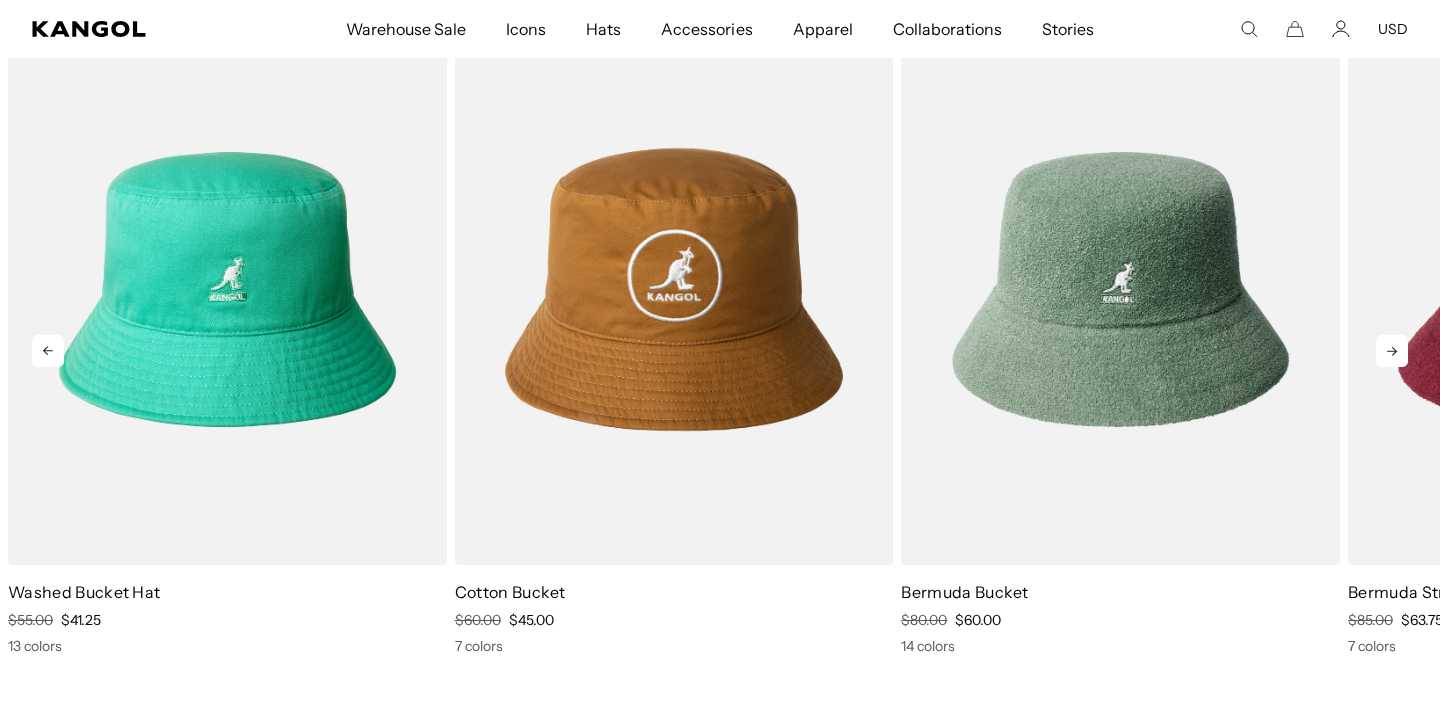 click 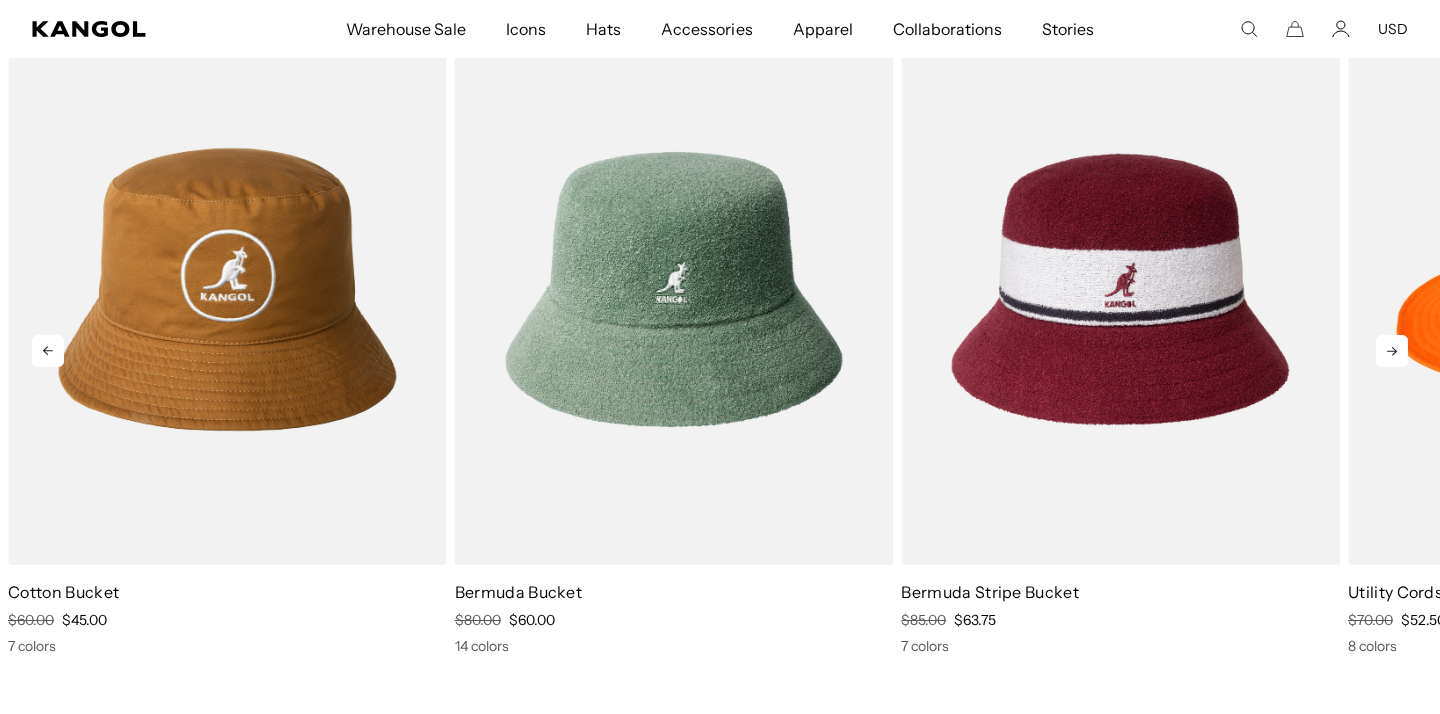 click 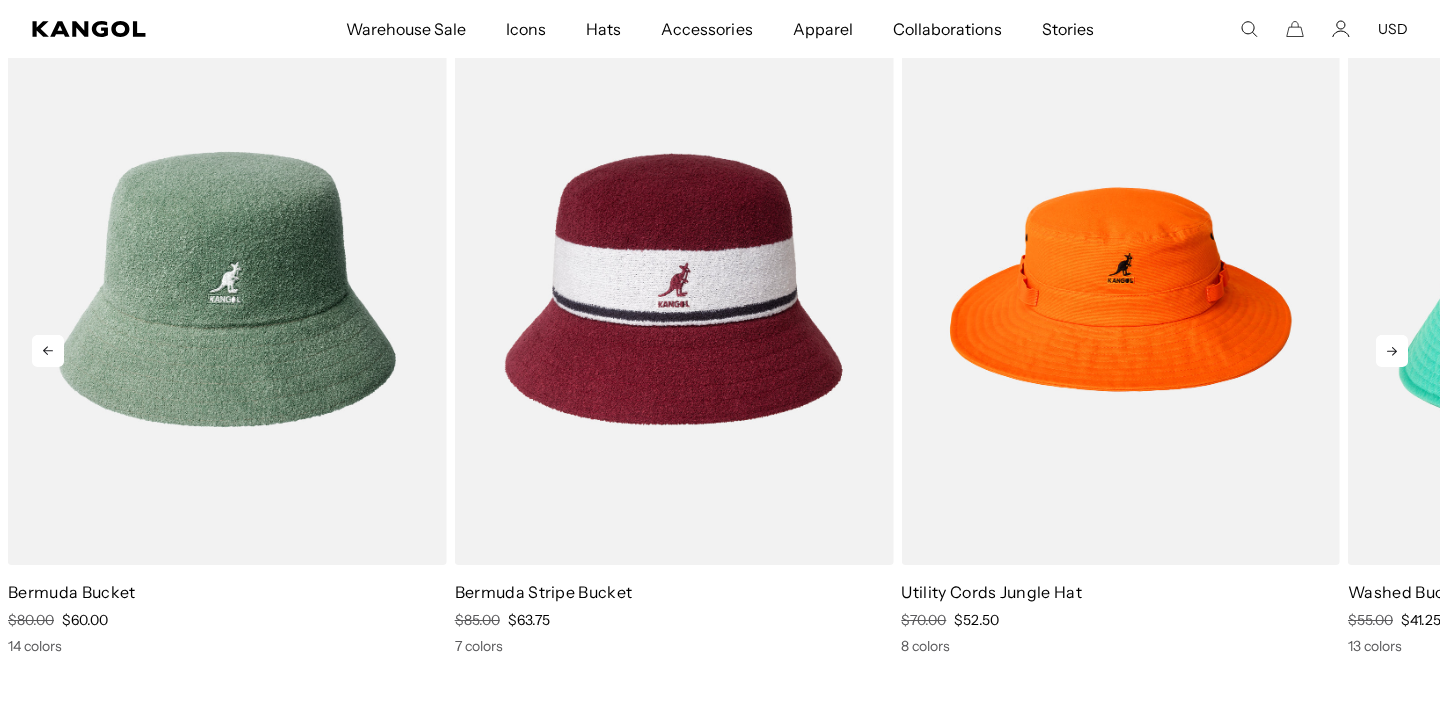 click 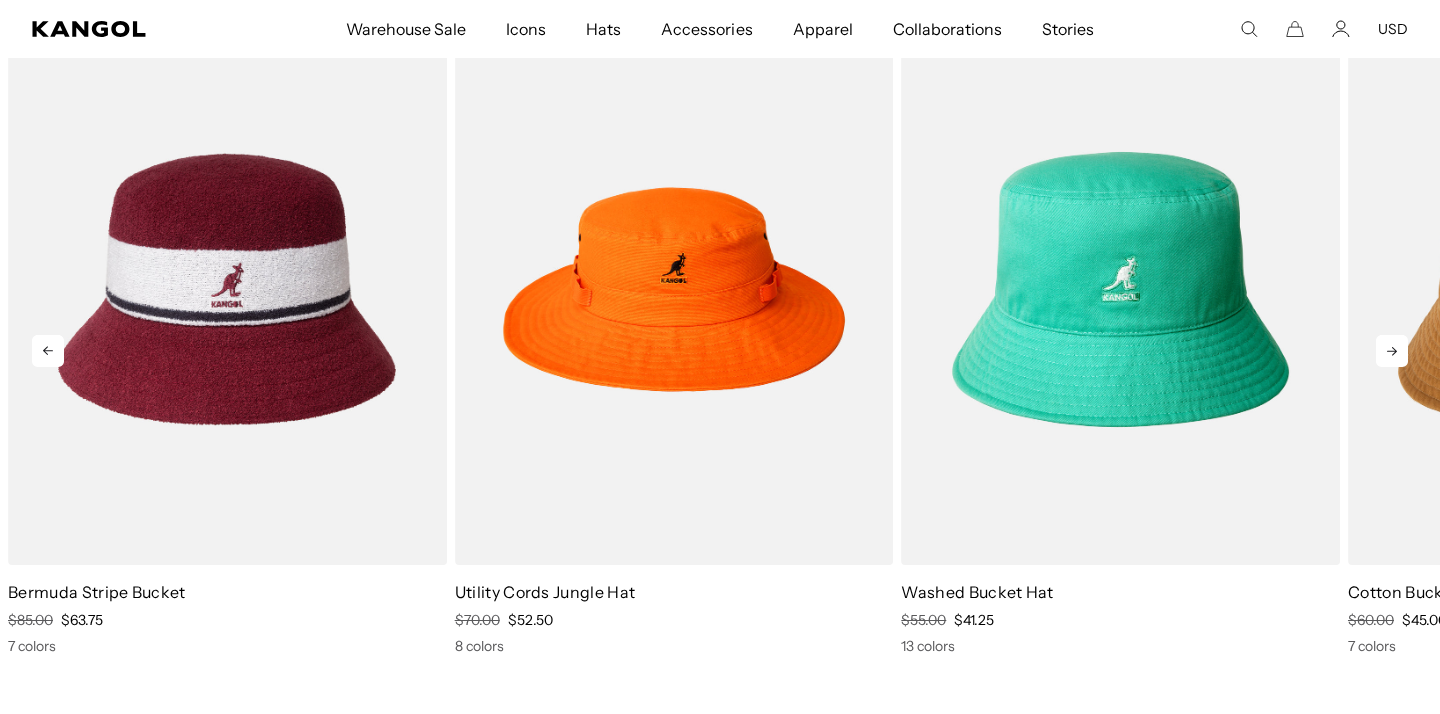 click 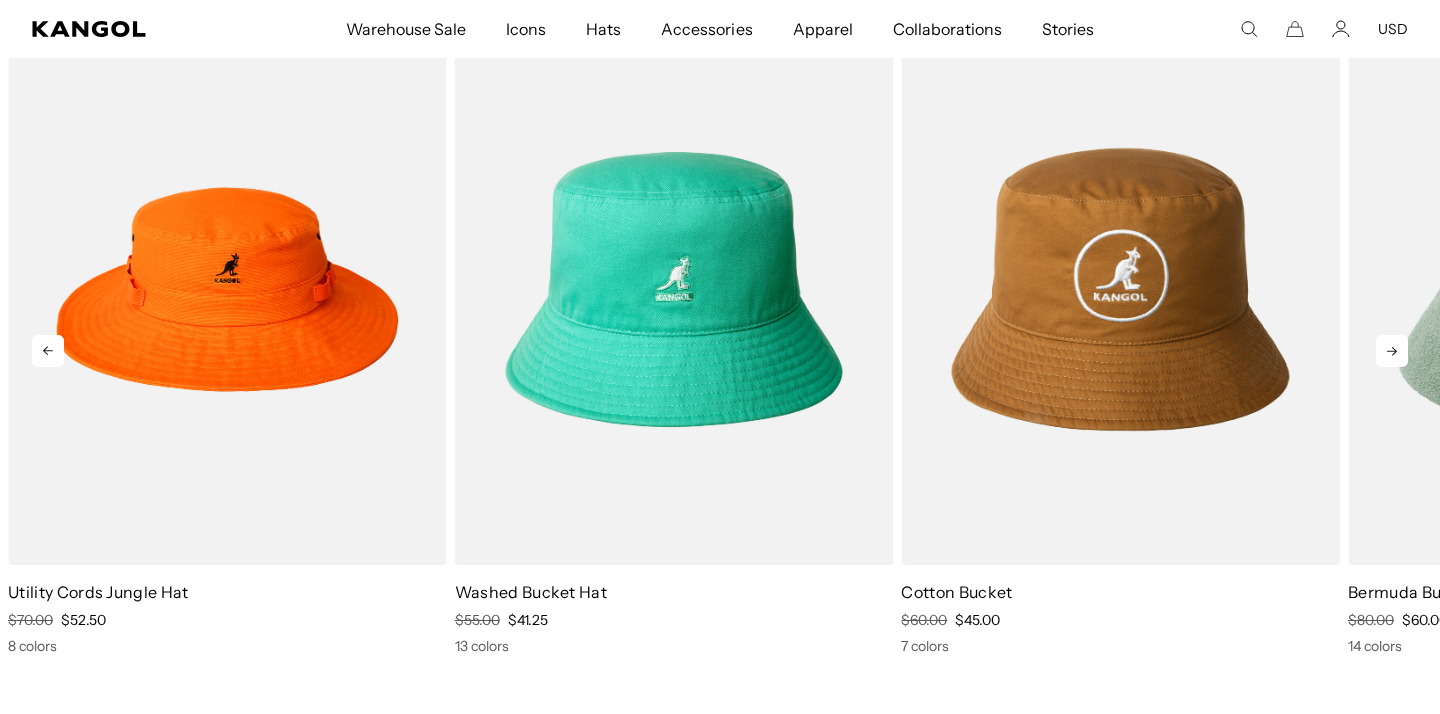 click 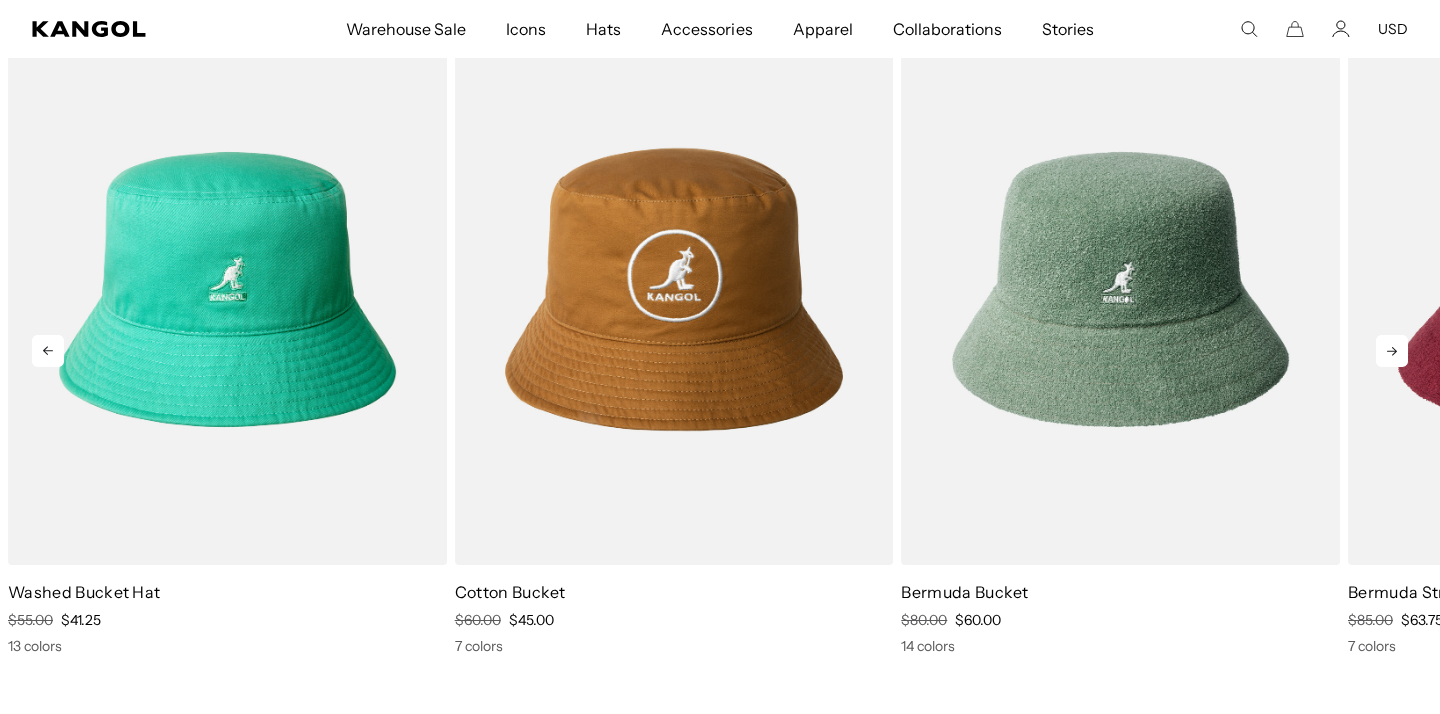 click 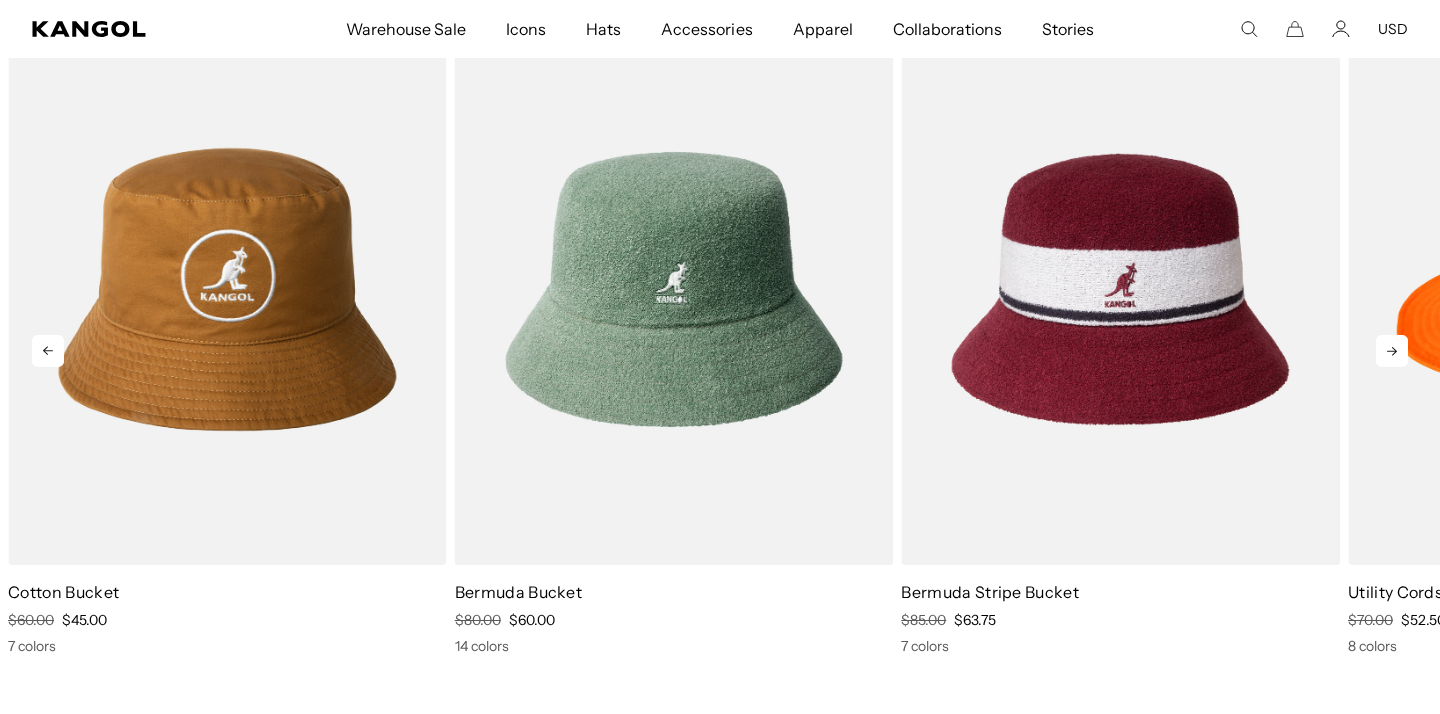 click 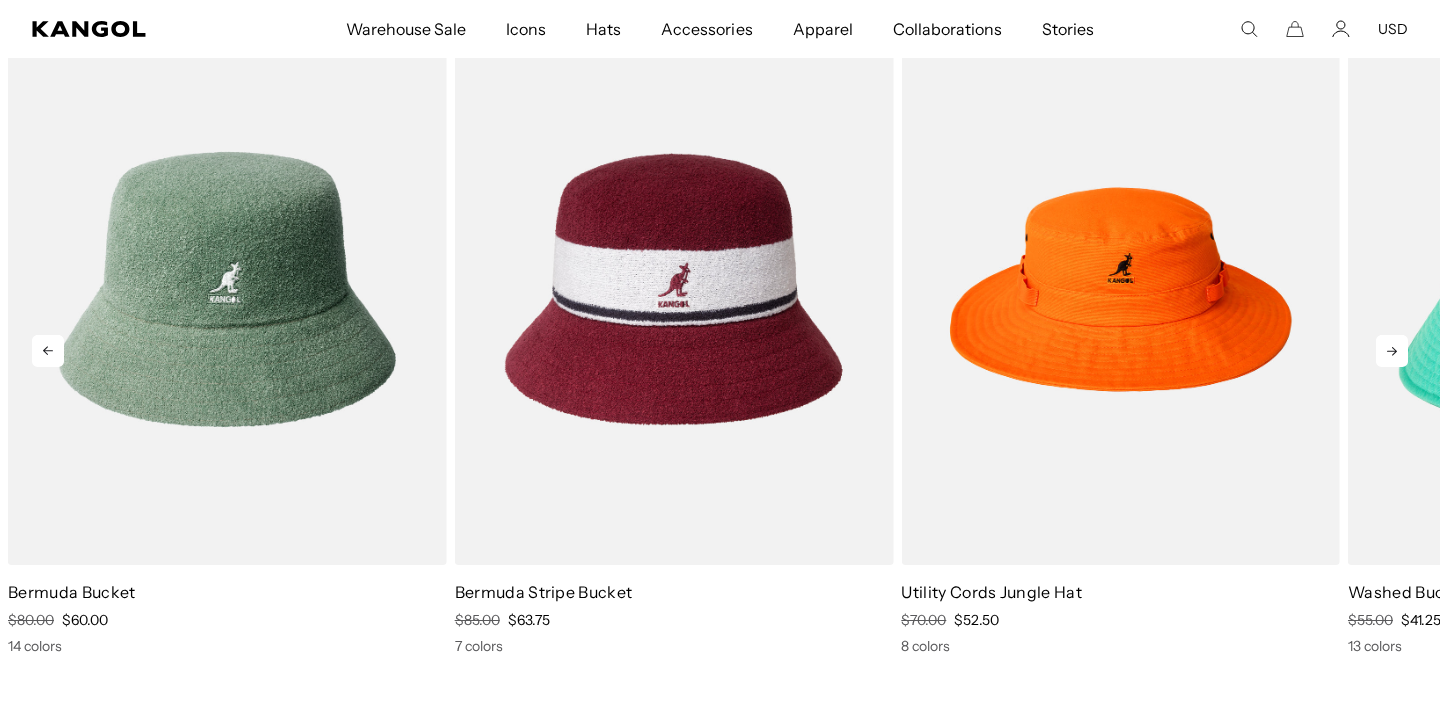 click 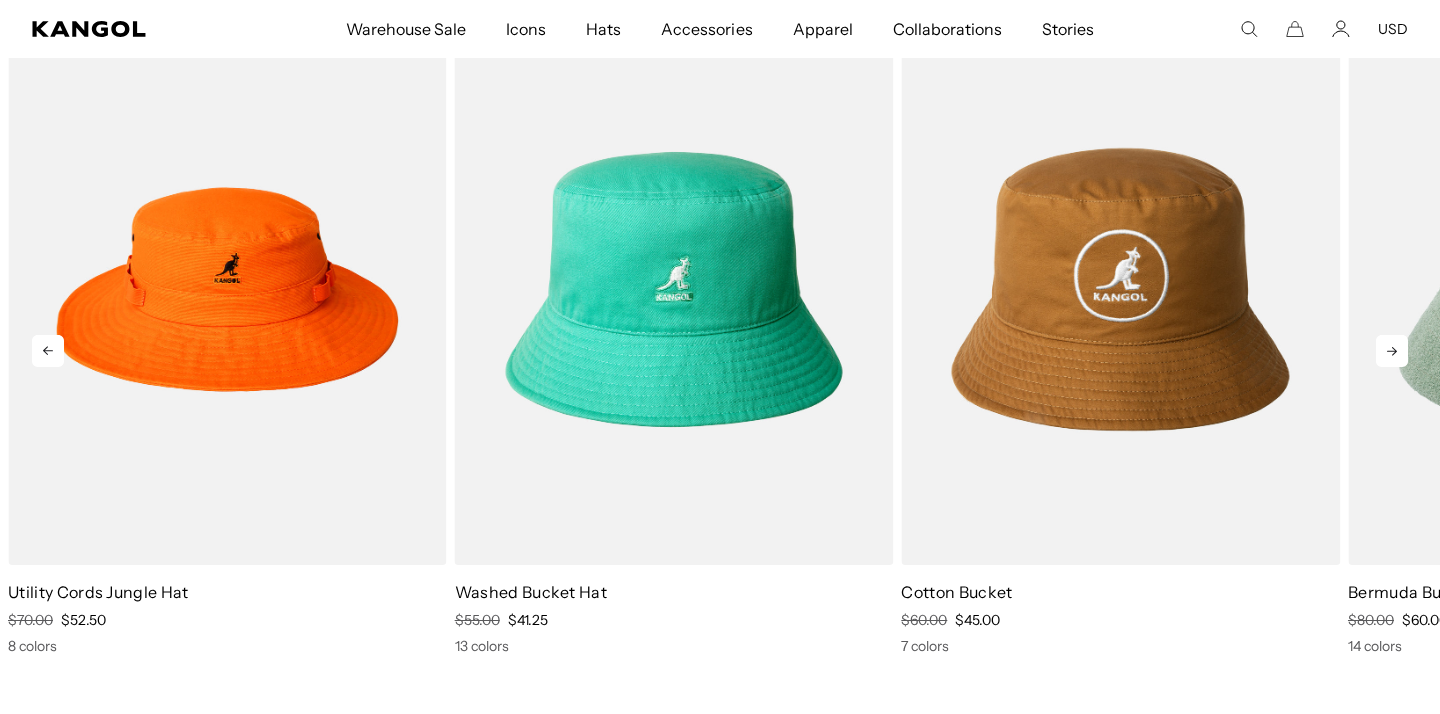 click 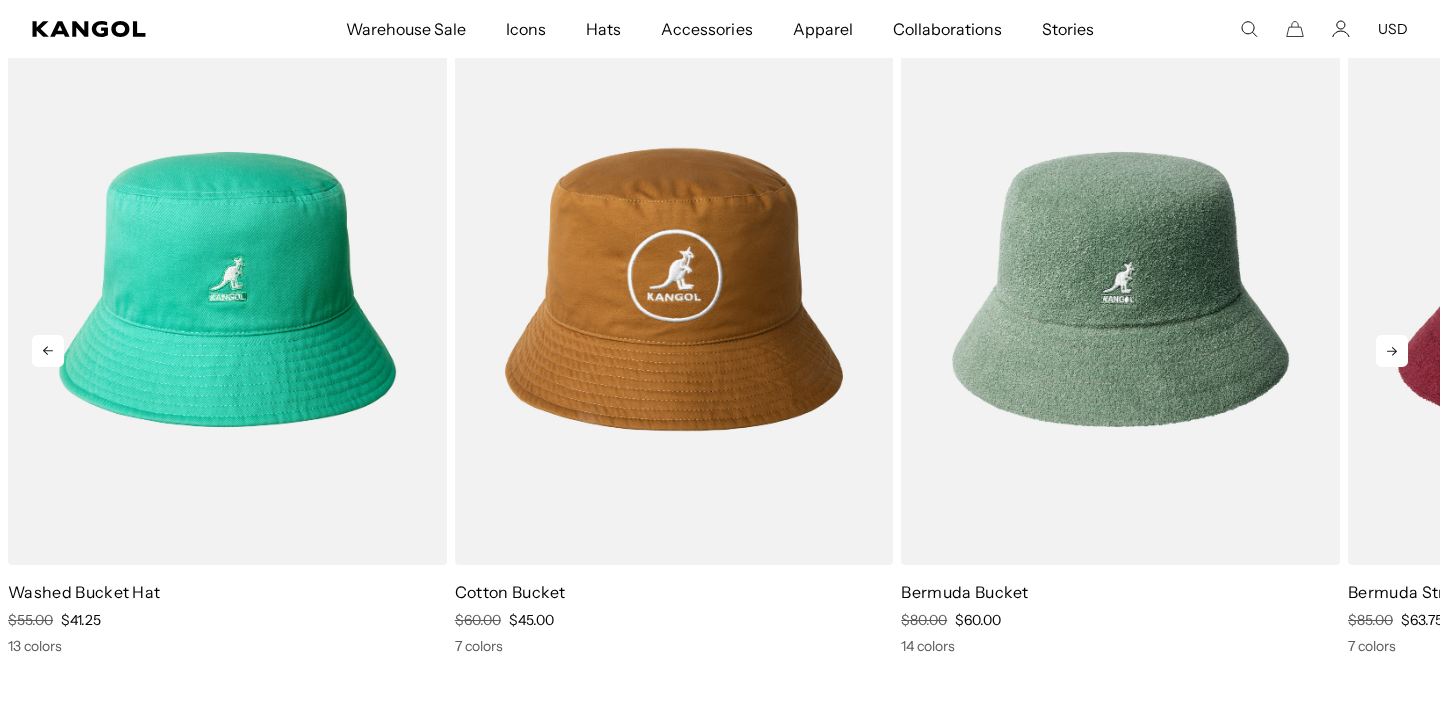 click 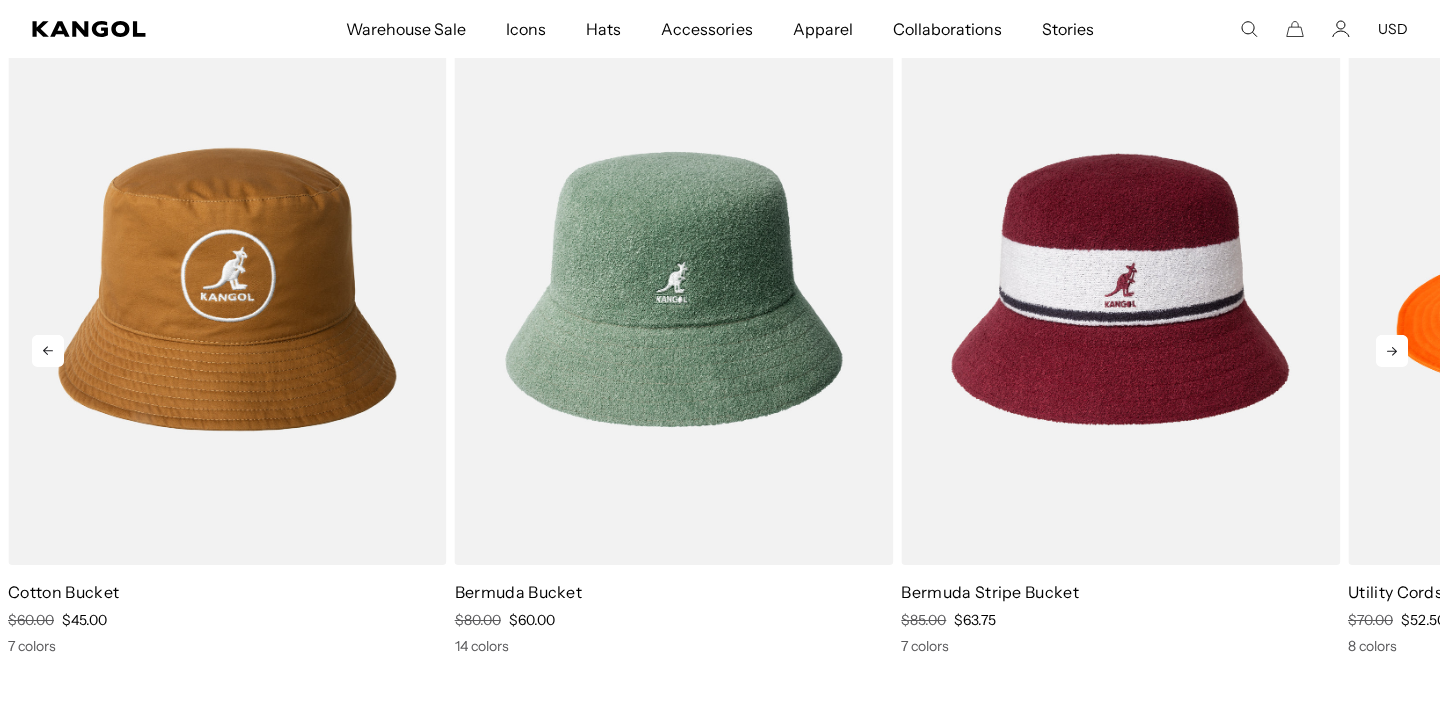 click 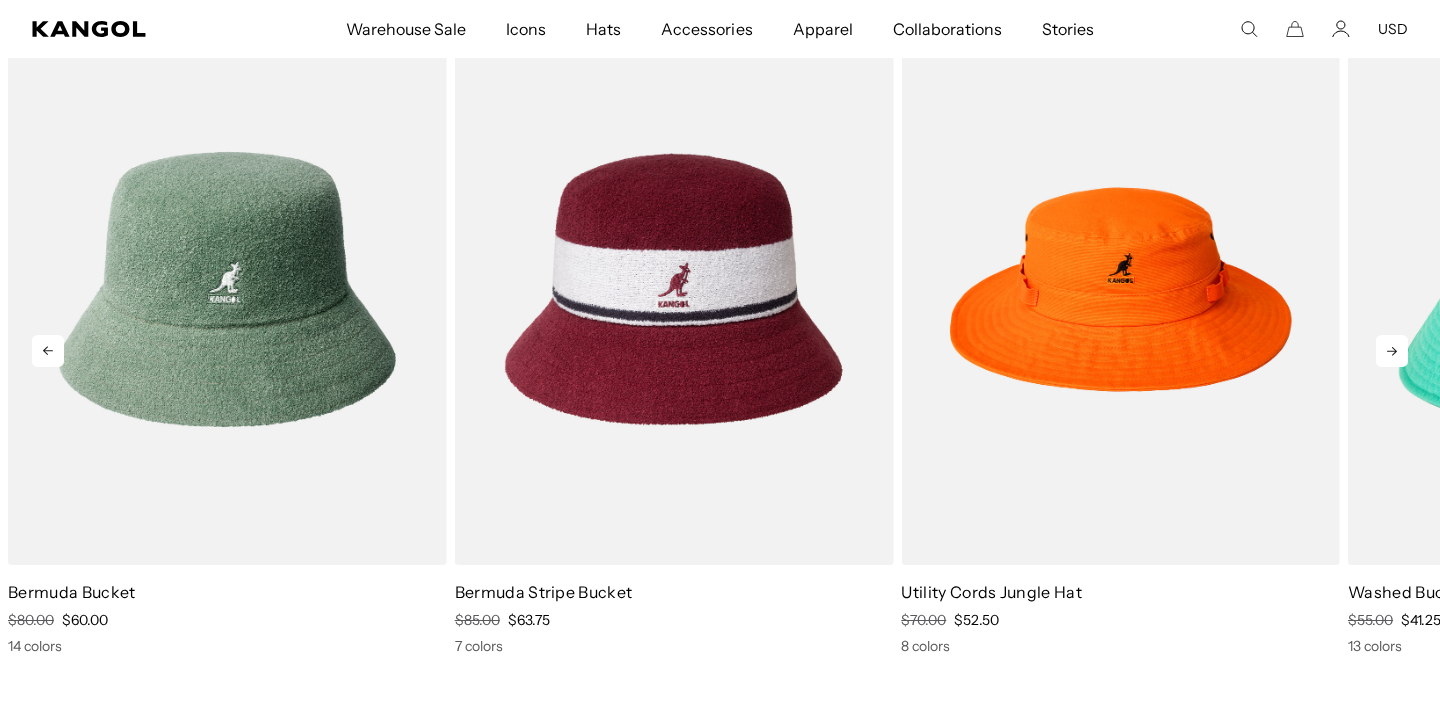 click 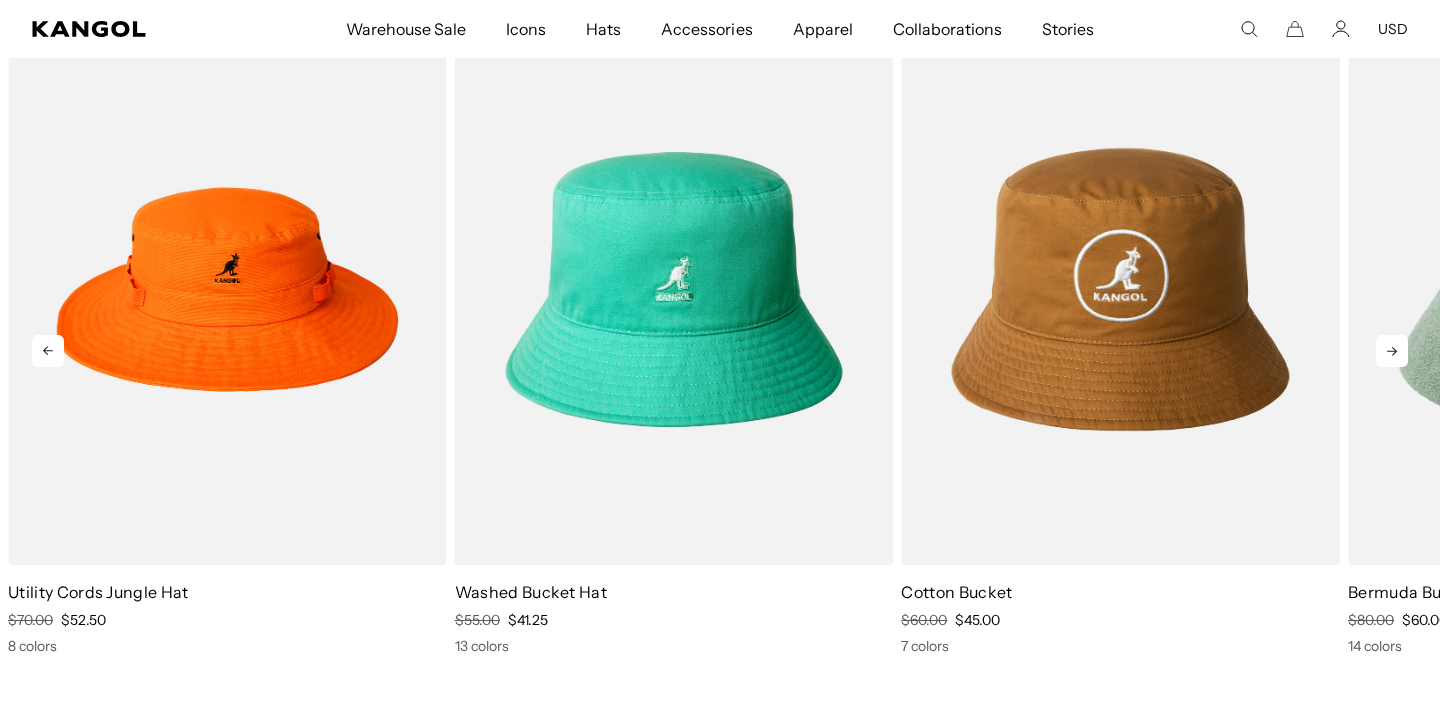 click 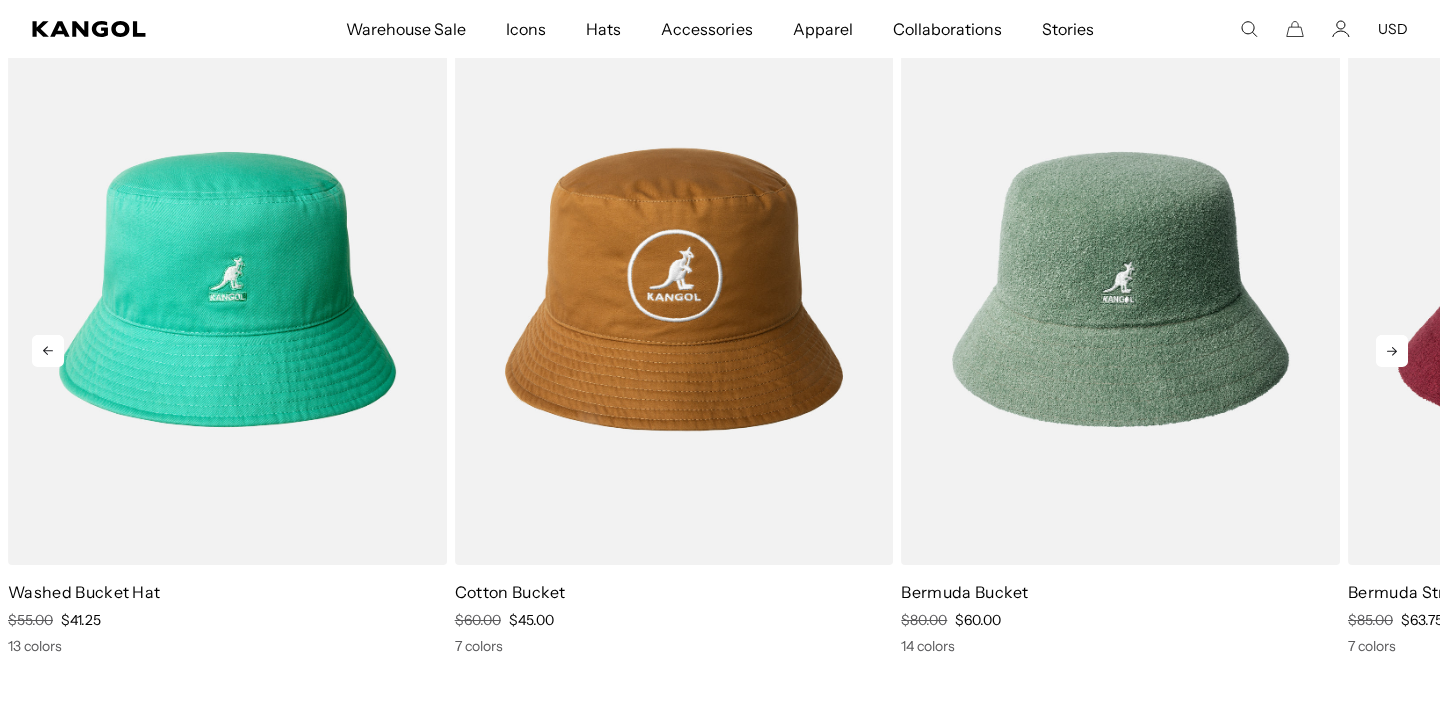 click 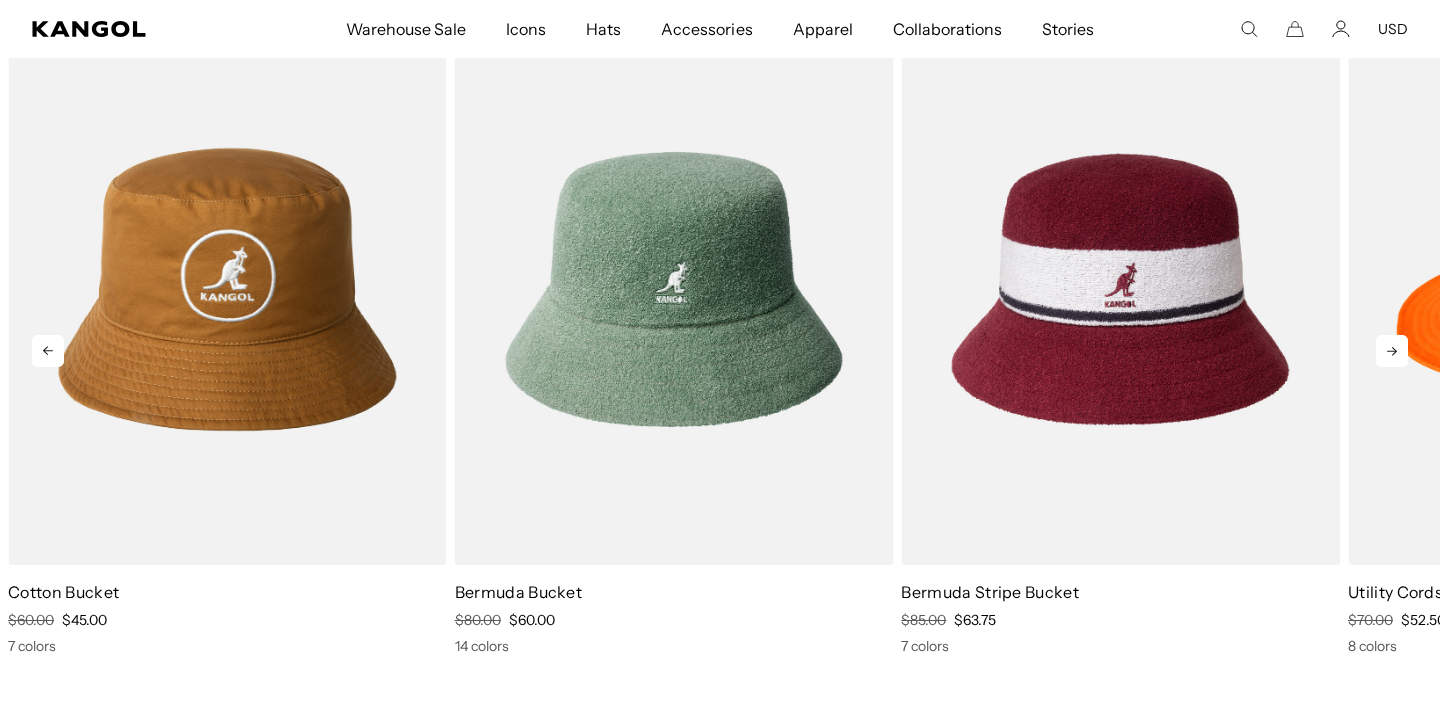 click 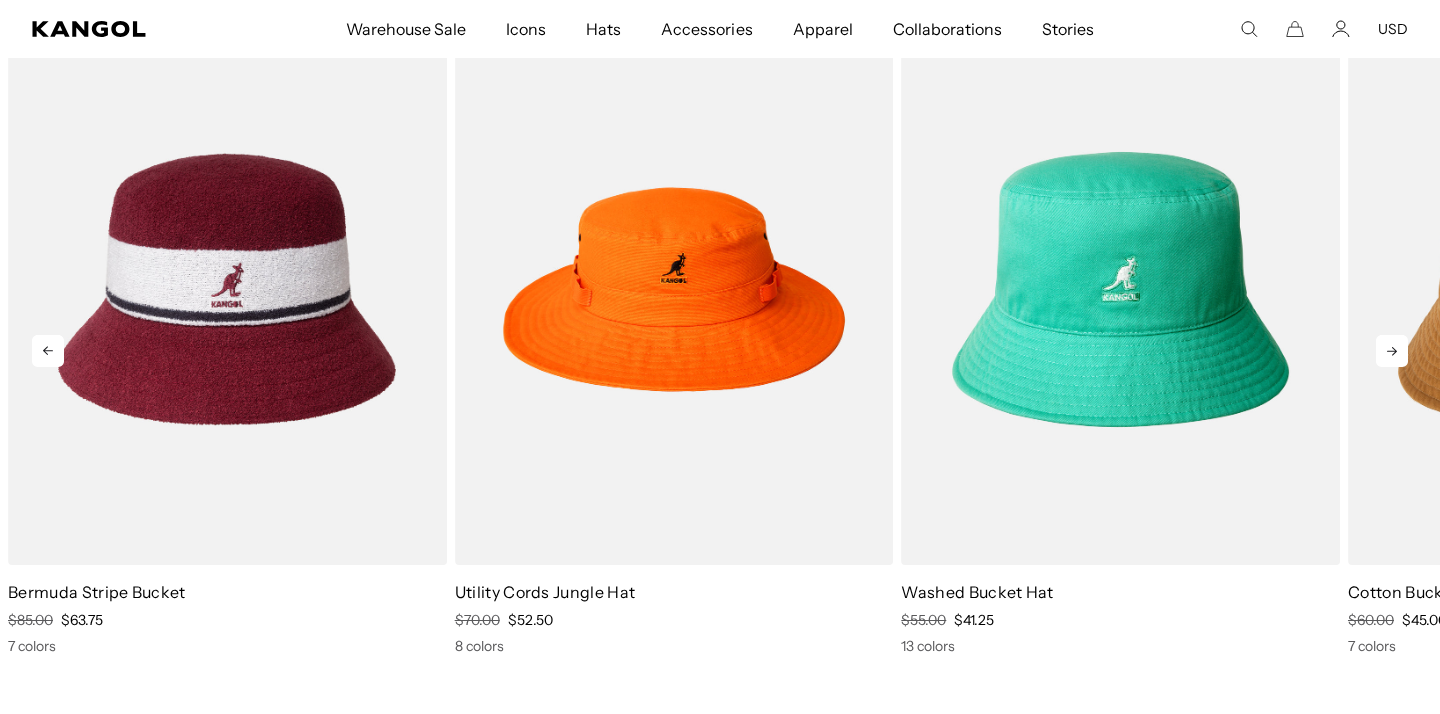 click 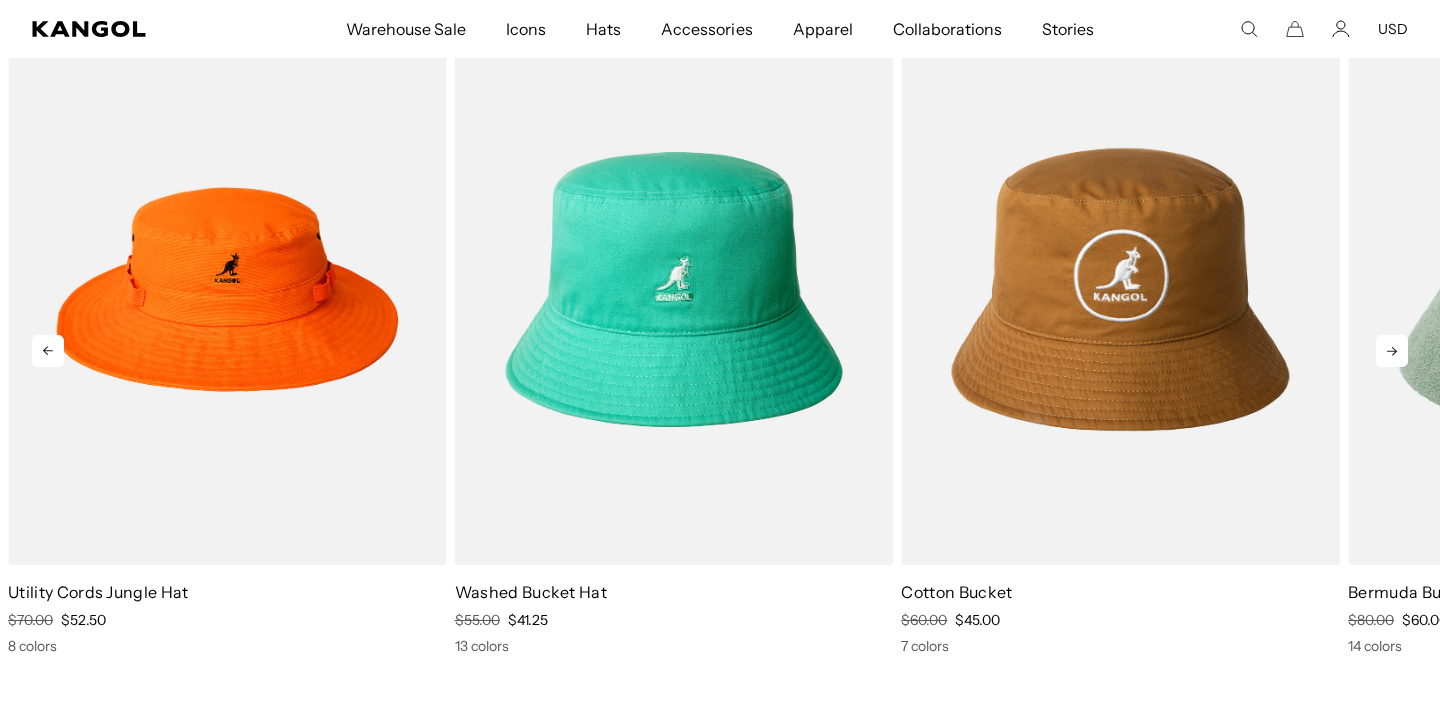 click 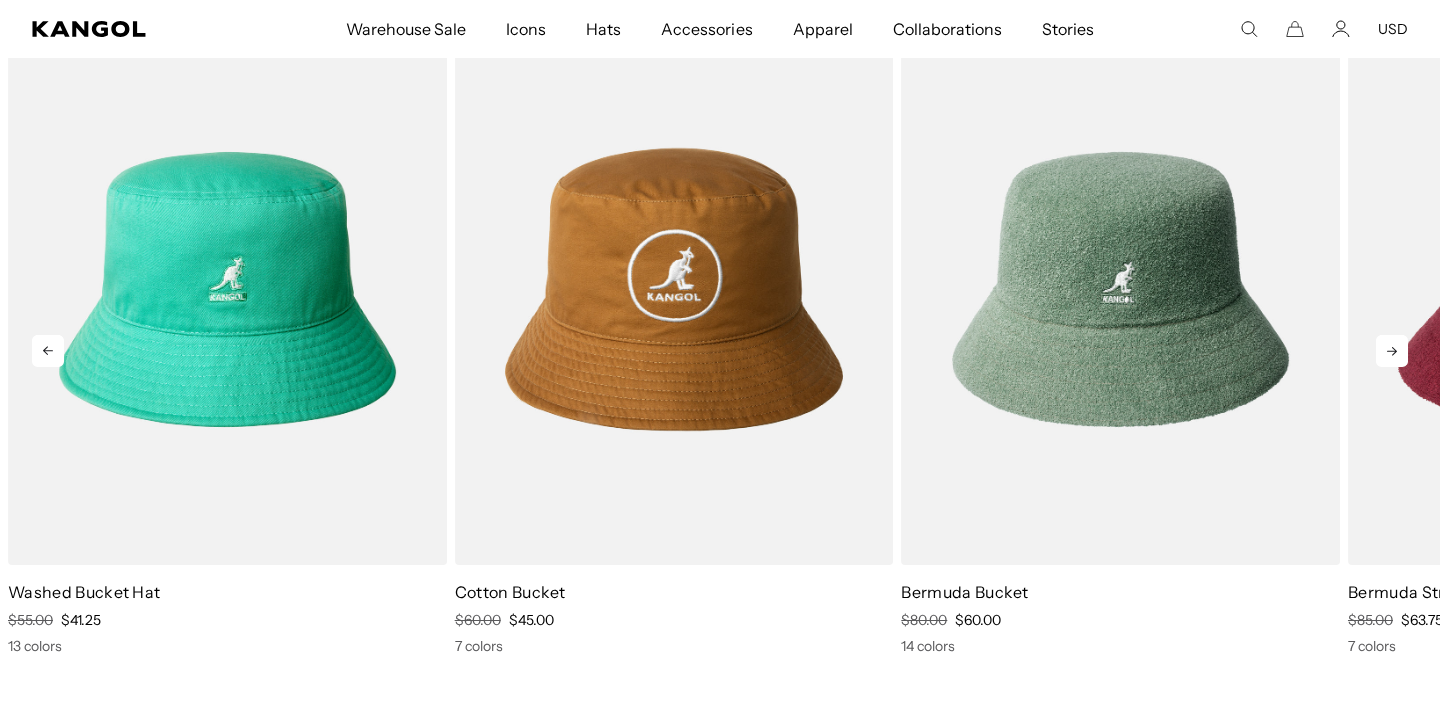 click 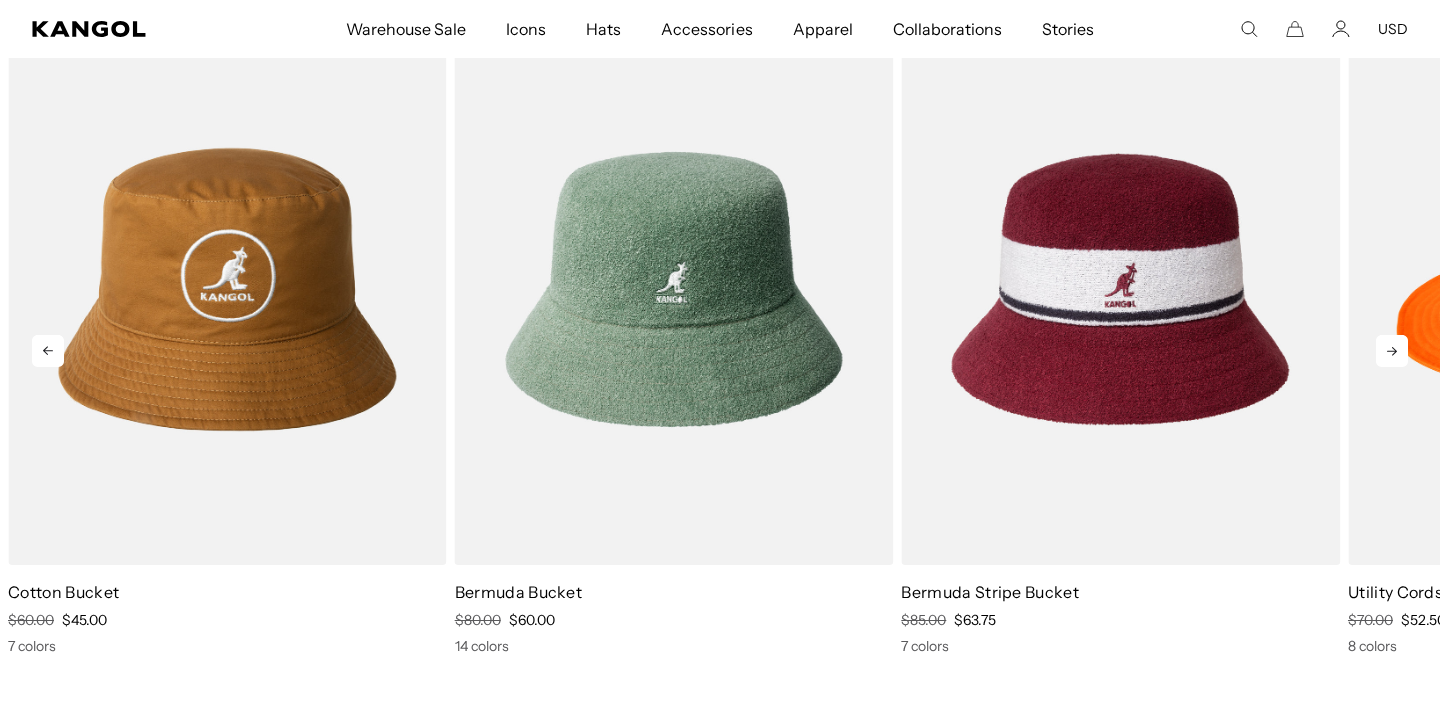 click 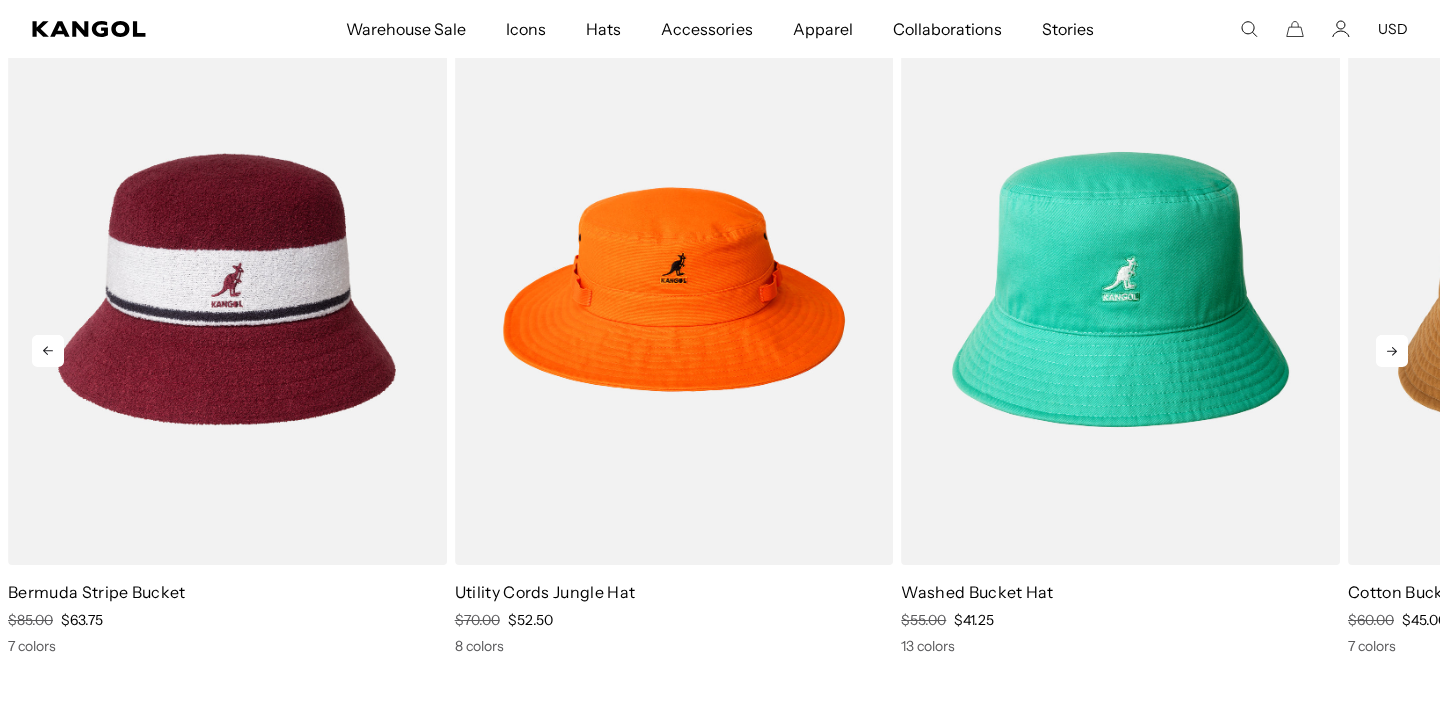 click 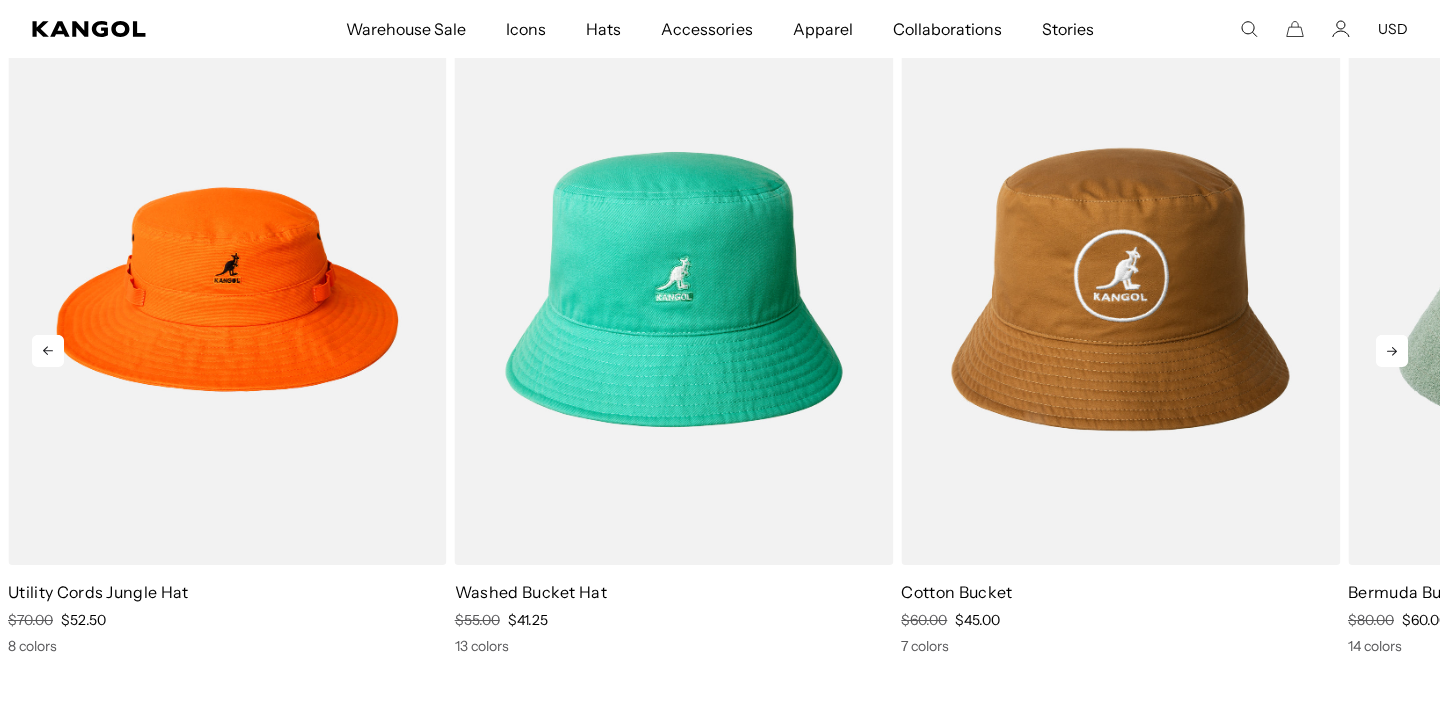 click 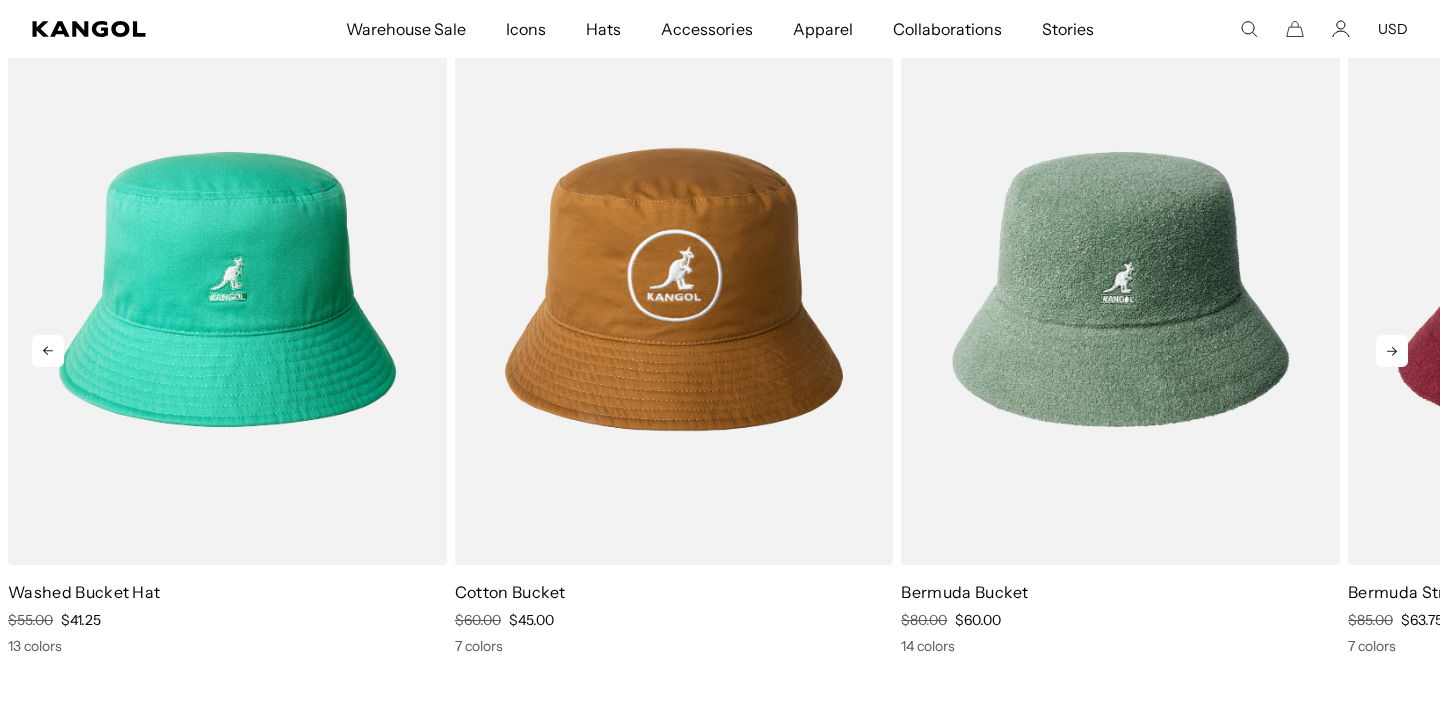 click 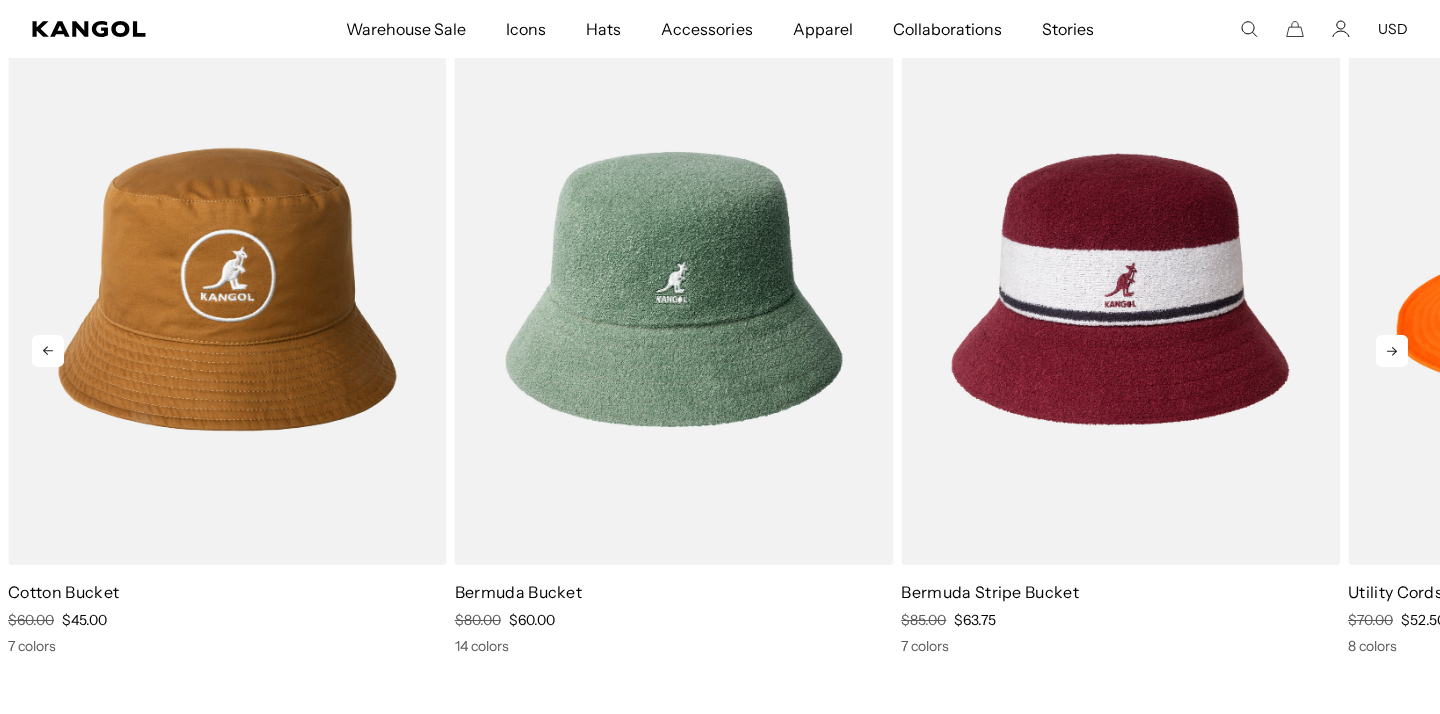 click 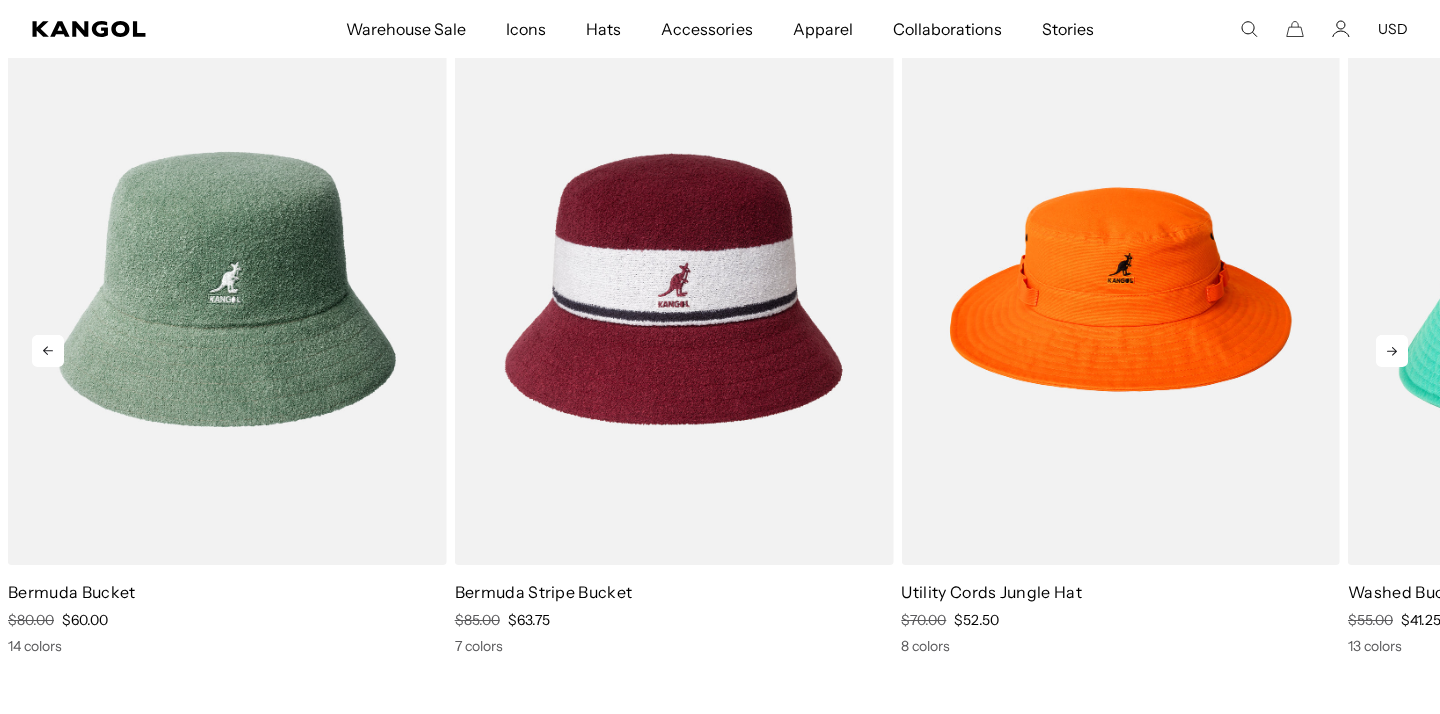 click 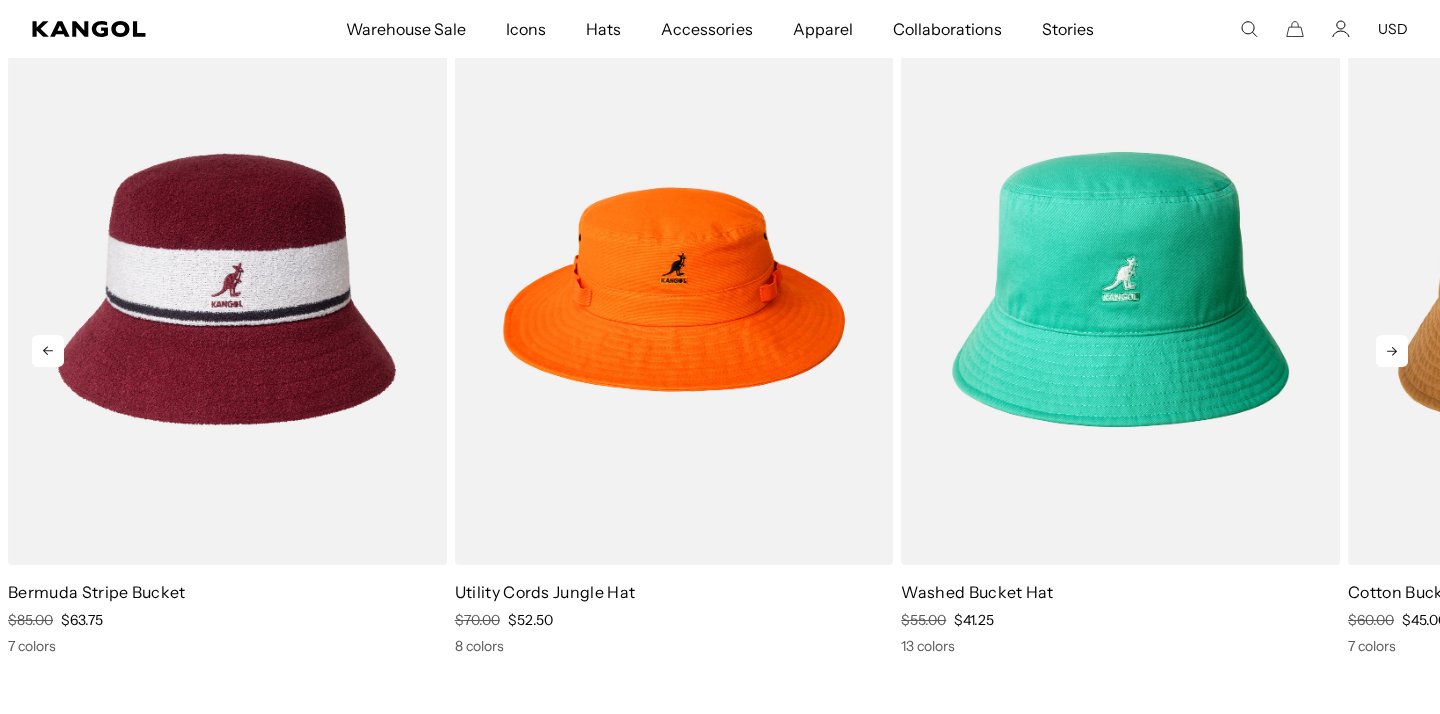 click 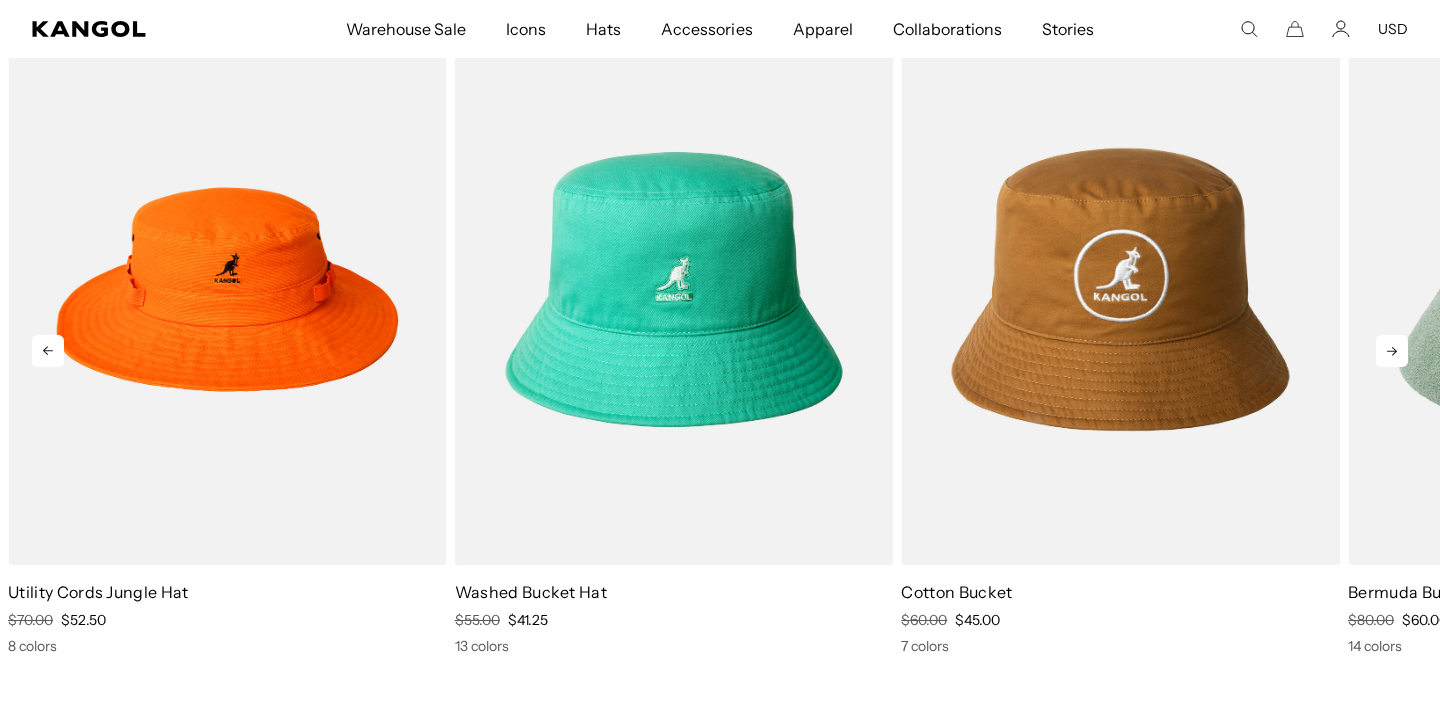 click 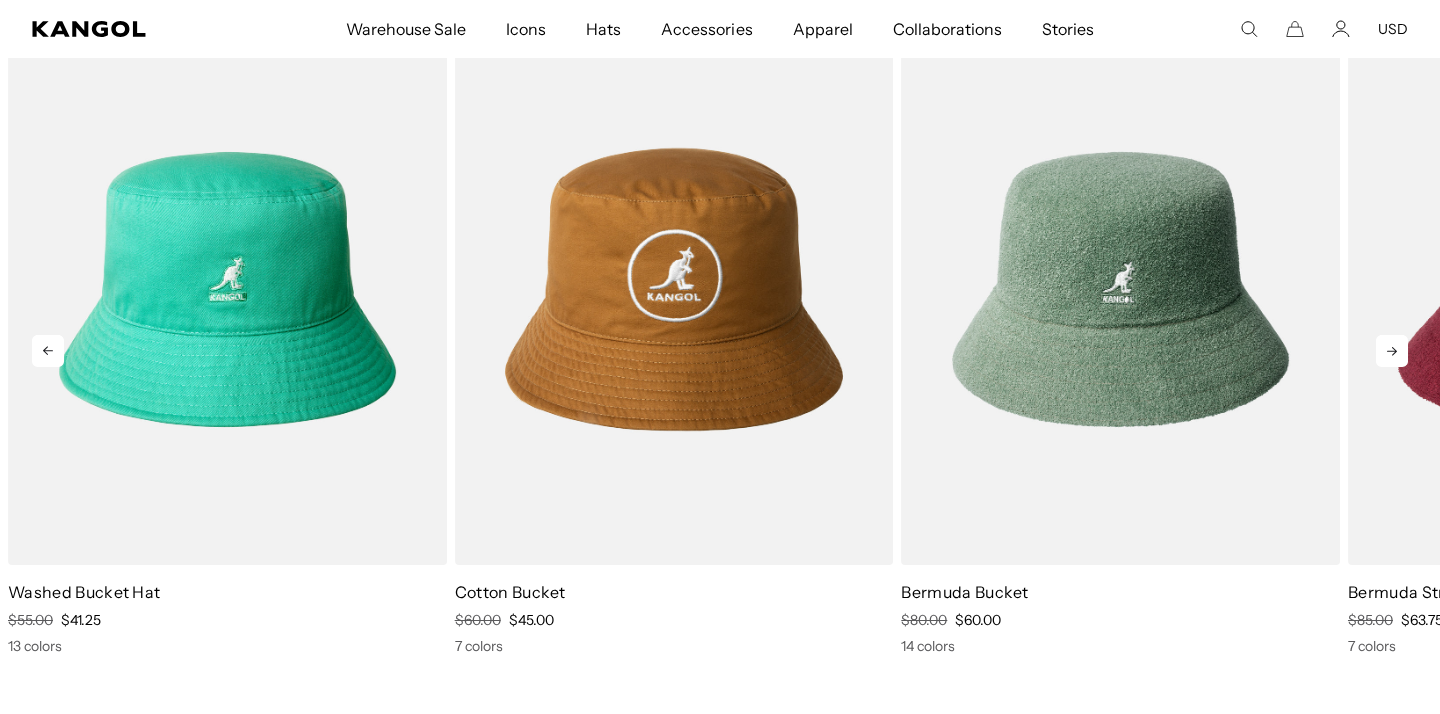 click 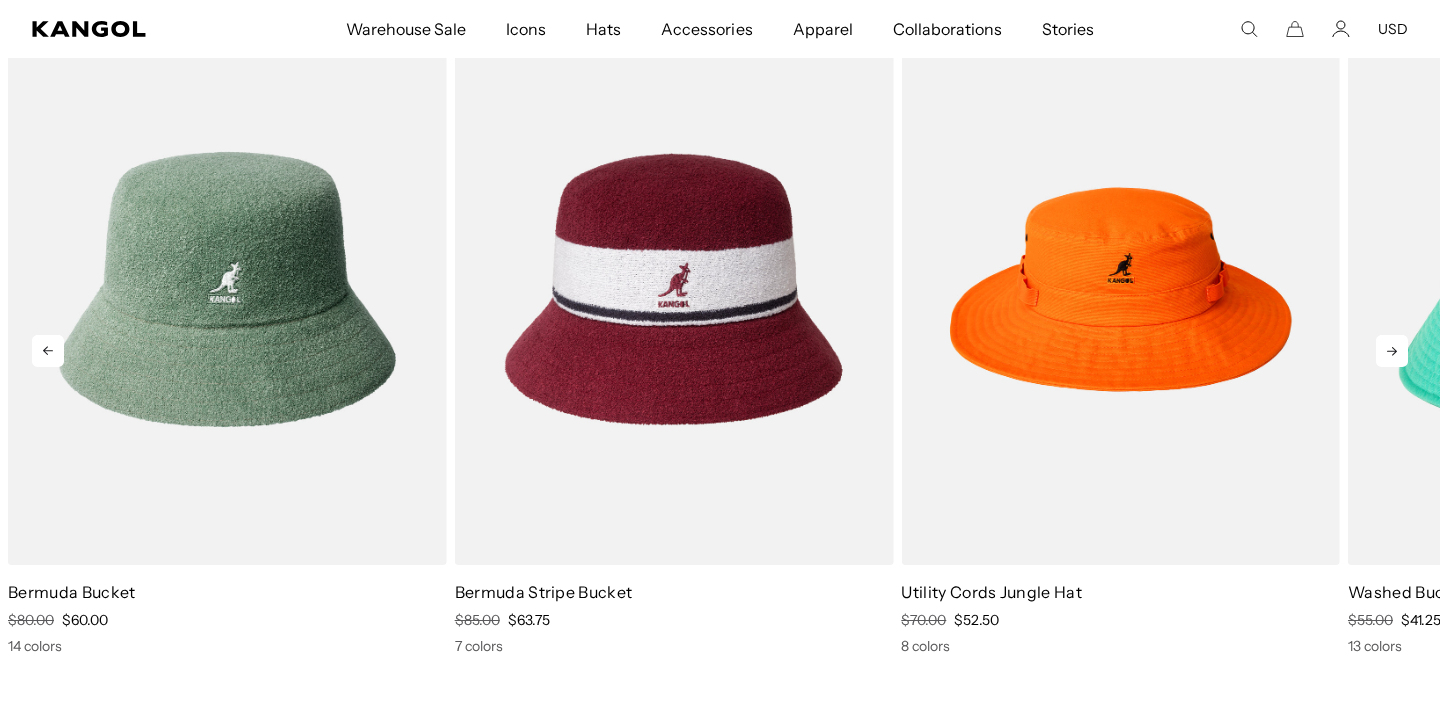 click 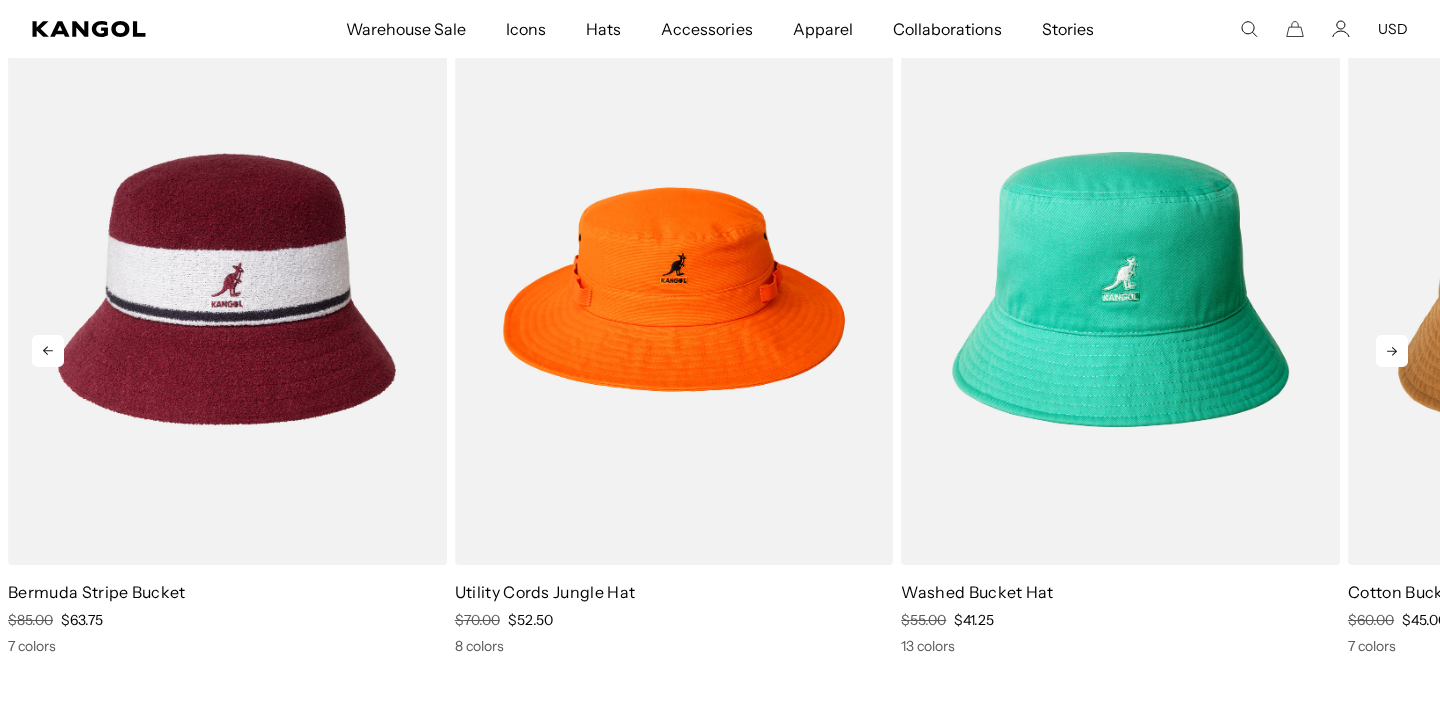 click 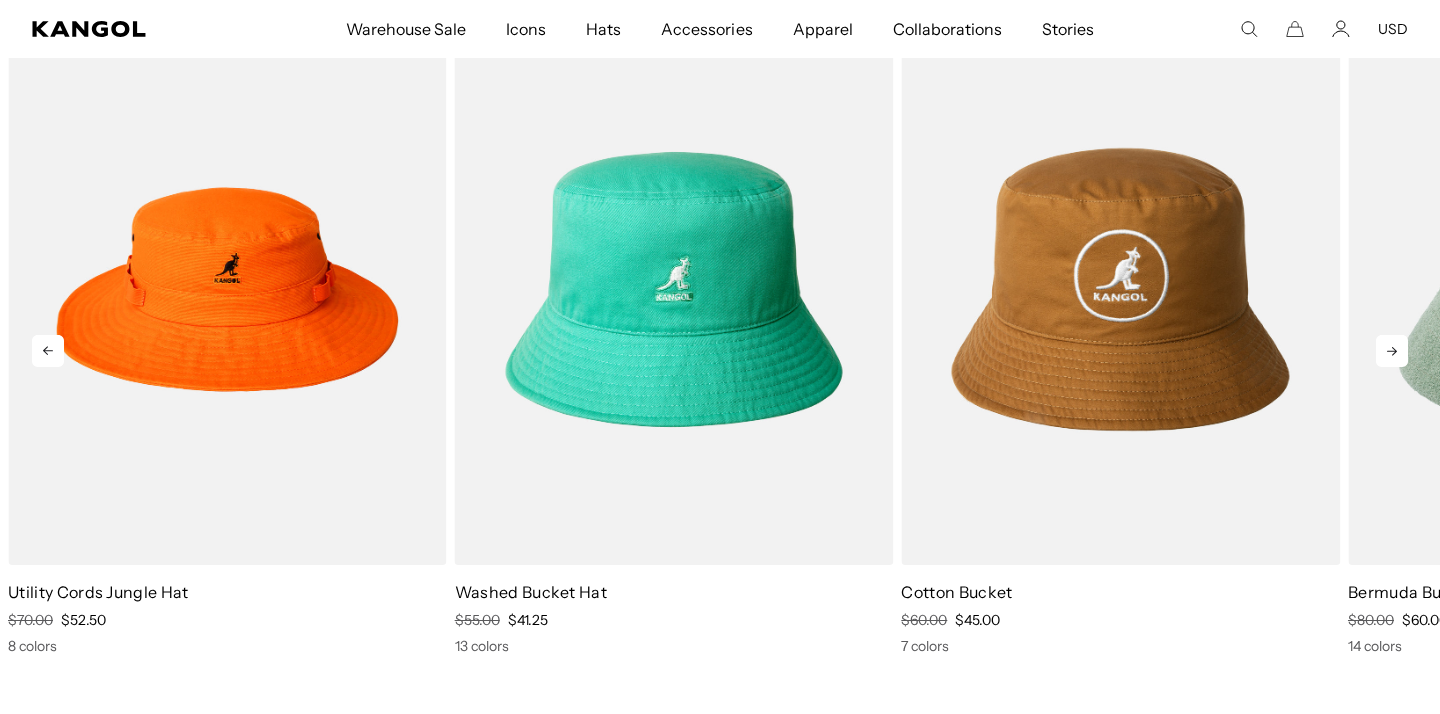 click 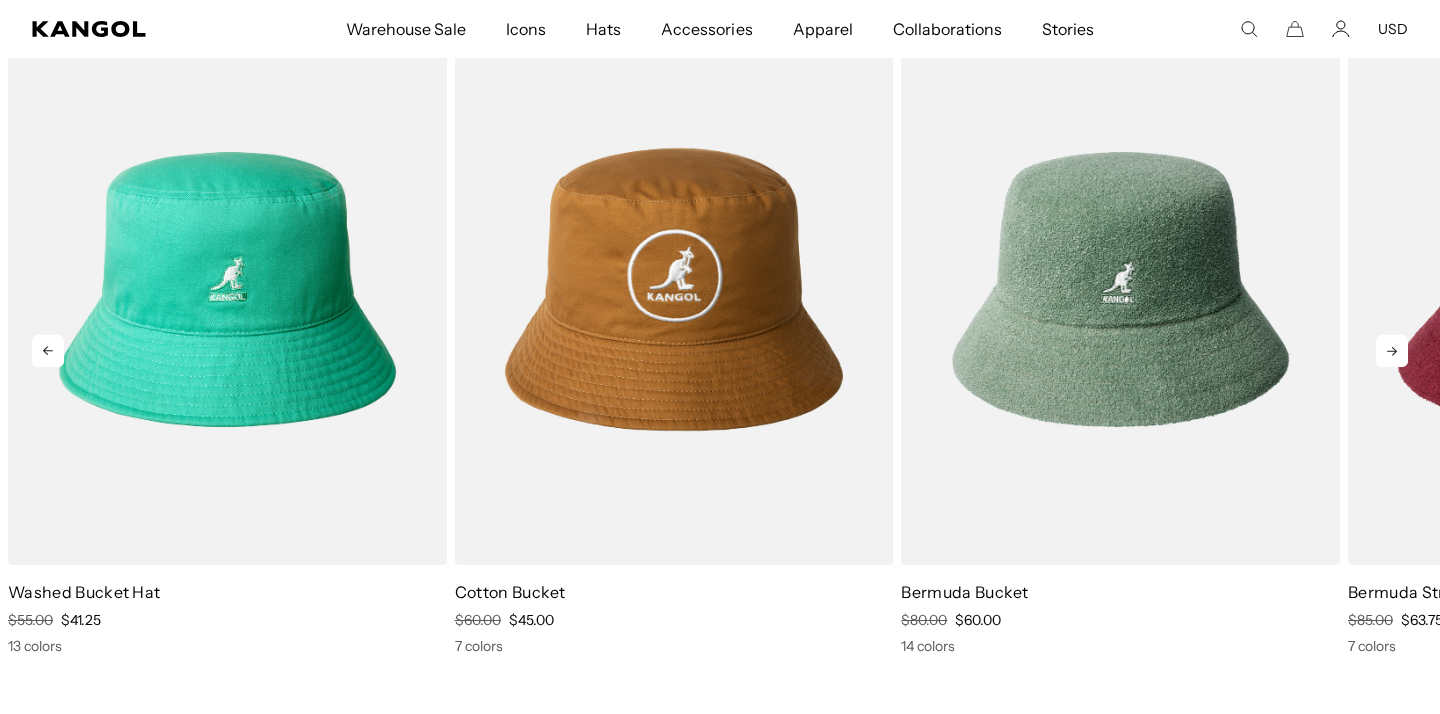 click 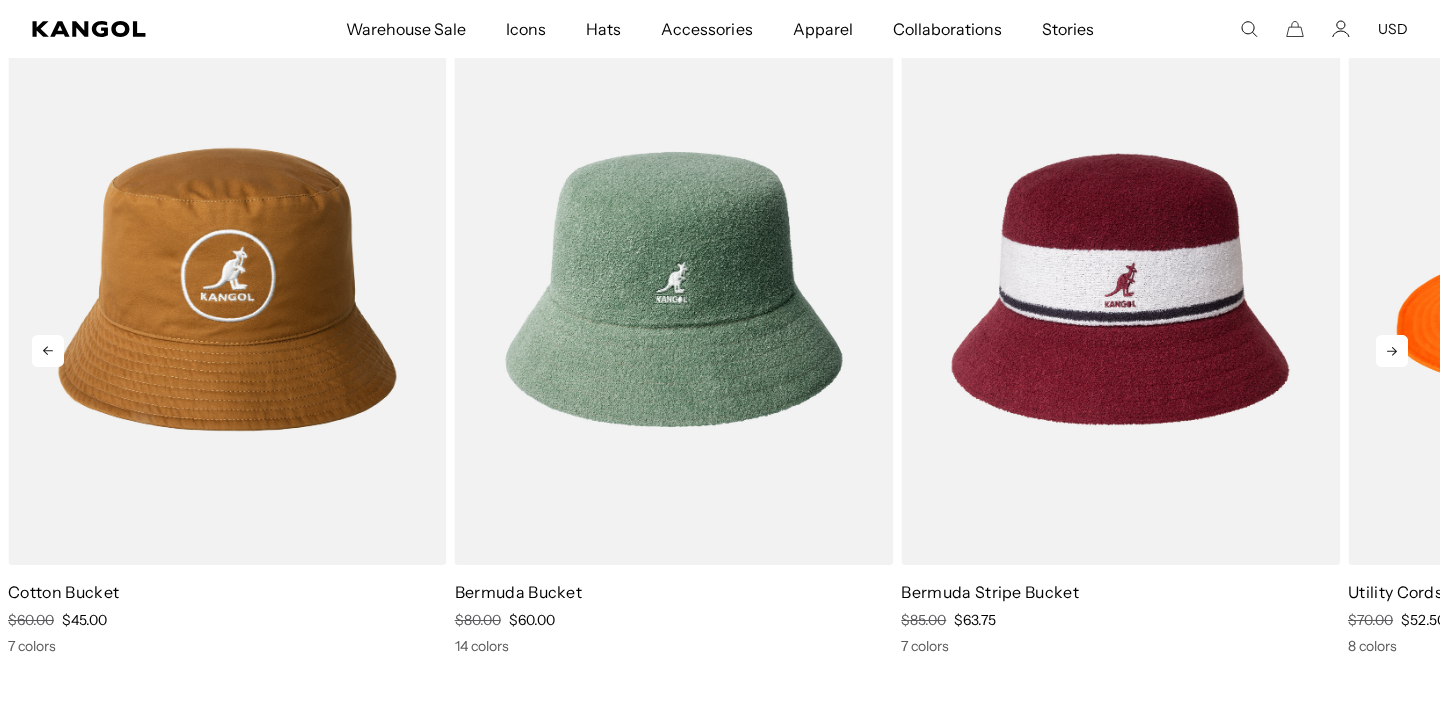 click 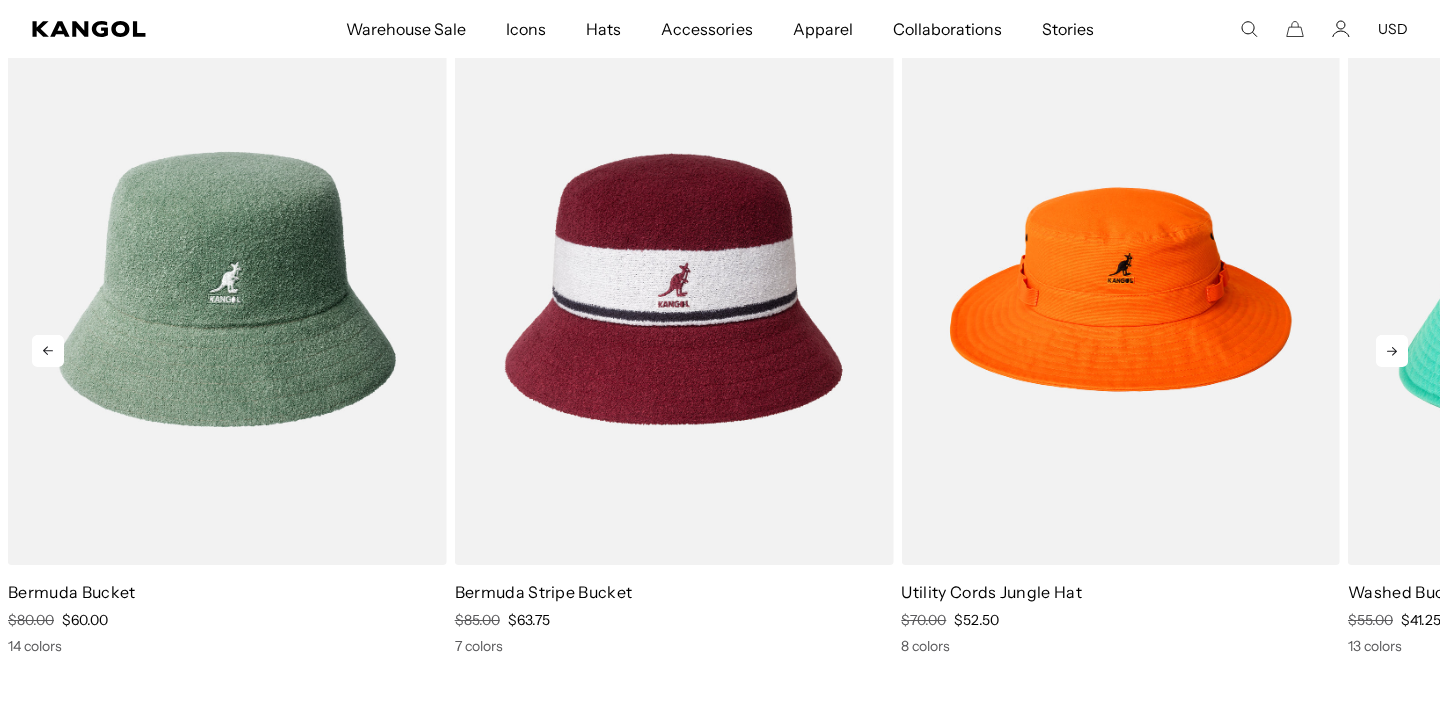 click 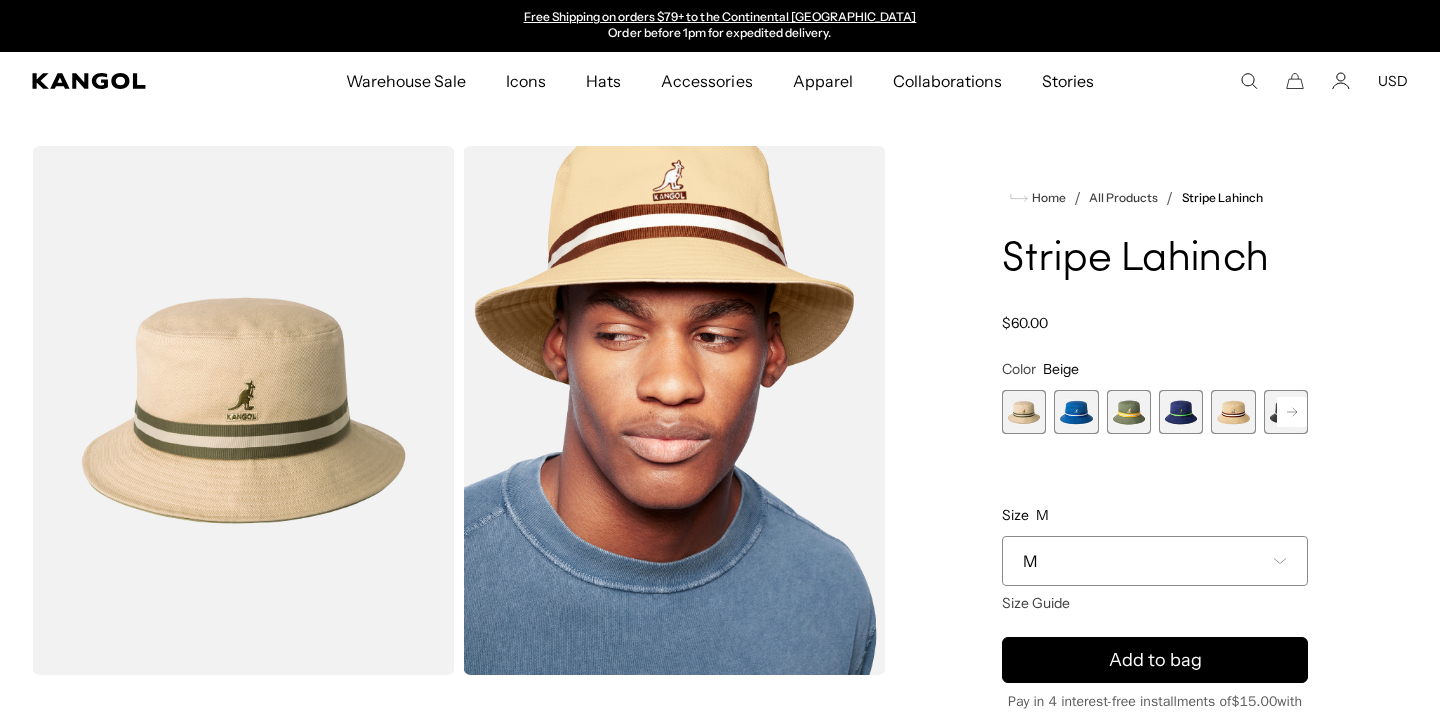 scroll, scrollTop: 0, scrollLeft: 0, axis: both 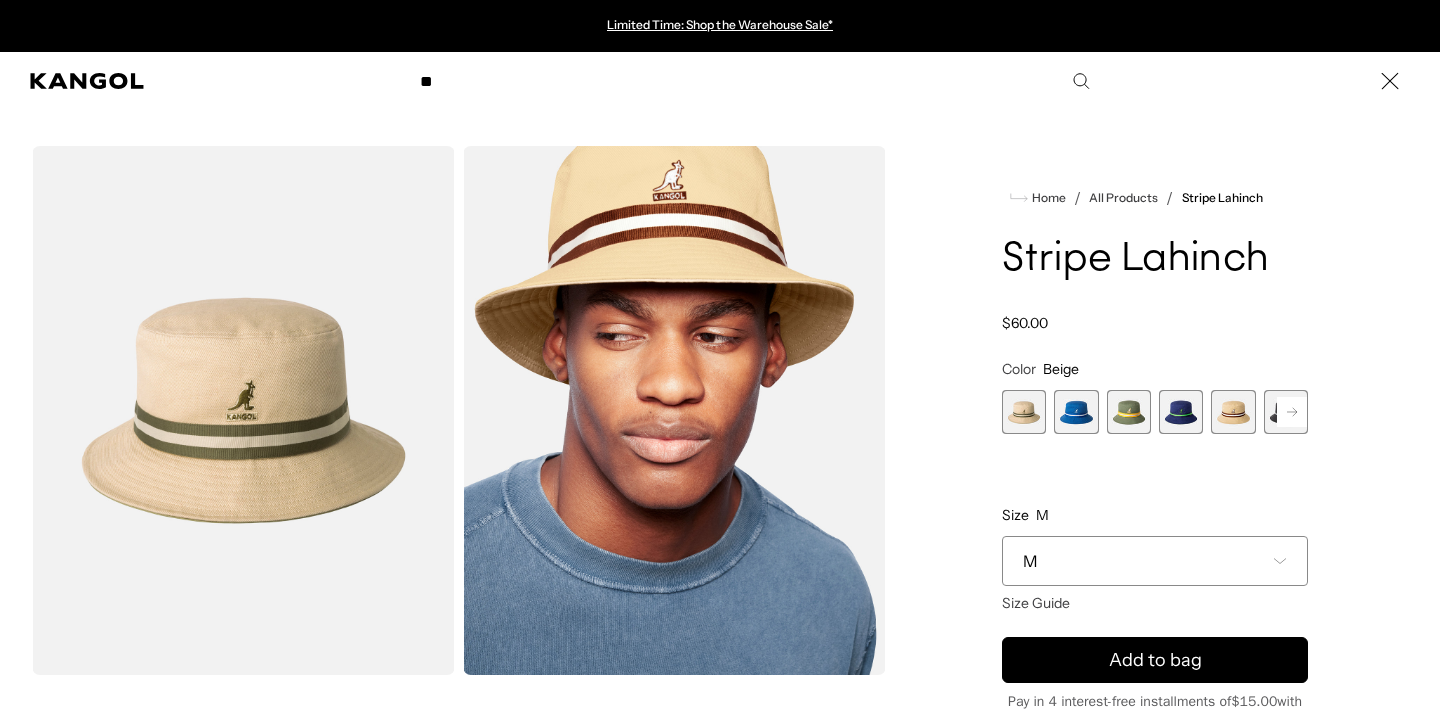 type on "*" 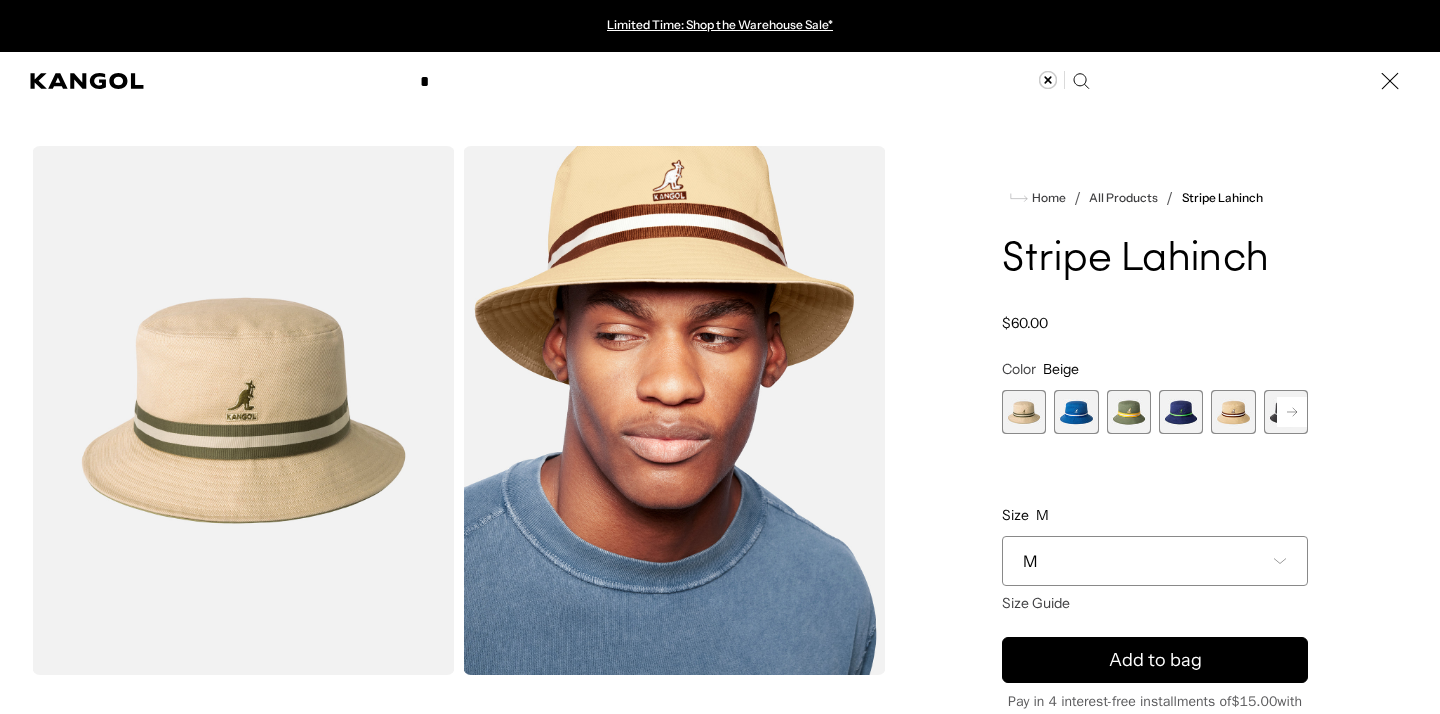 type 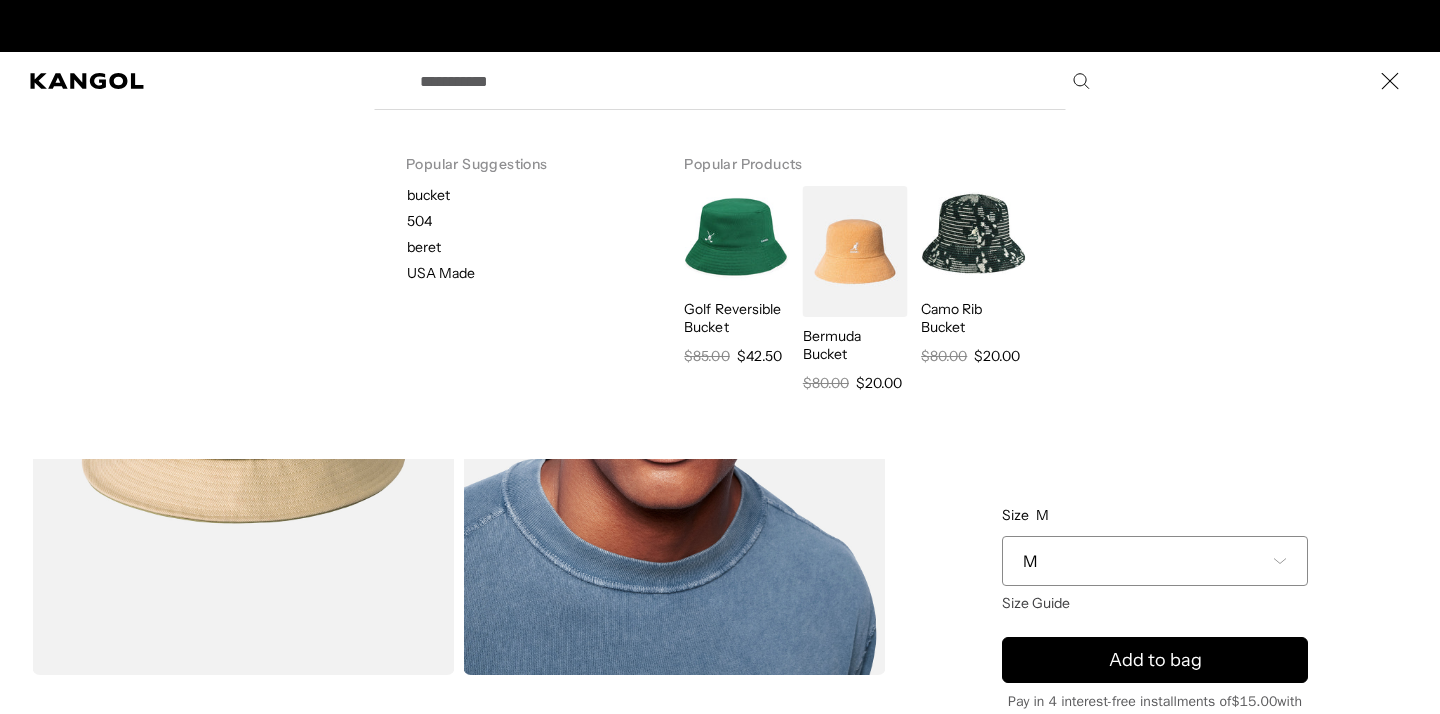 scroll, scrollTop: 0, scrollLeft: 412, axis: horizontal 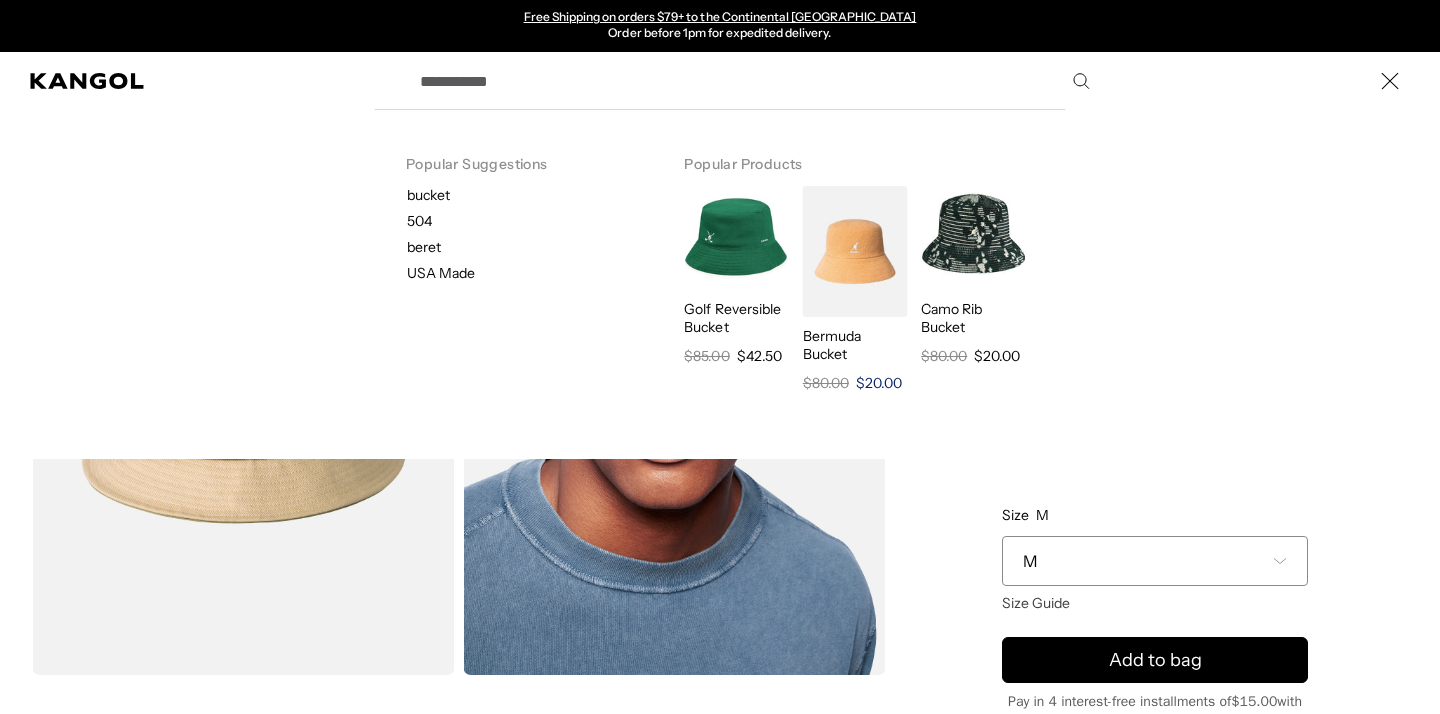 click on "Bermuda Bucket" at bounding box center [855, 345] 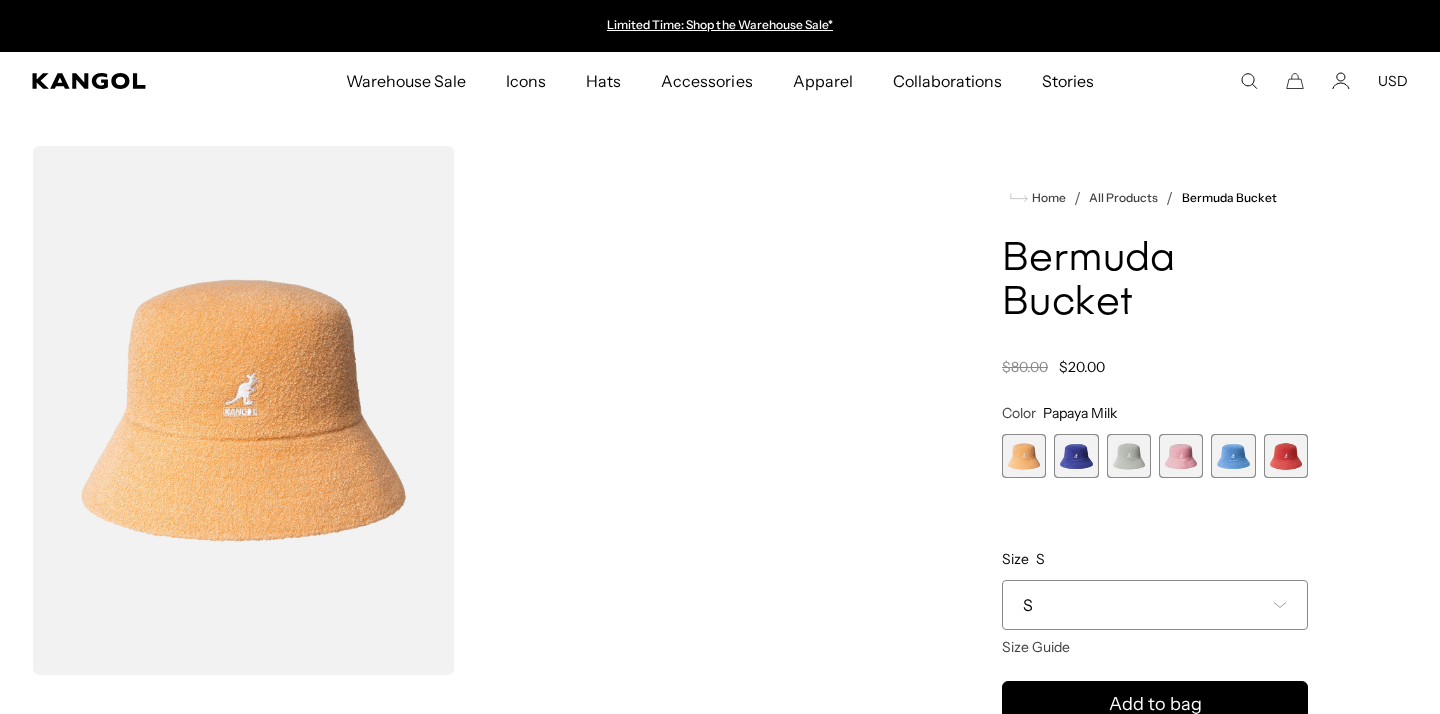 scroll, scrollTop: 0, scrollLeft: 0, axis: both 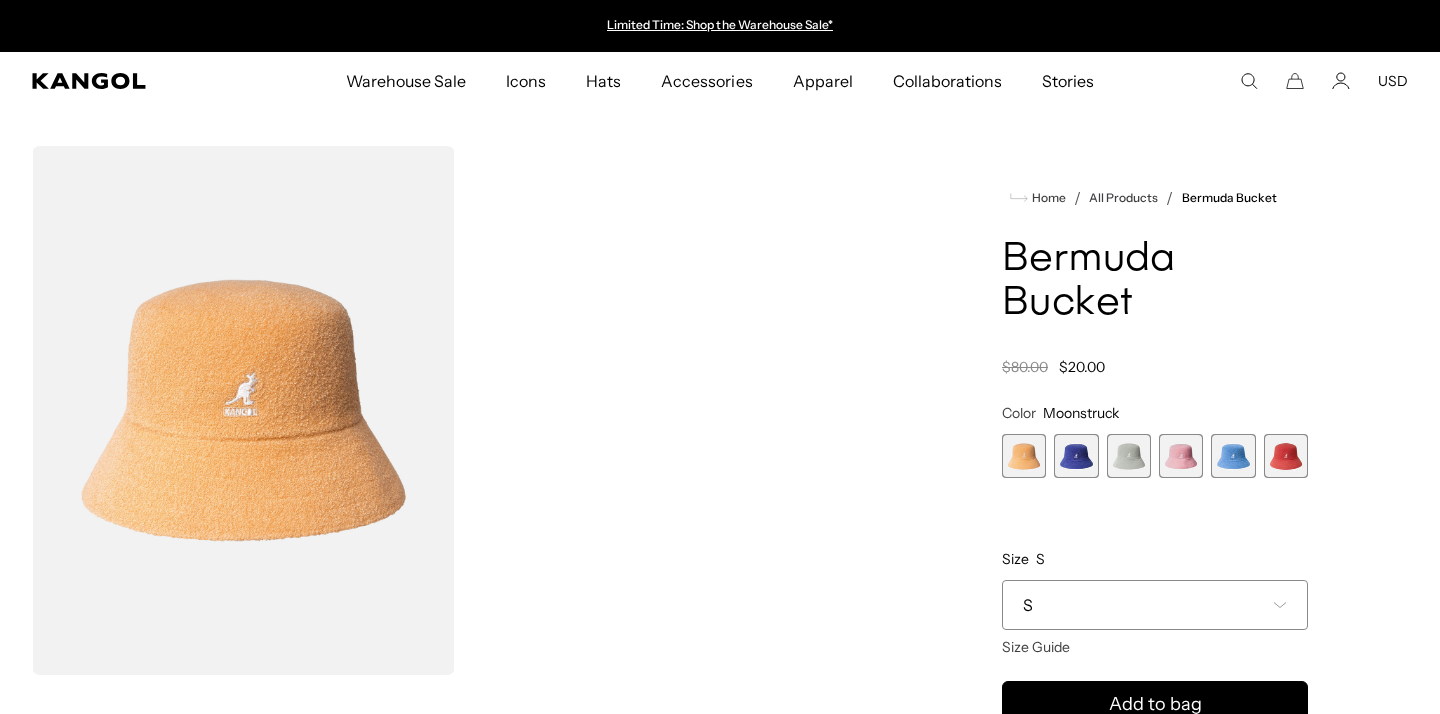 click on "S" at bounding box center (1155, 605) 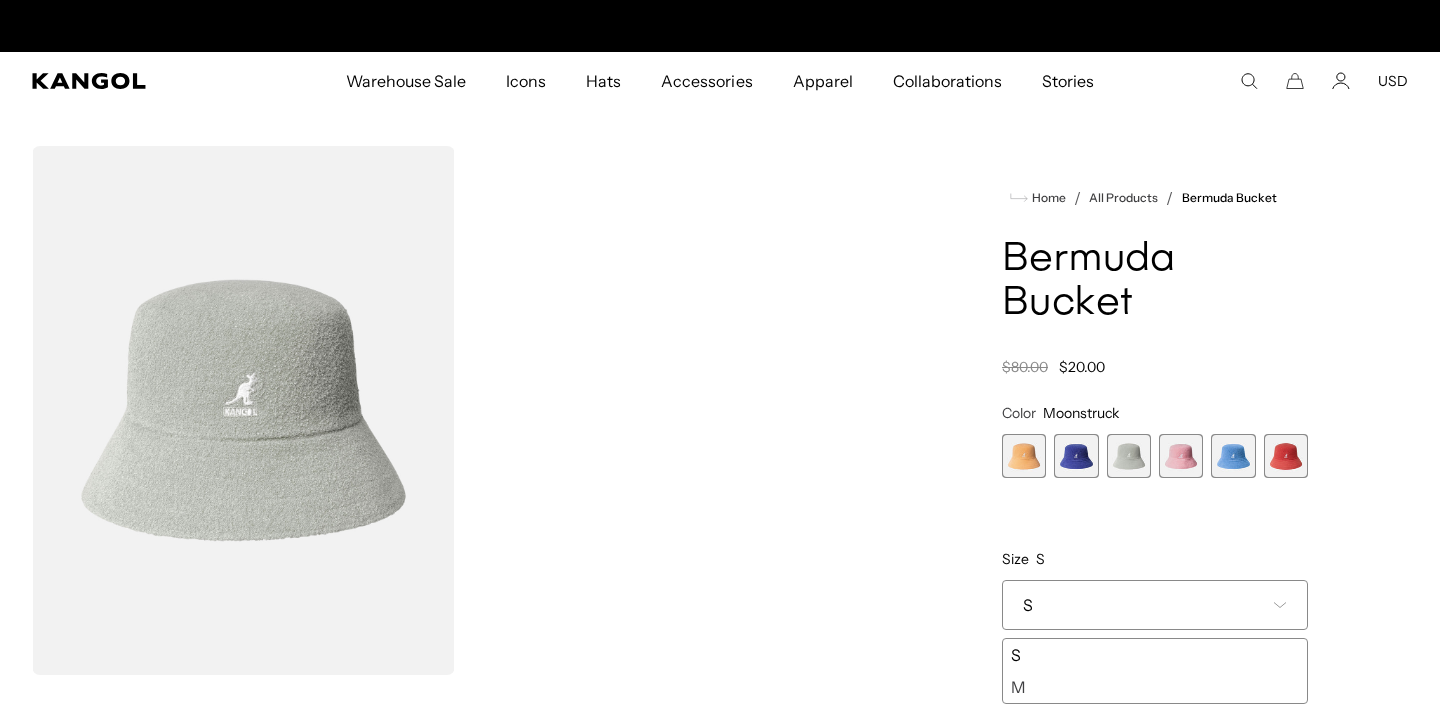 scroll, scrollTop: 146, scrollLeft: 0, axis: vertical 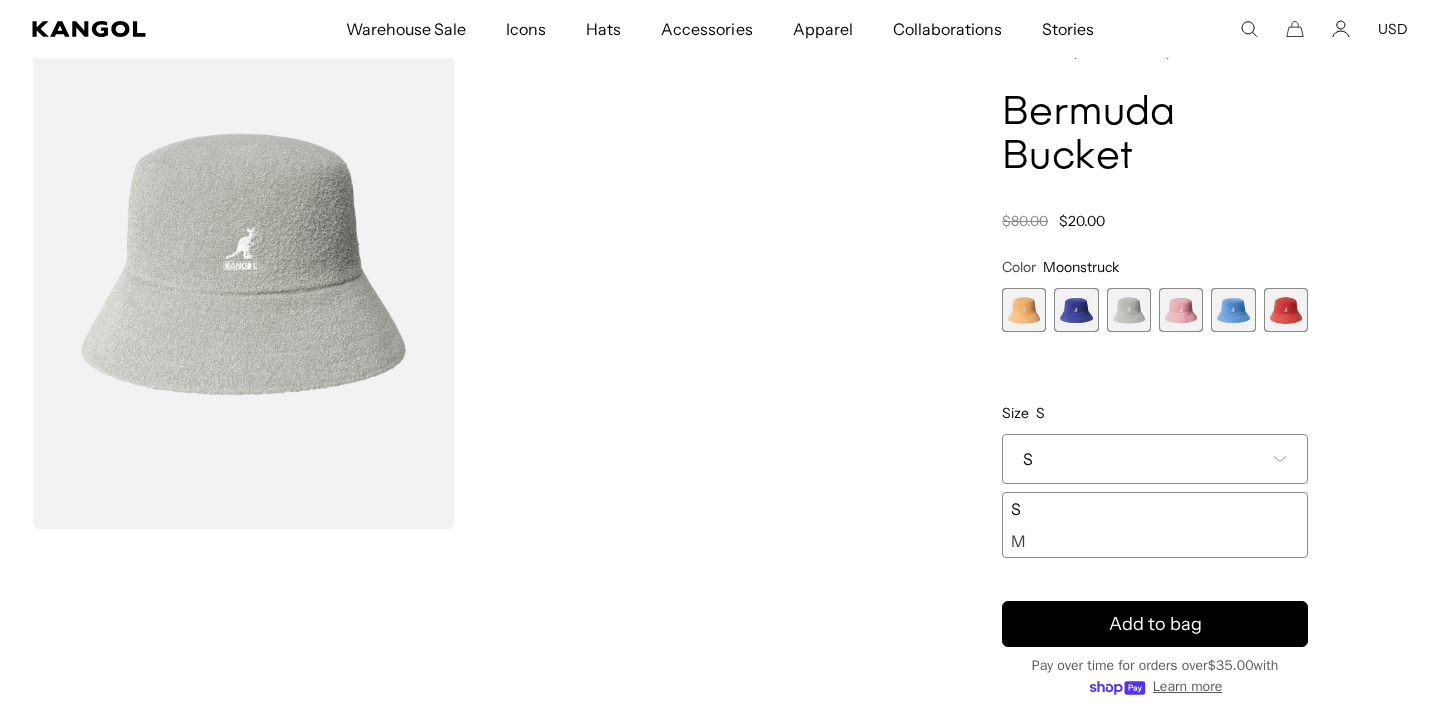 click on "M" at bounding box center [1155, 541] 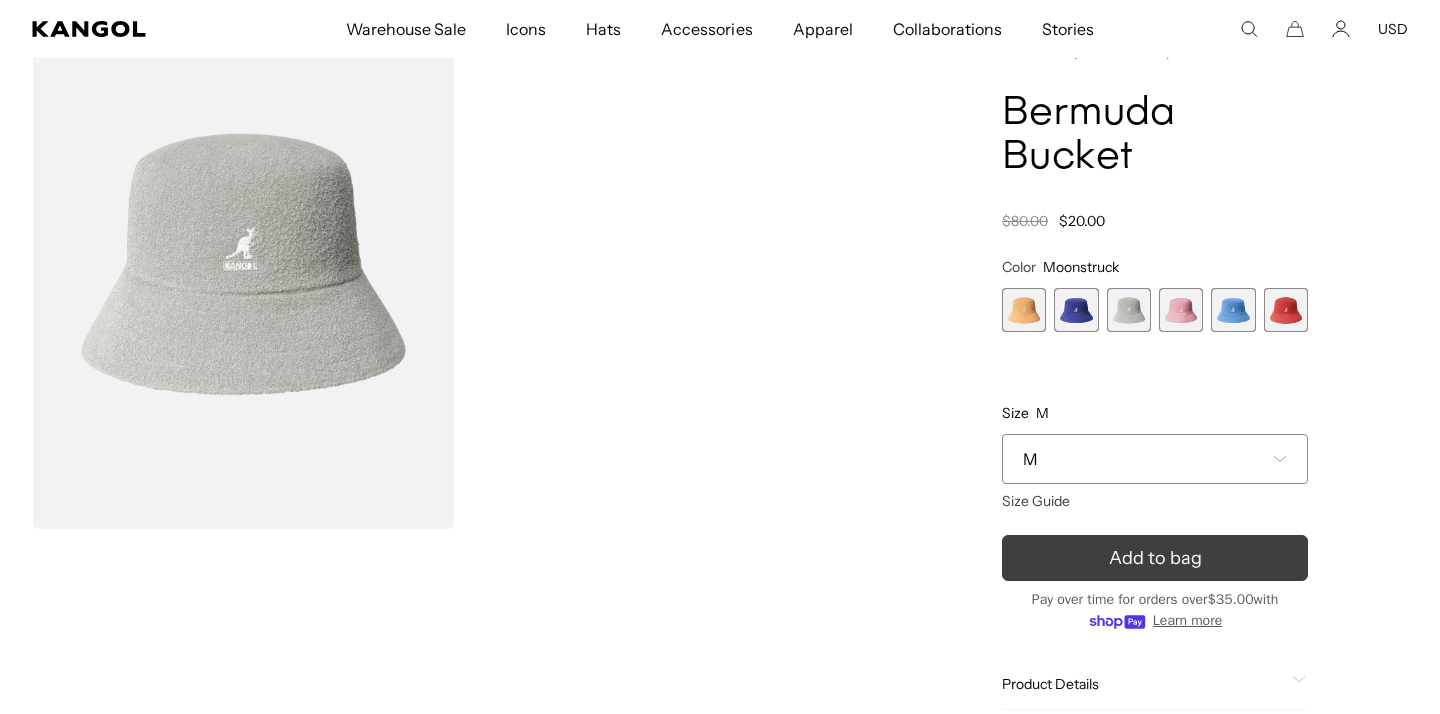 scroll, scrollTop: 0, scrollLeft: 0, axis: both 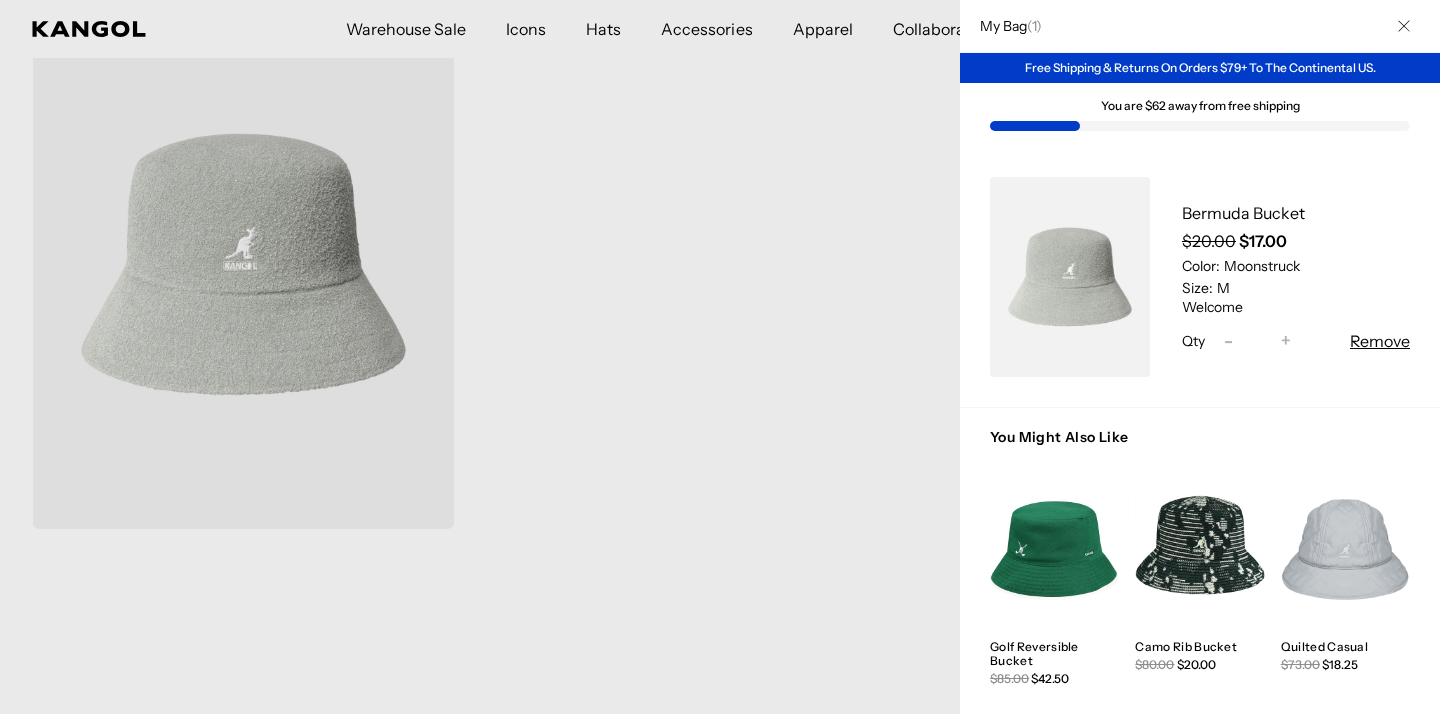 click at bounding box center (1404, 26) 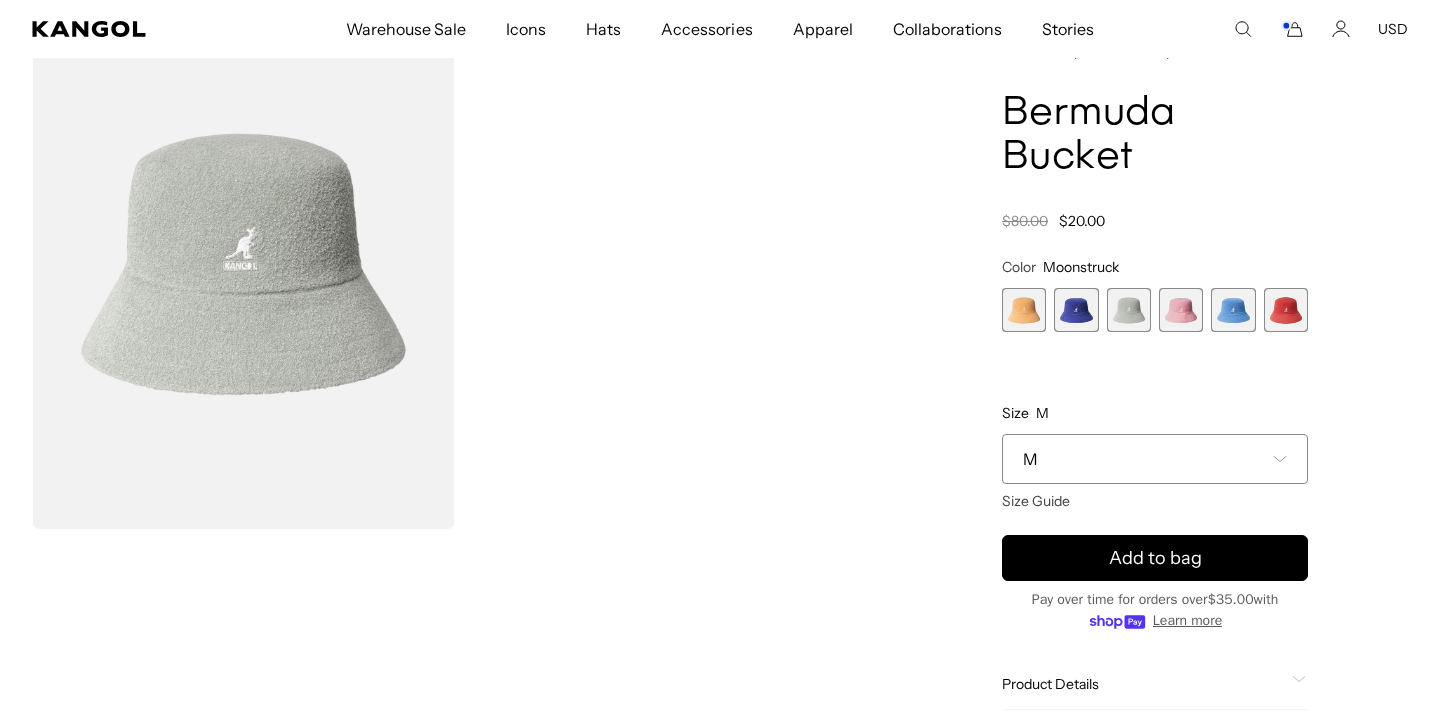 scroll, scrollTop: 0, scrollLeft: 412, axis: horizontal 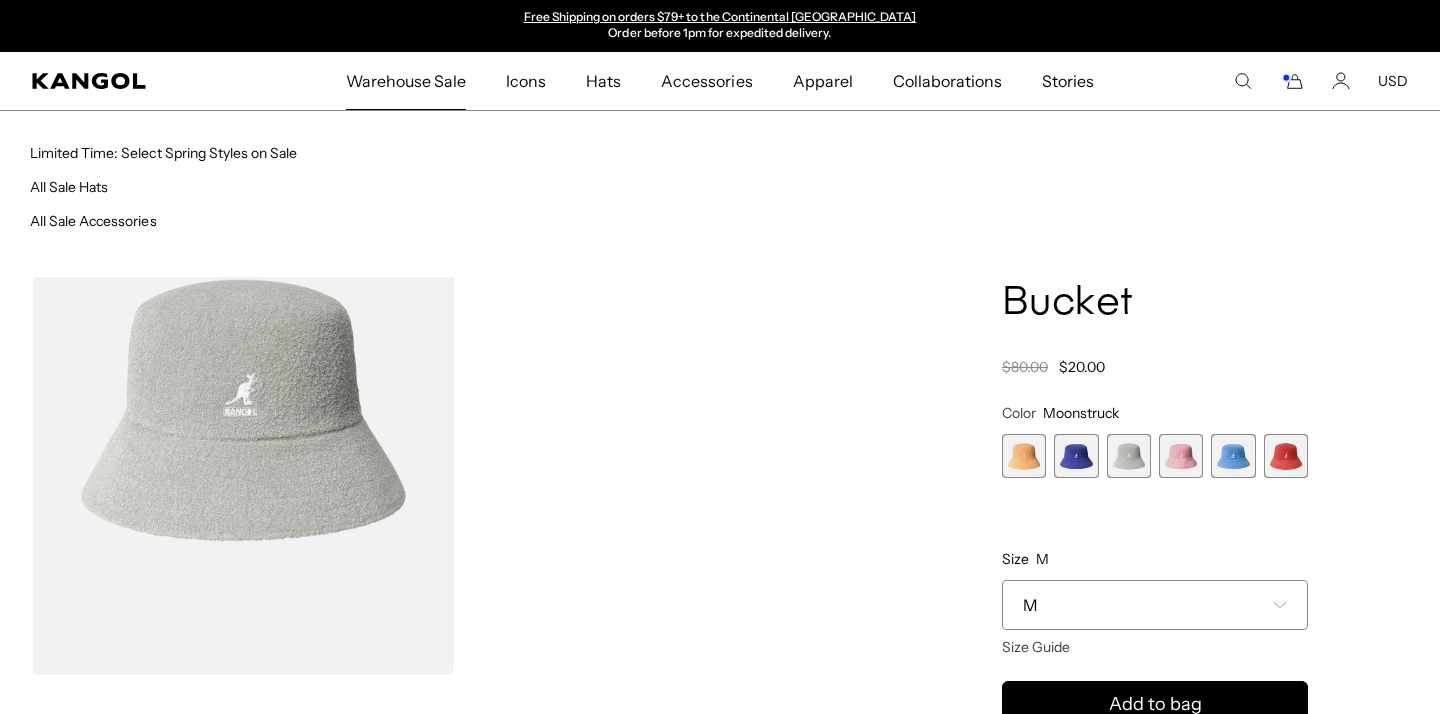 click on "Warehouse Sale" at bounding box center (406, 81) 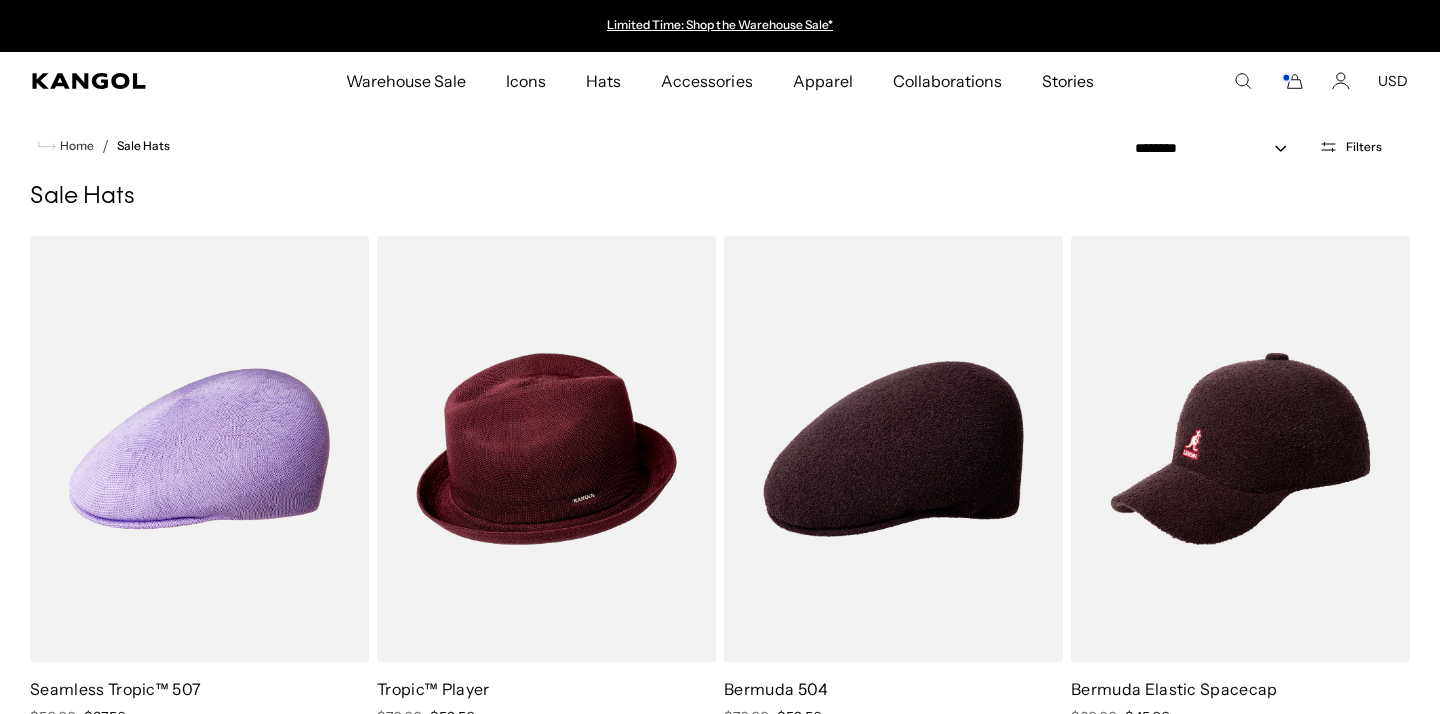 scroll, scrollTop: 0, scrollLeft: 0, axis: both 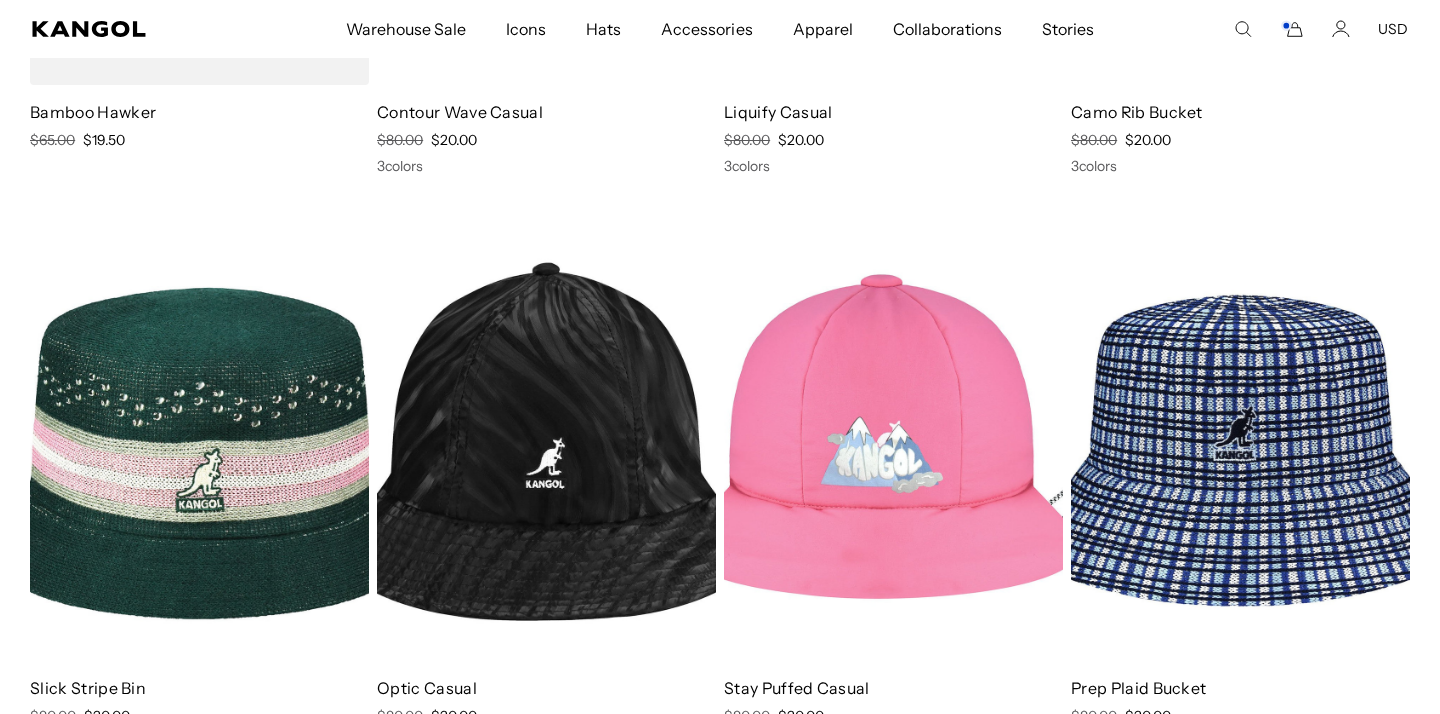 click at bounding box center (1240, 448) 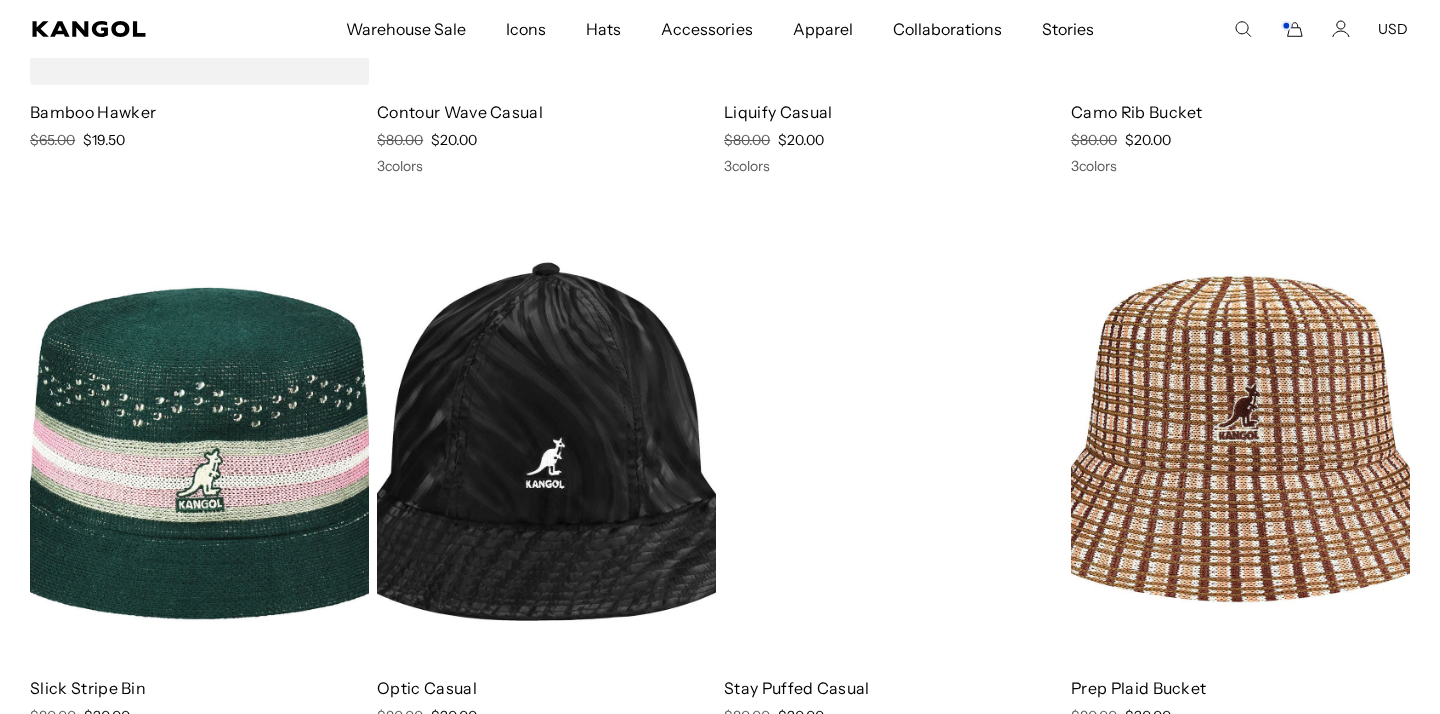 scroll, scrollTop: 0, scrollLeft: 0, axis: both 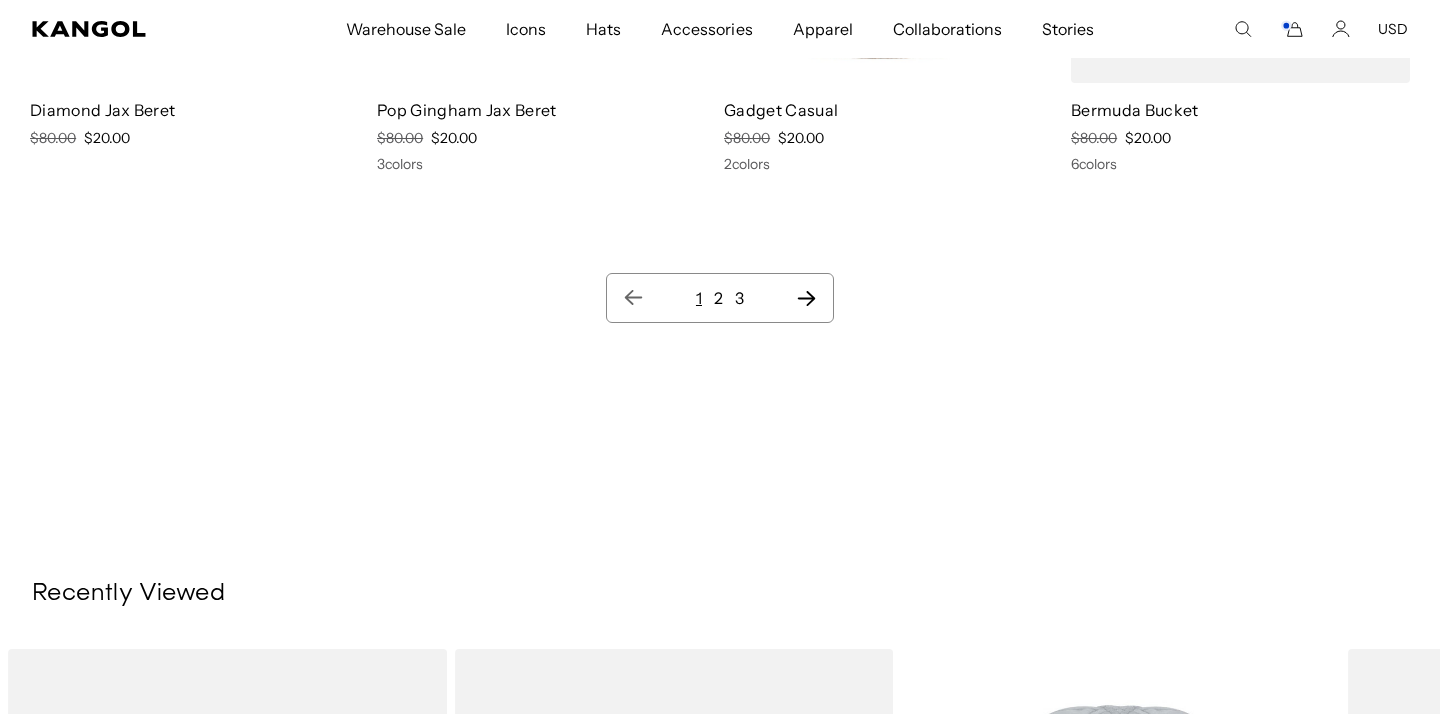 click 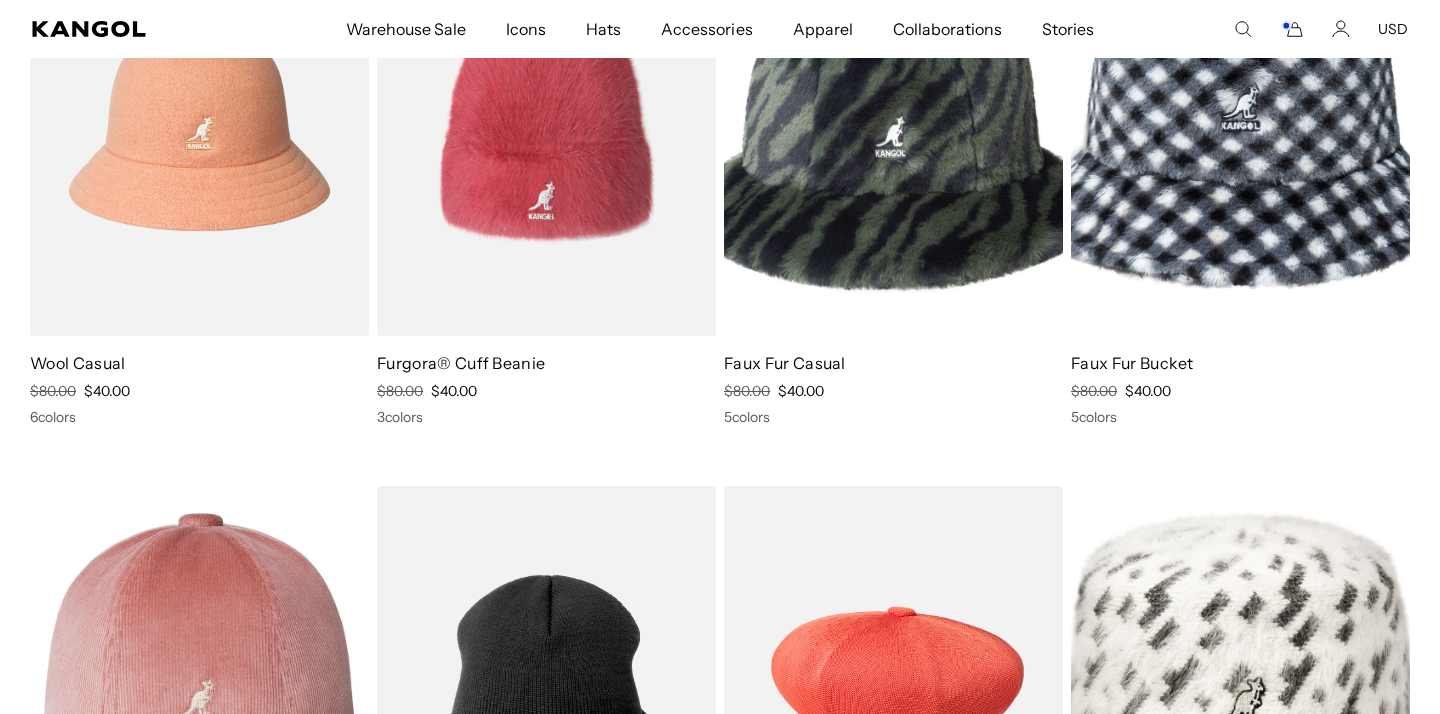 scroll, scrollTop: 343, scrollLeft: 0, axis: vertical 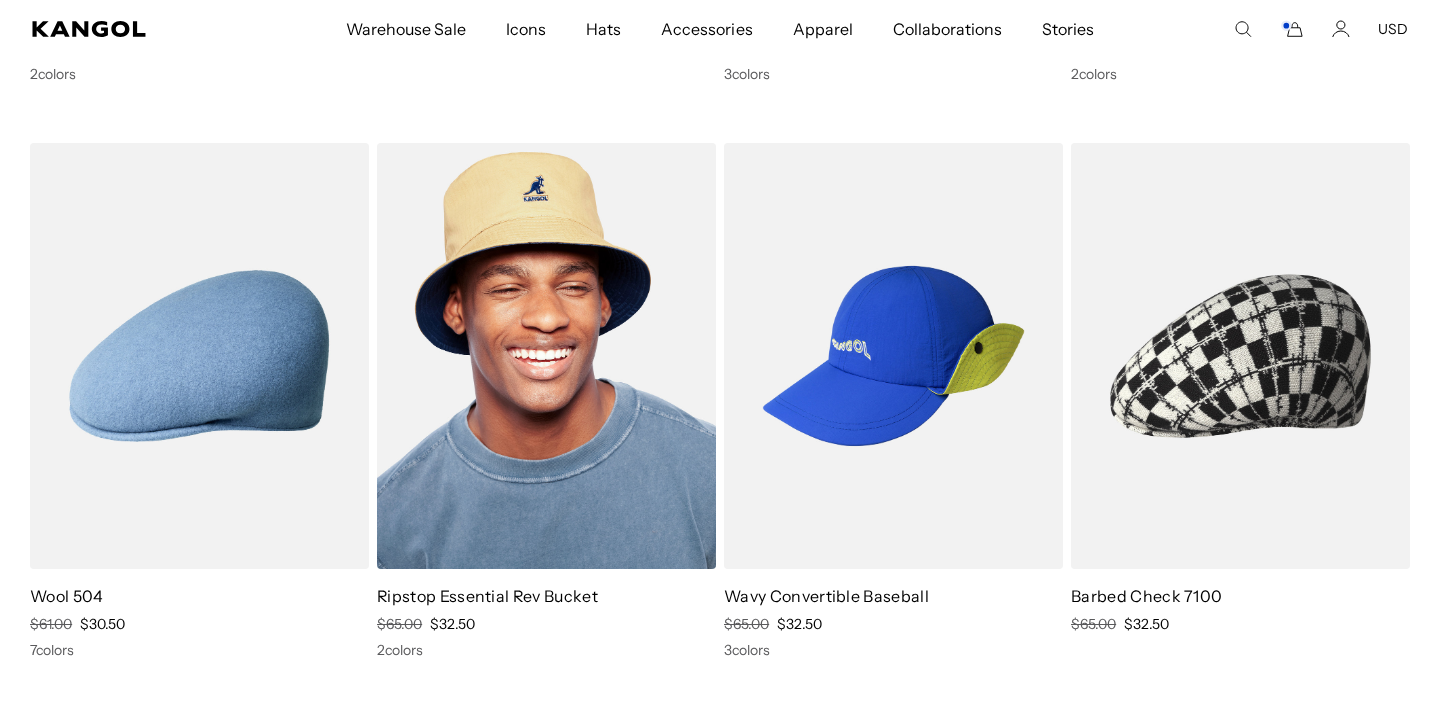 click at bounding box center (546, 356) 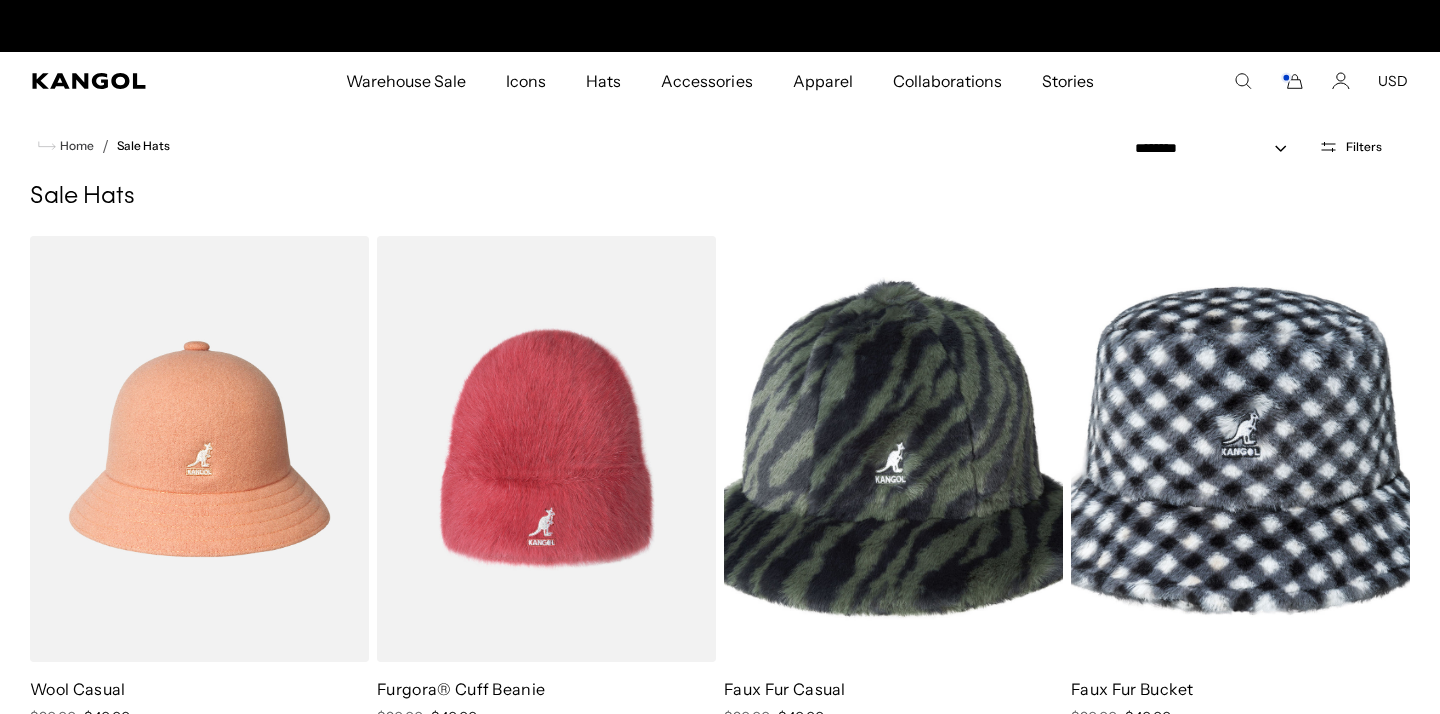 click on "Filters" at bounding box center (1364, 147) 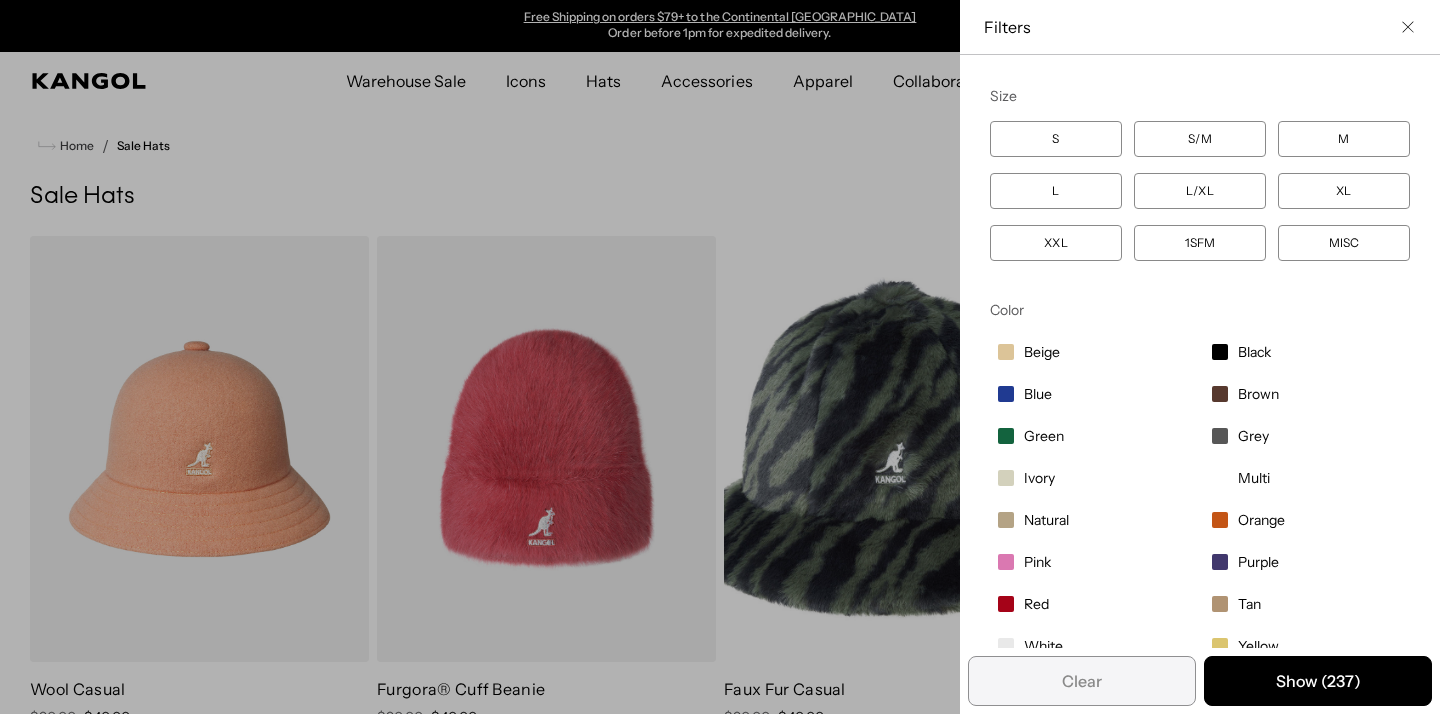 click on "M" at bounding box center [1344, 139] 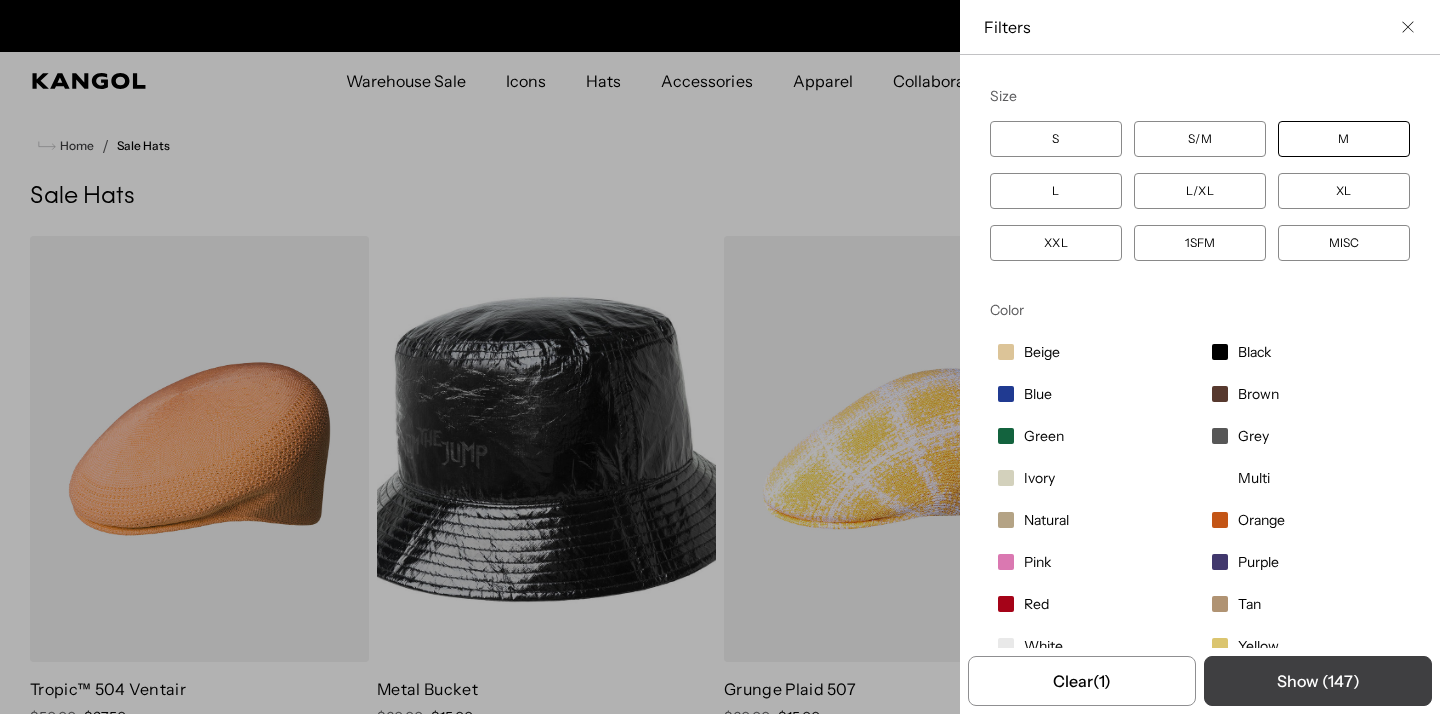 click on "Show ( 147 )" at bounding box center (1318, 681) 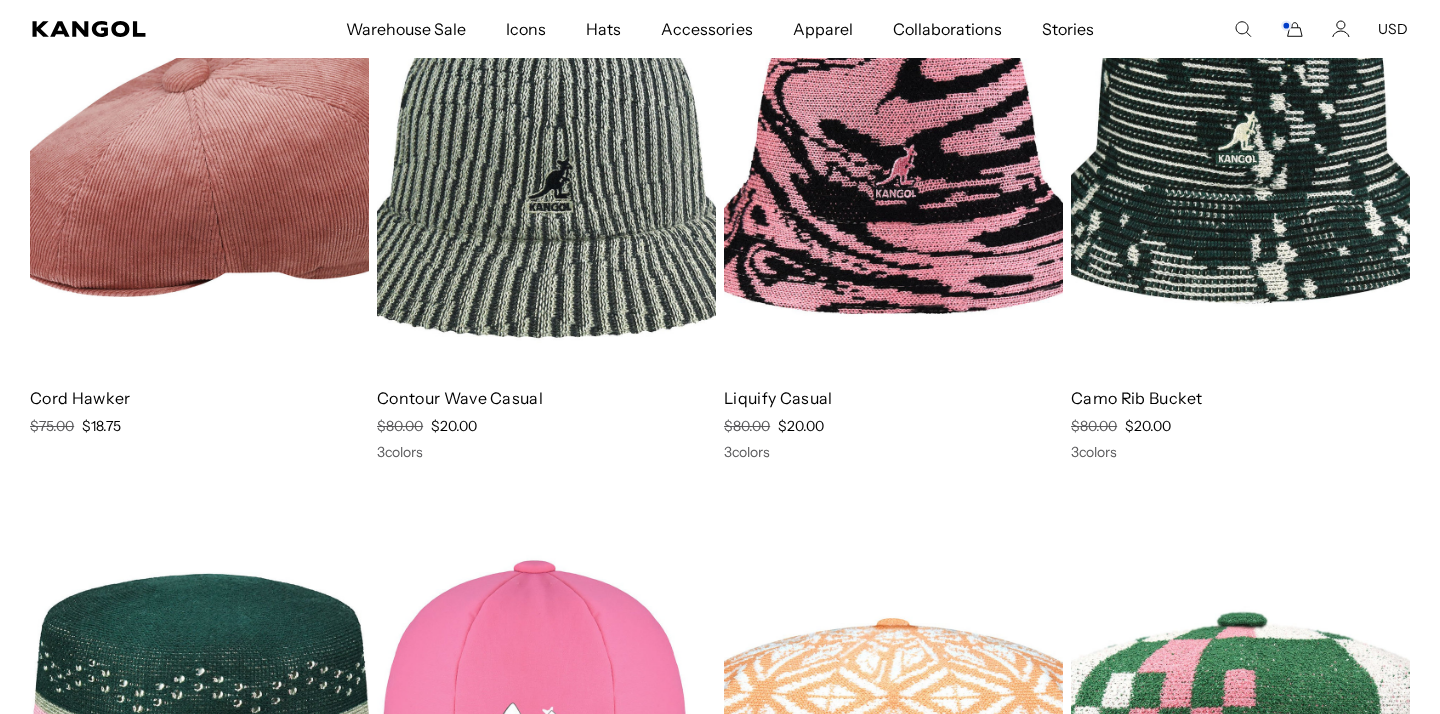 click at bounding box center [893, 159] 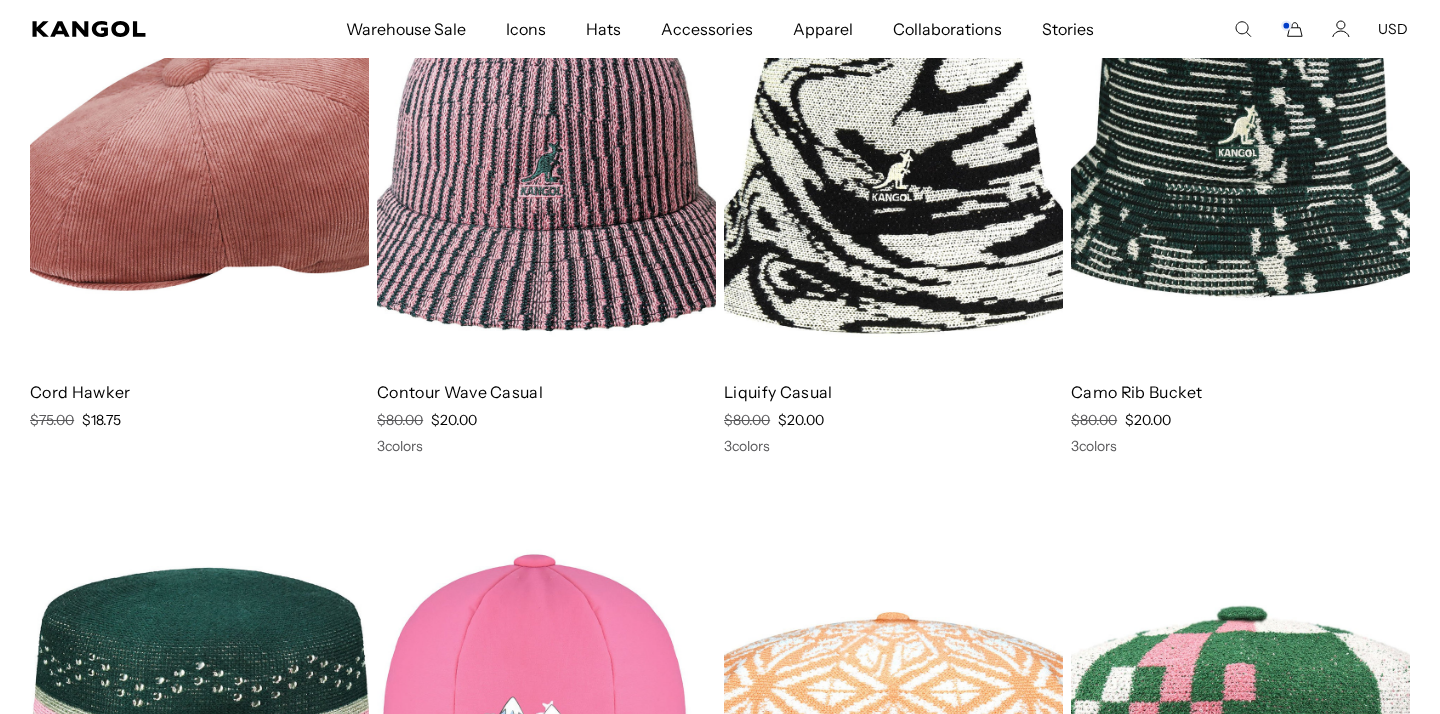 click at bounding box center [546, 153] 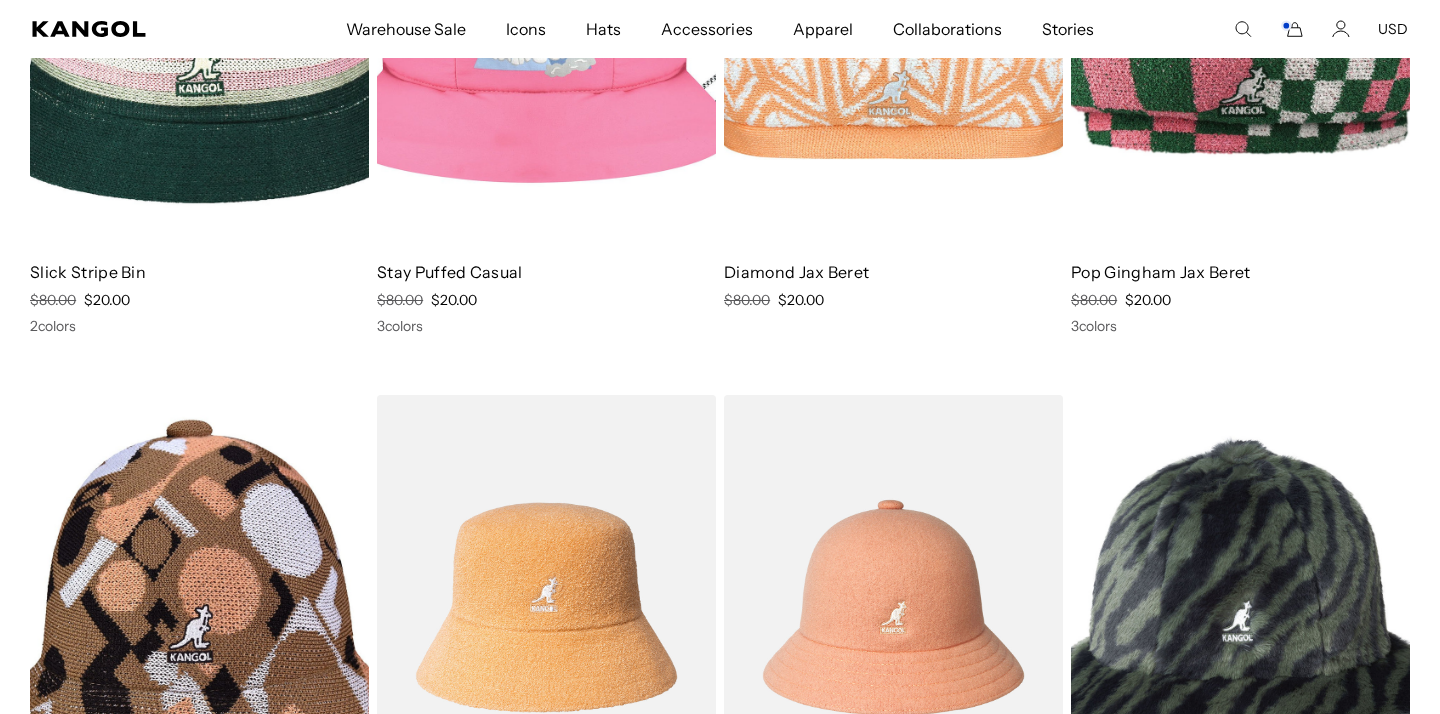 scroll, scrollTop: 7654, scrollLeft: 0, axis: vertical 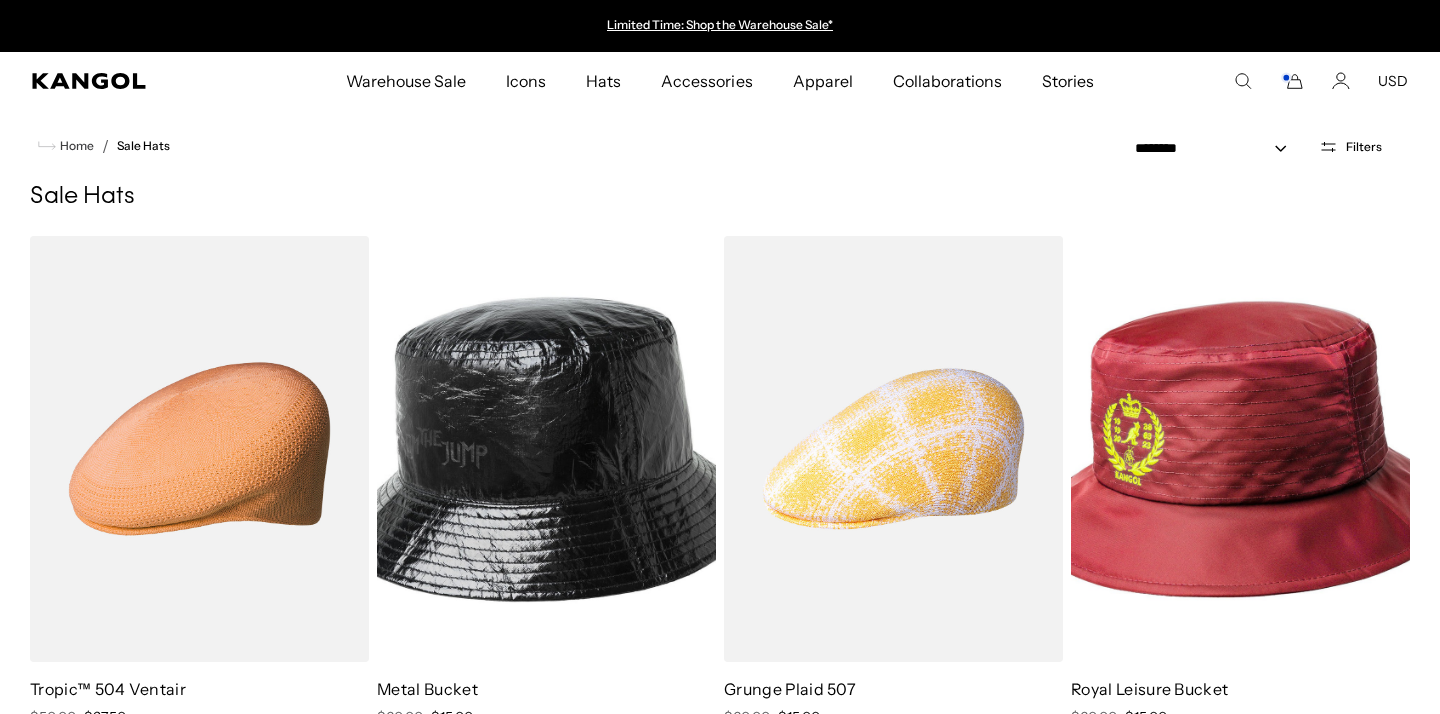 click on "**********" at bounding box center (1217, 146) 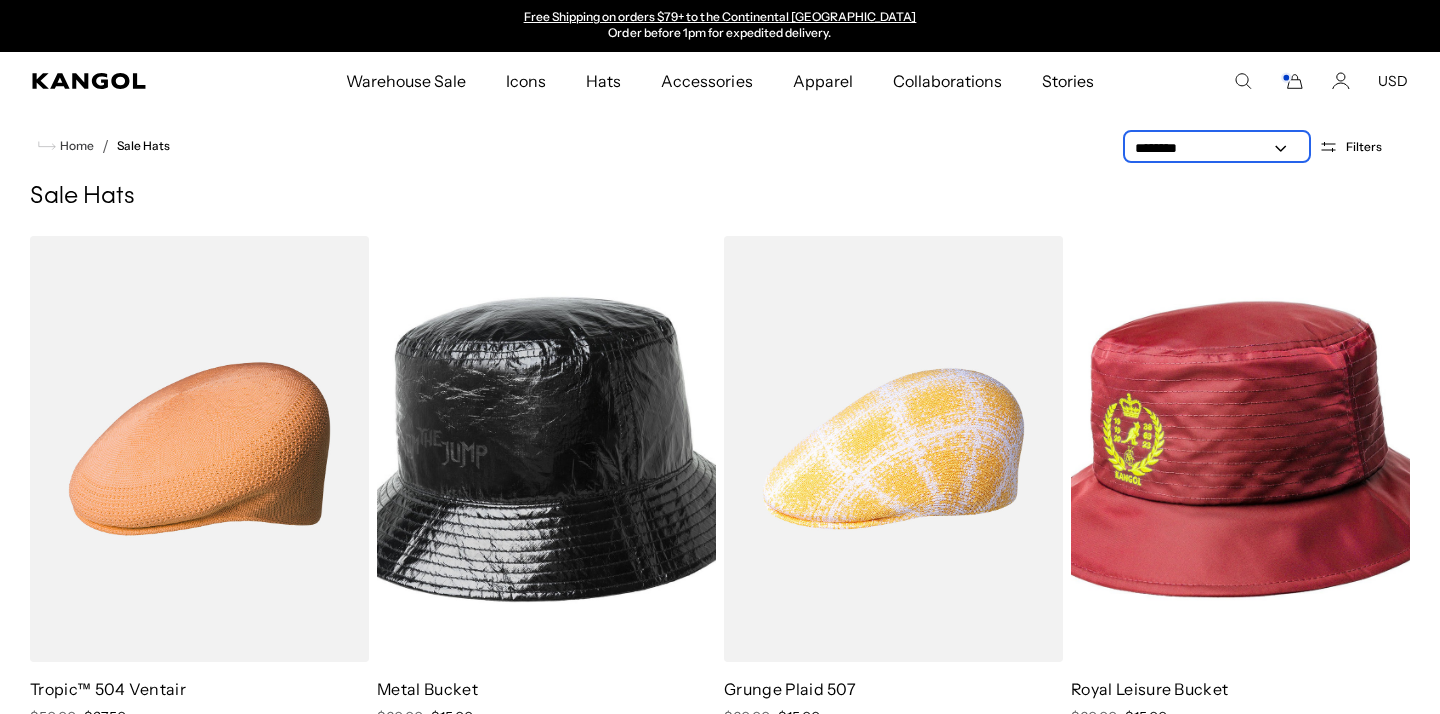 select on "******" 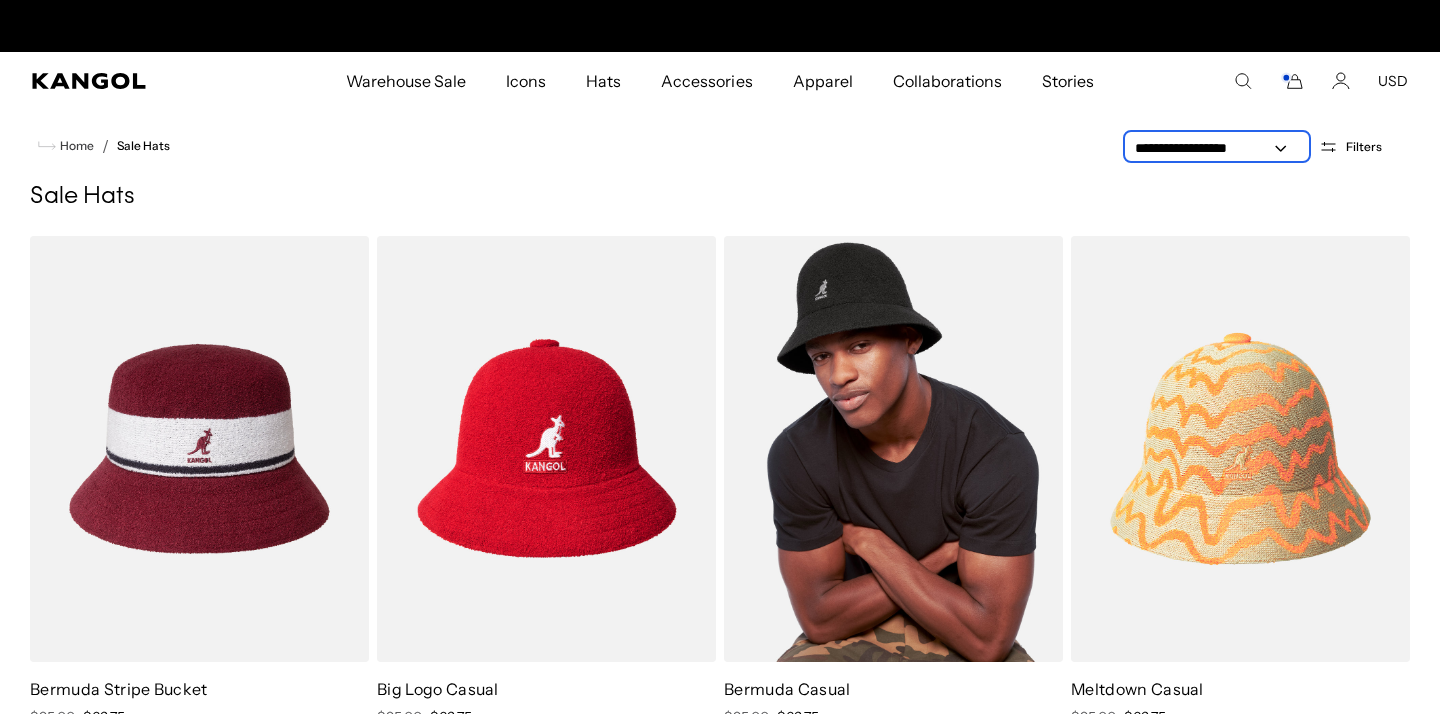 scroll, scrollTop: 0, scrollLeft: 0, axis: both 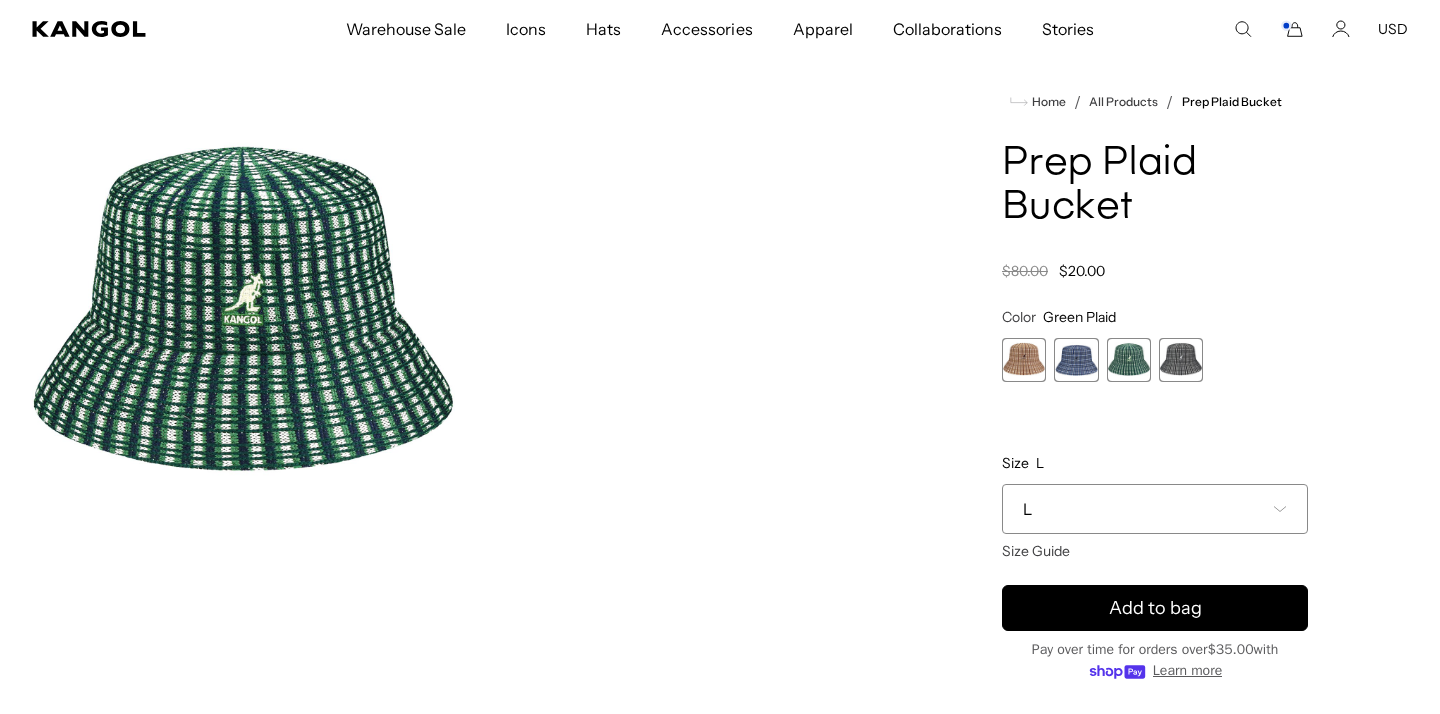 click on "L" at bounding box center (1155, 509) 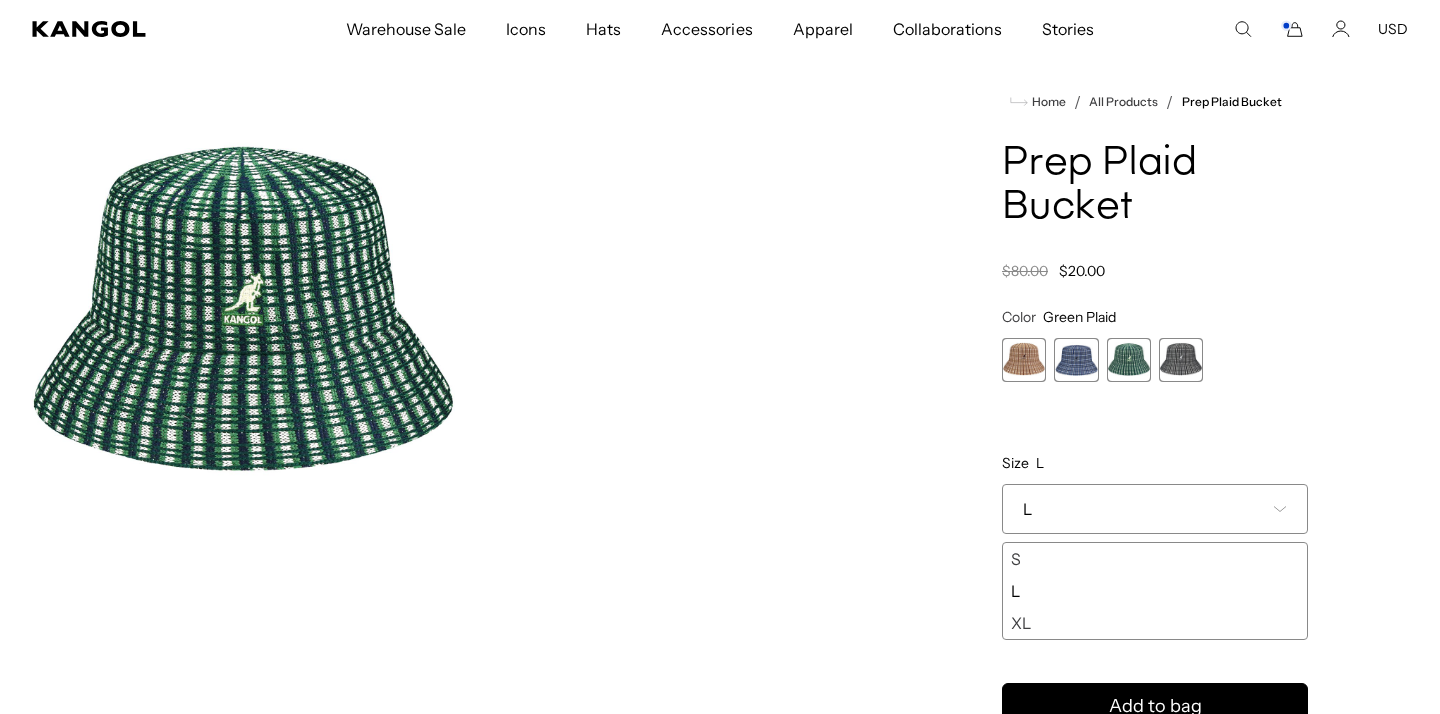 scroll, scrollTop: 0, scrollLeft: 0, axis: both 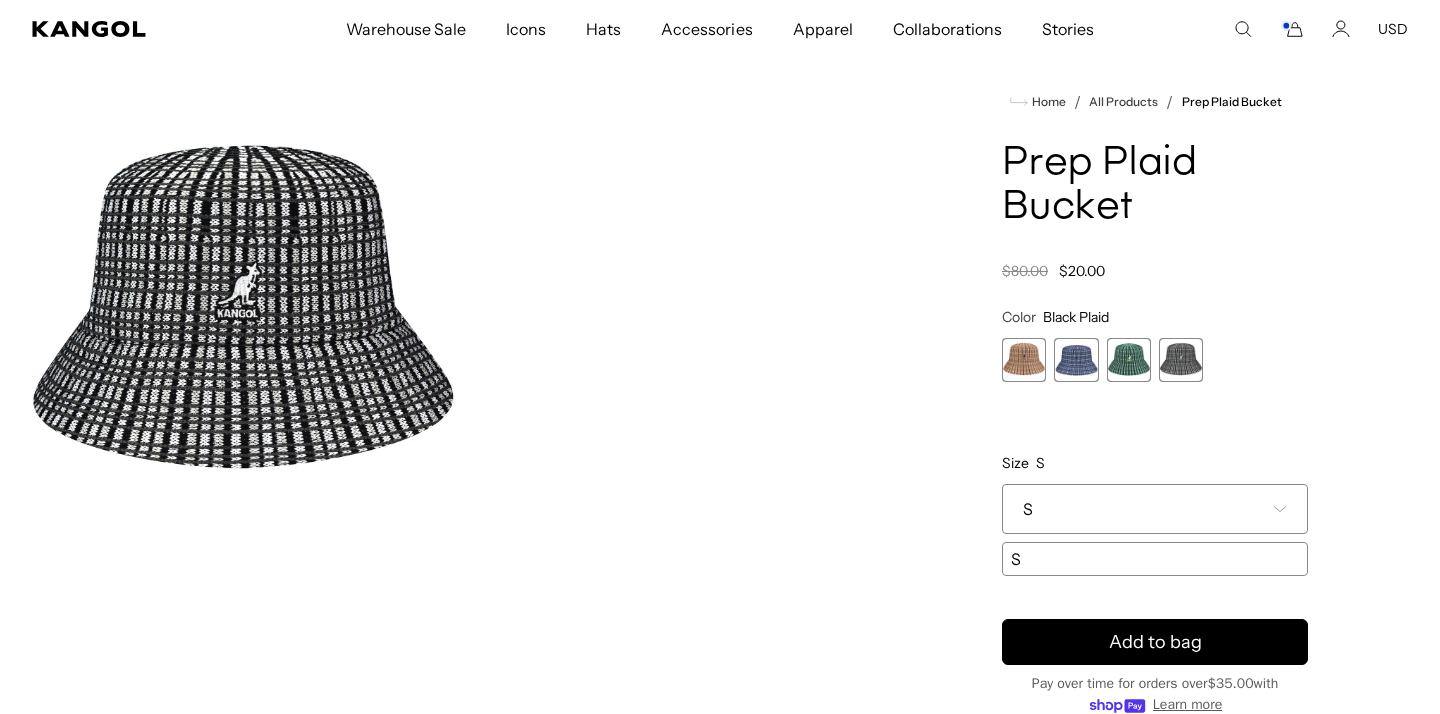 click on "S" at bounding box center (1155, 509) 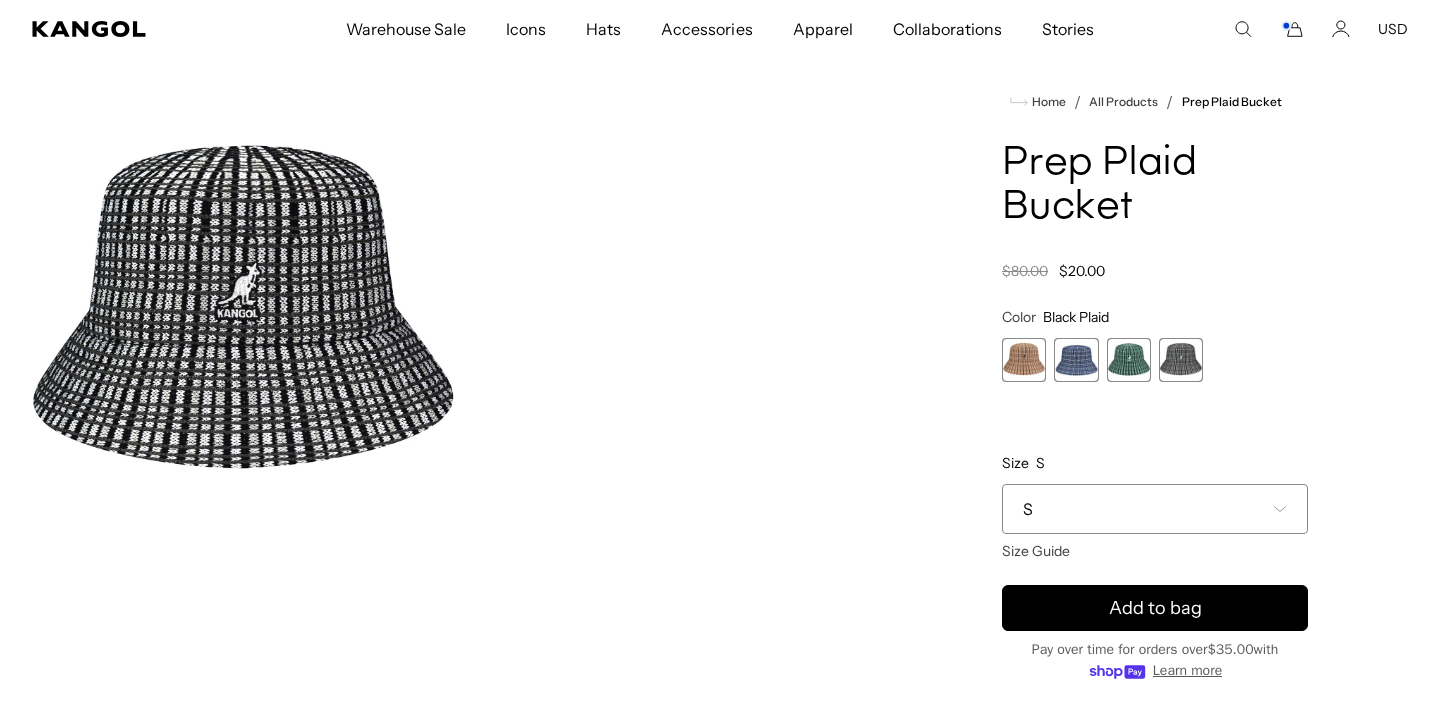 click at bounding box center [1076, 360] 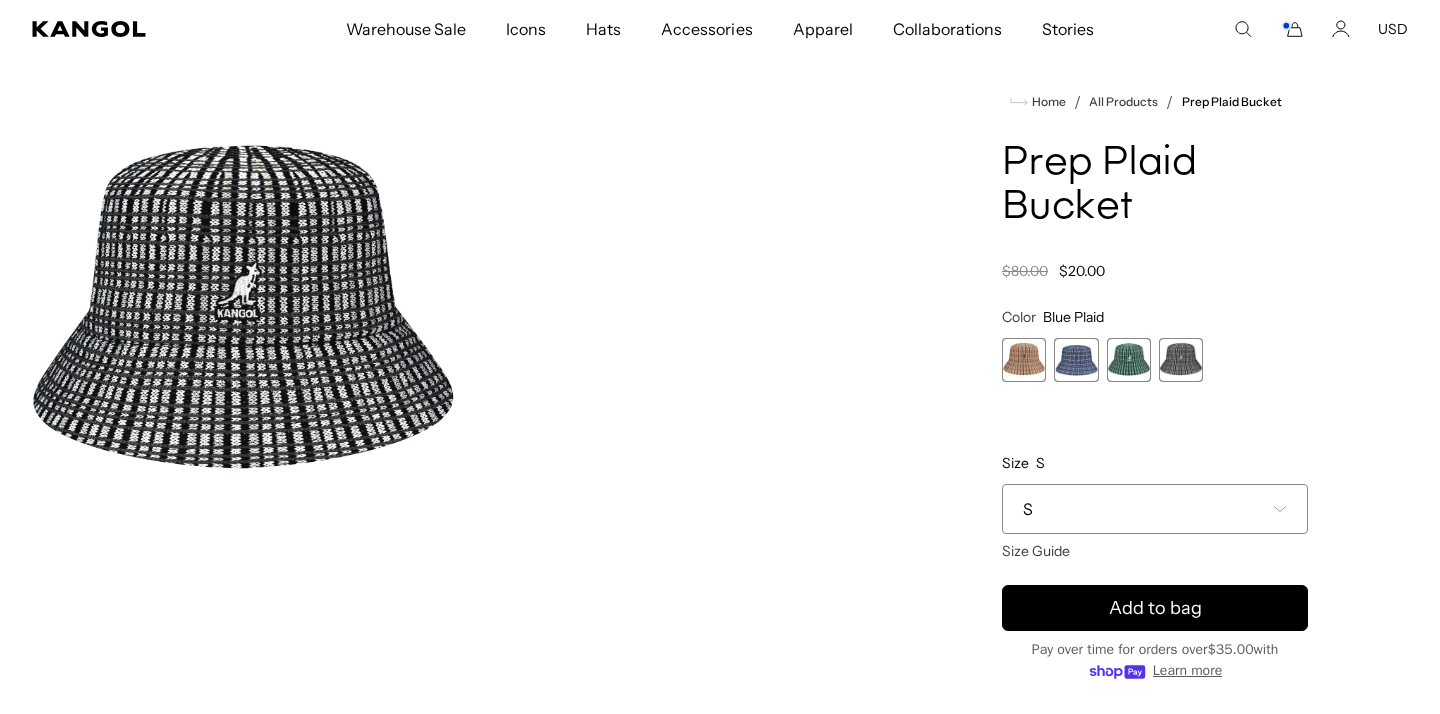 click on "S" at bounding box center (1155, 509) 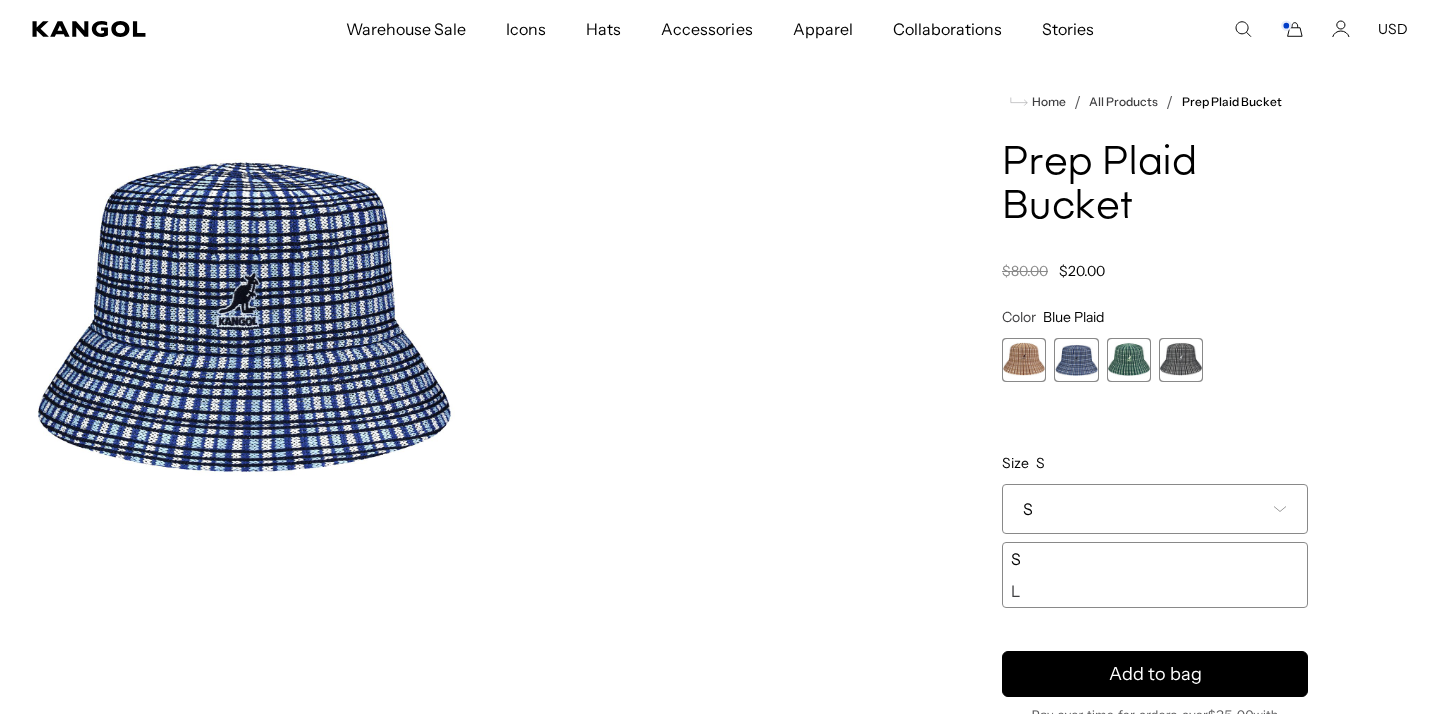 scroll, scrollTop: 0, scrollLeft: 0, axis: both 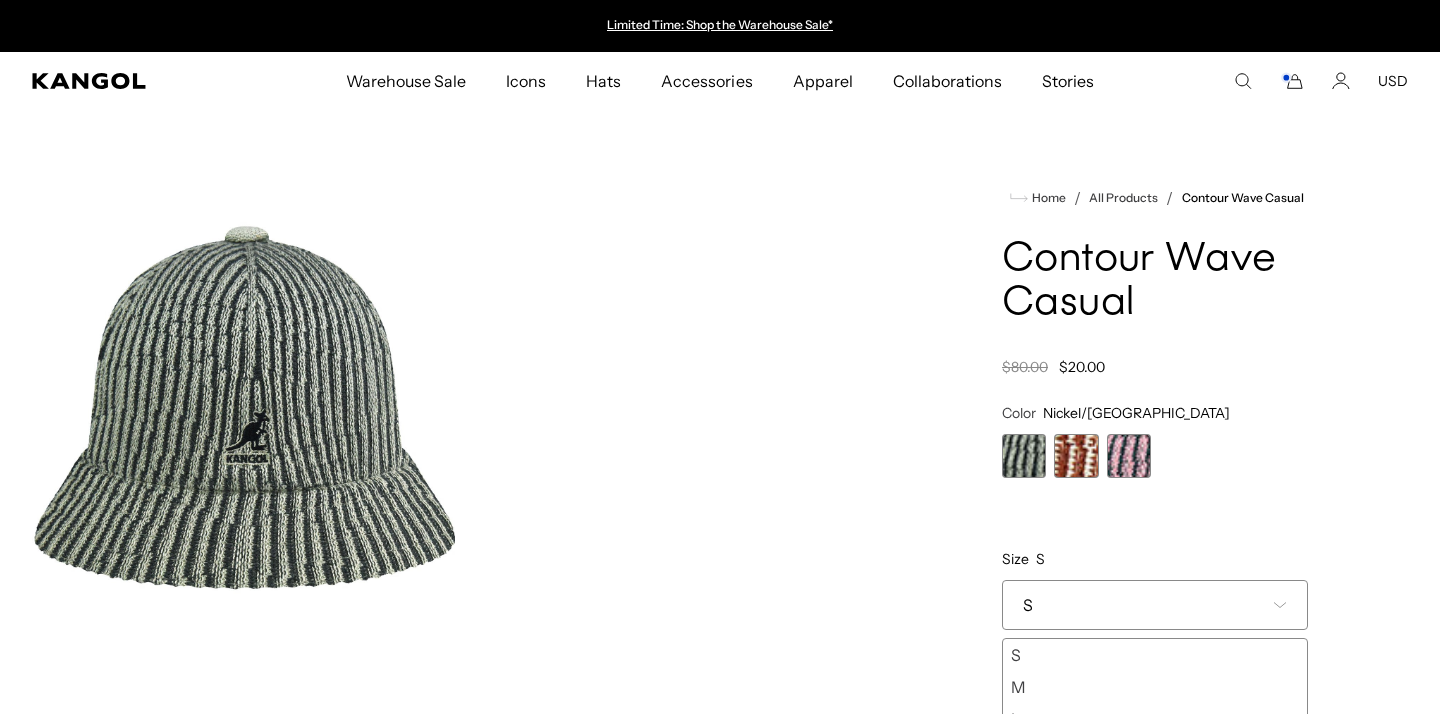 click on "M" at bounding box center [1155, 687] 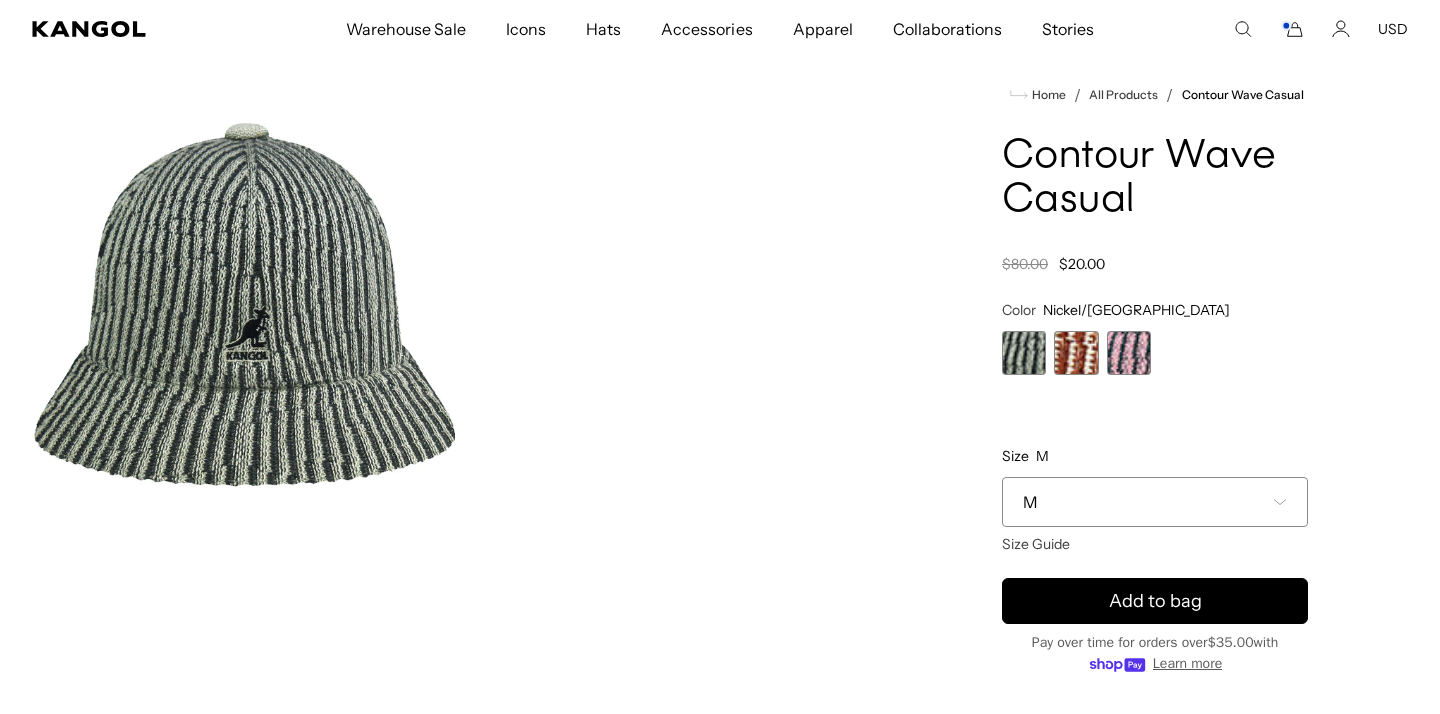 scroll, scrollTop: 301, scrollLeft: 0, axis: vertical 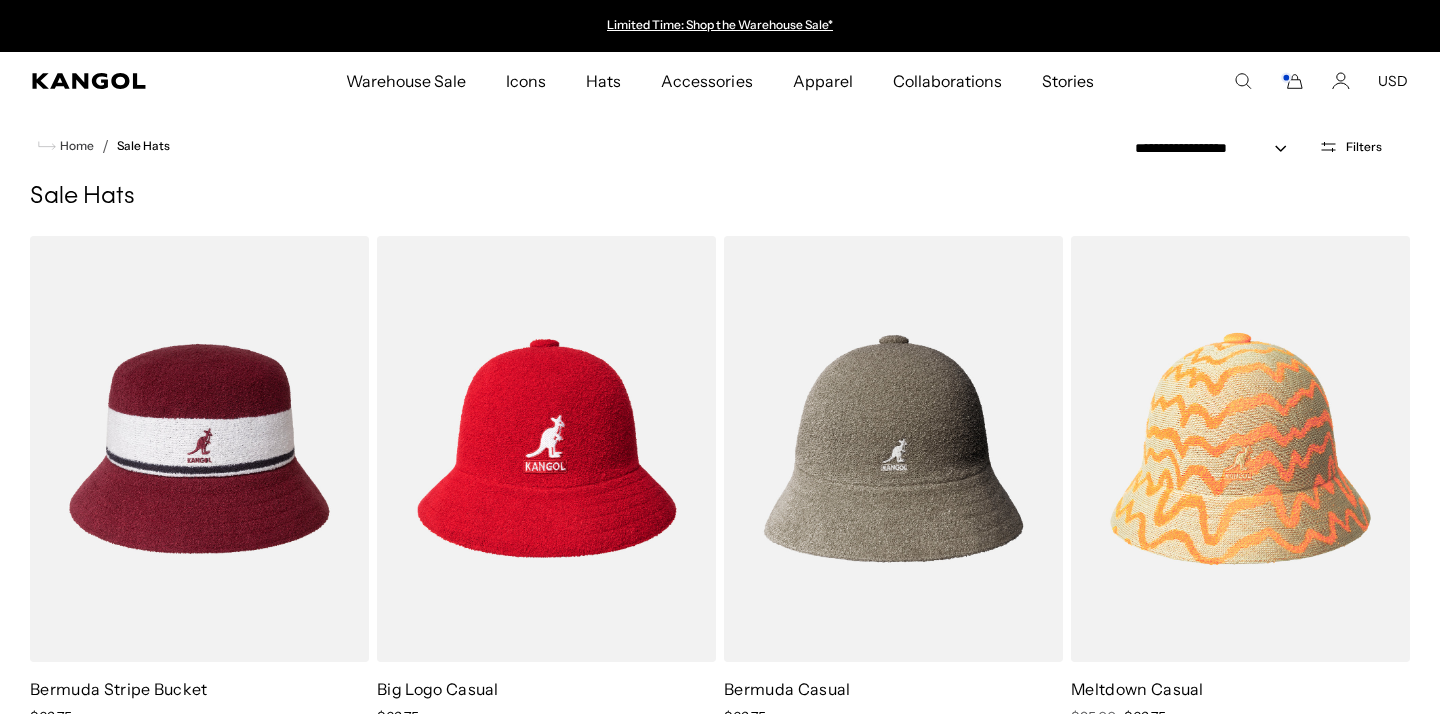 select on "******" 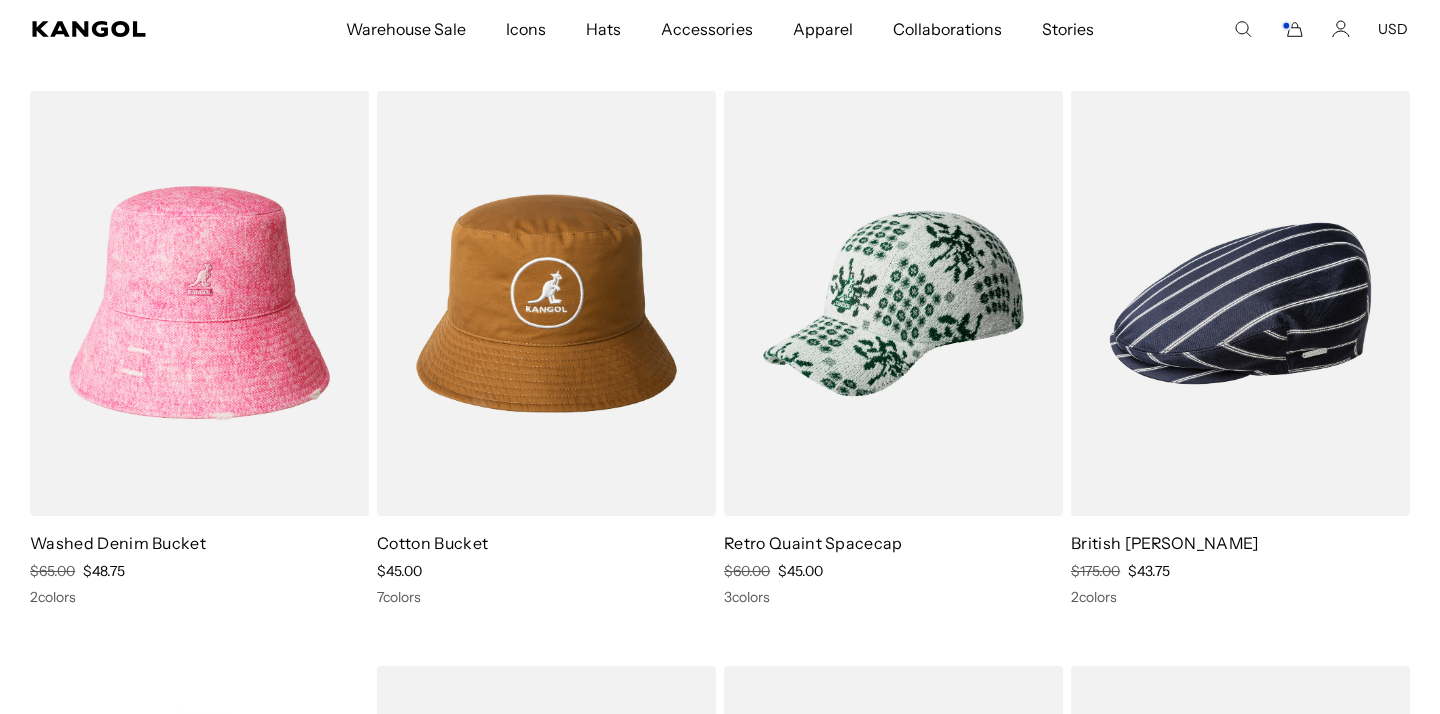 scroll, scrollTop: 0, scrollLeft: 412, axis: horizontal 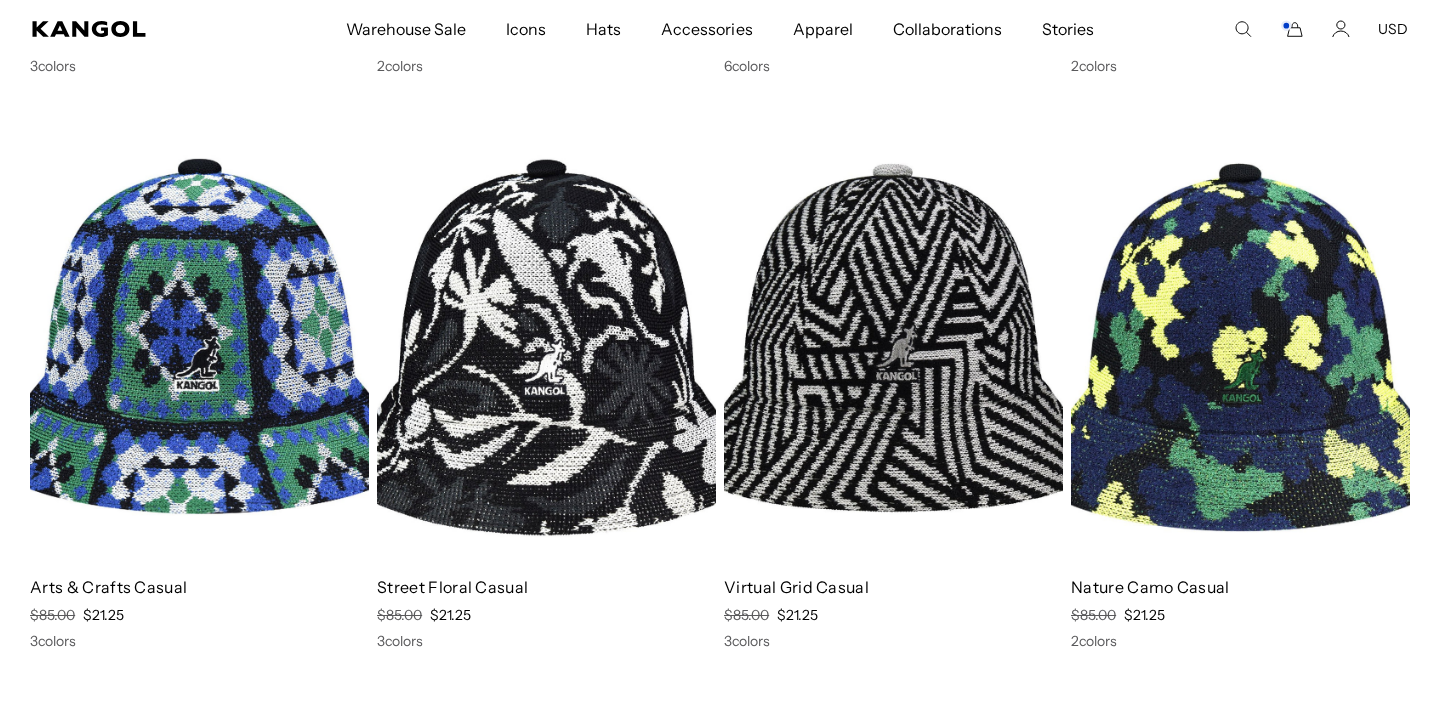 click 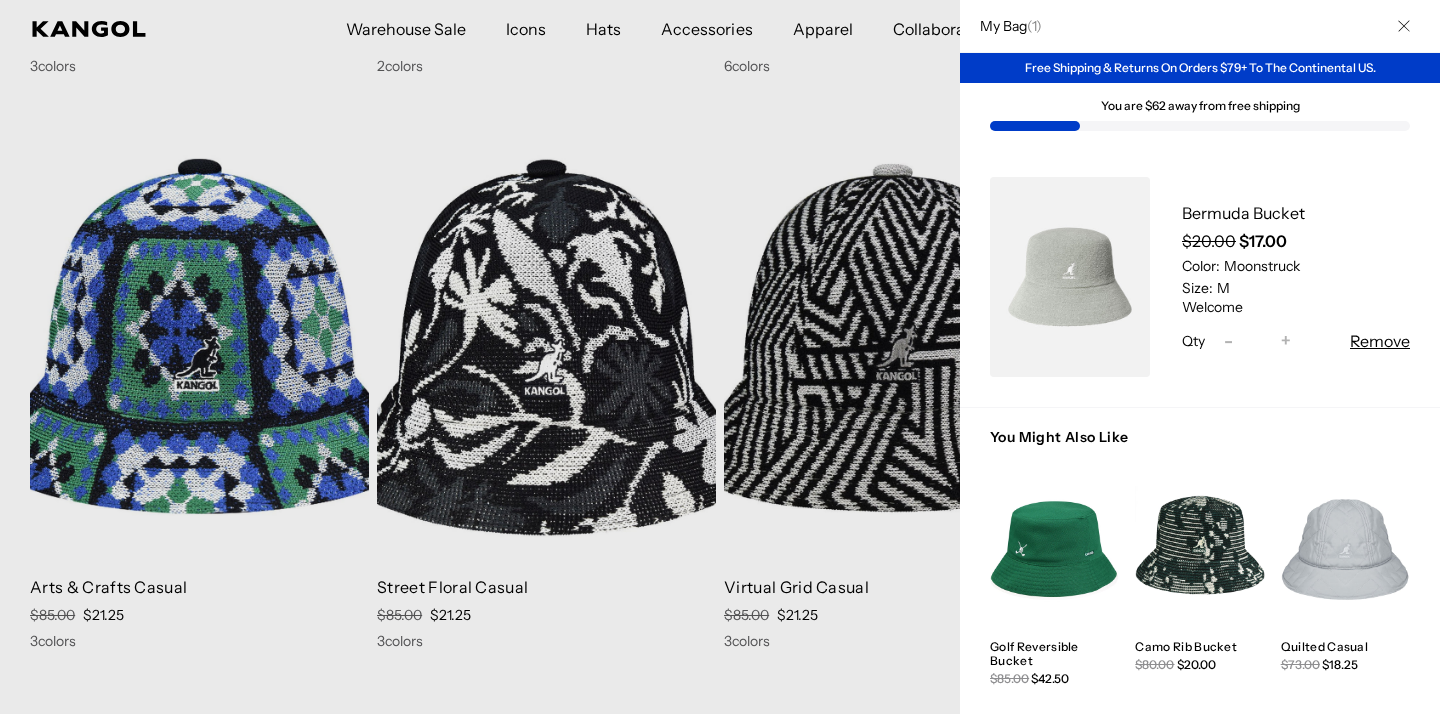 click 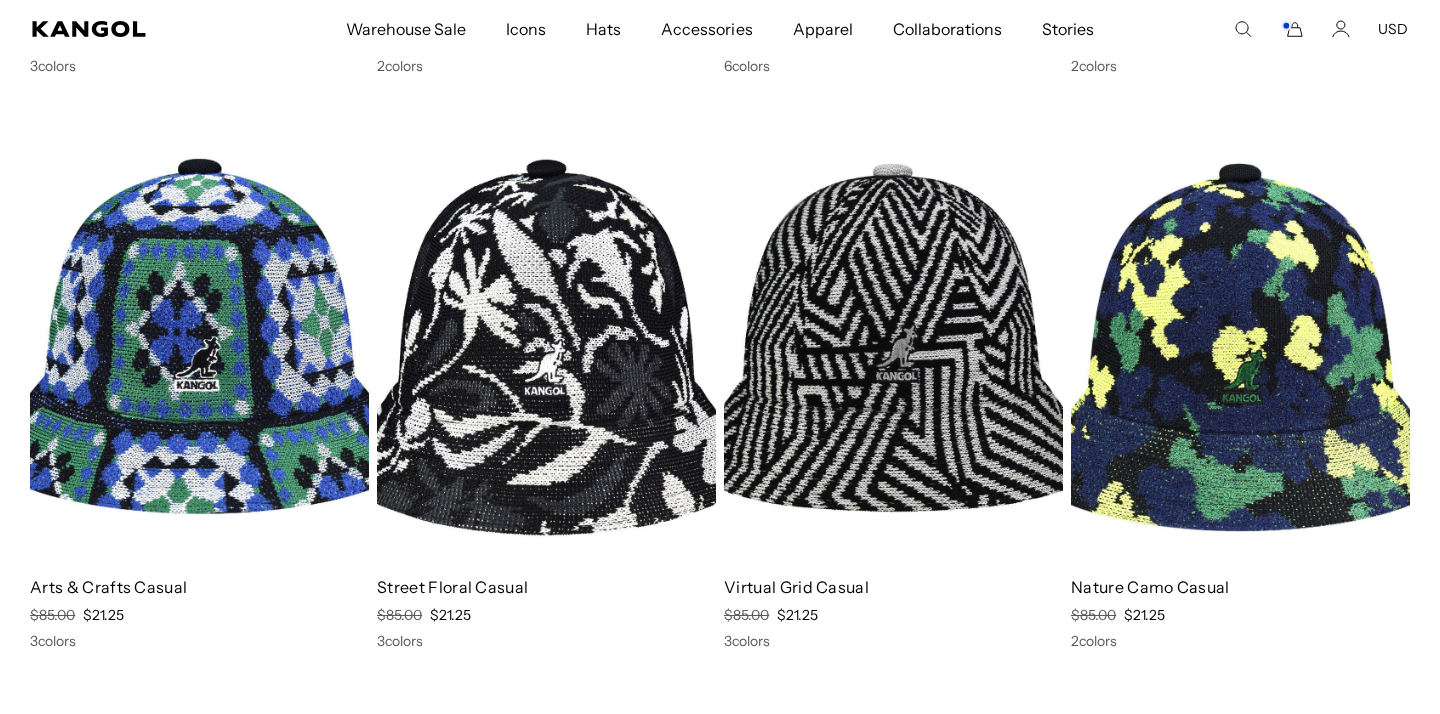 click 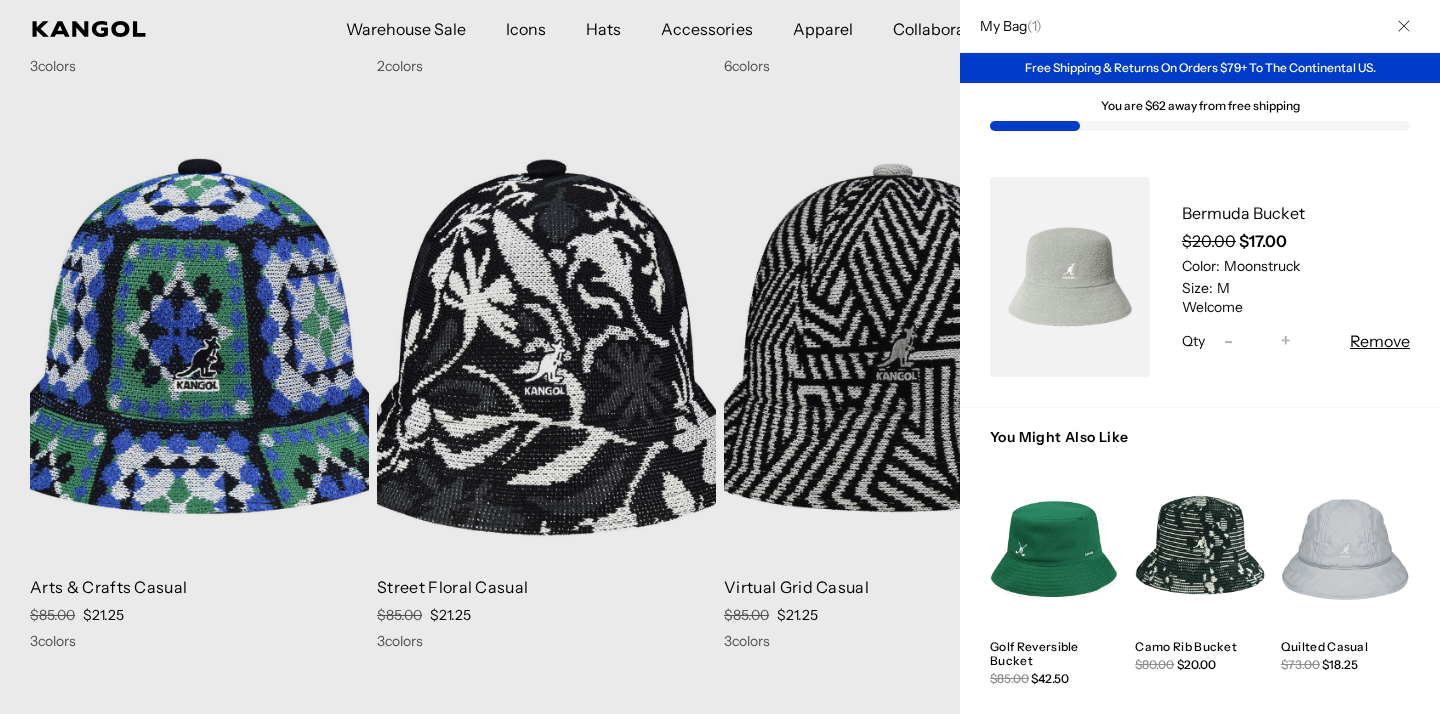 click at bounding box center (1404, 26) 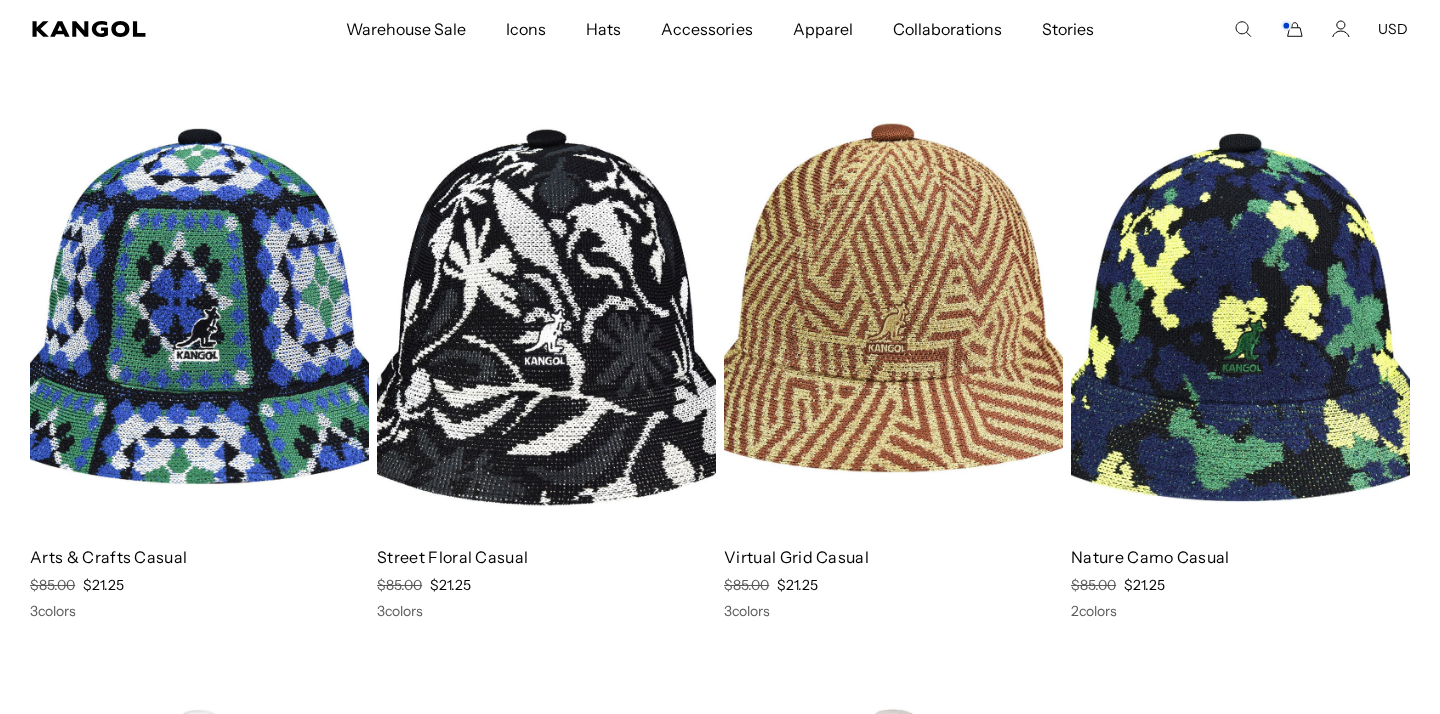 scroll, scrollTop: 0, scrollLeft: 0, axis: both 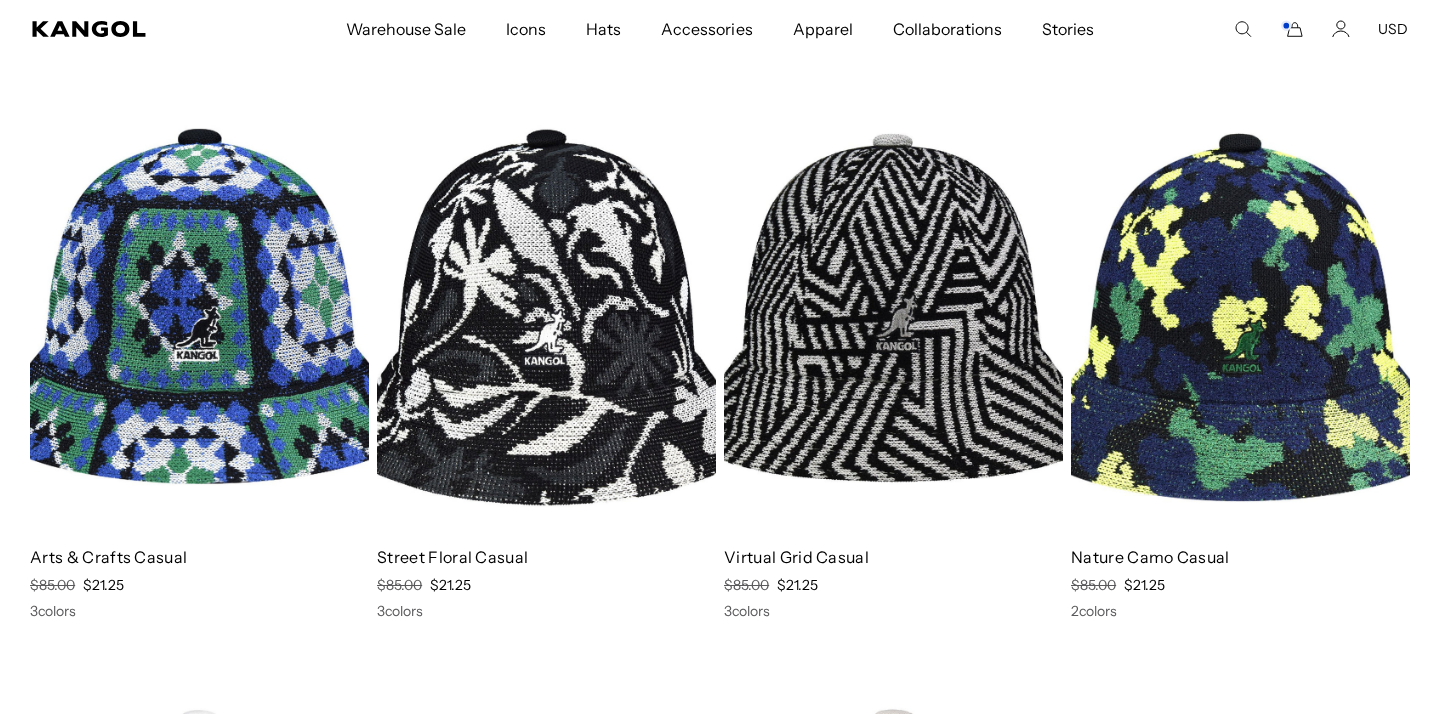 click 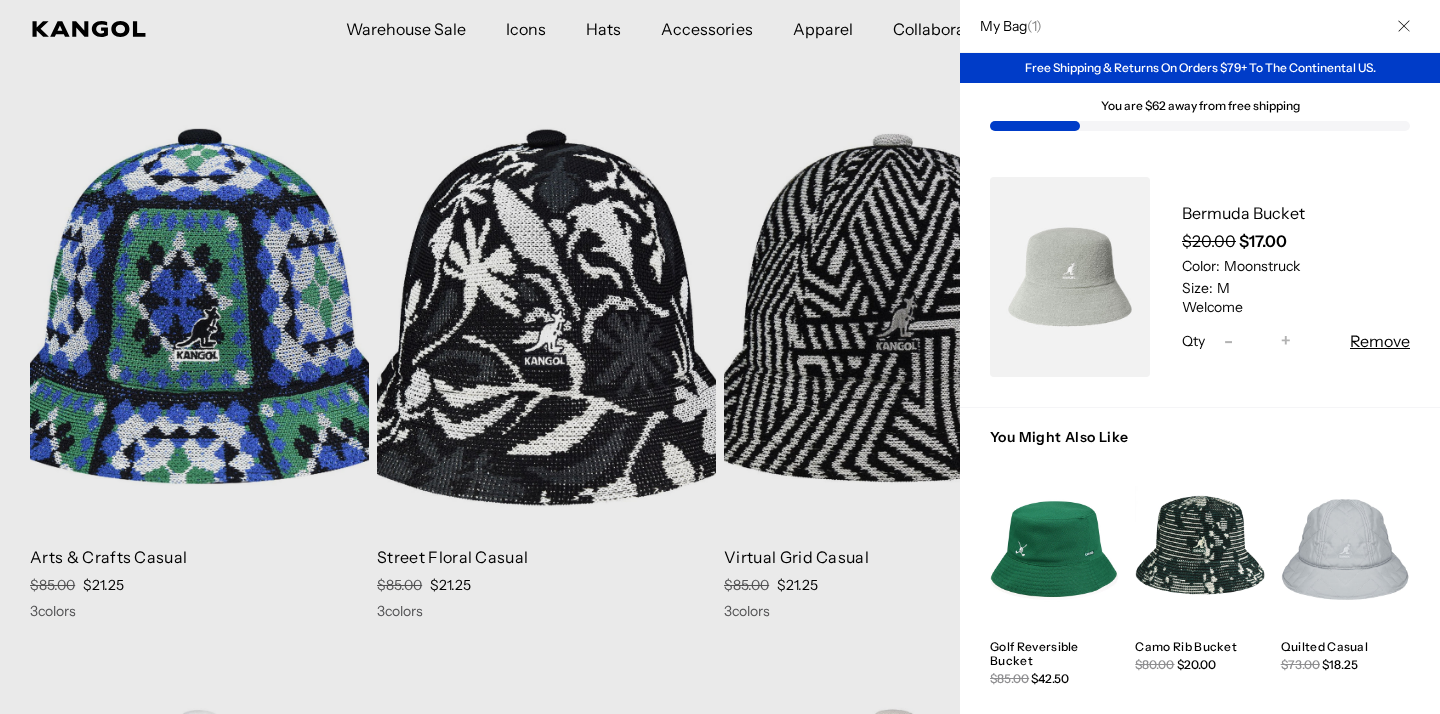 scroll, scrollTop: 0, scrollLeft: 412, axis: horizontal 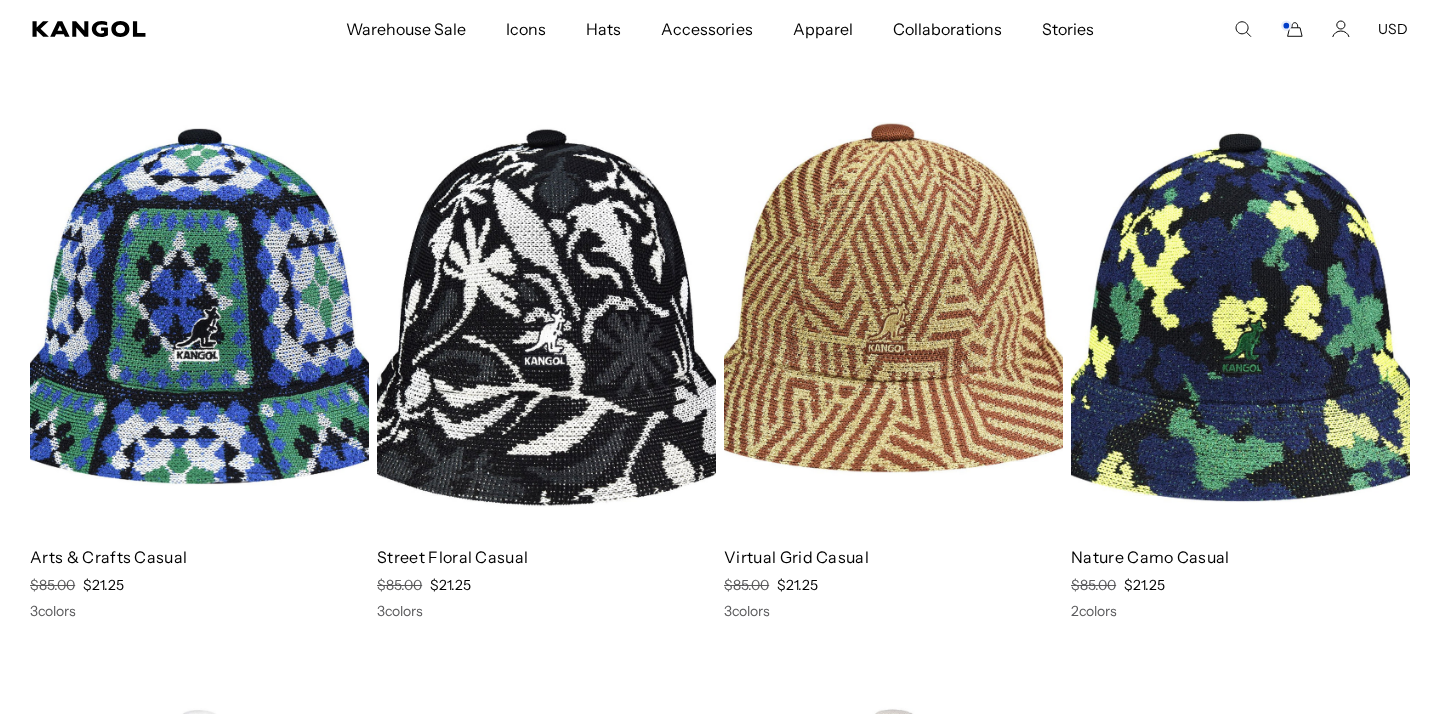 click at bounding box center [893, 318] 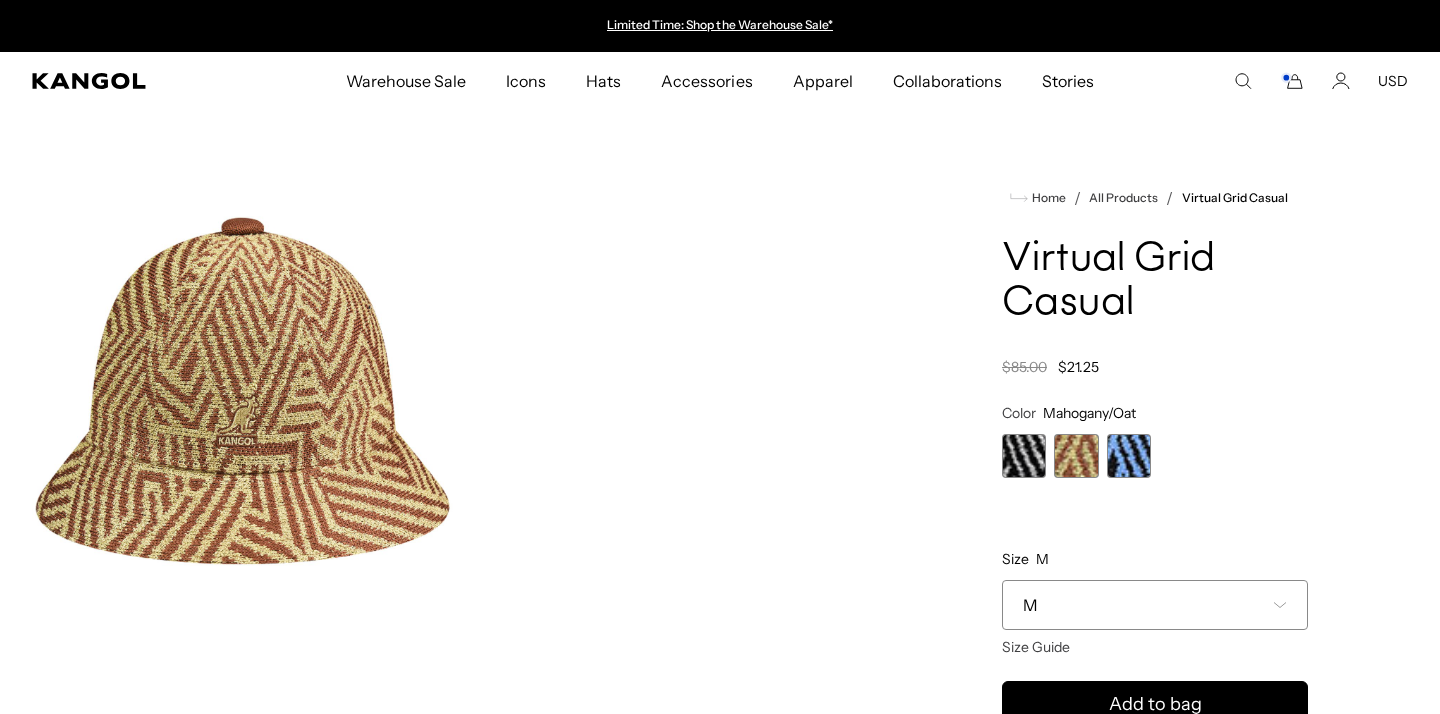 scroll, scrollTop: 133, scrollLeft: 0, axis: vertical 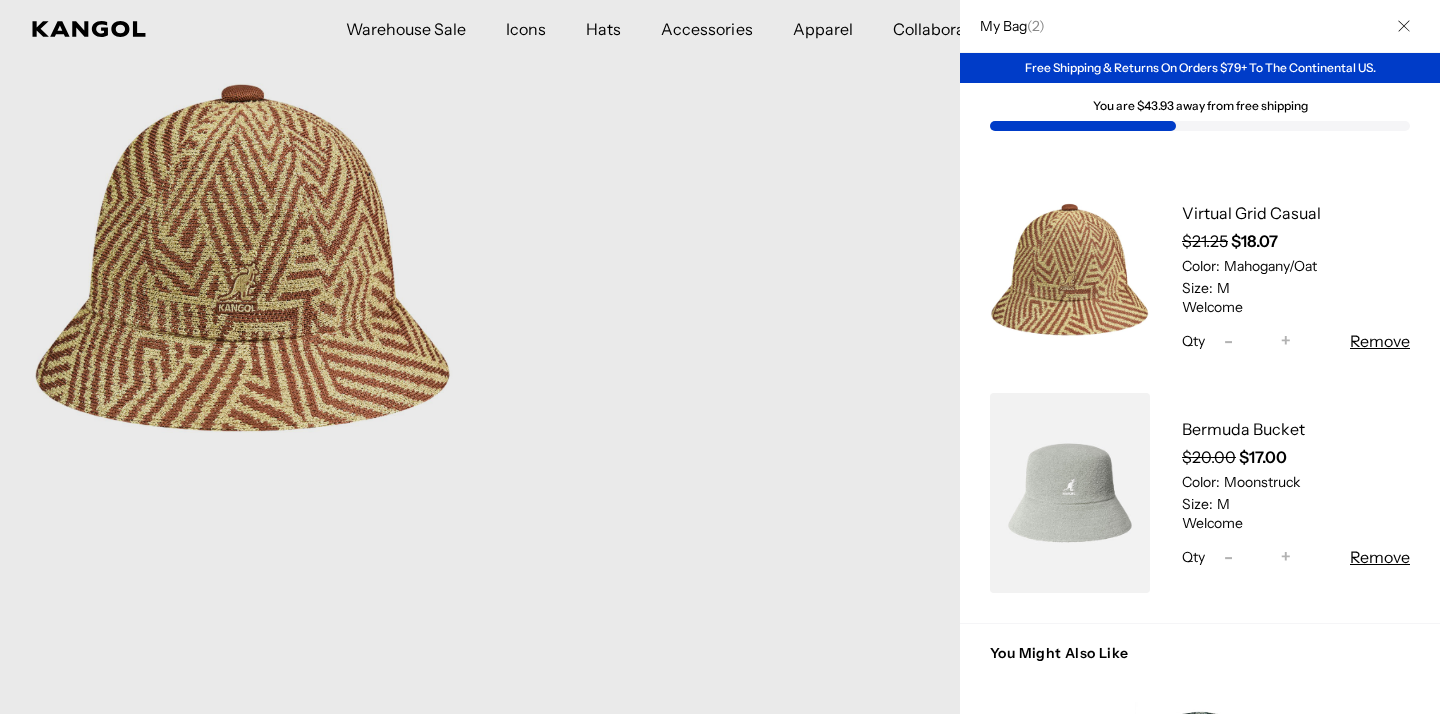 click at bounding box center [1345, 767] 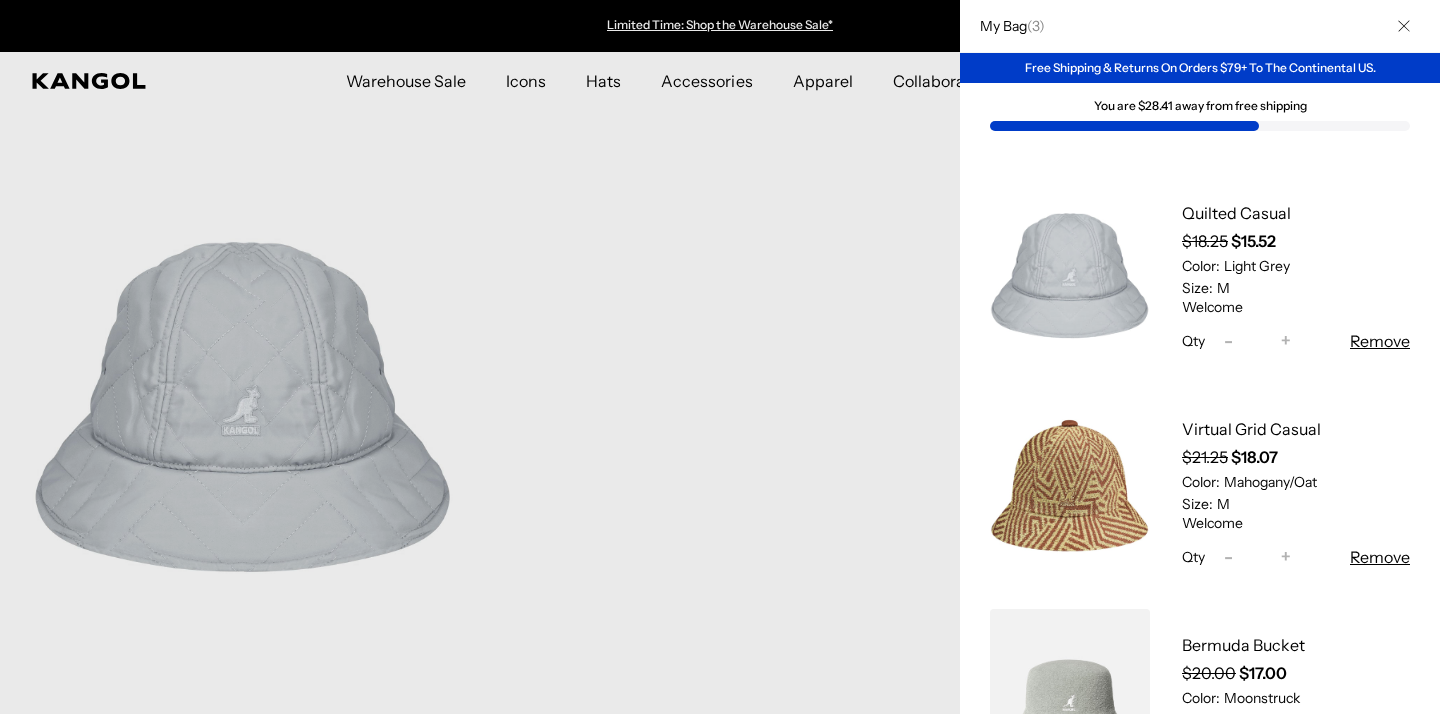 scroll, scrollTop: 149, scrollLeft: 0, axis: vertical 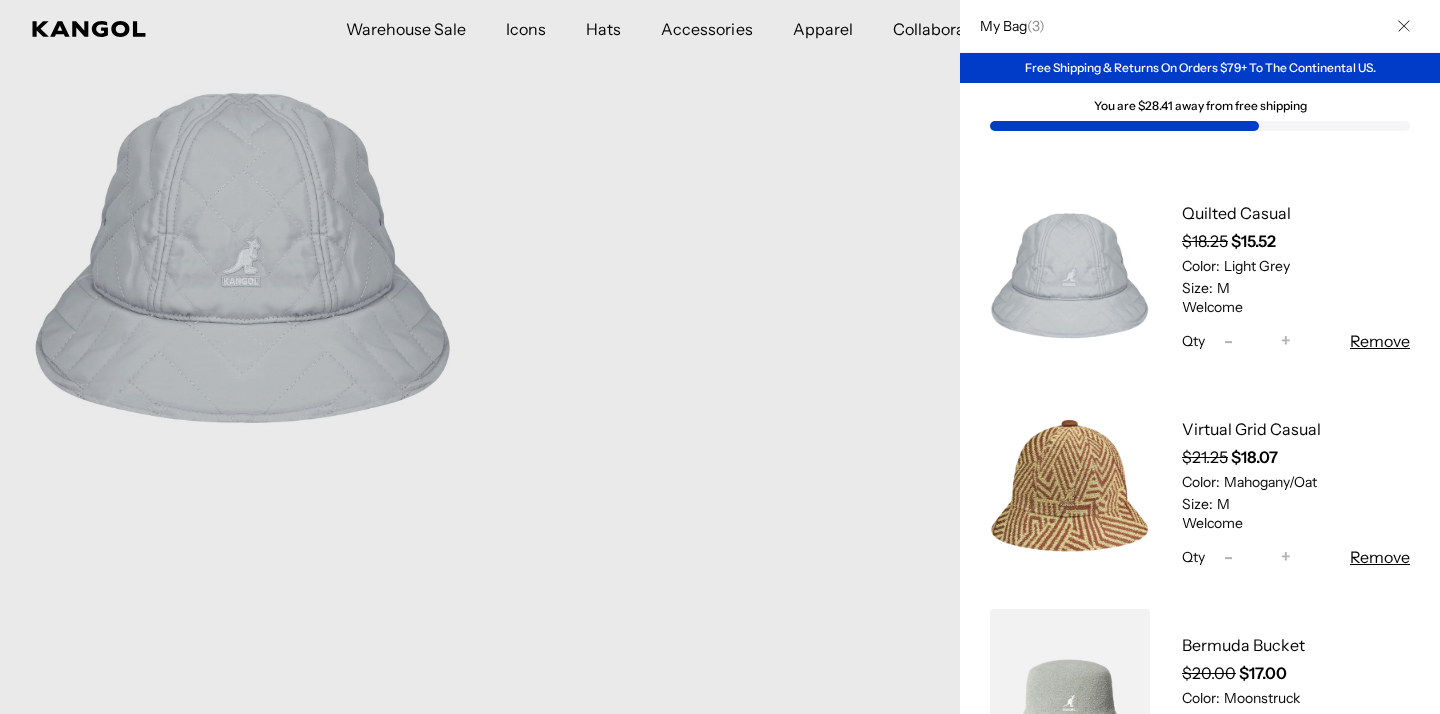 click 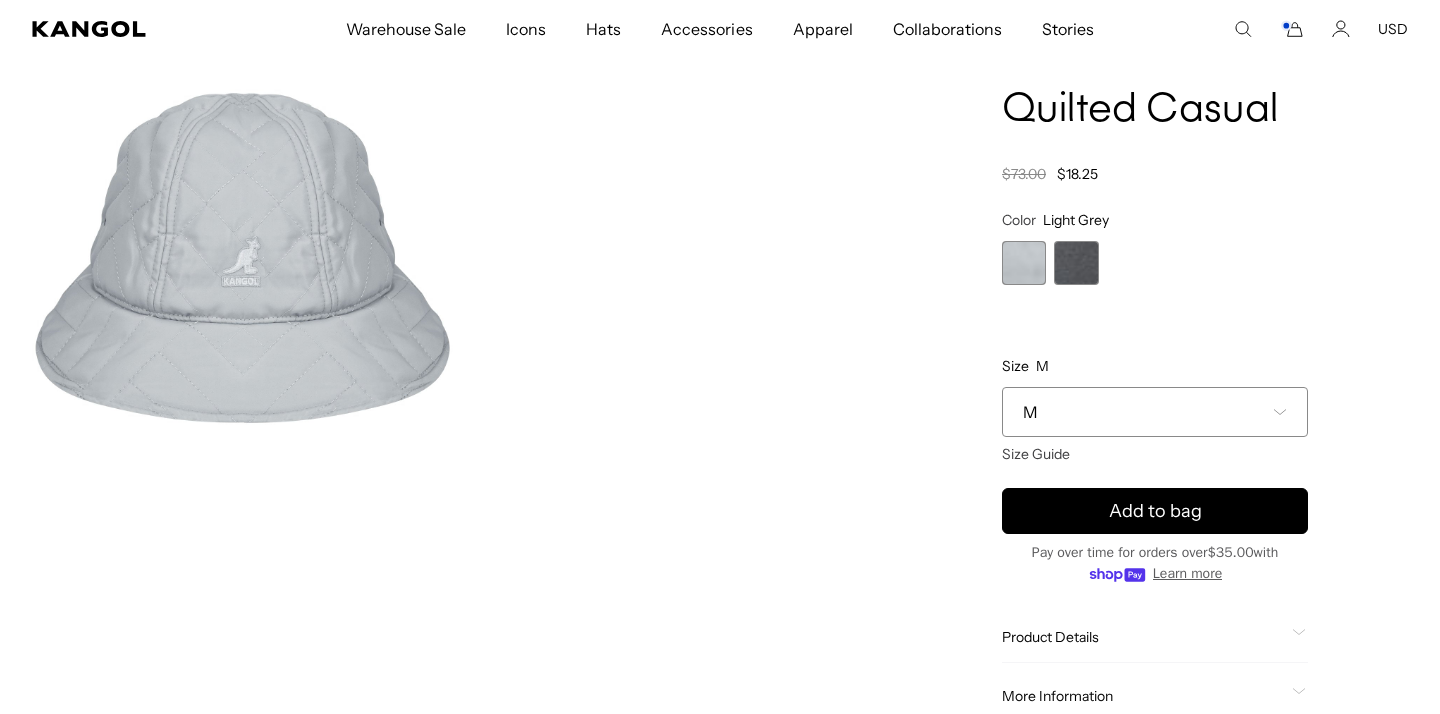 scroll, scrollTop: 0, scrollLeft: 412, axis: horizontal 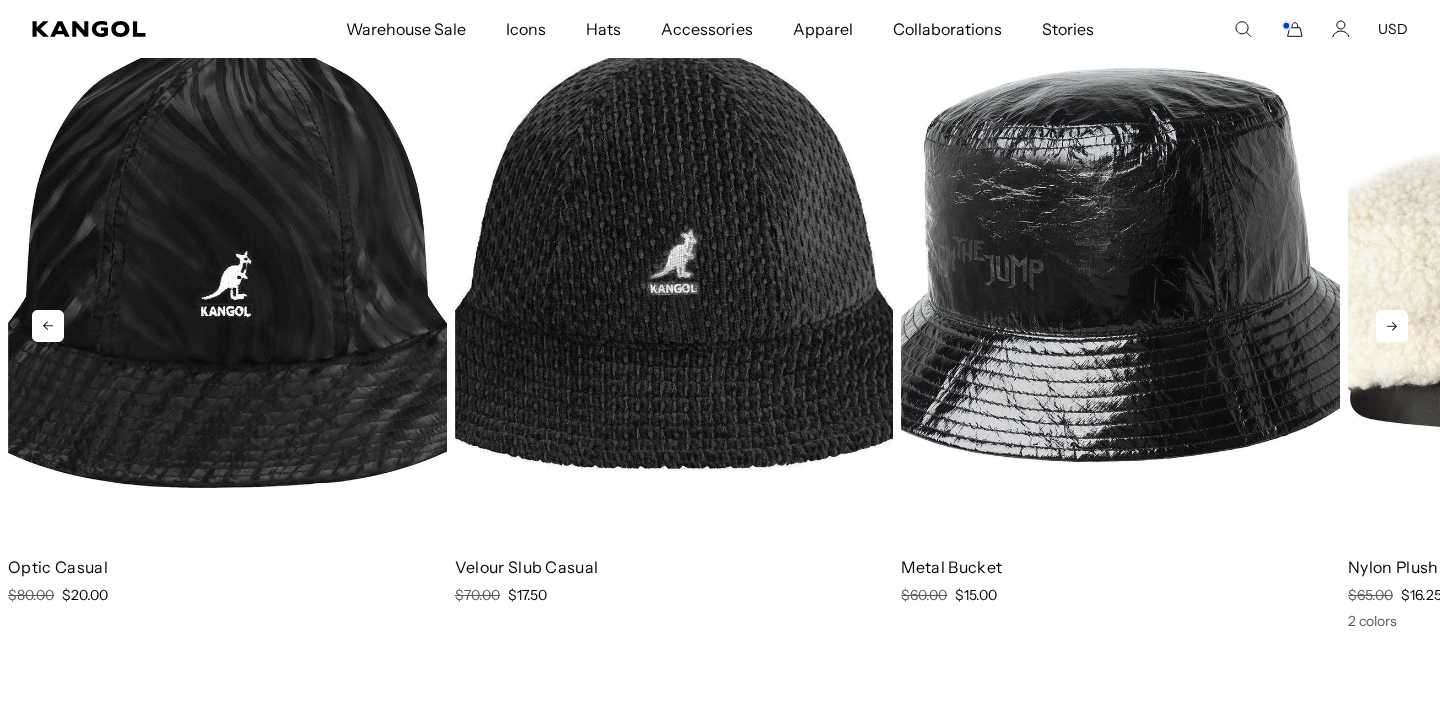 click 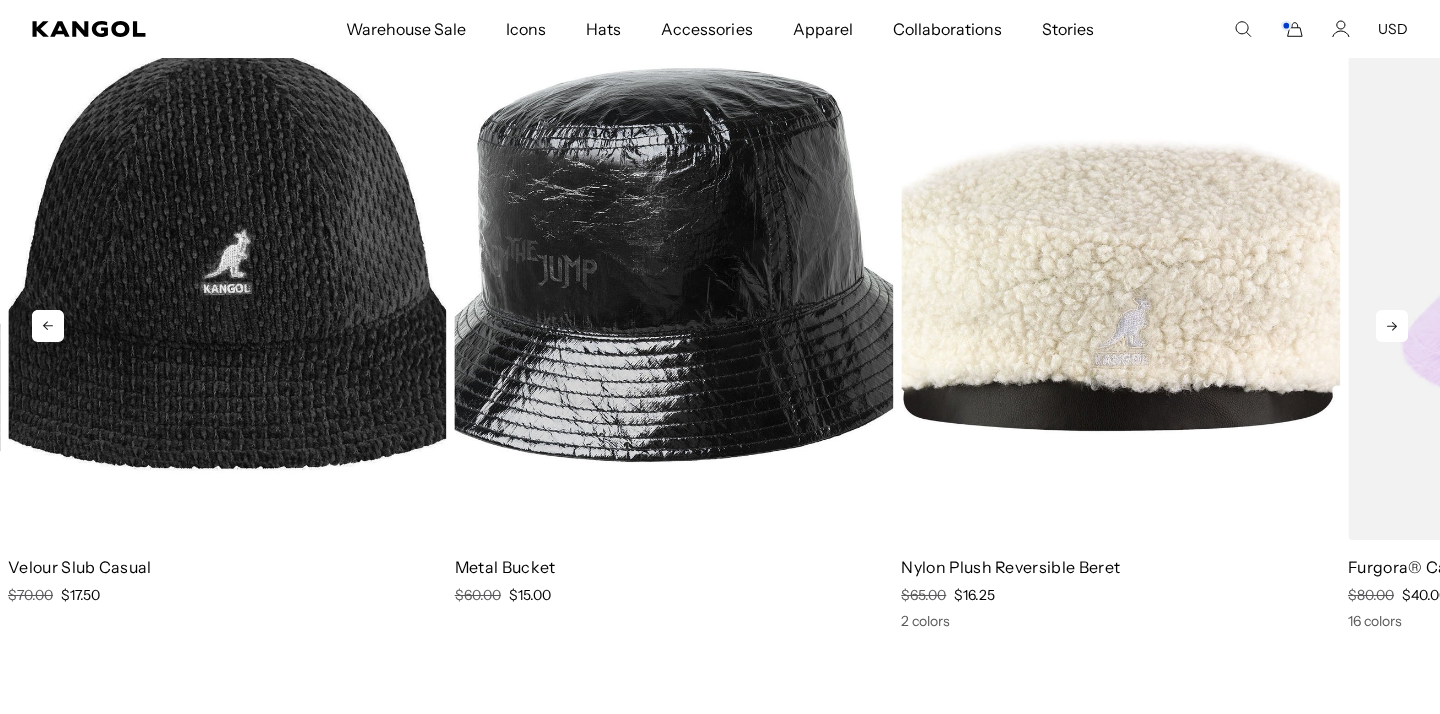 click 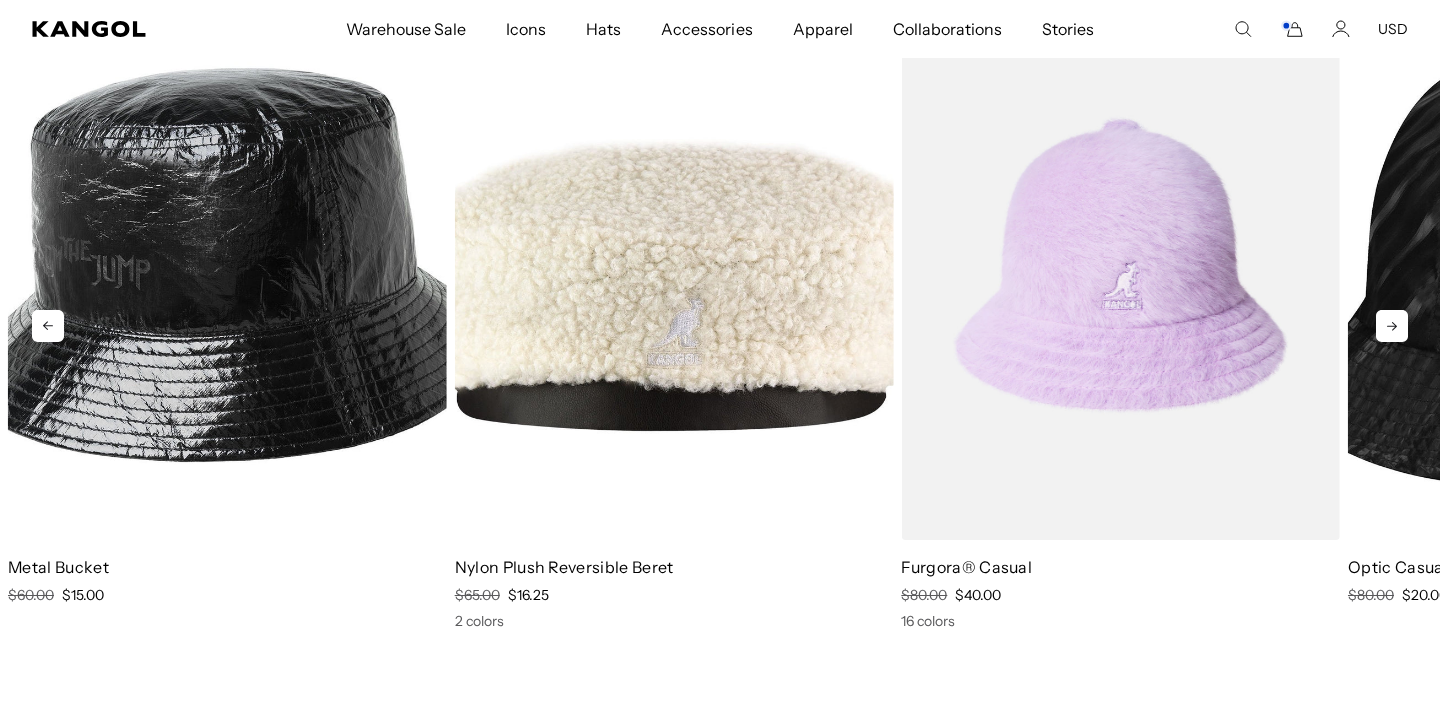 click 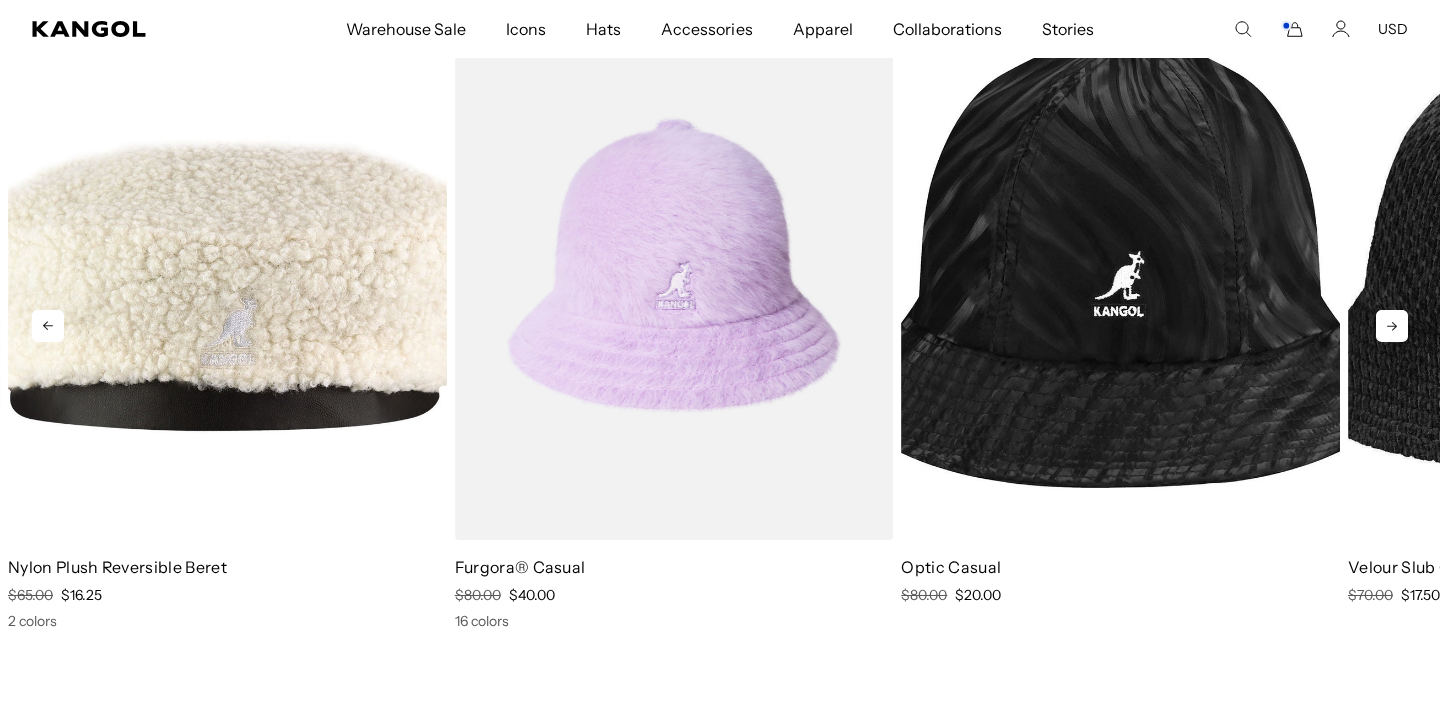 click 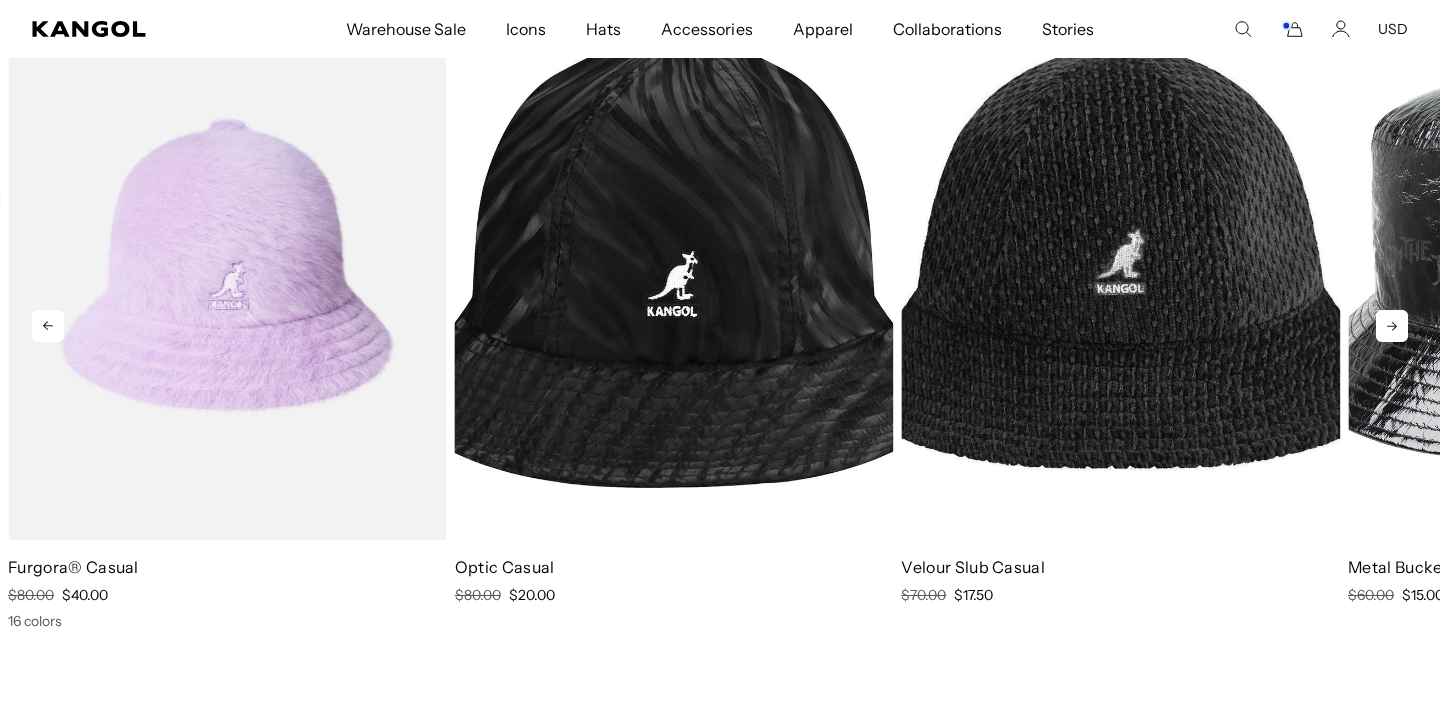click 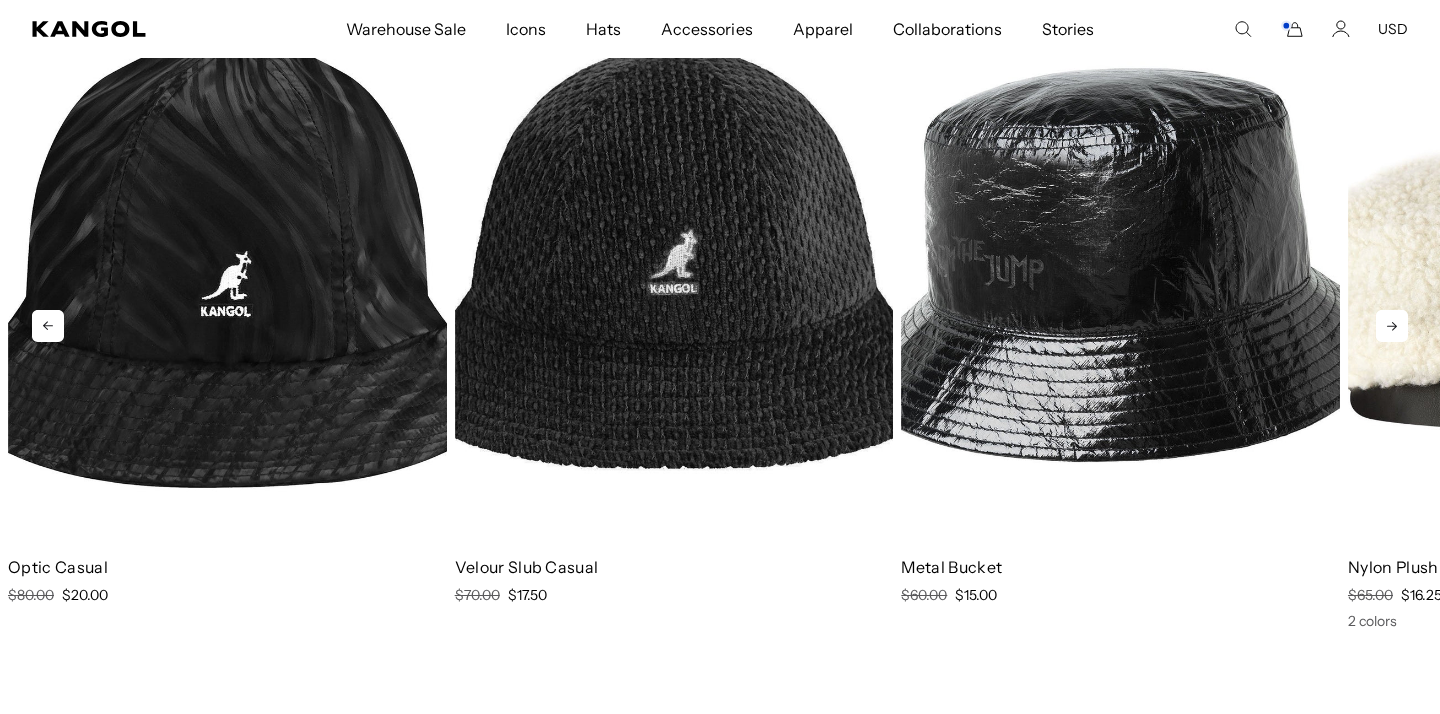 scroll, scrollTop: 0, scrollLeft: 0, axis: both 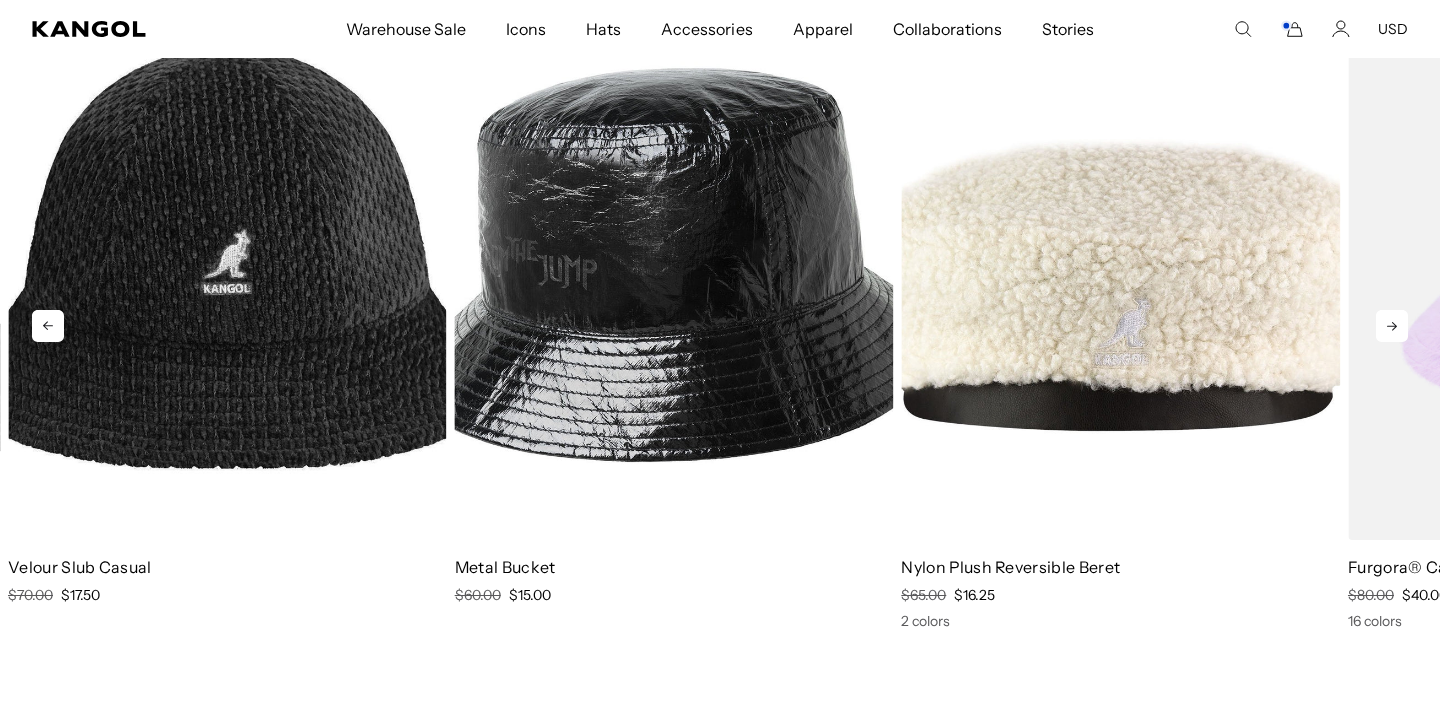 click 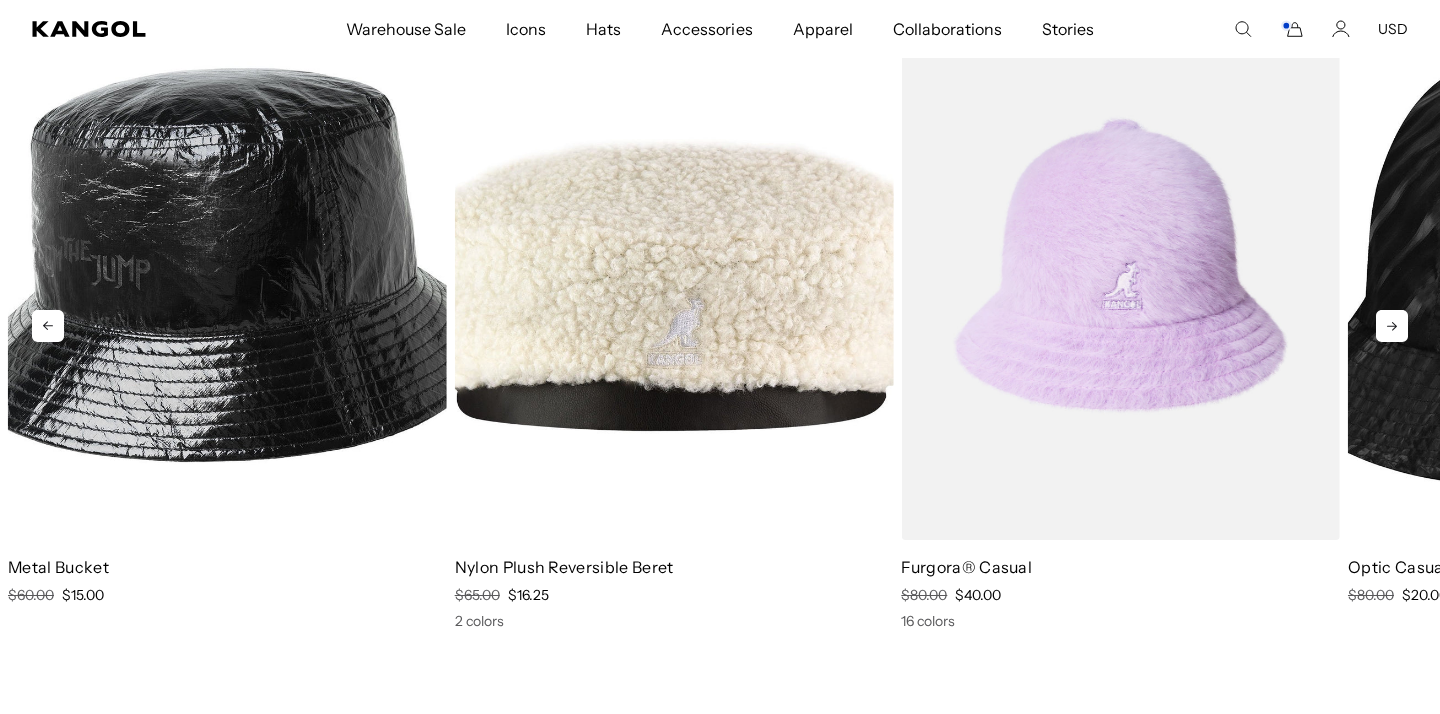 click 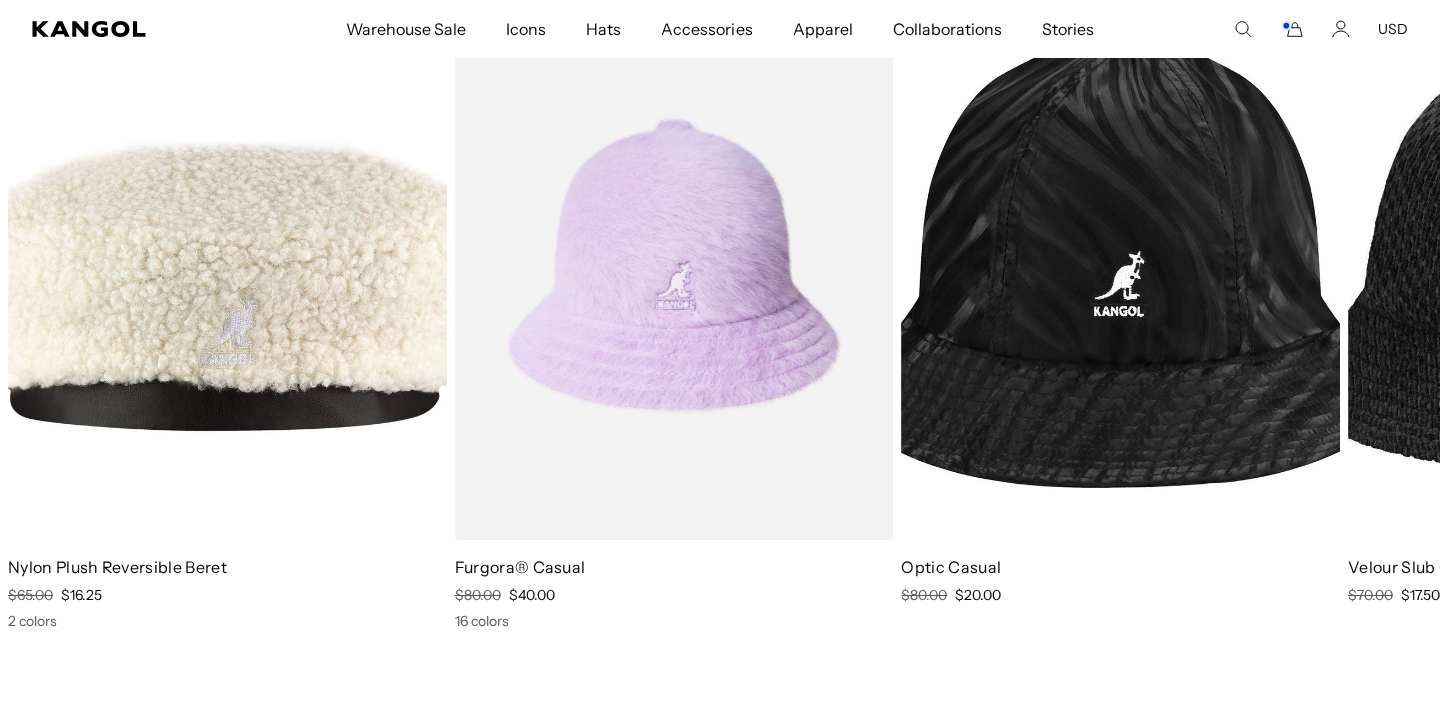 scroll, scrollTop: 0, scrollLeft: 412, axis: horizontal 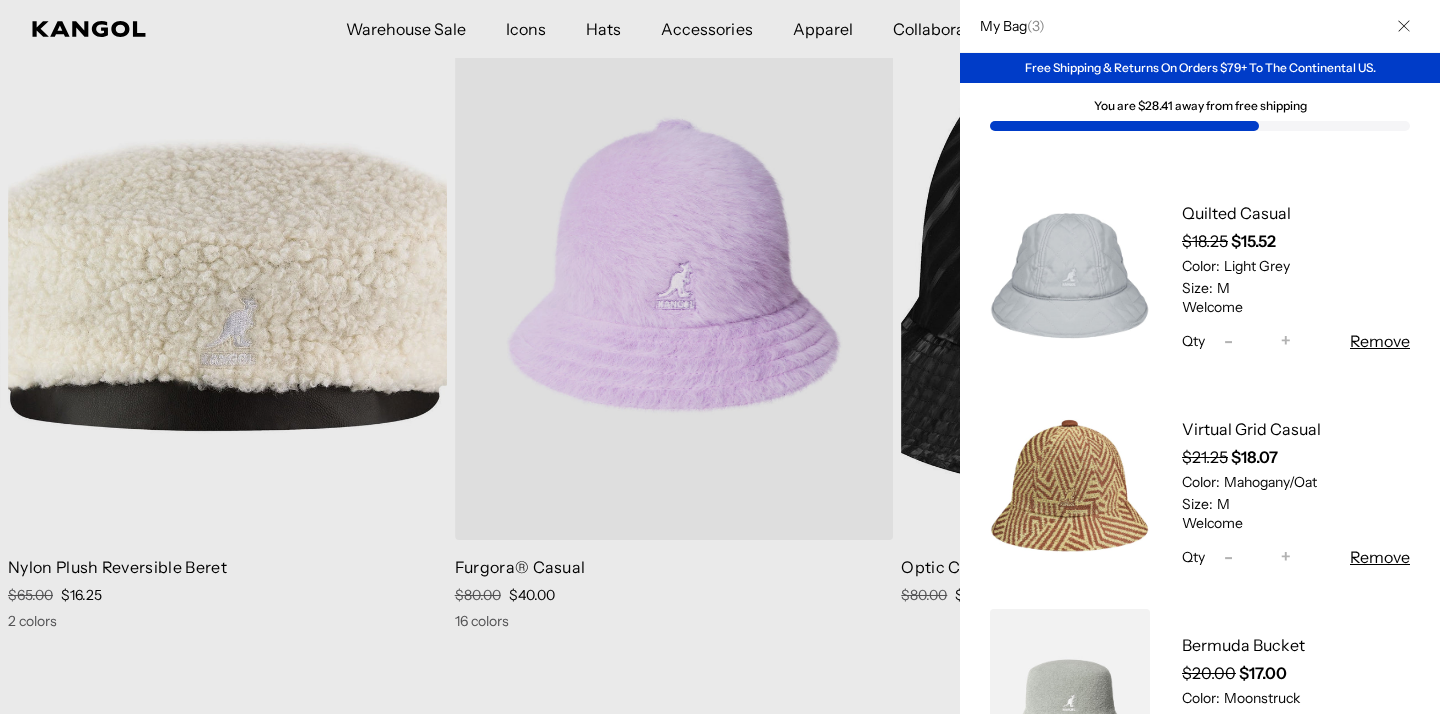 click 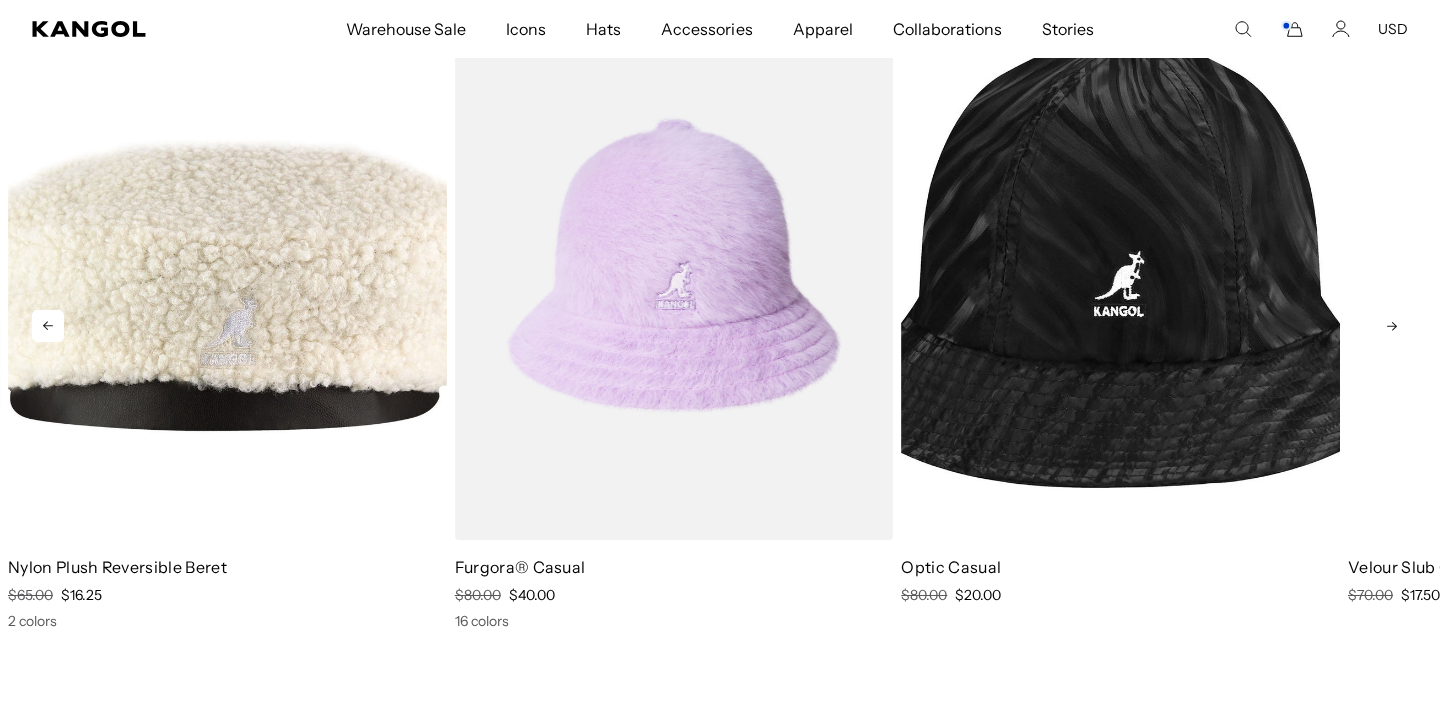 scroll, scrollTop: 0, scrollLeft: 0, axis: both 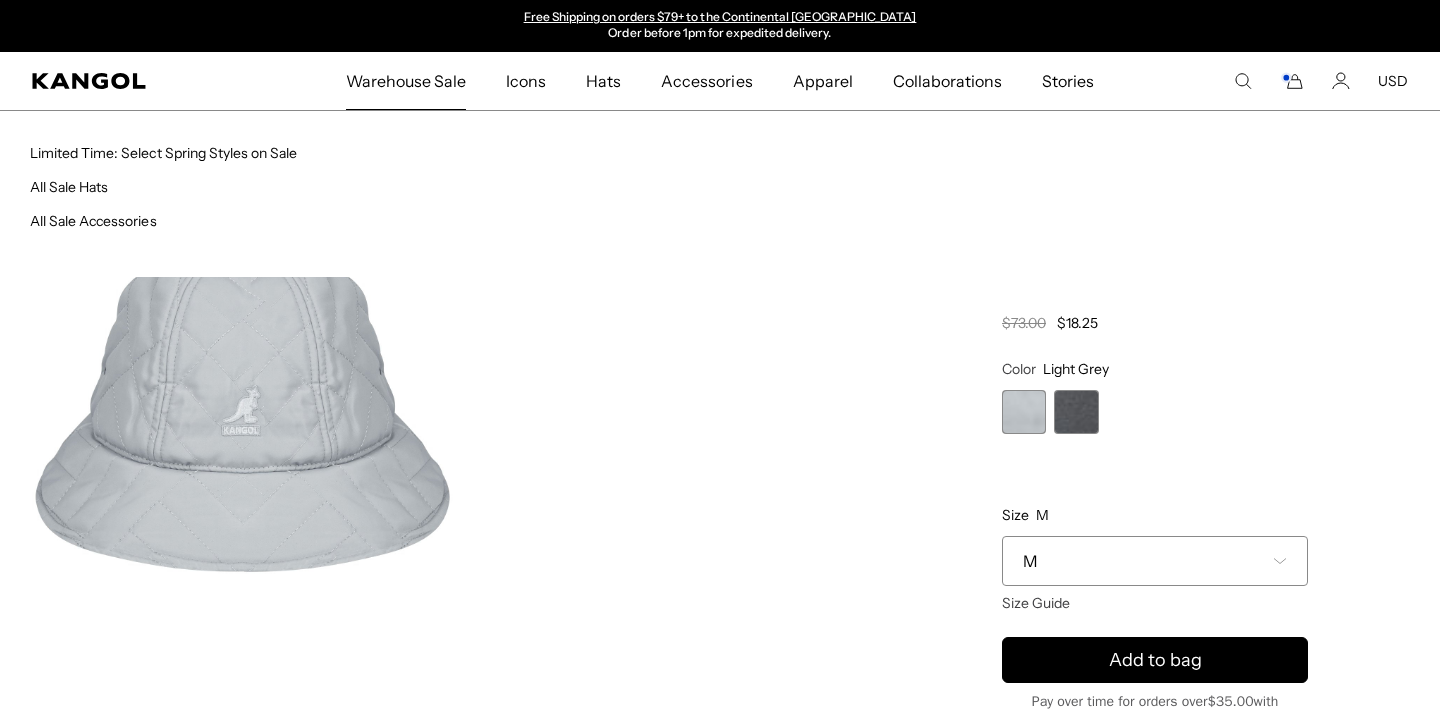 click on "Warehouse Sale" at bounding box center [406, 81] 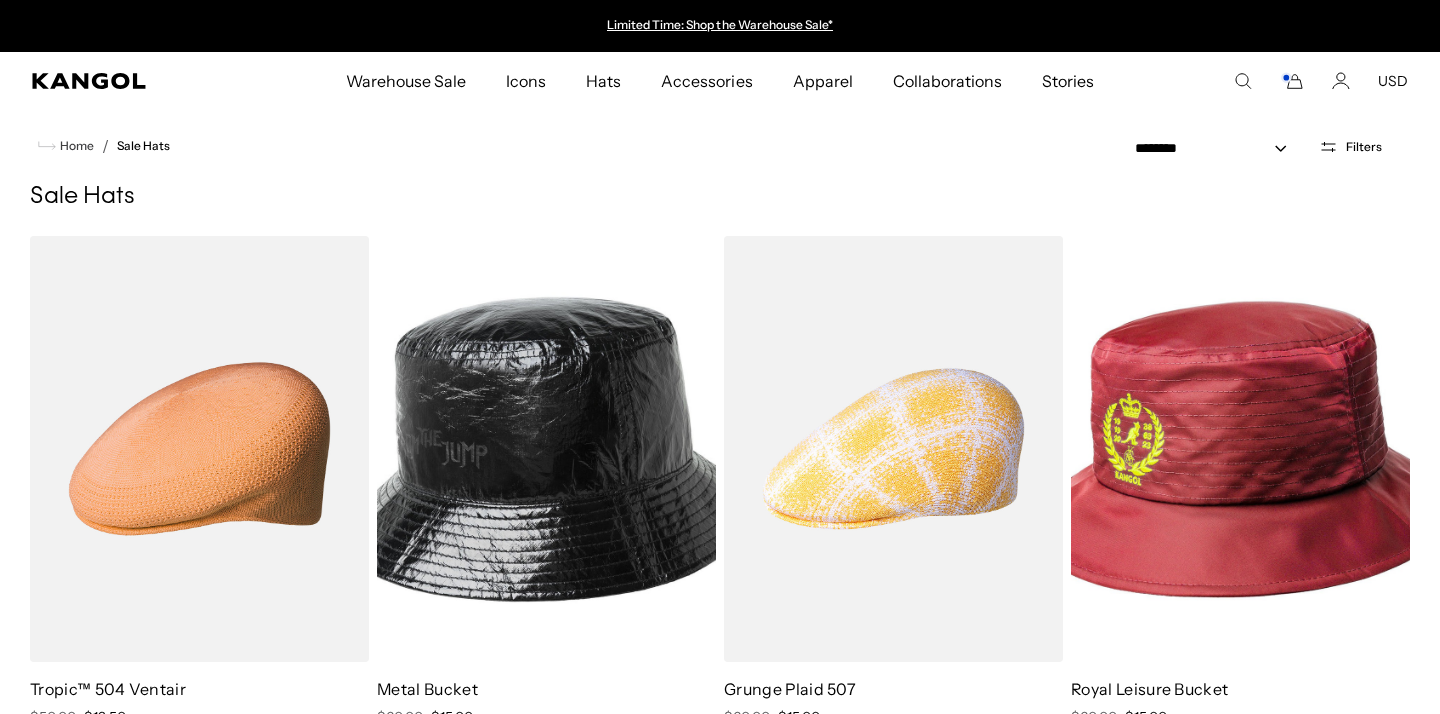 select on "*****" 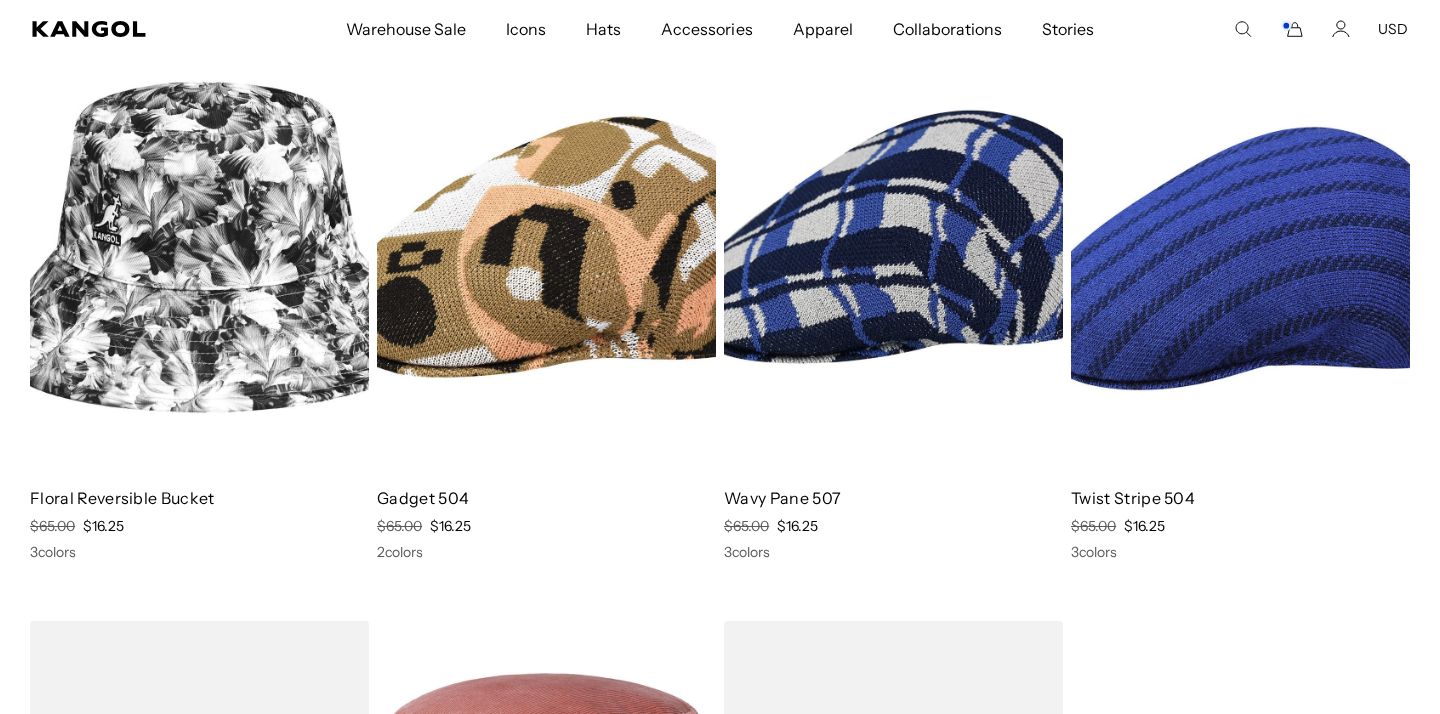 click 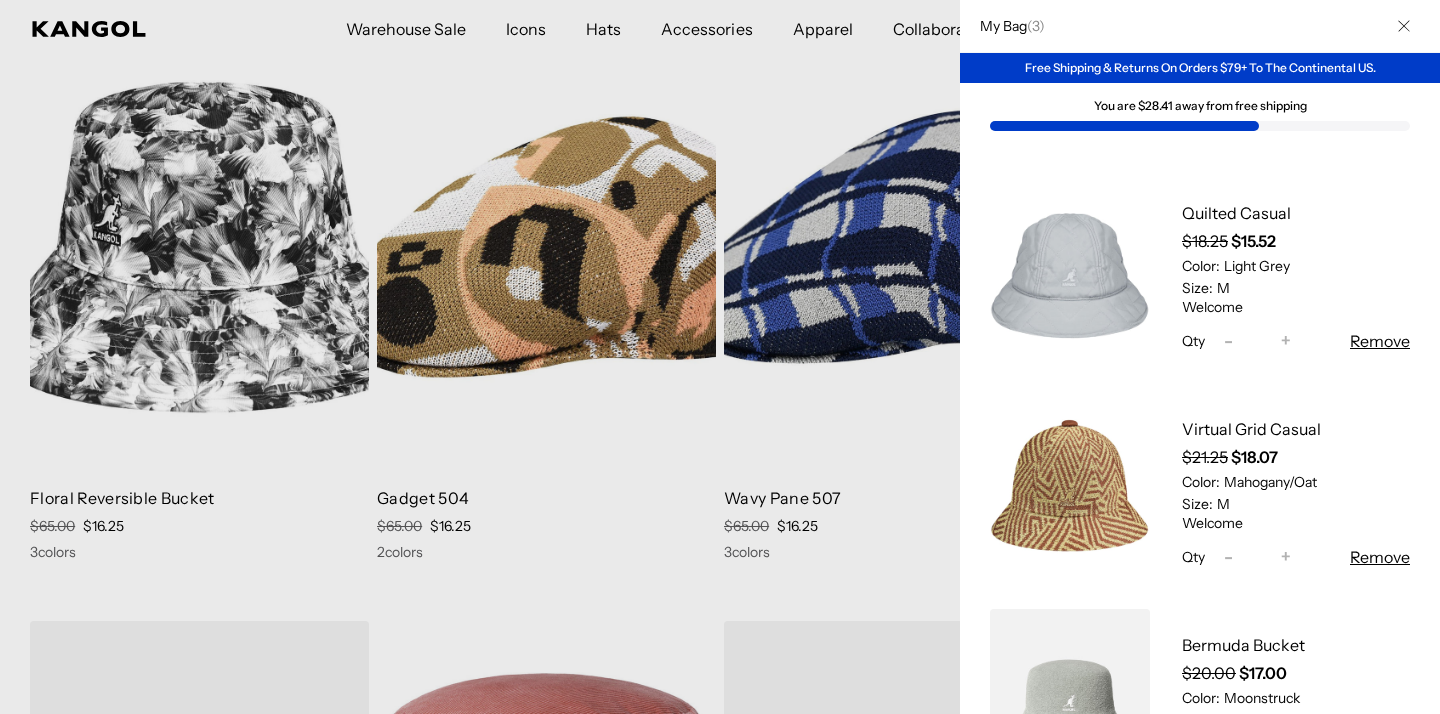 scroll, scrollTop: 740, scrollLeft: 0, axis: vertical 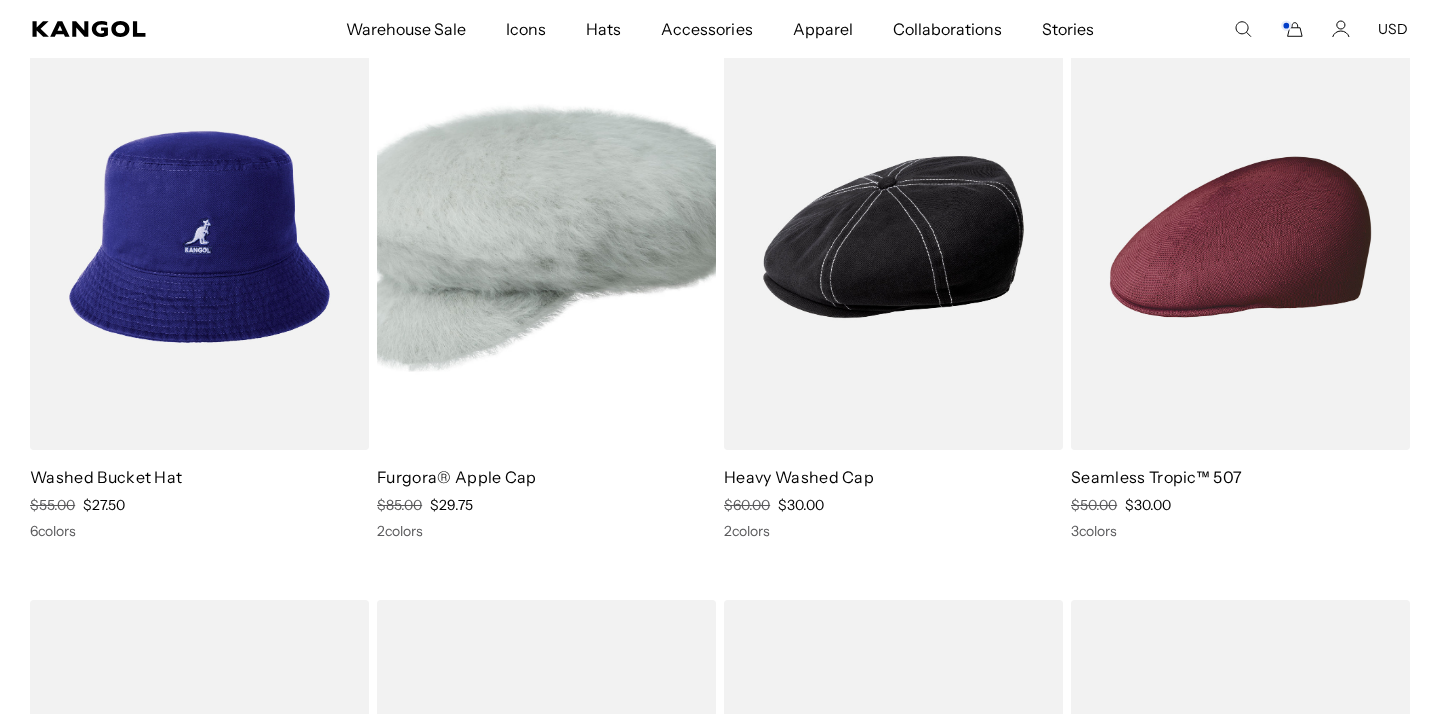 click 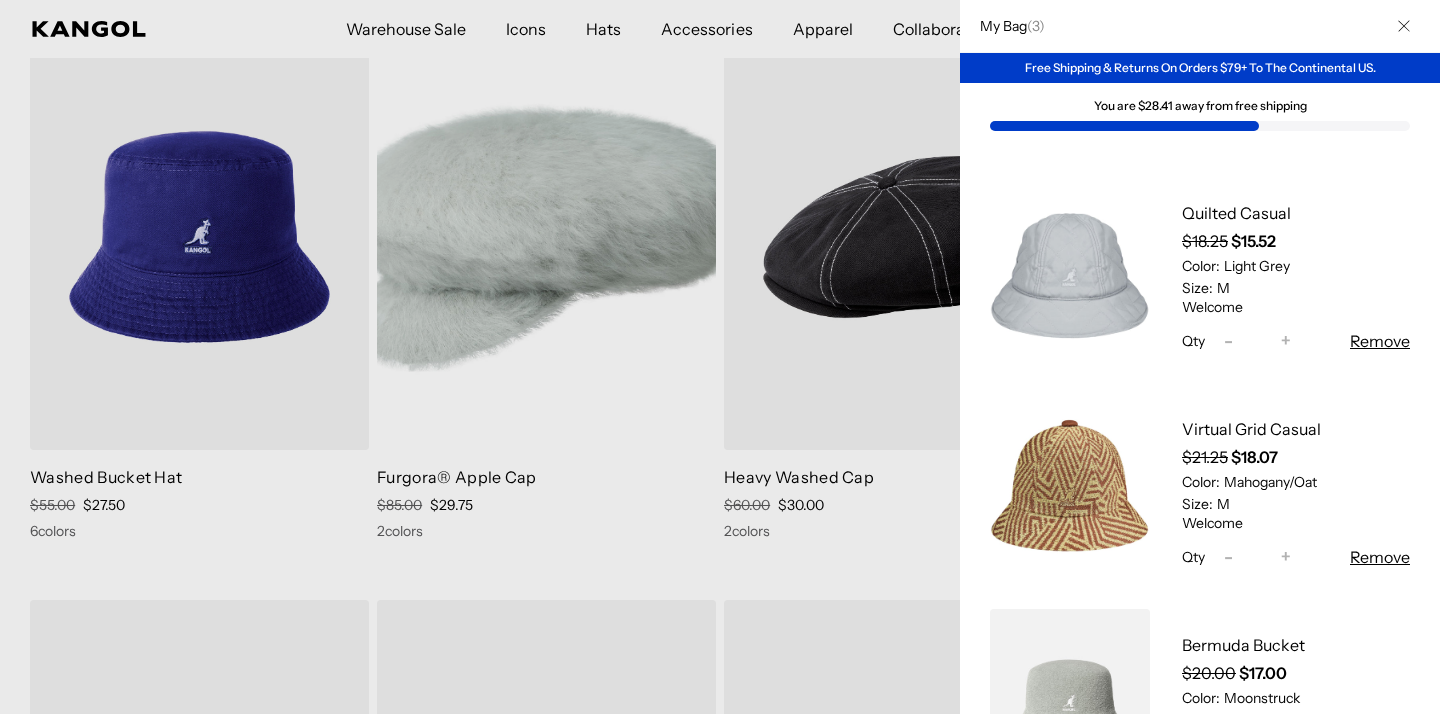 click at bounding box center [1404, 26] 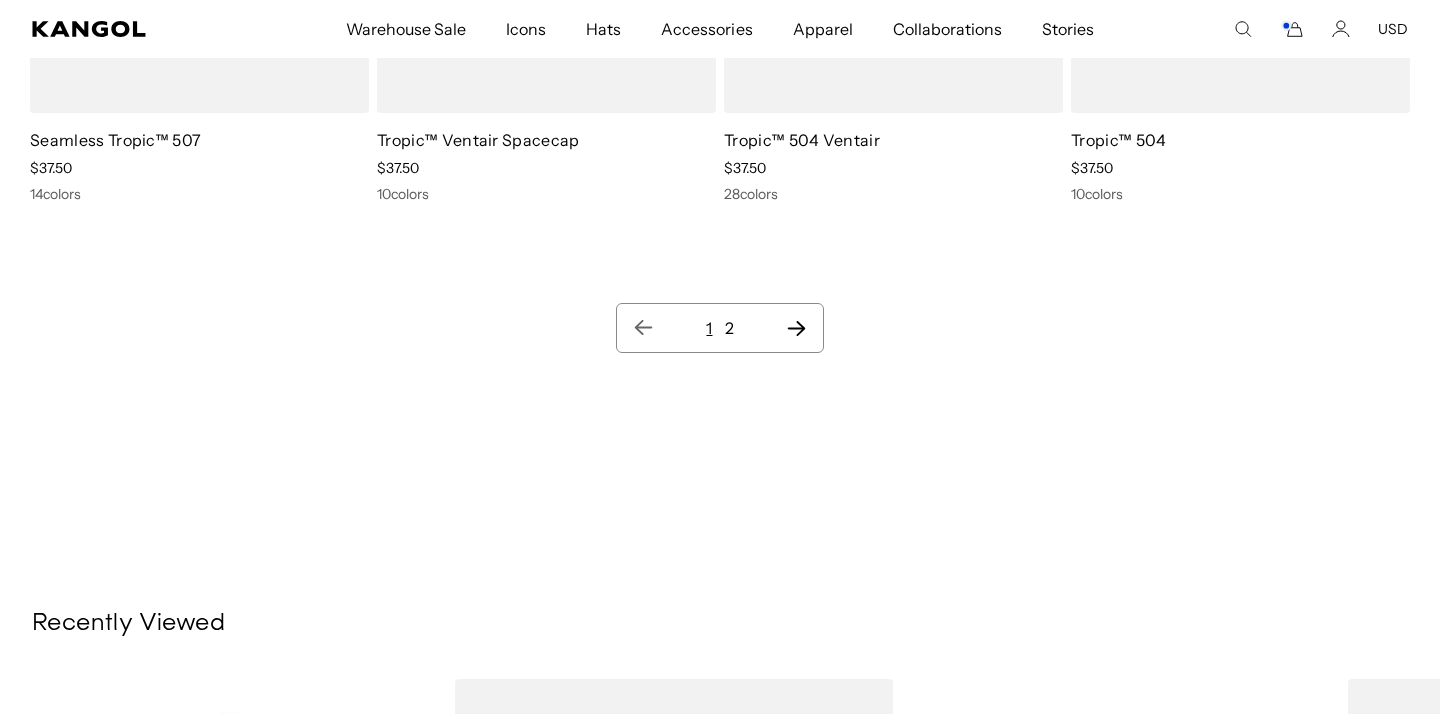 click on "1 2" at bounding box center [719, 328] 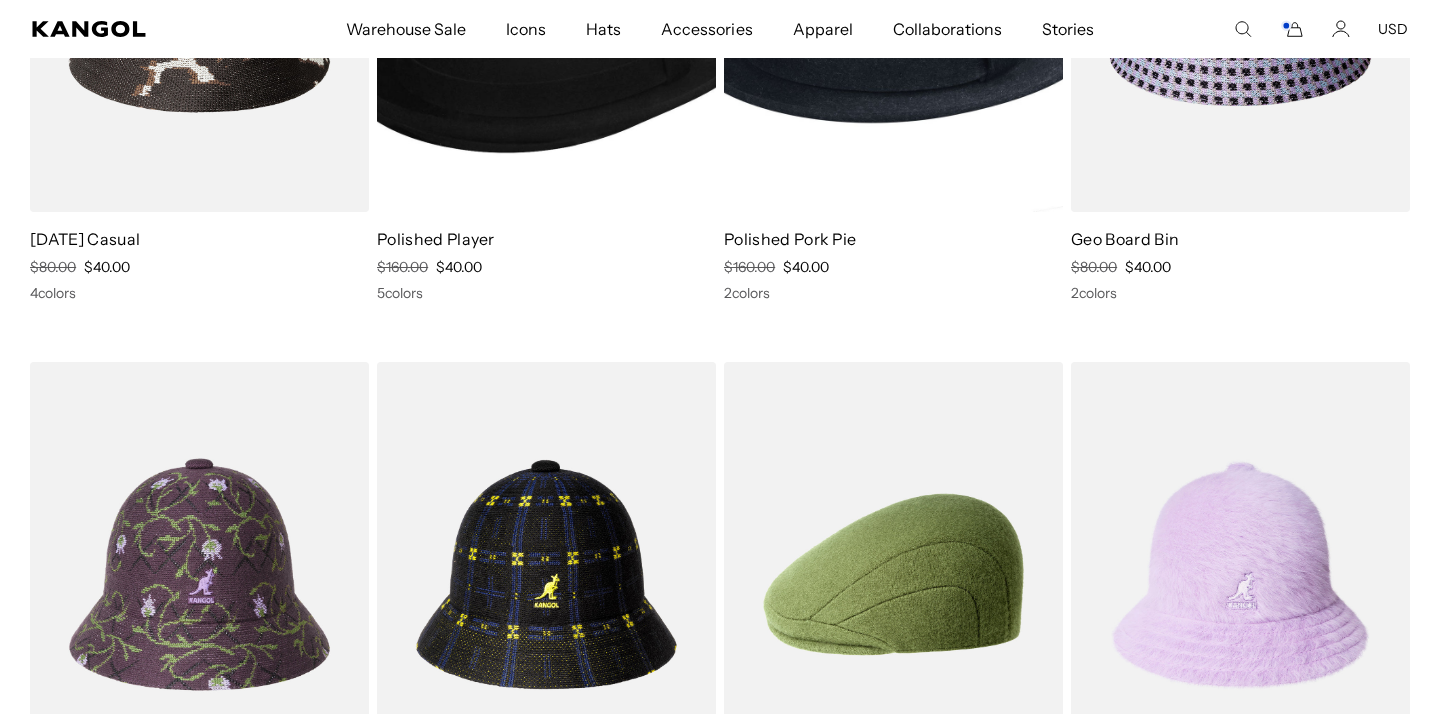 click 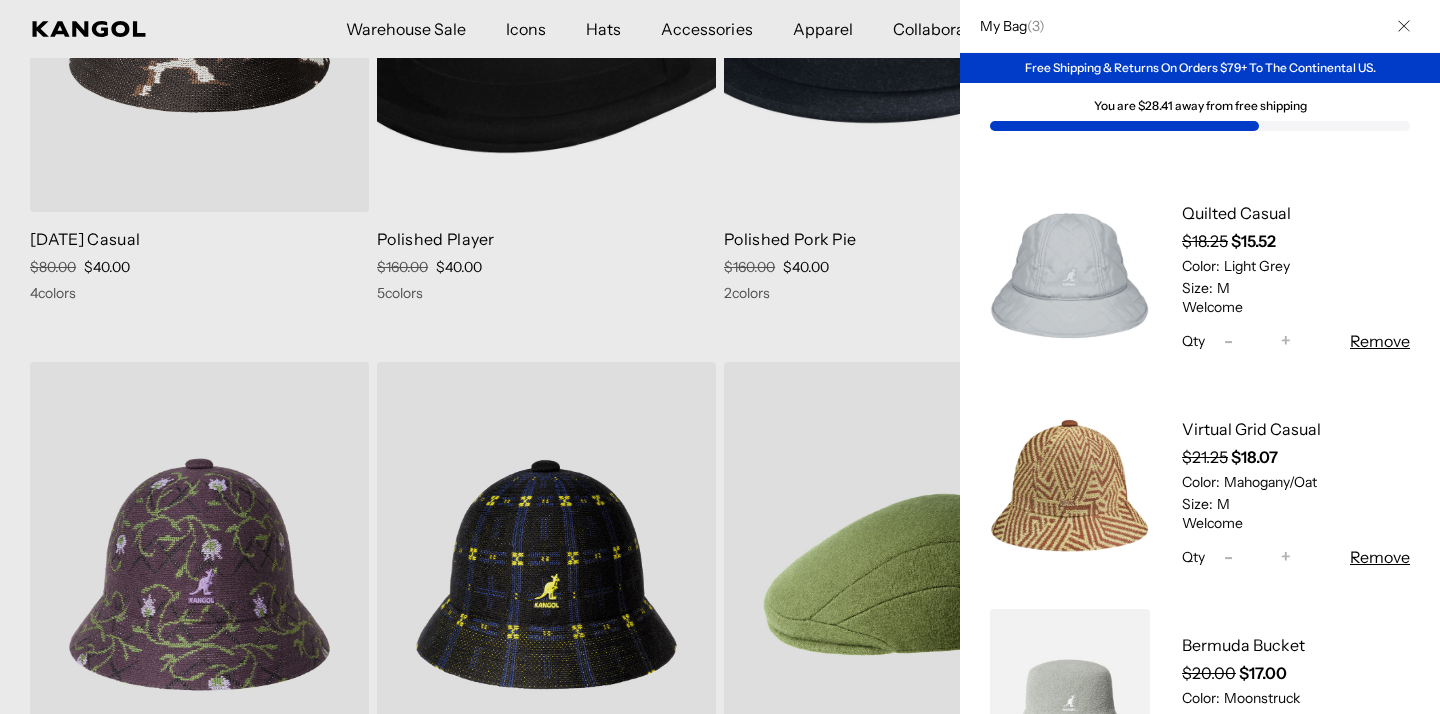 click 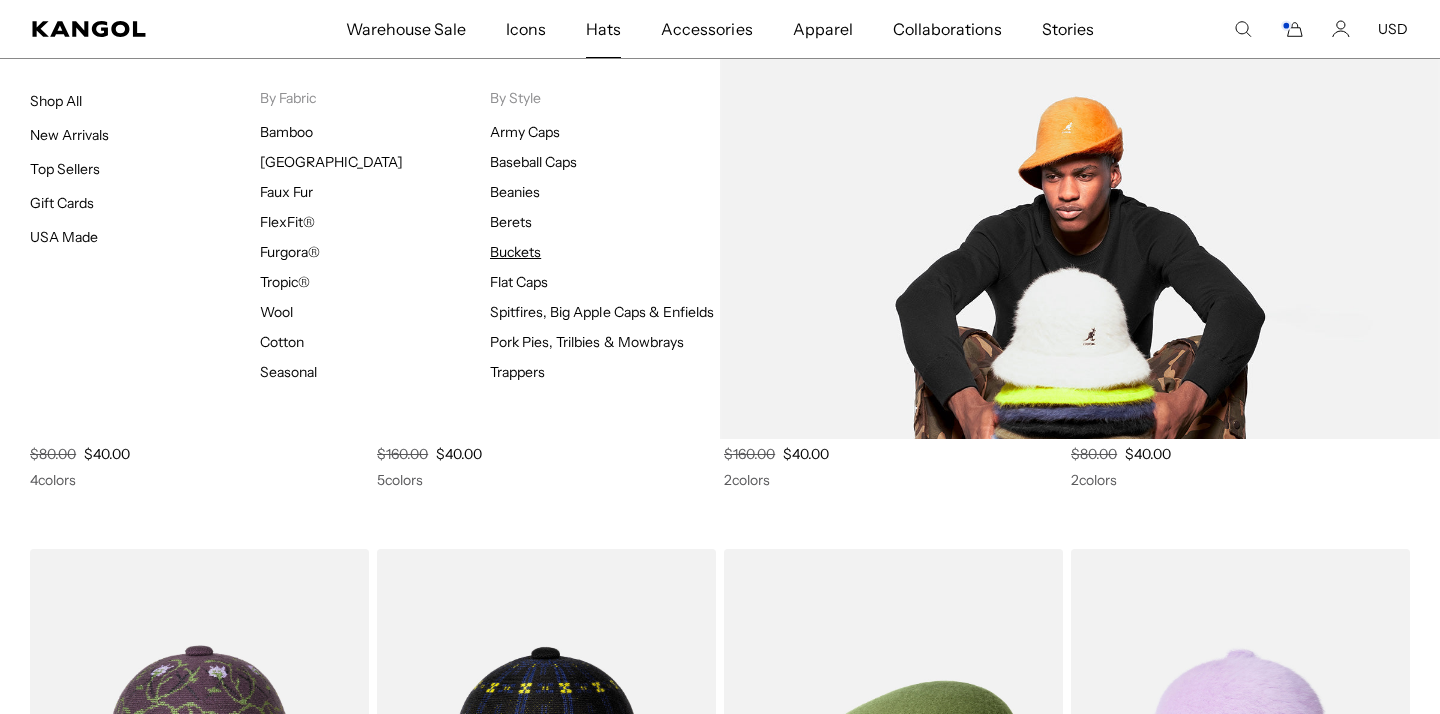 click on "Buckets" at bounding box center [515, 252] 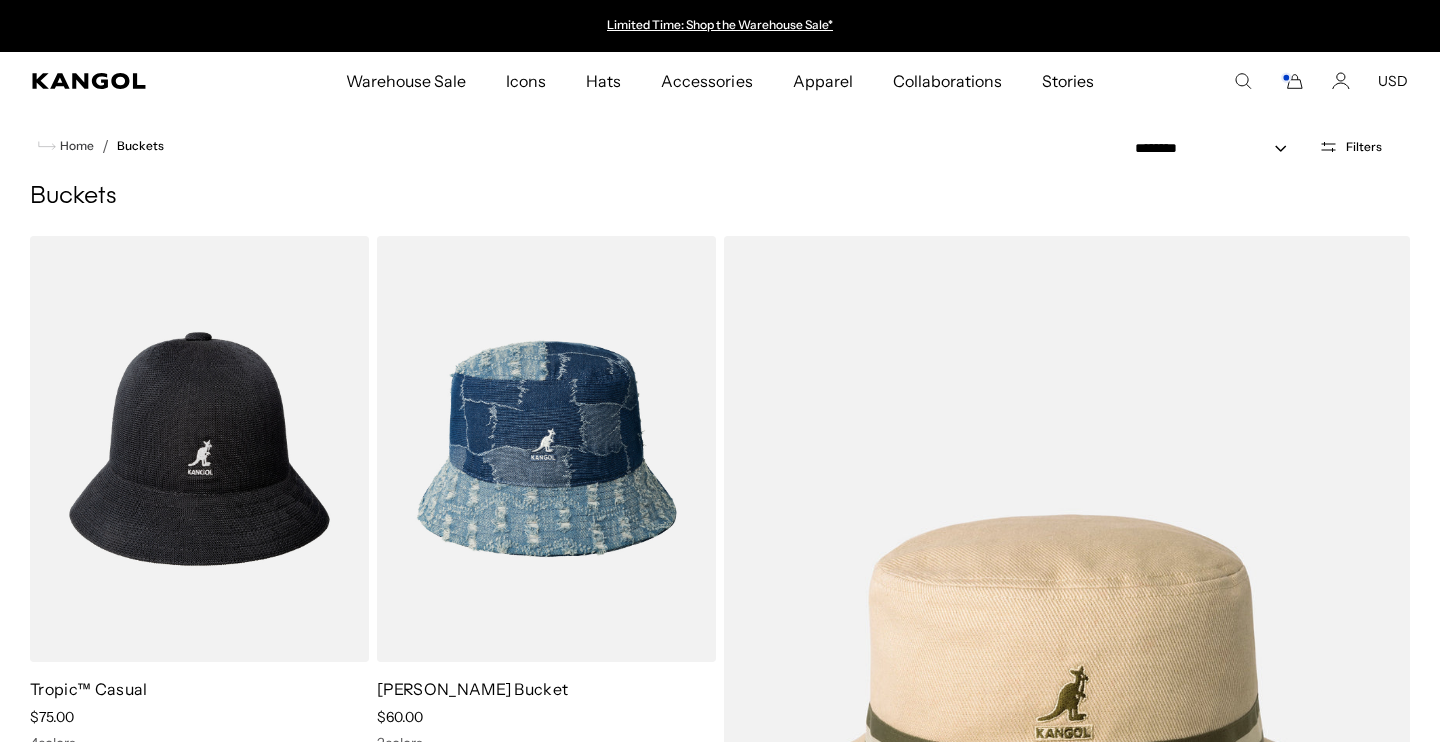 scroll, scrollTop: 0, scrollLeft: 0, axis: both 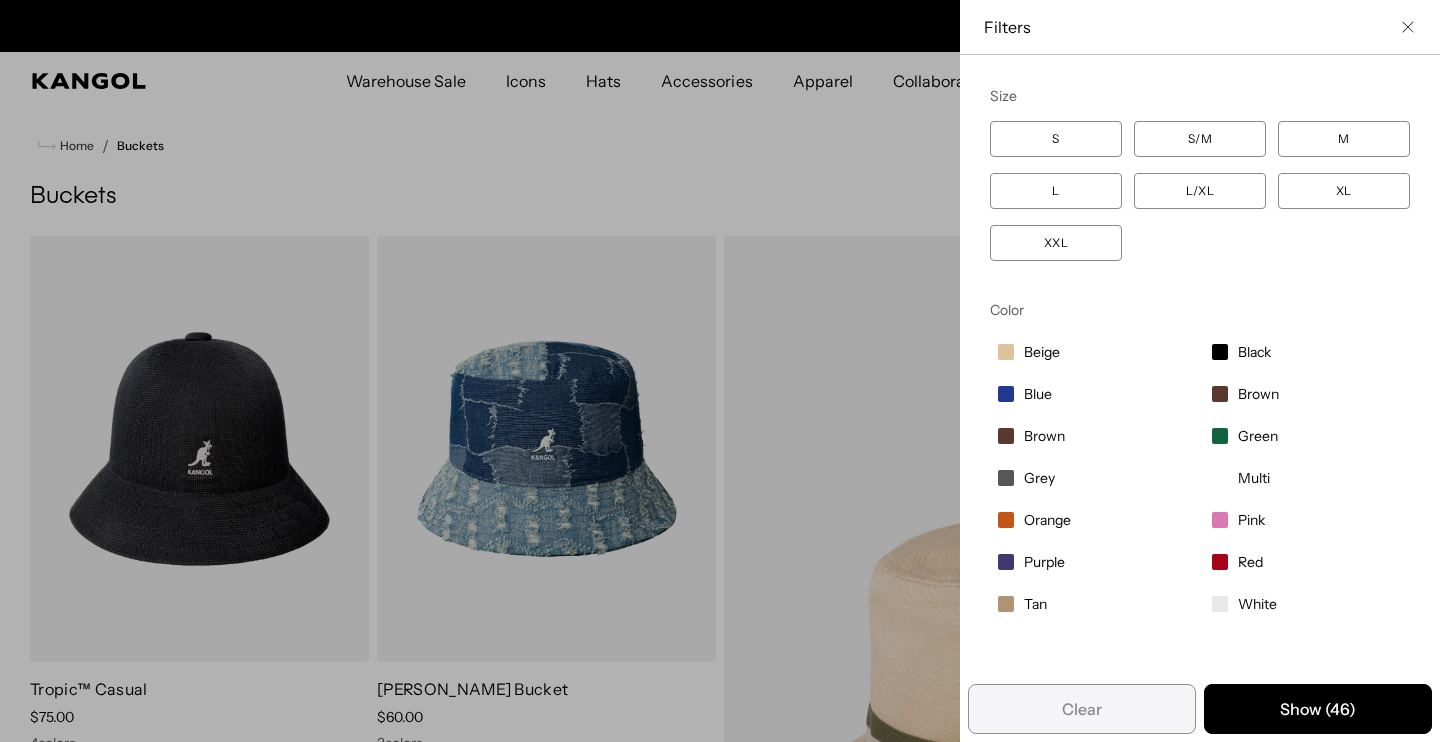 click 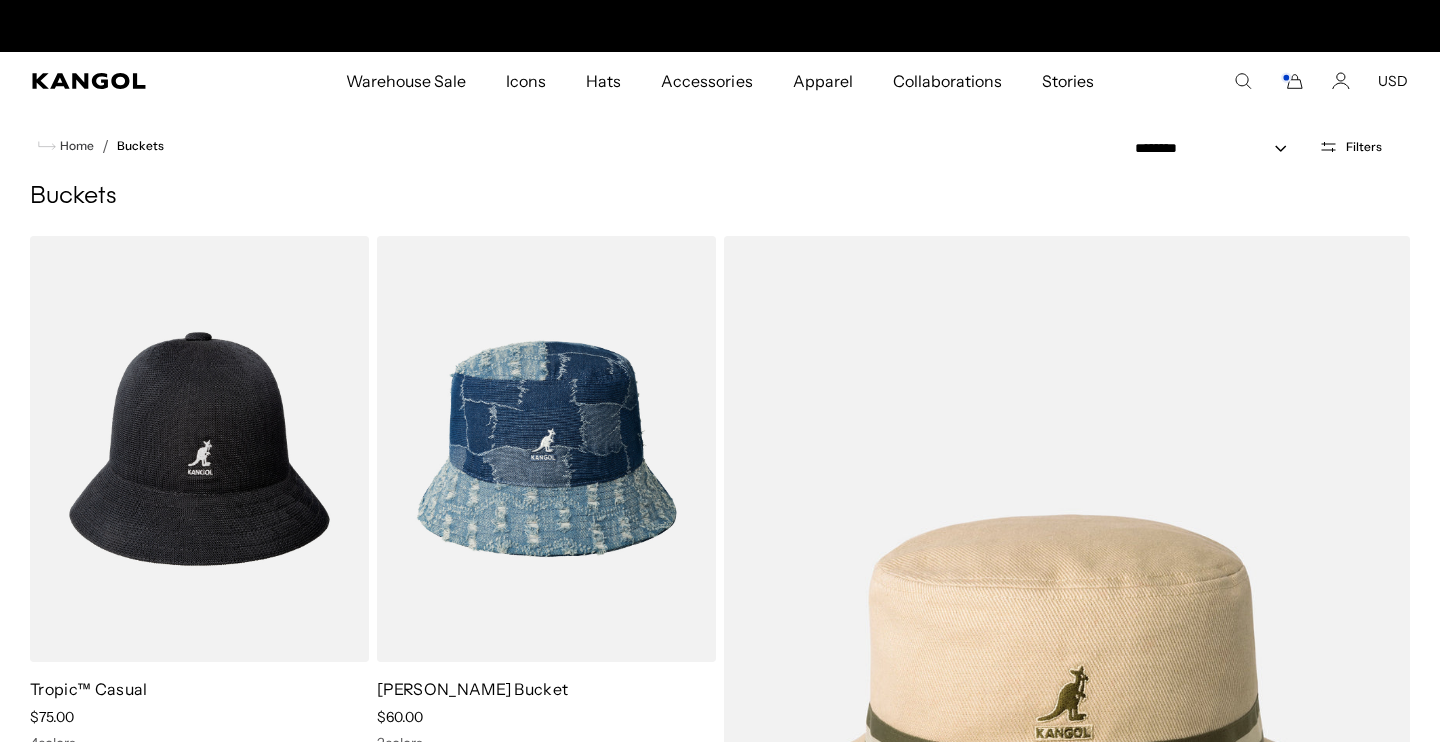 scroll, scrollTop: 0, scrollLeft: 412, axis: horizontal 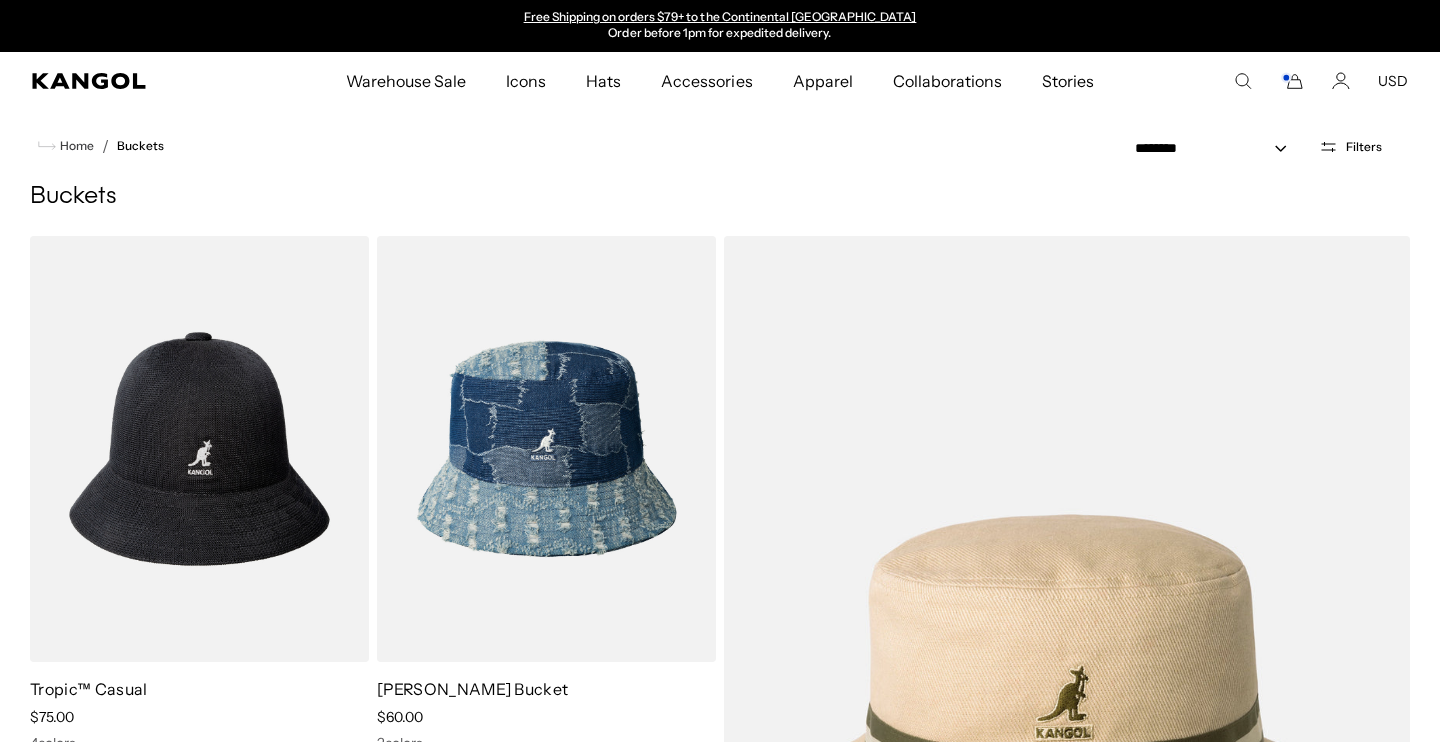 click on "Filters" at bounding box center [1364, 147] 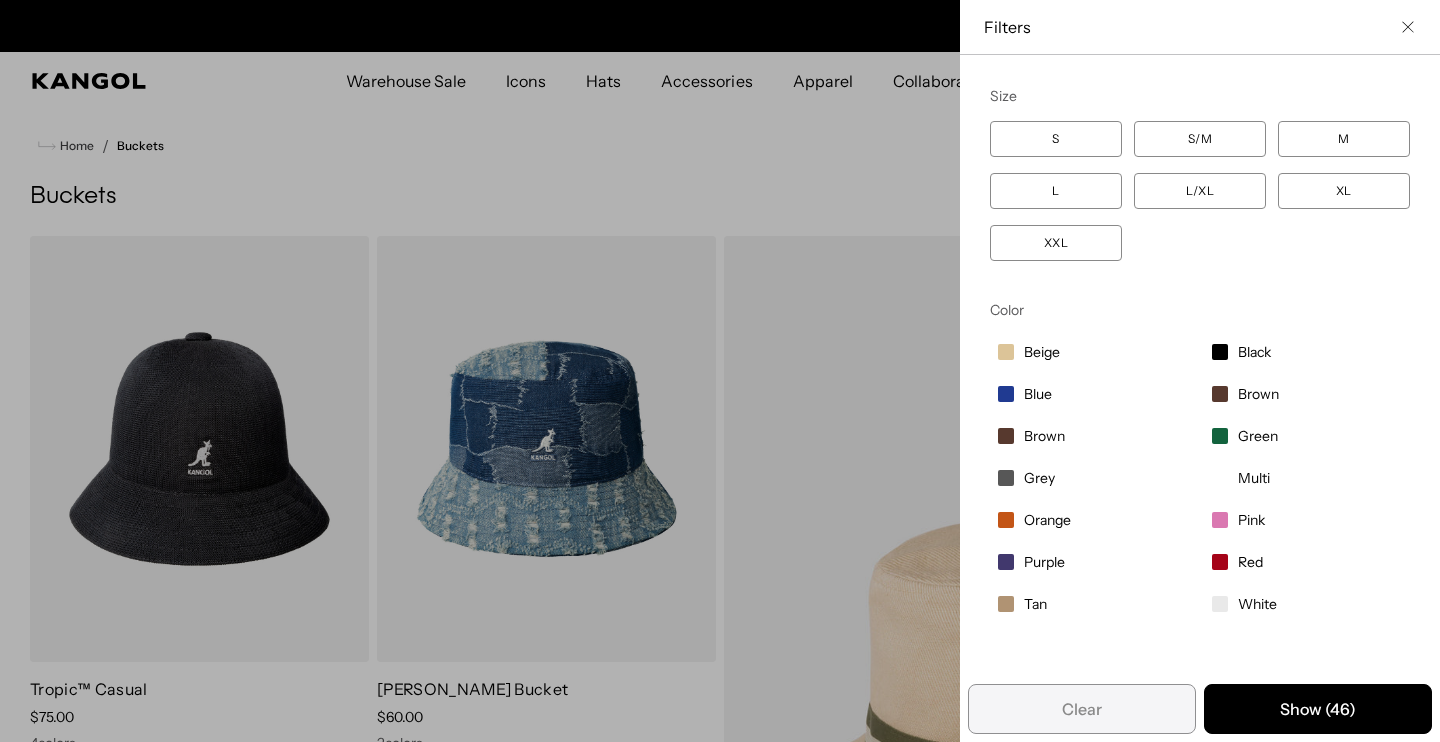 scroll, scrollTop: 0, scrollLeft: 0, axis: both 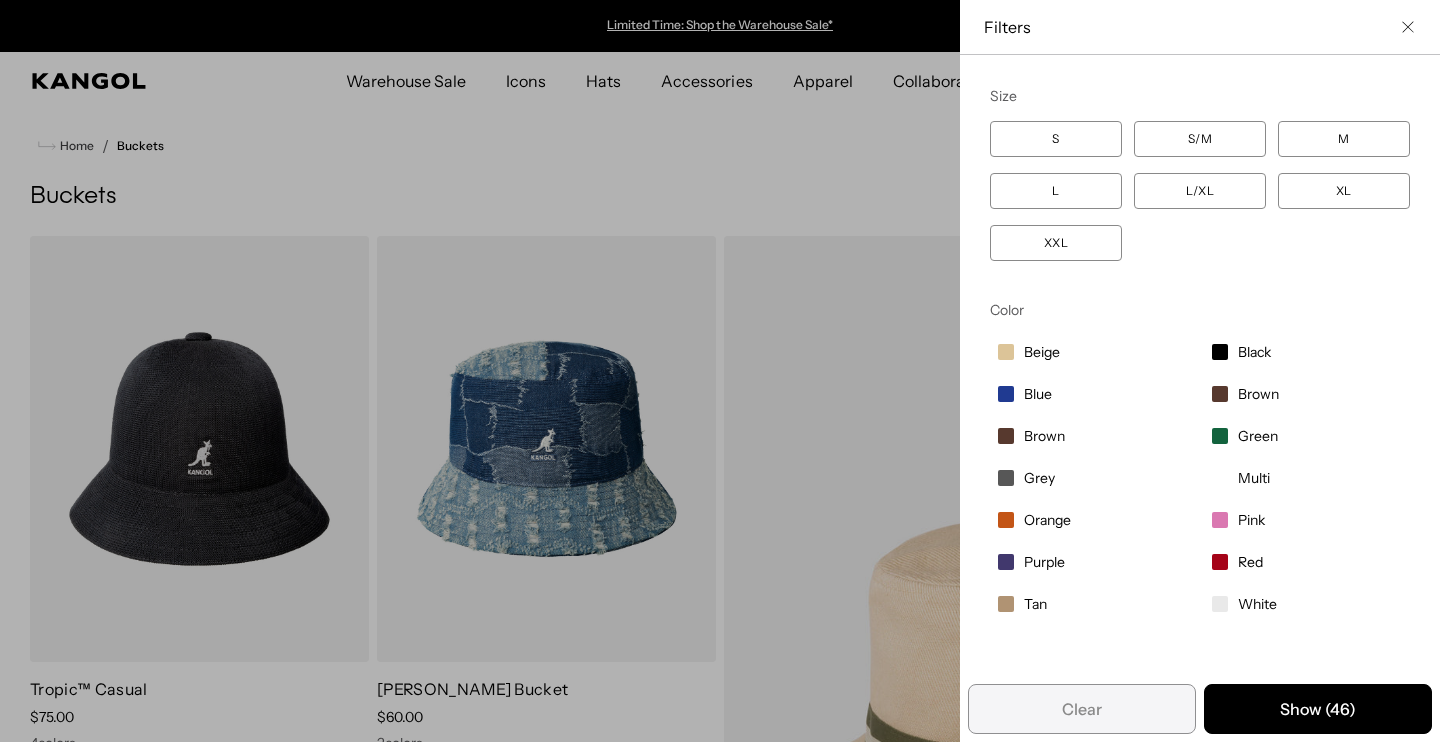 click 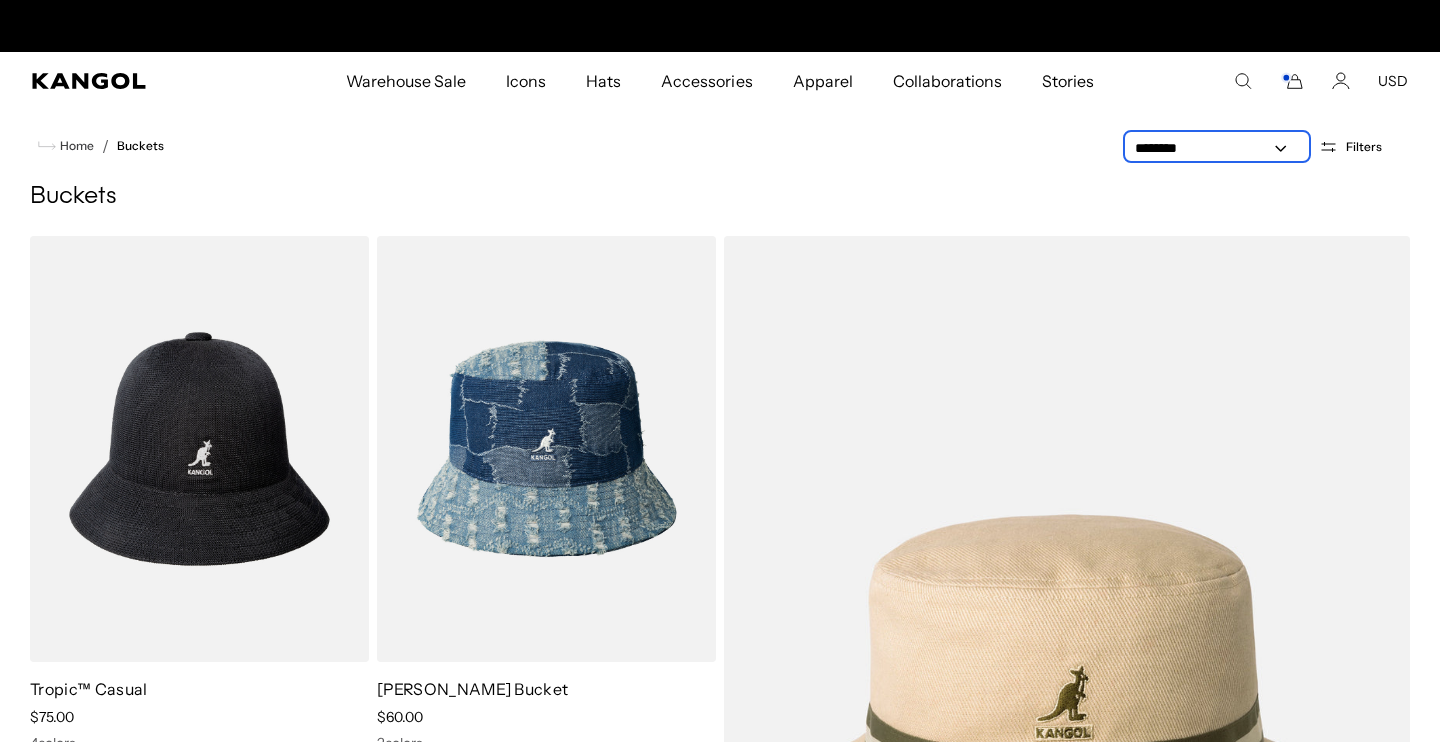 scroll, scrollTop: 0, scrollLeft: 412, axis: horizontal 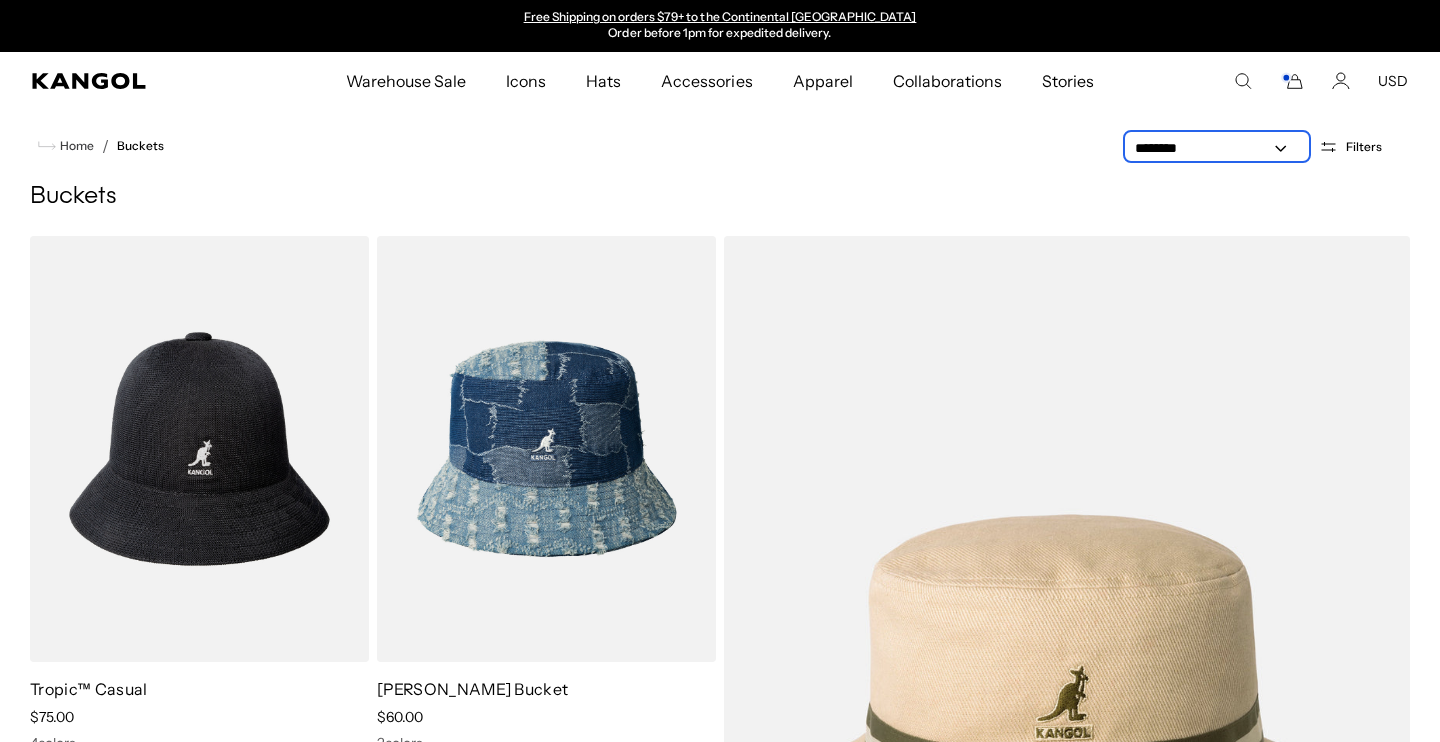 select on "*****" 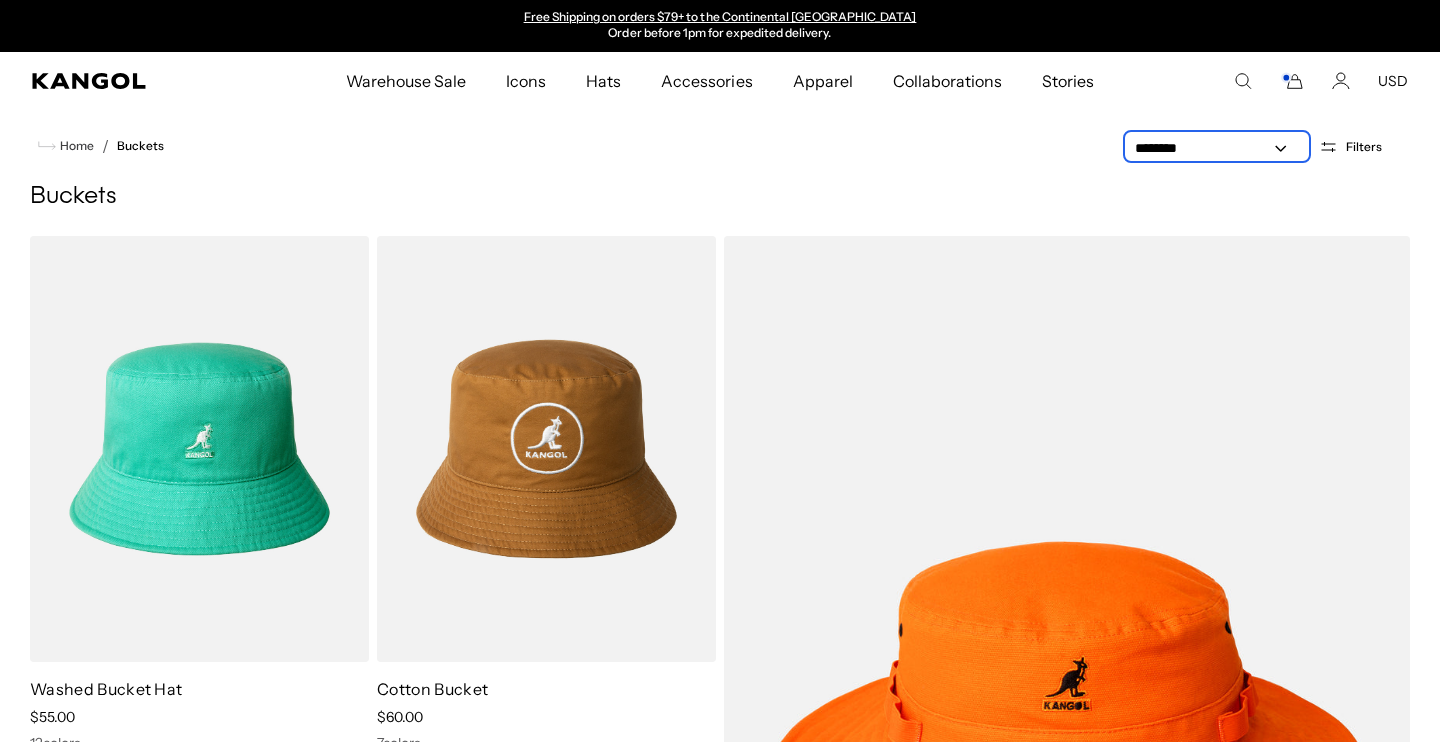 scroll, scrollTop: 0, scrollLeft: 0, axis: both 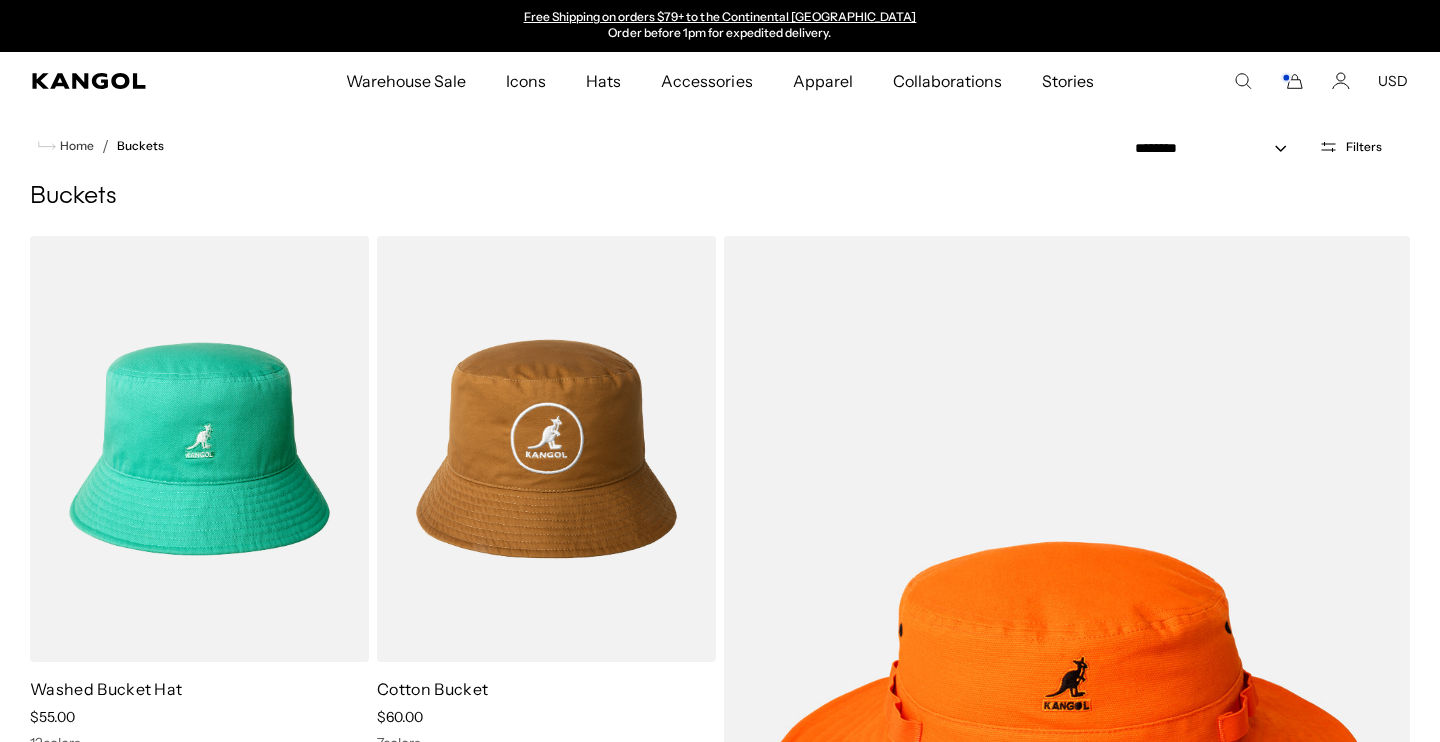 click on "**********" at bounding box center (1268, 146) 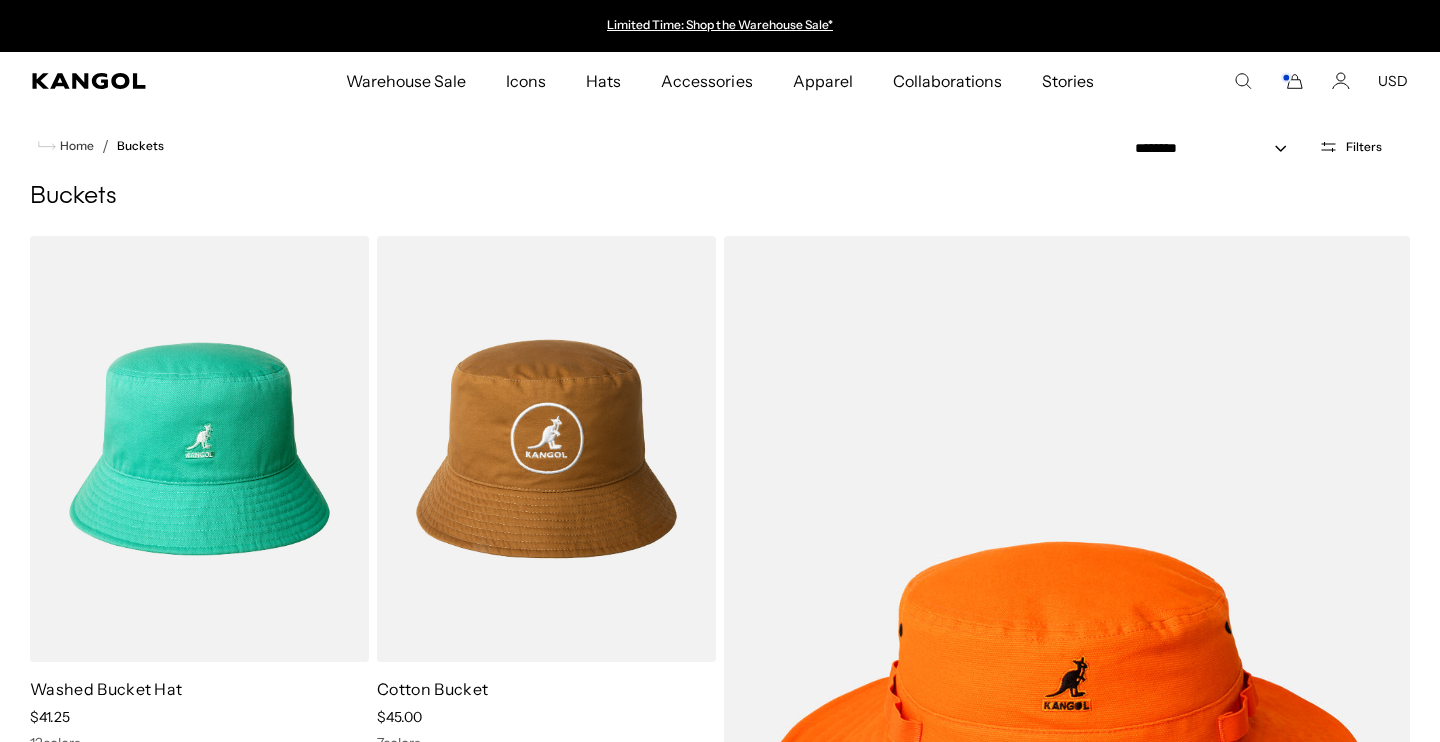 select on "*****" 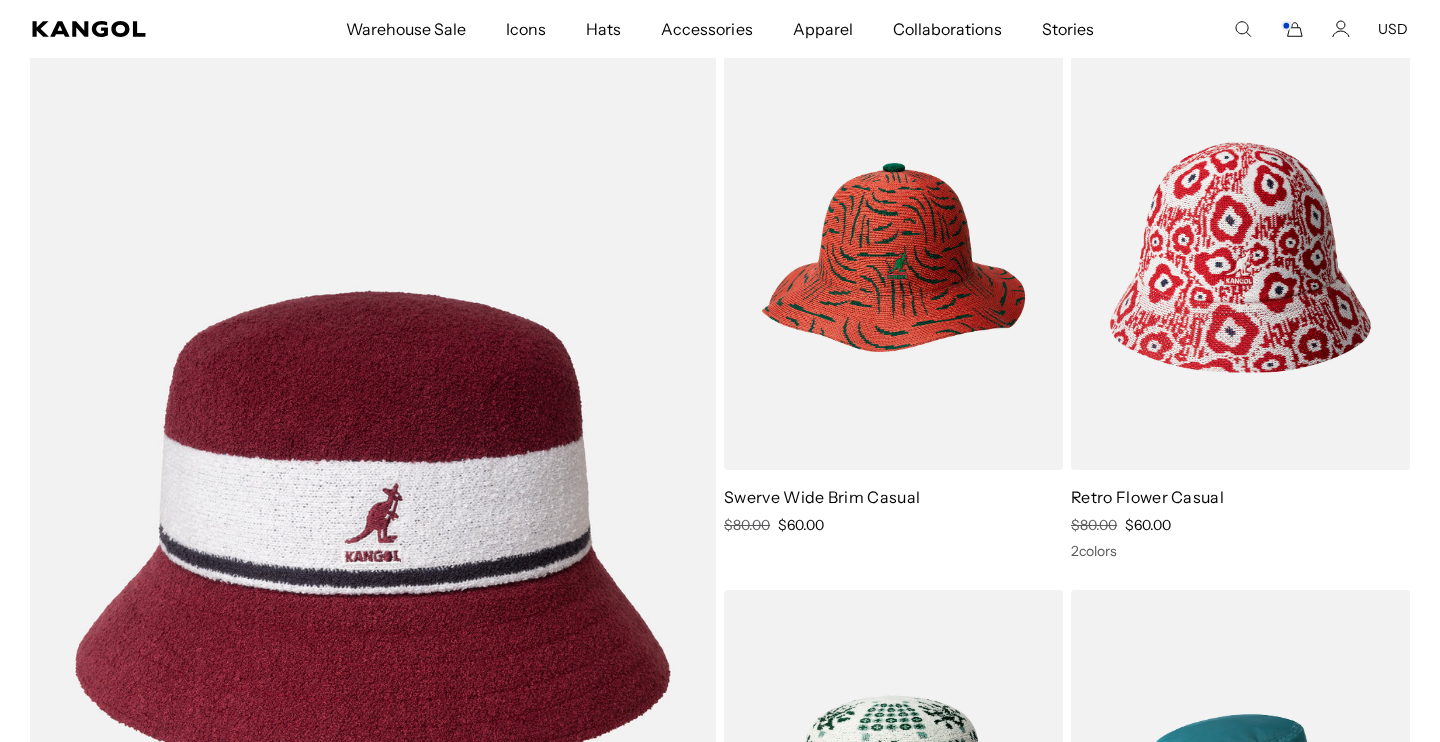 scroll, scrollTop: 3556, scrollLeft: 0, axis: vertical 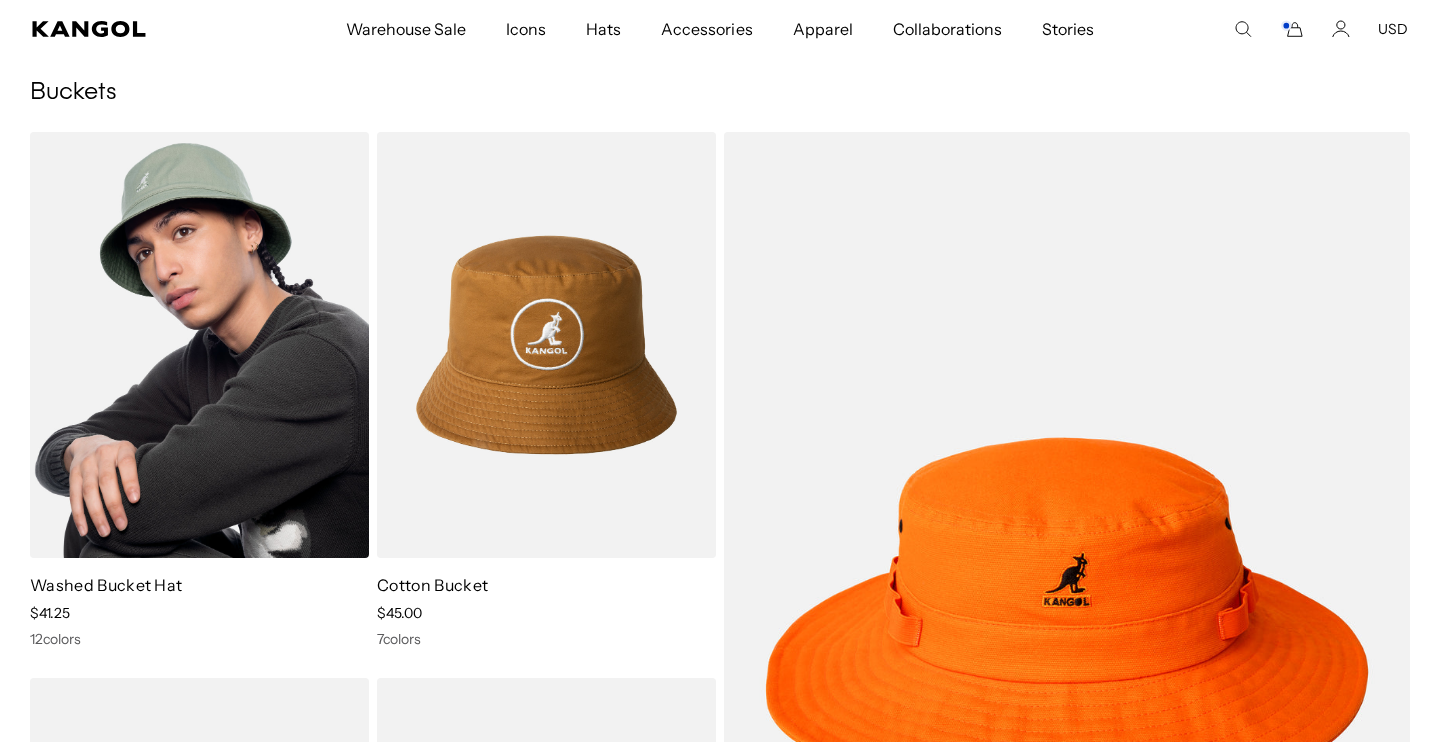 click at bounding box center (199, 345) 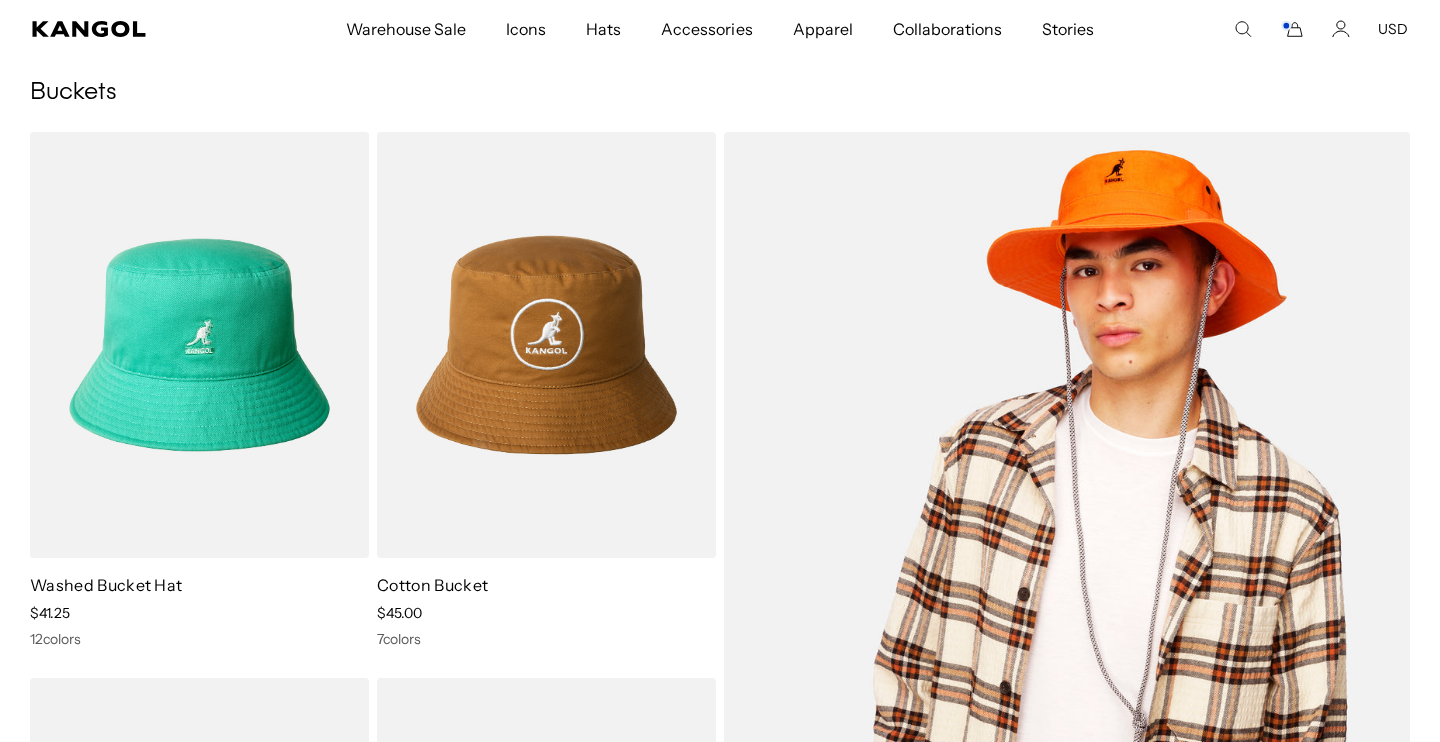 click at bounding box center (1067, 617) 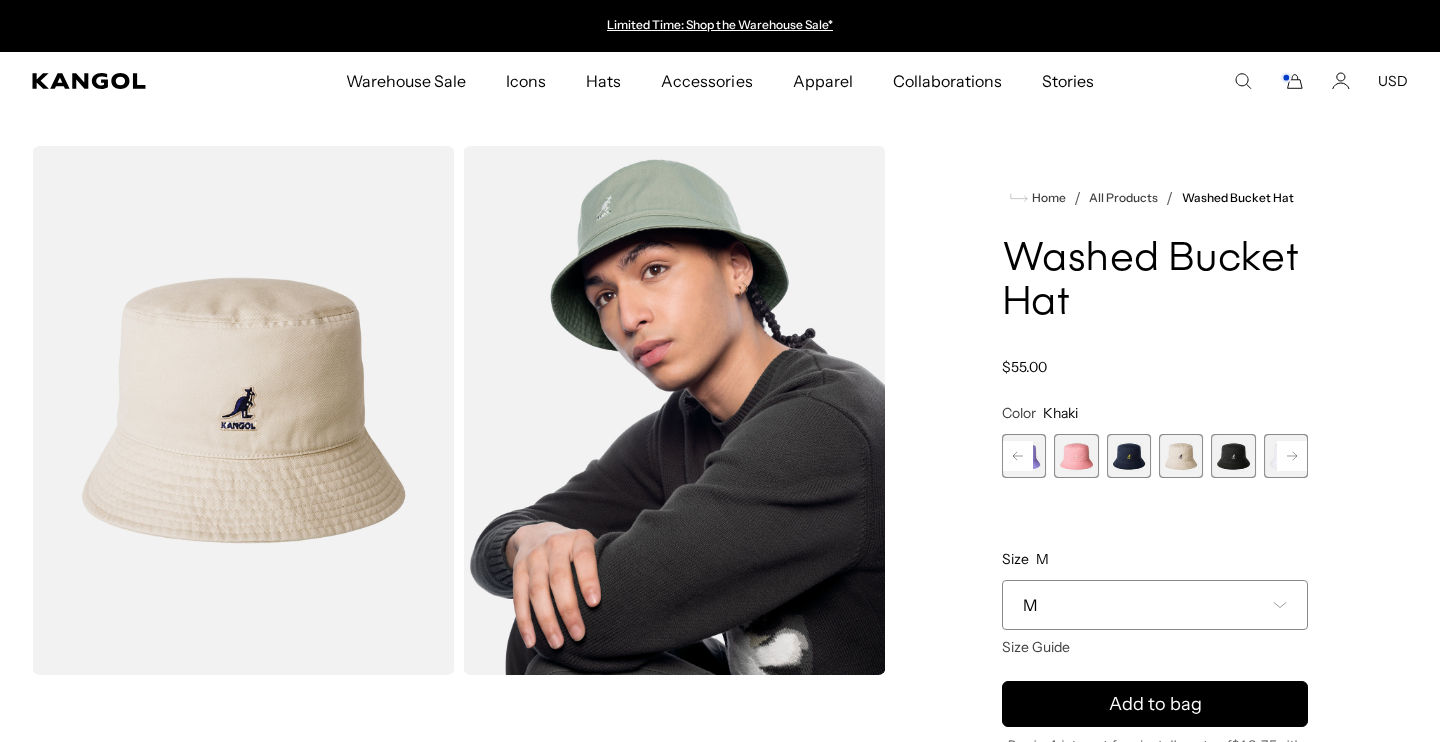 scroll, scrollTop: 0, scrollLeft: 0, axis: both 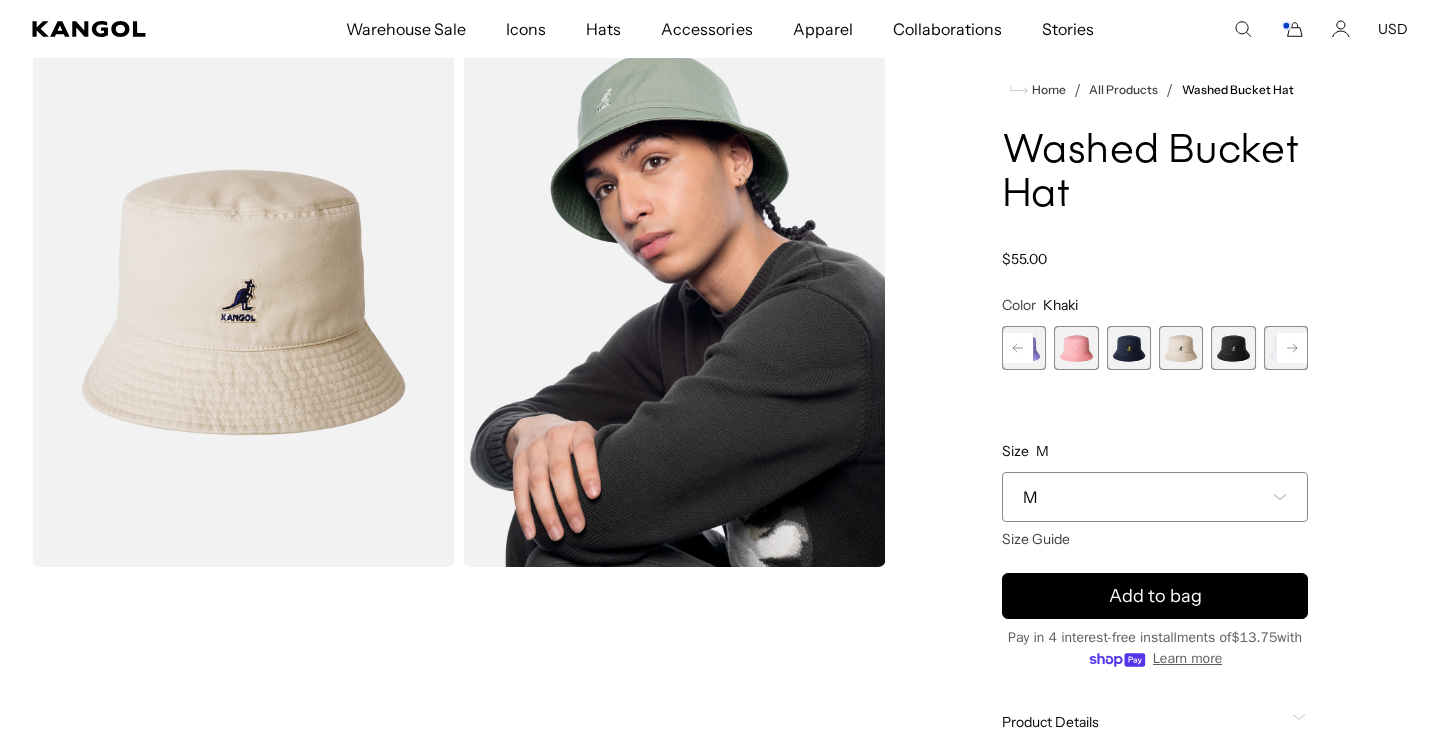 click 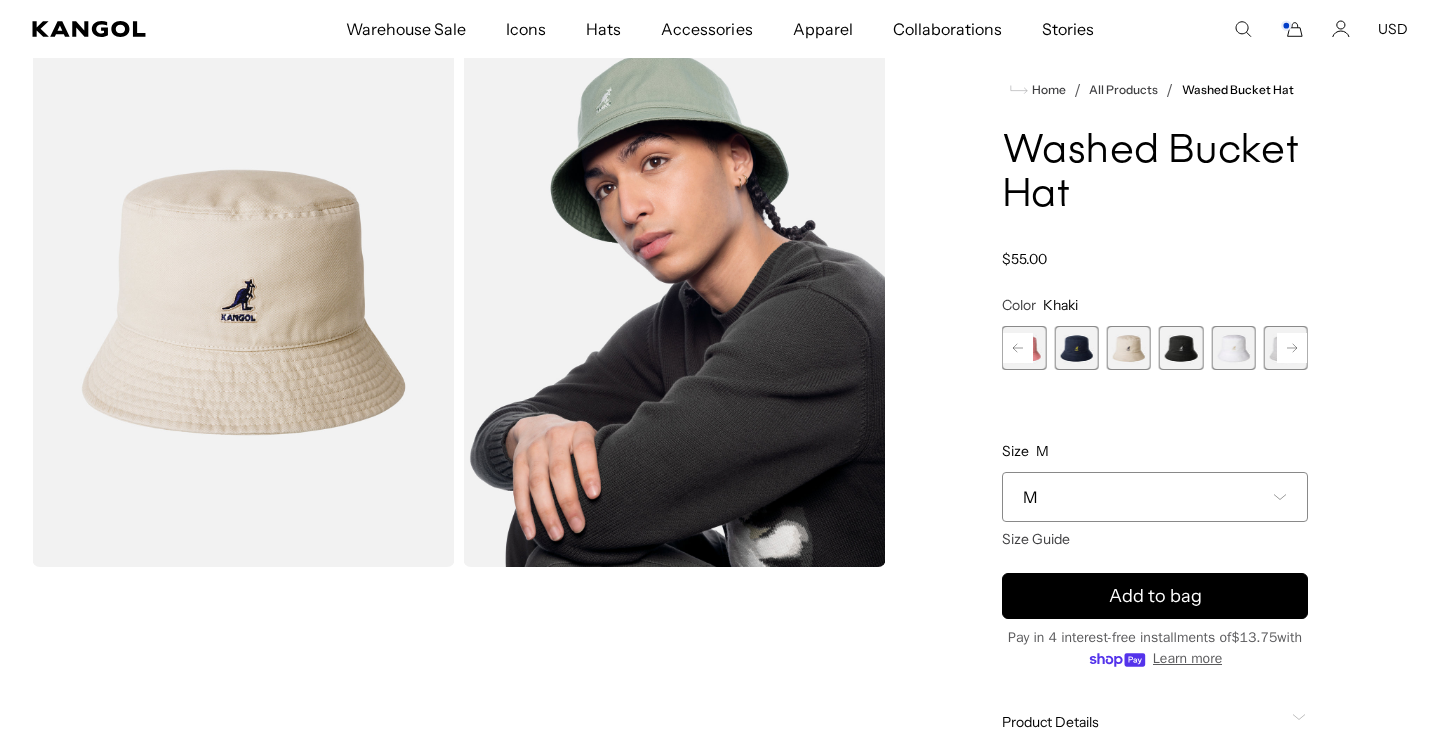 click 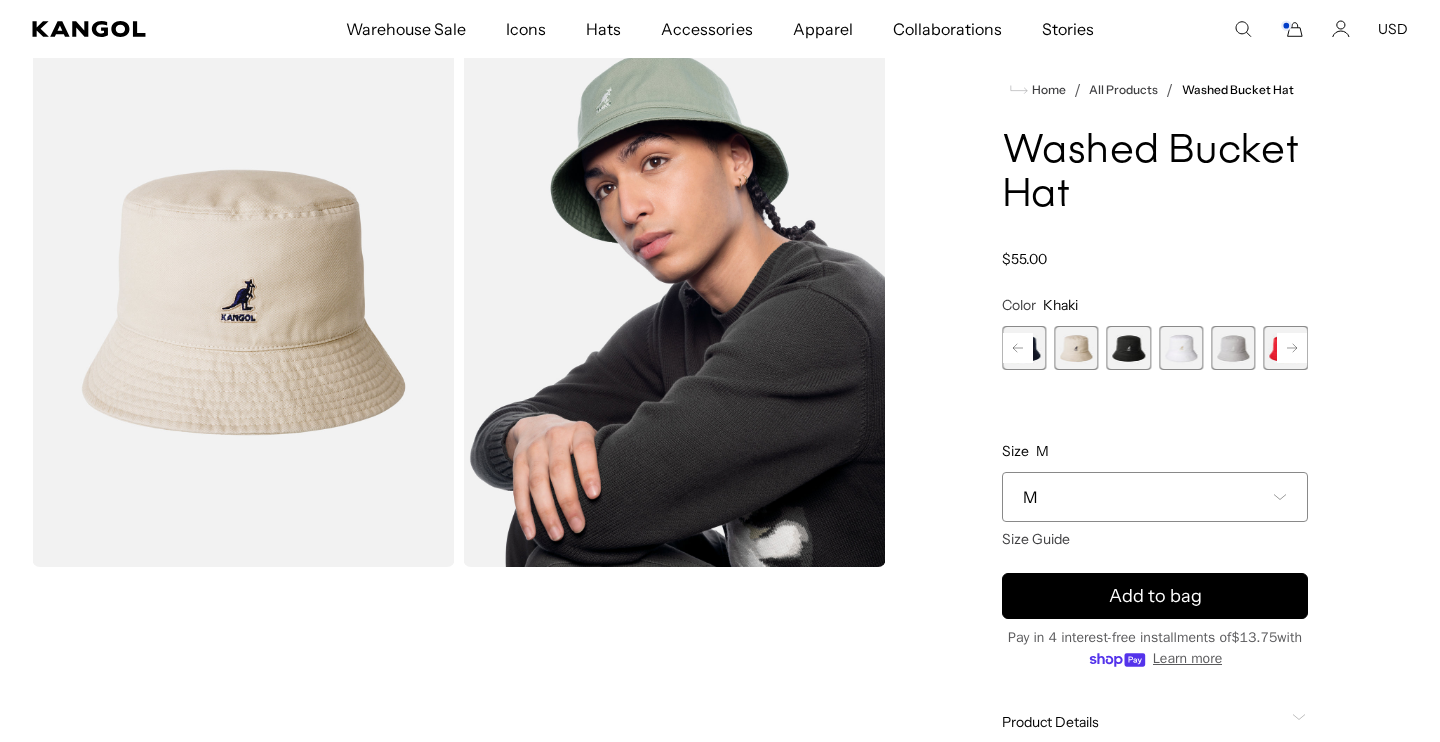 click 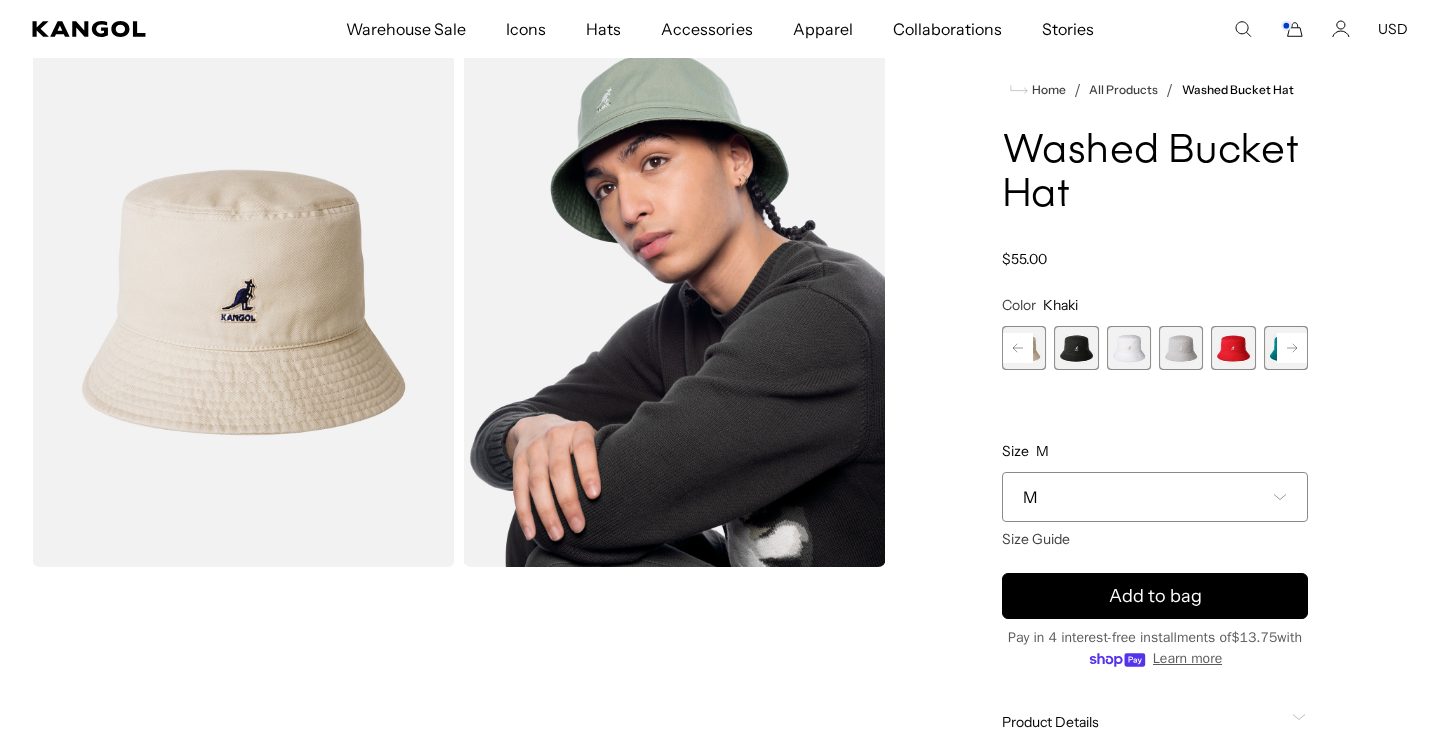 click 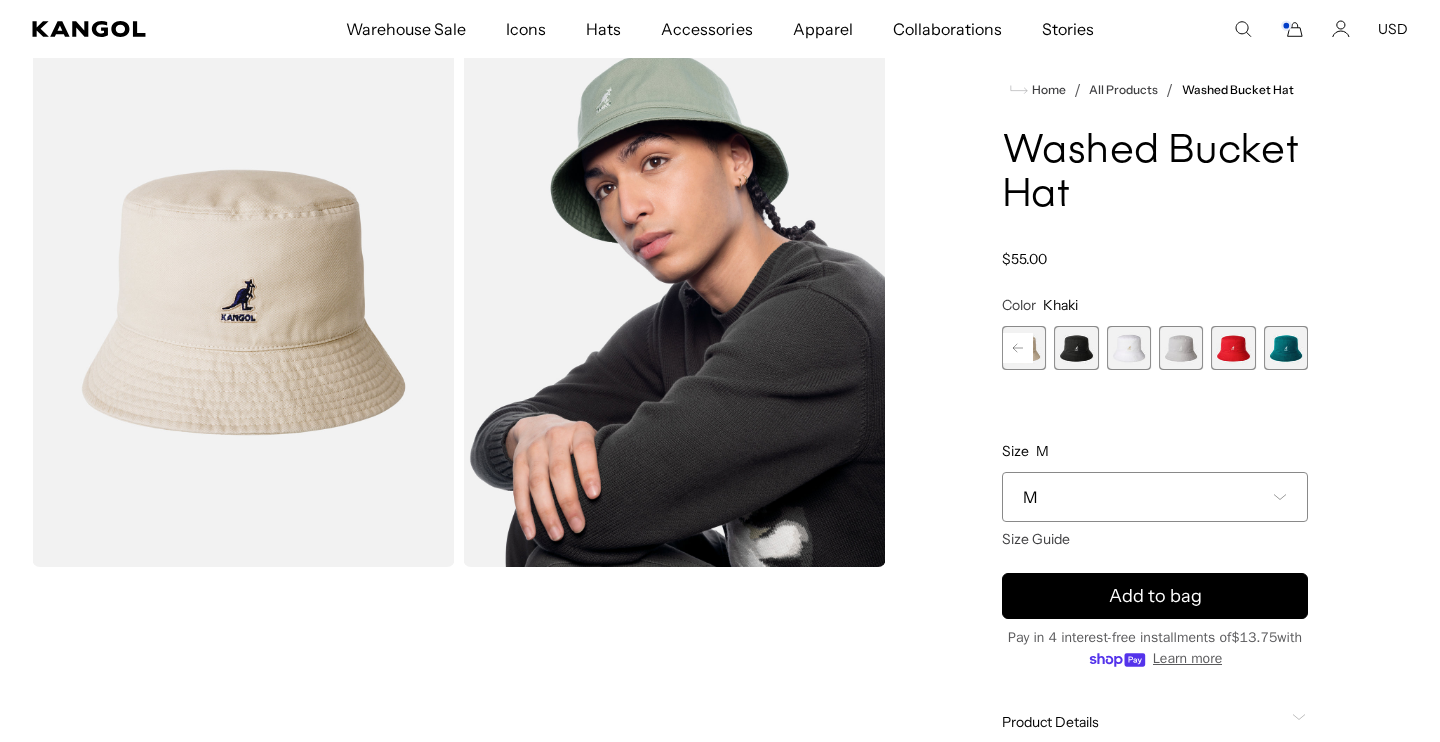scroll, scrollTop: 0, scrollLeft: 0, axis: both 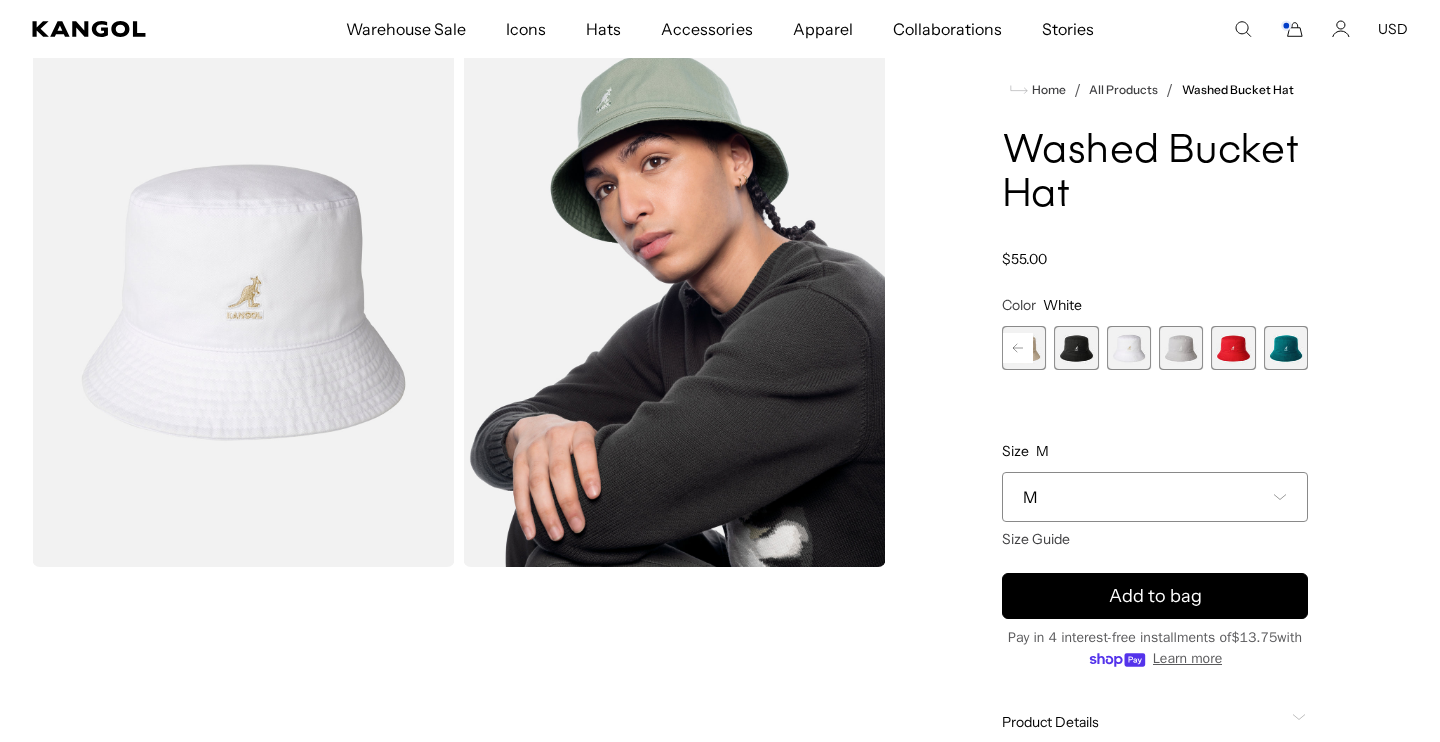 click at bounding box center [1181, 348] 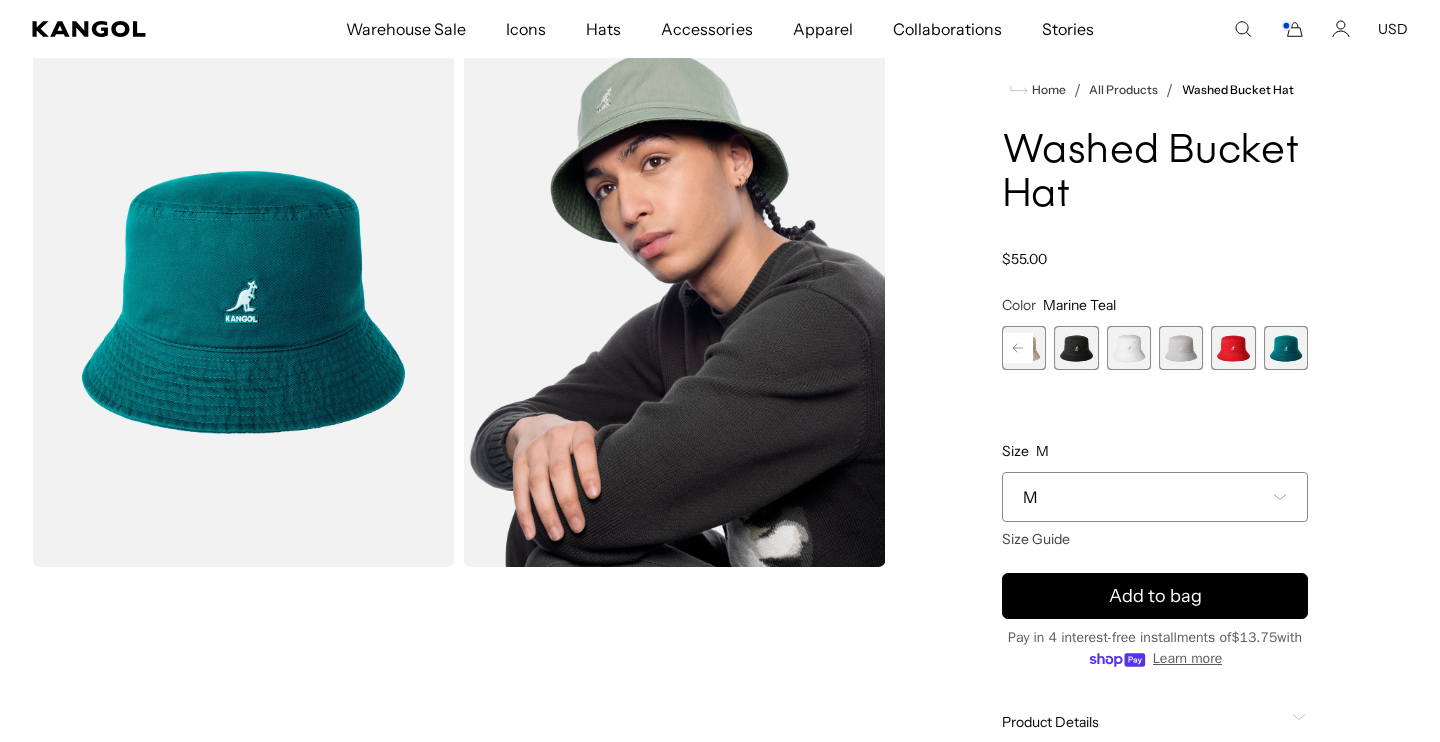 scroll, scrollTop: 0, scrollLeft: 412, axis: horizontal 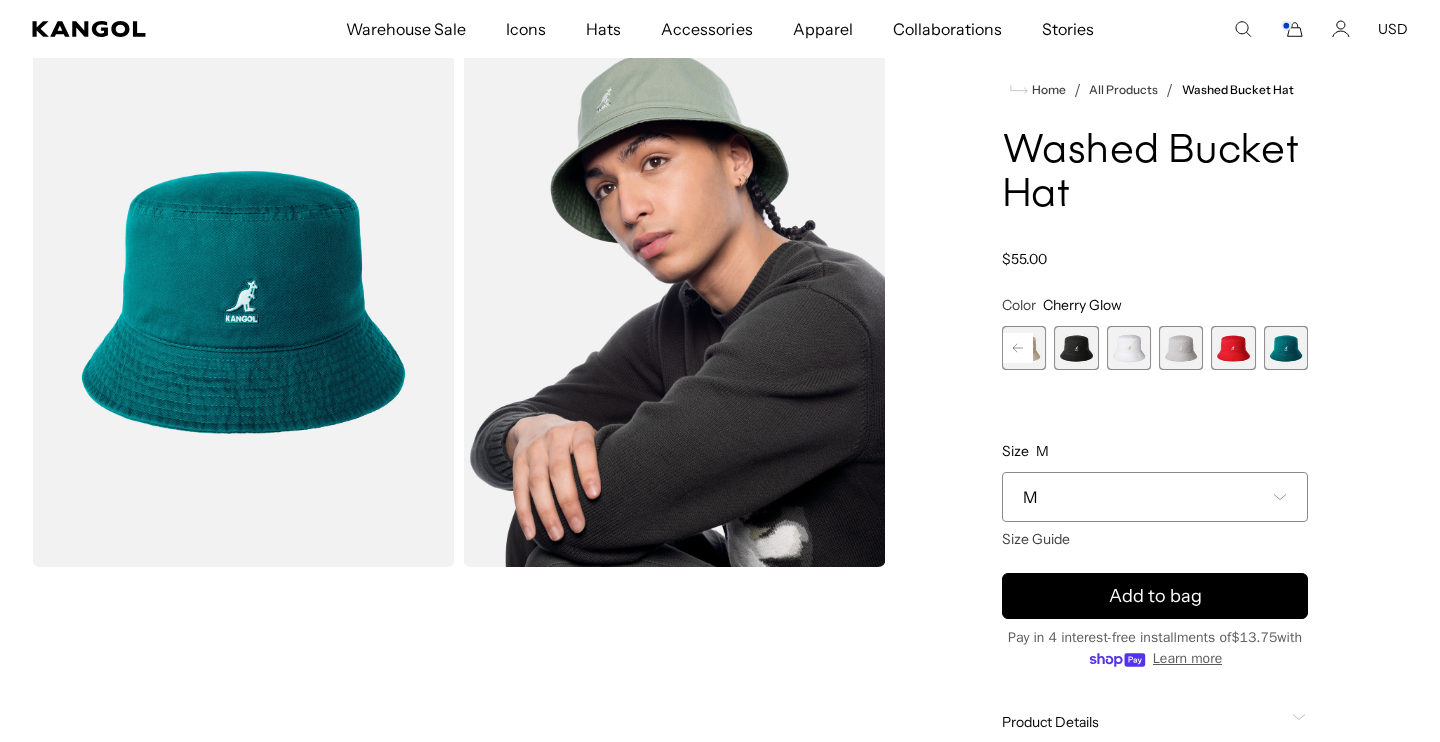 click at bounding box center (1129, 348) 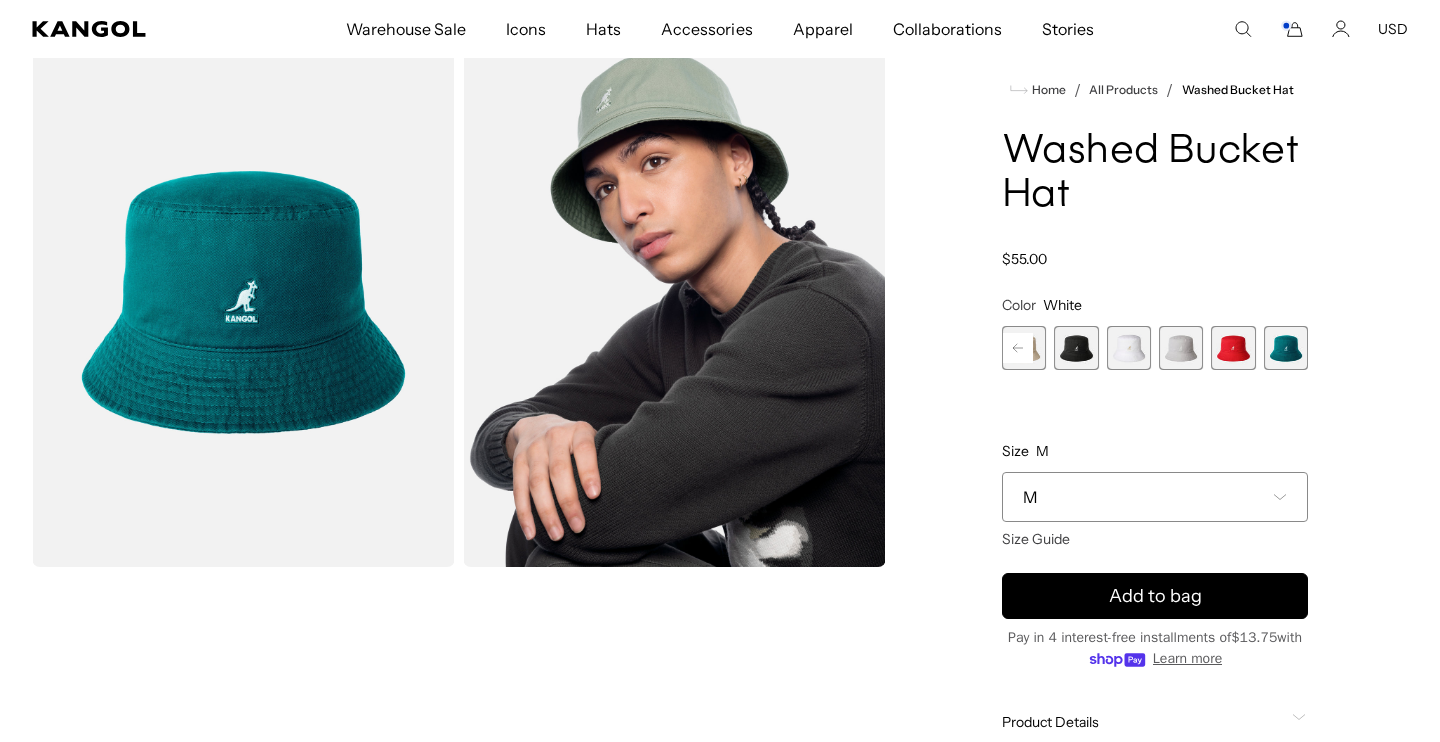click 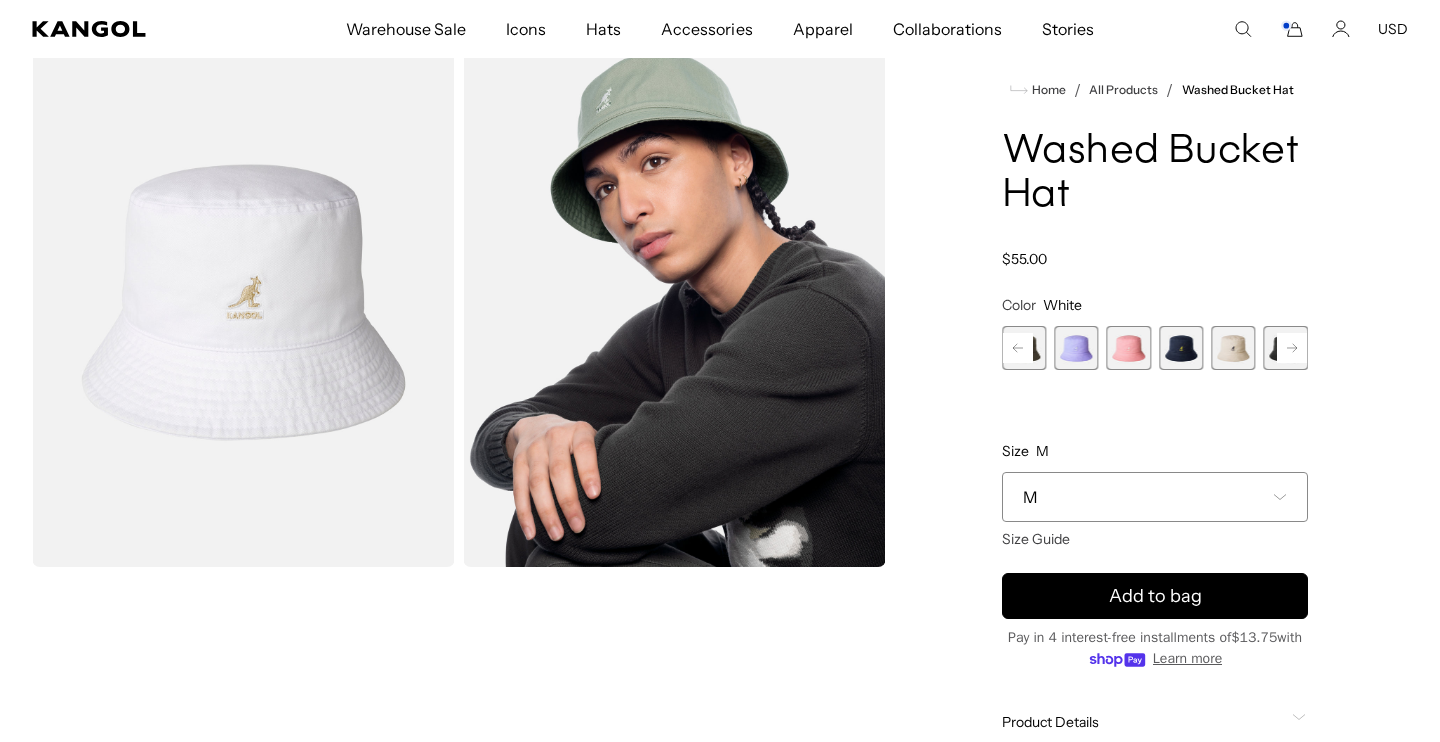 click 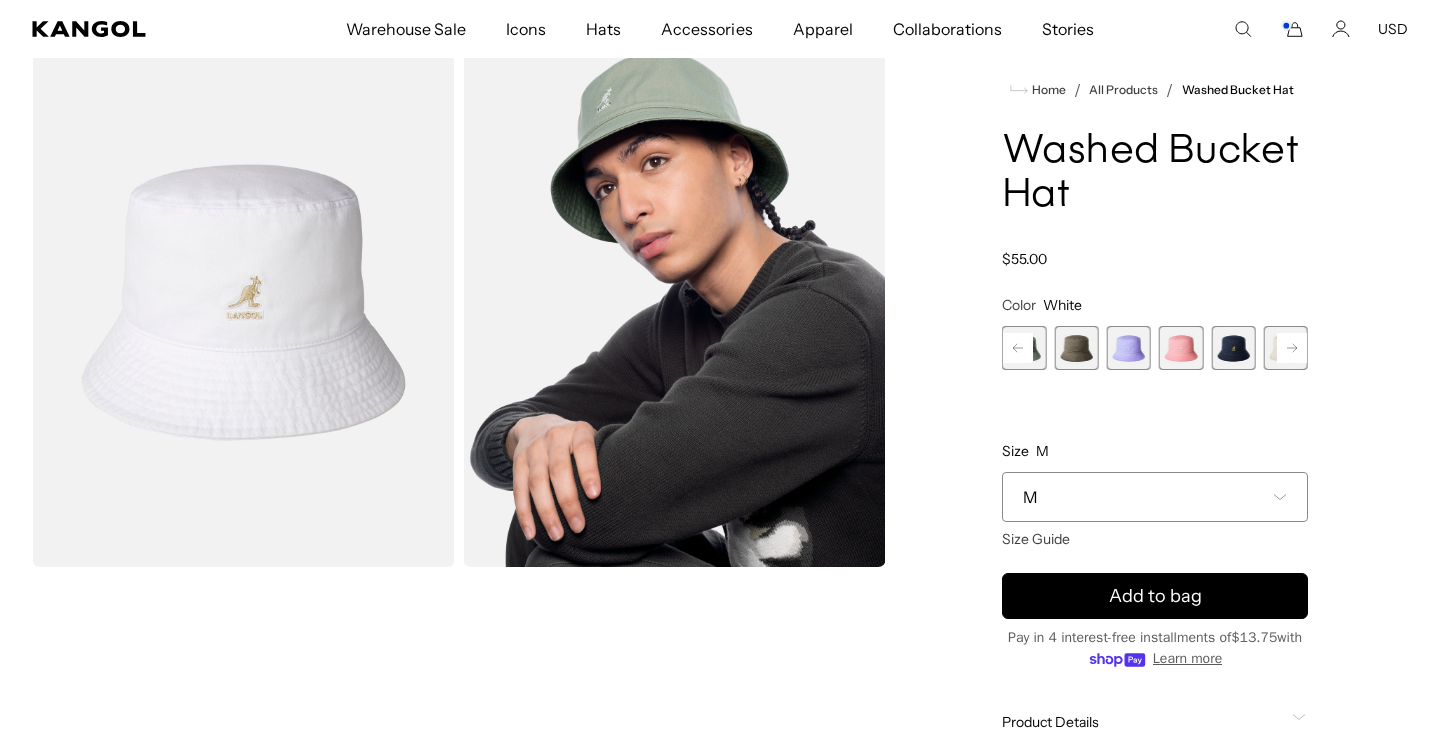 scroll, scrollTop: 0, scrollLeft: 0, axis: both 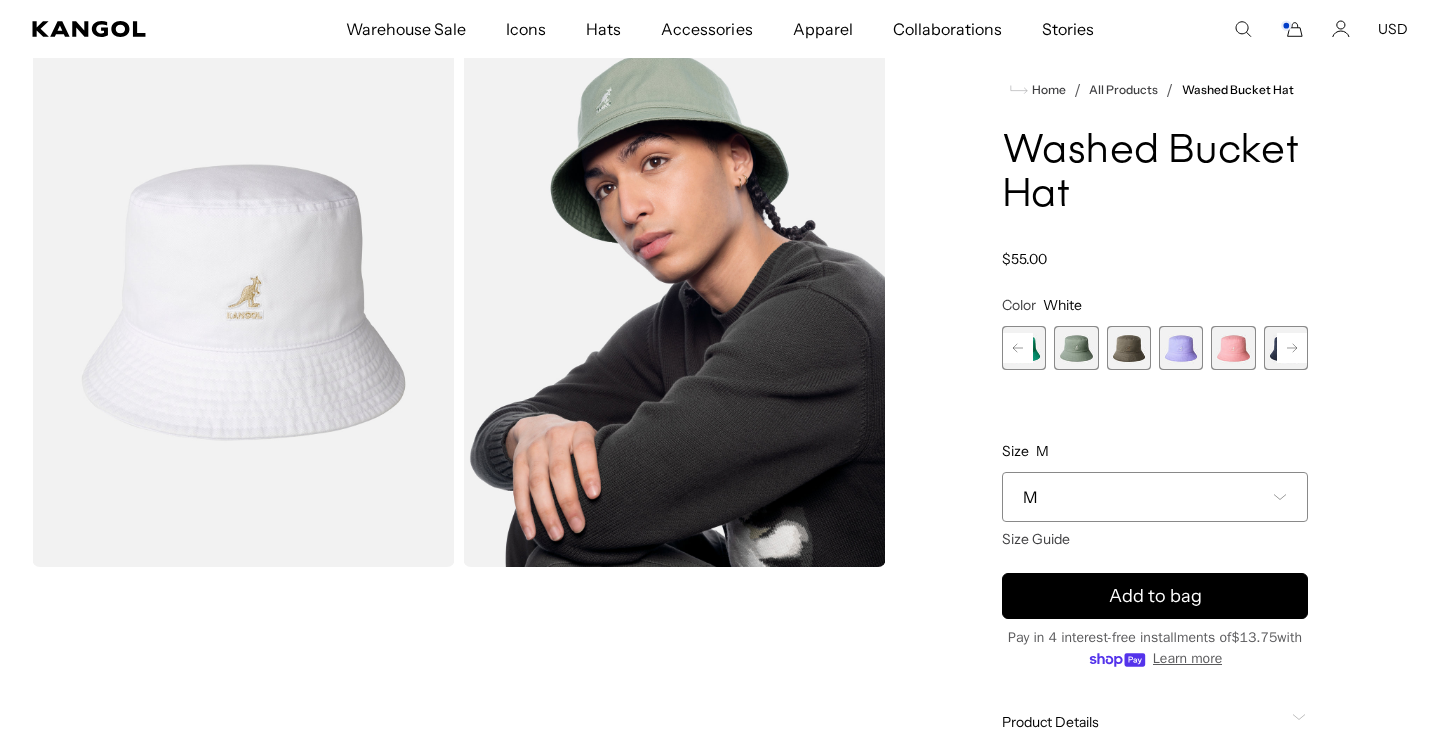 click 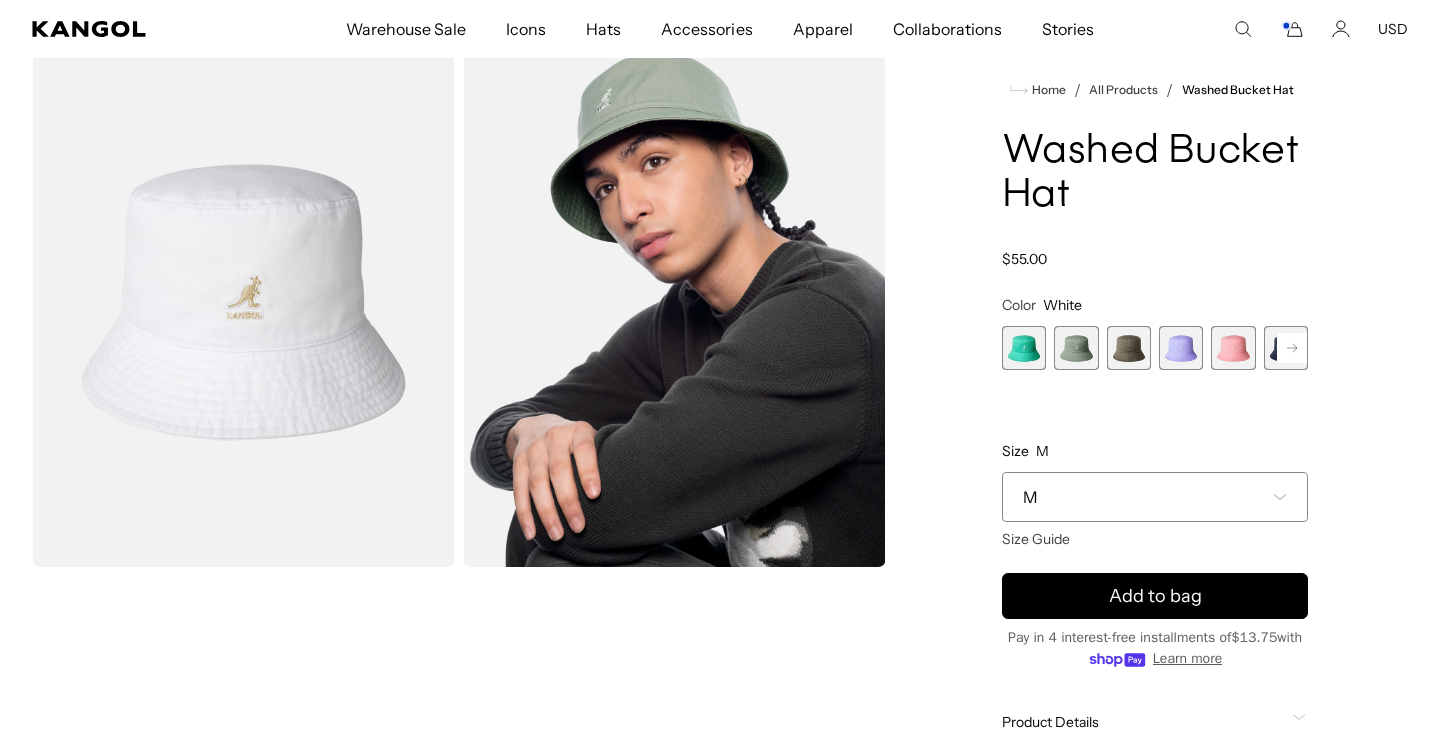 click at bounding box center [1024, 348] 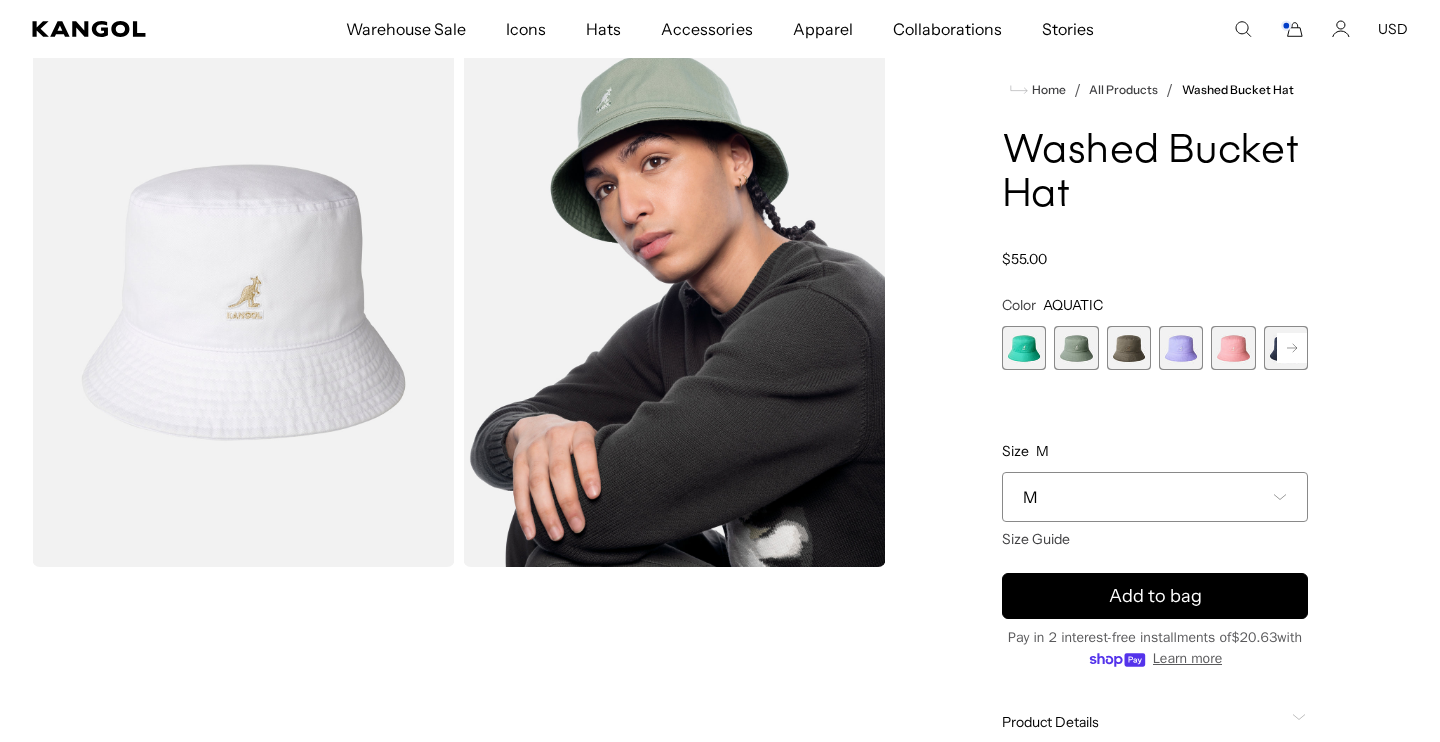 click at bounding box center [1076, 348] 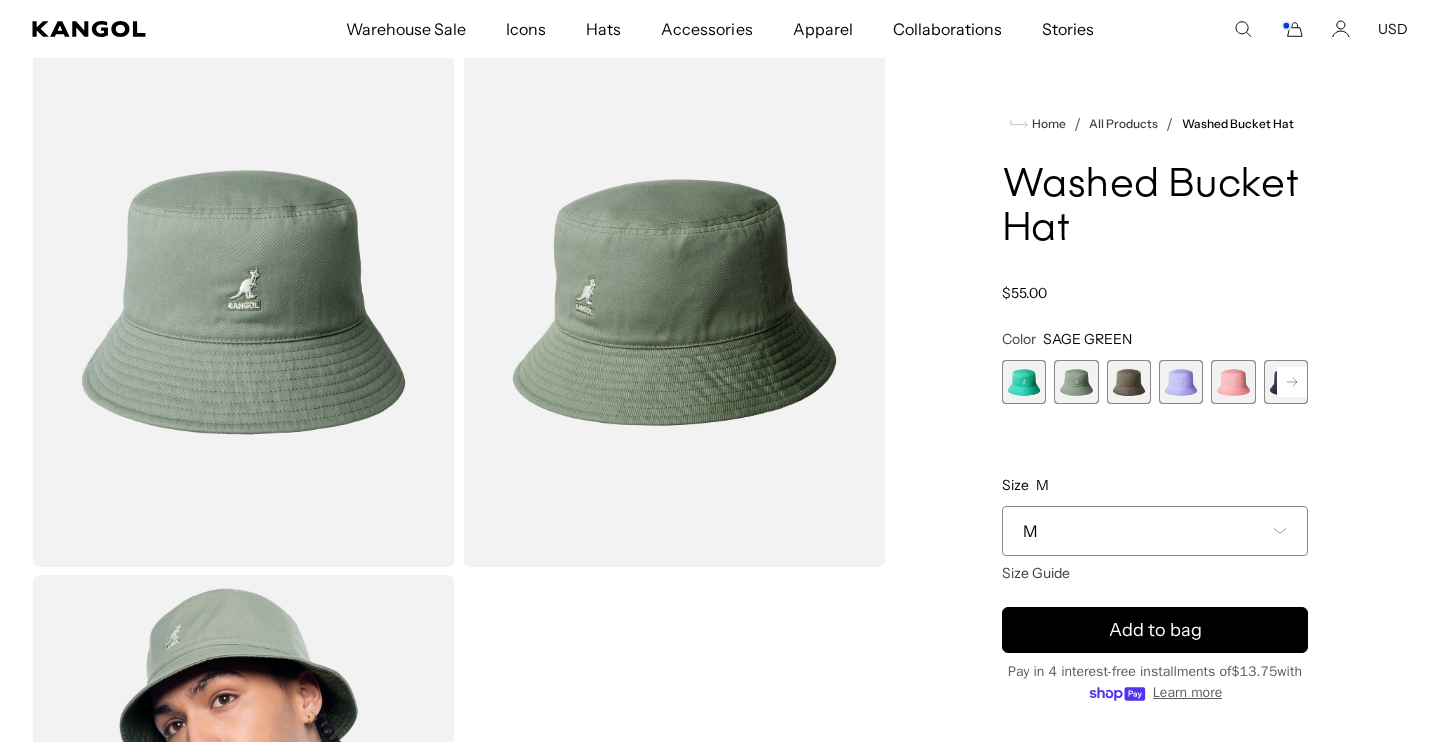 click on "Color
SAGE GREEN
Previous
Next
AQUATIC
Variant sold out or unavailable
SAGE GREEN
Variant sold out or unavailable
Smog
Variant sold out or unavailable
Iced Lilac
Variant sold out or unavailable
Pepto
Variant sold out or unavailable
Navy
Variant sold out or unavailable" at bounding box center [1155, 367] 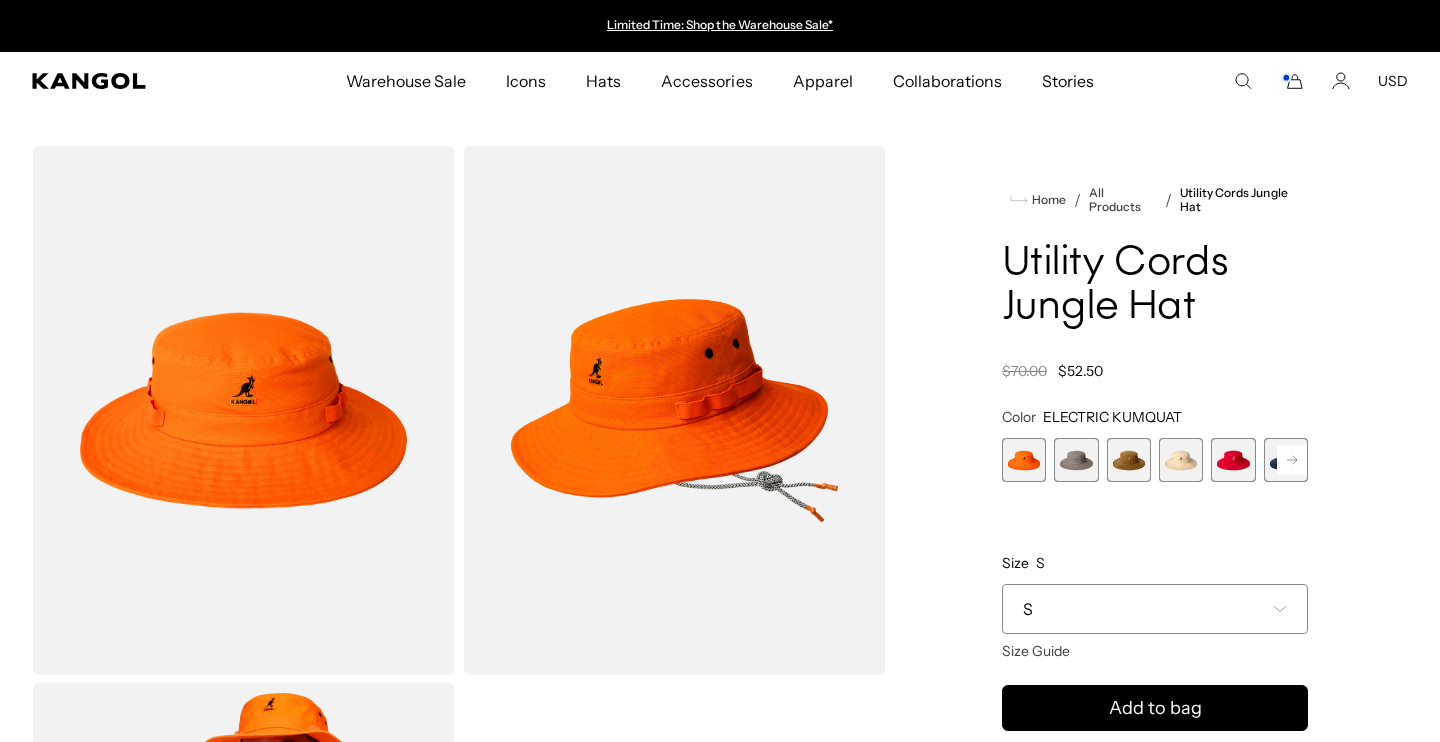 scroll, scrollTop: 0, scrollLeft: 0, axis: both 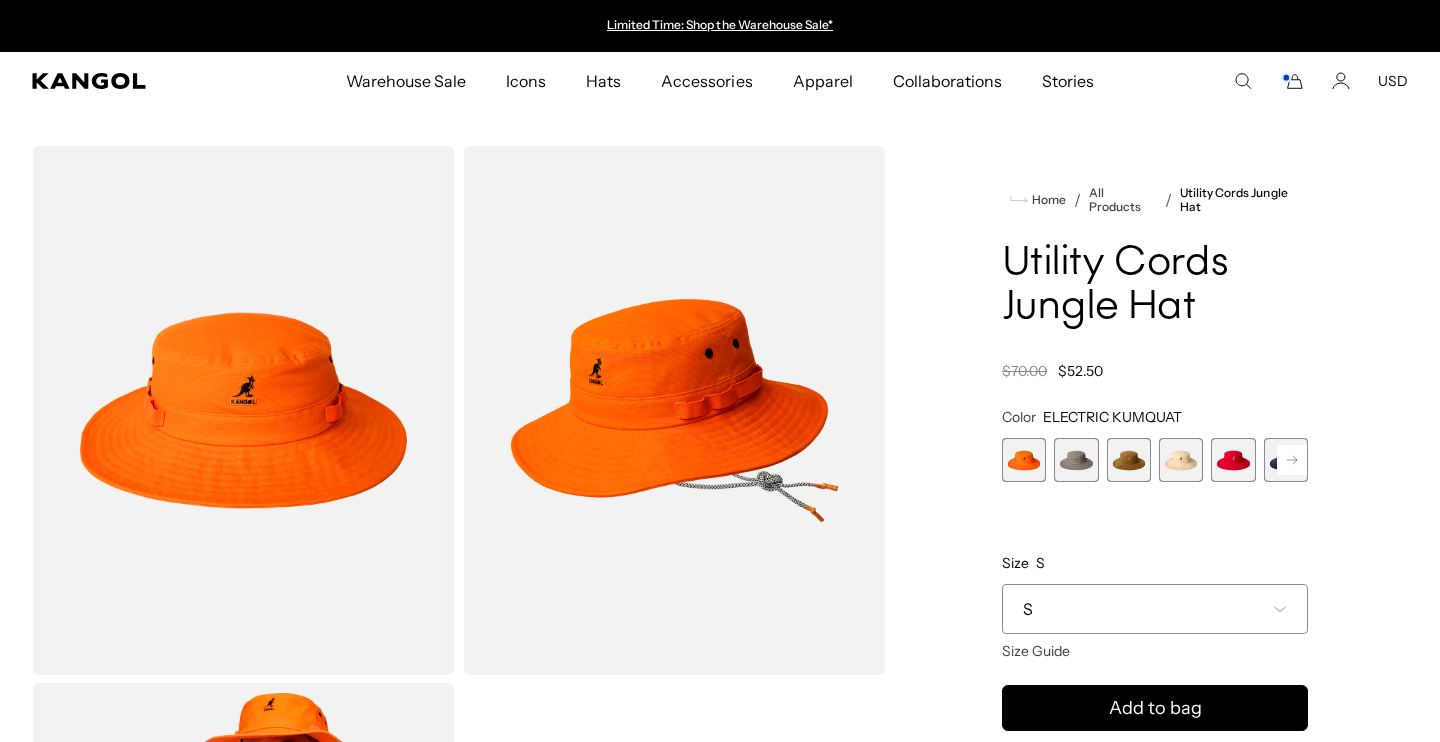 click on "S" at bounding box center [1155, 609] 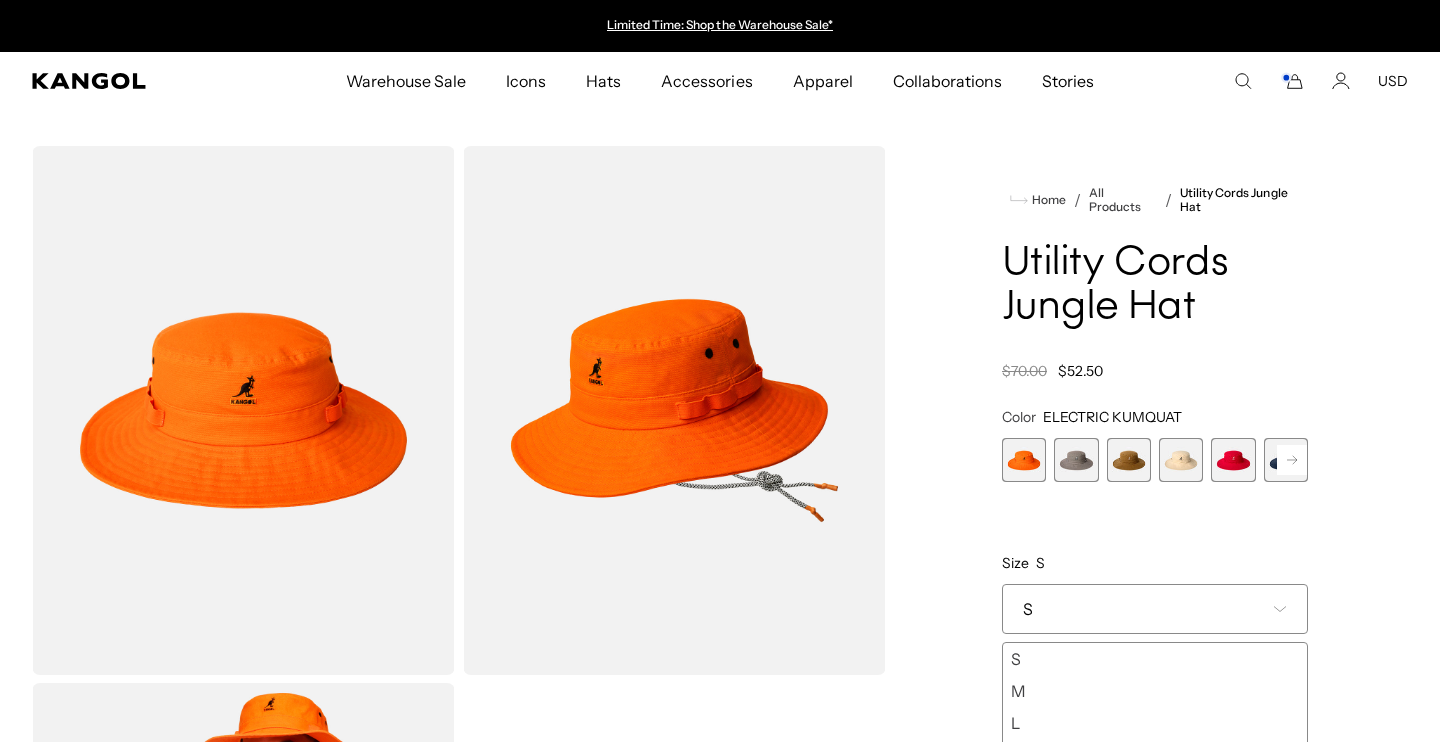 click on "M" at bounding box center (1155, 691) 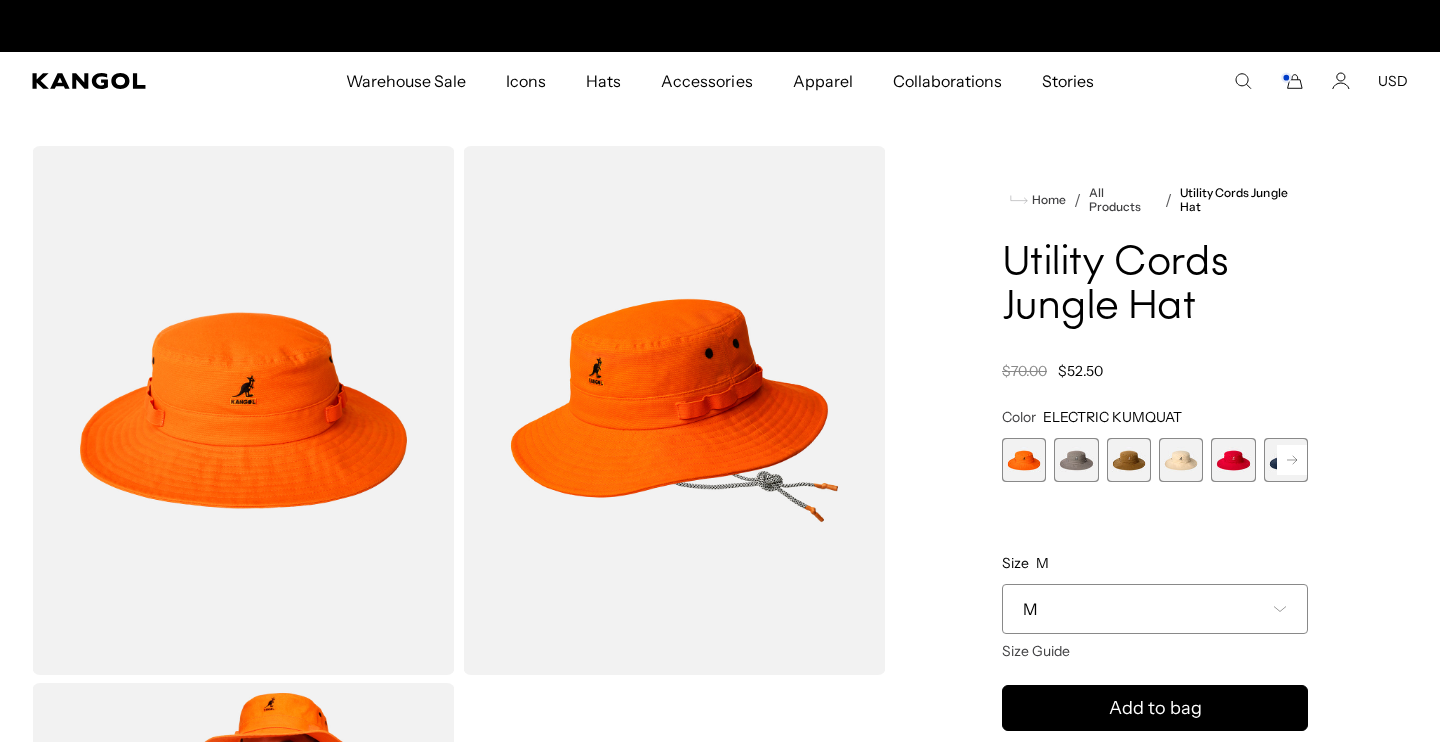 scroll, scrollTop: 0, scrollLeft: 0, axis: both 